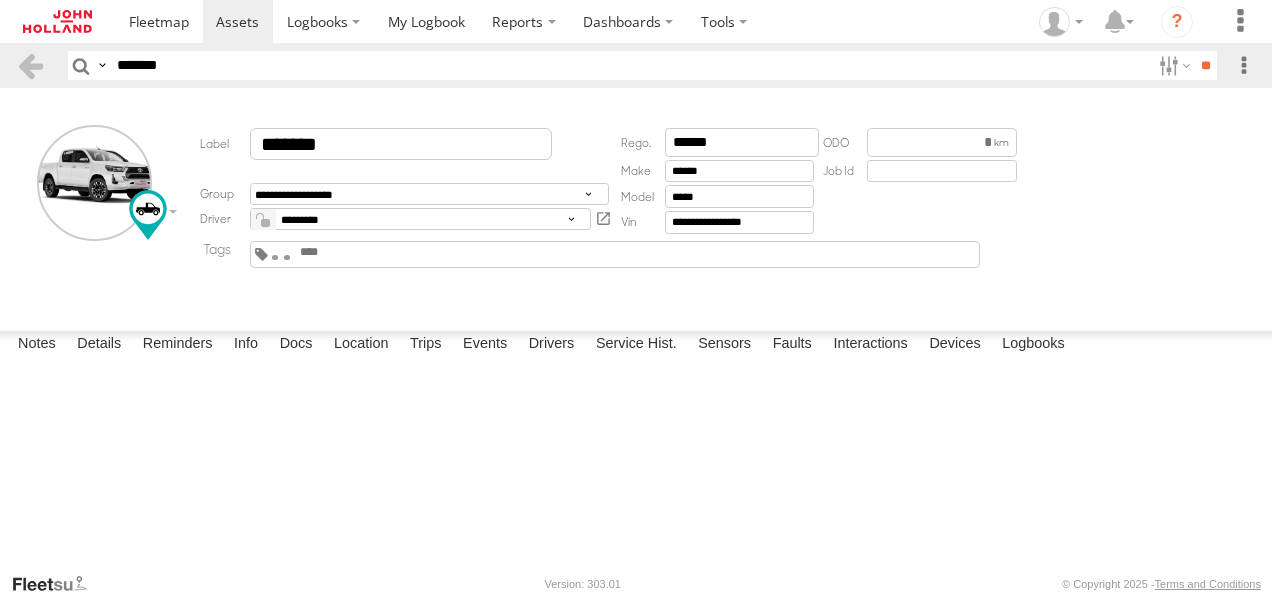 scroll, scrollTop: 0, scrollLeft: 0, axis: both 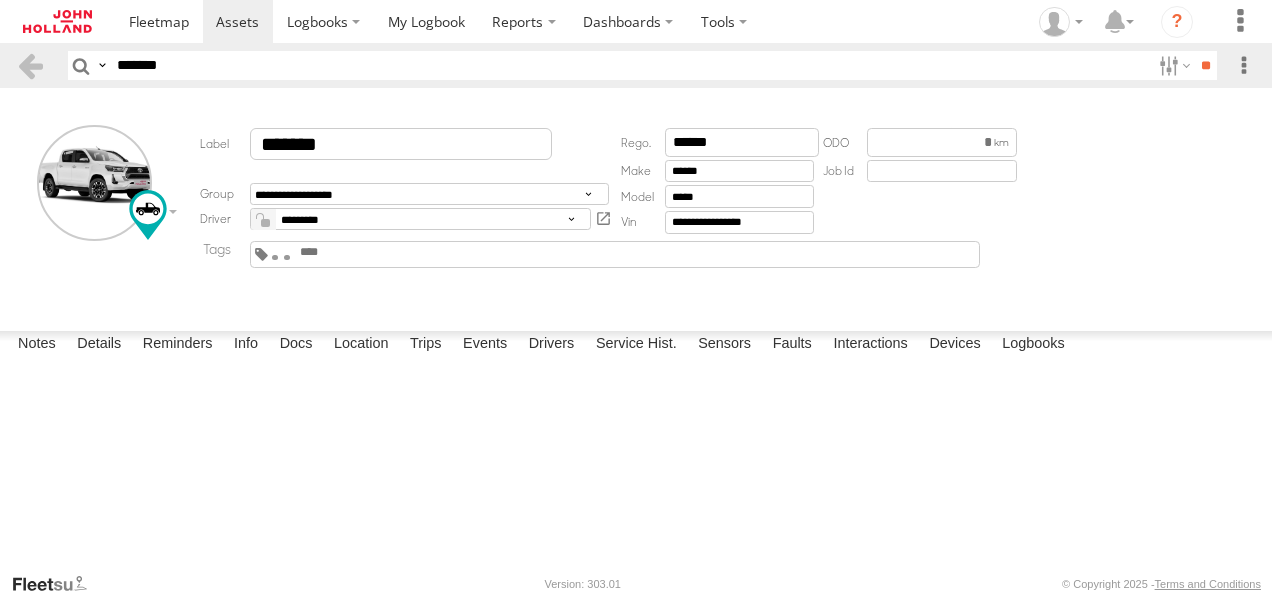 click on "*******" at bounding box center [629, 65] 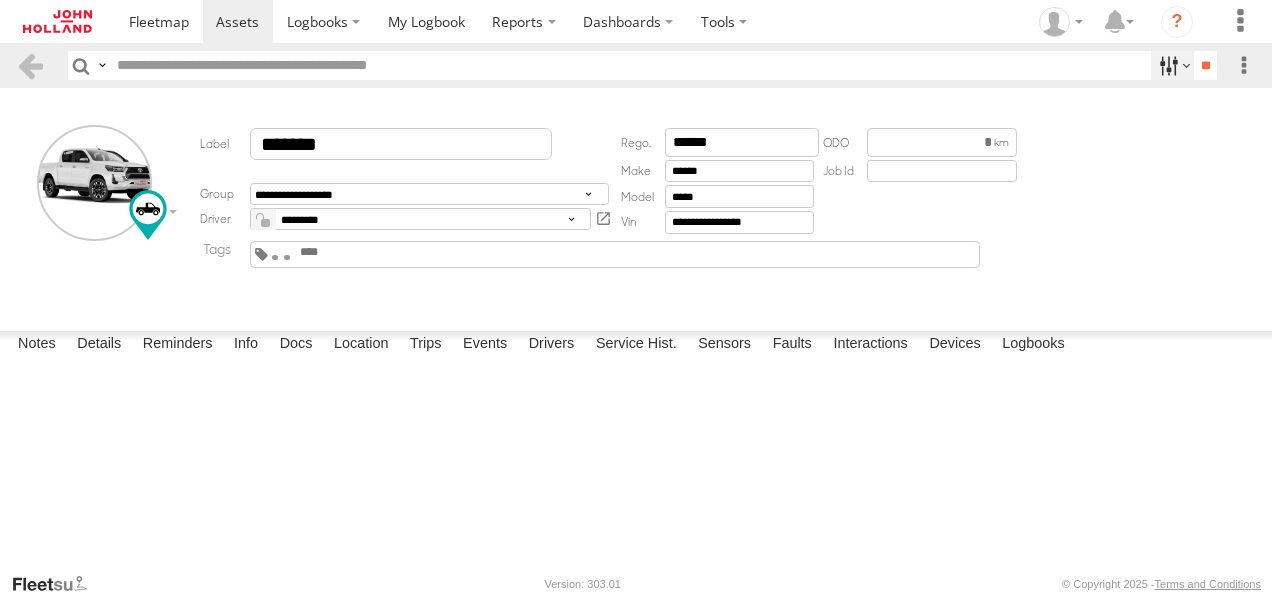 type 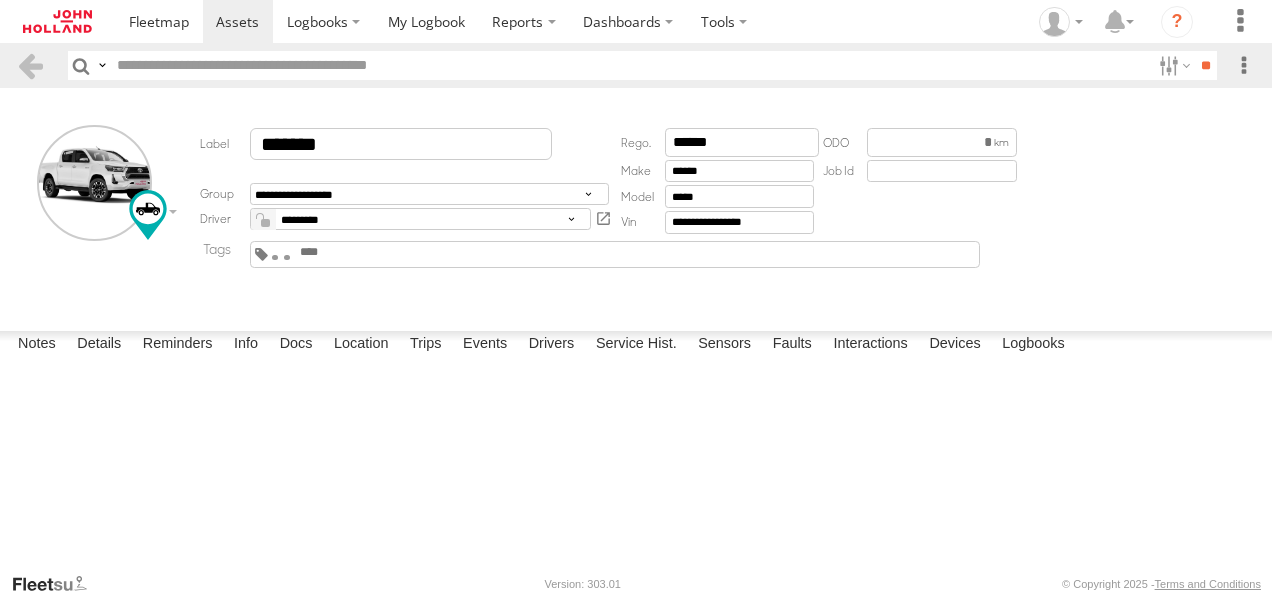 scroll, scrollTop: 741, scrollLeft: 0, axis: vertical 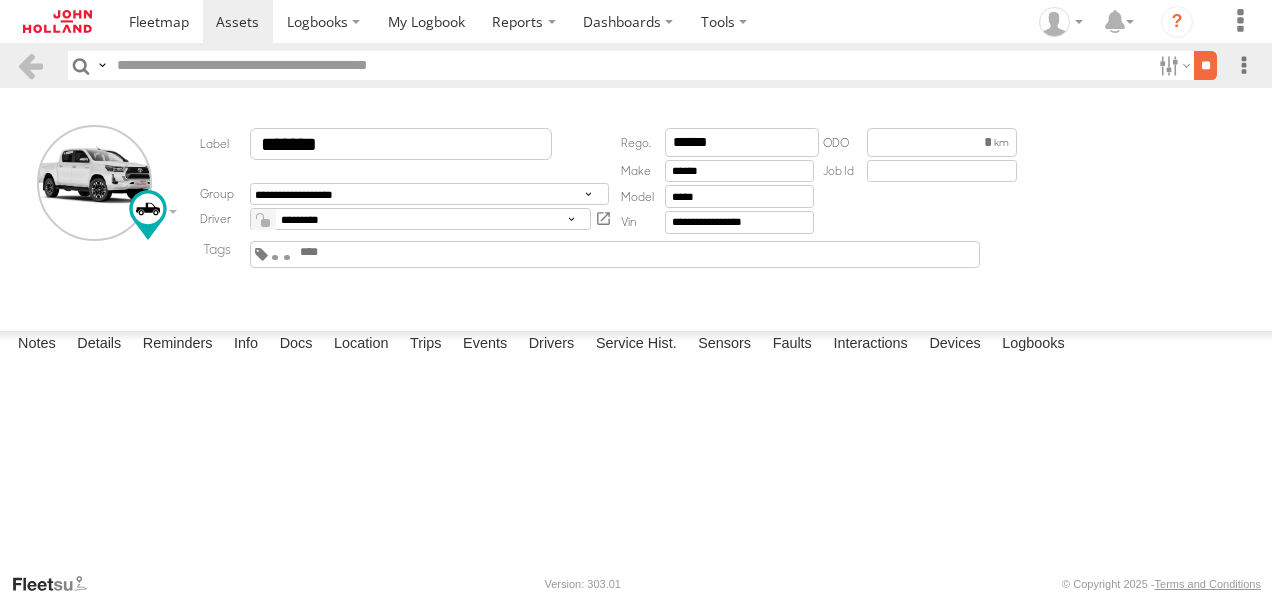 click on "**" at bounding box center (1205, 65) 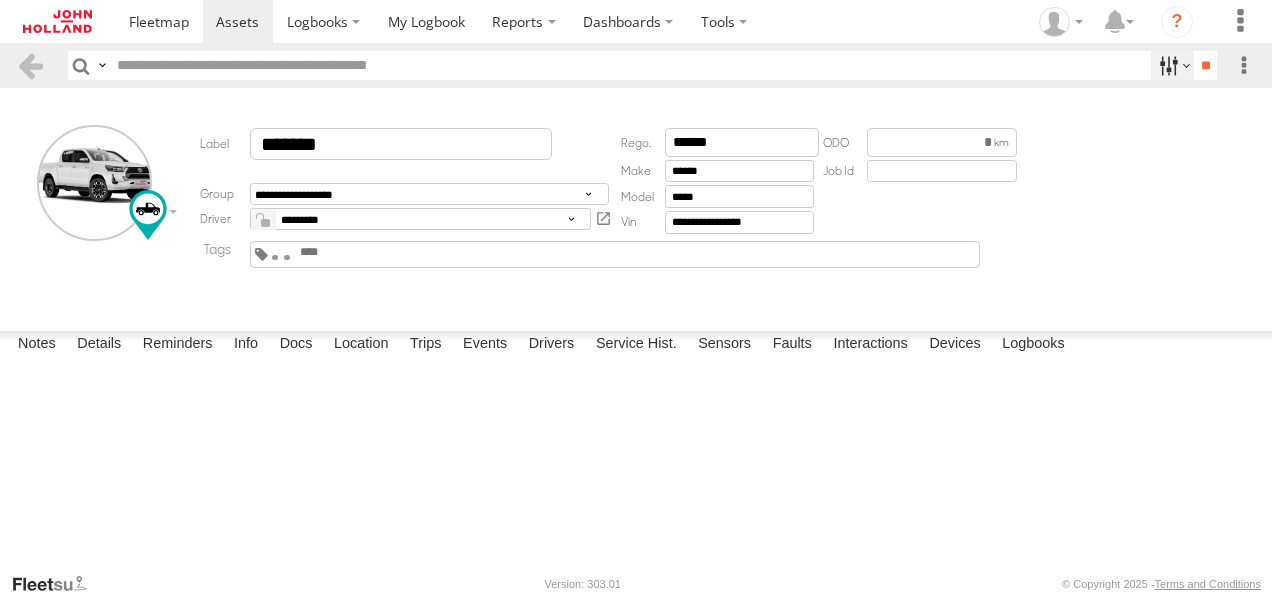 scroll, scrollTop: 0, scrollLeft: 0, axis: both 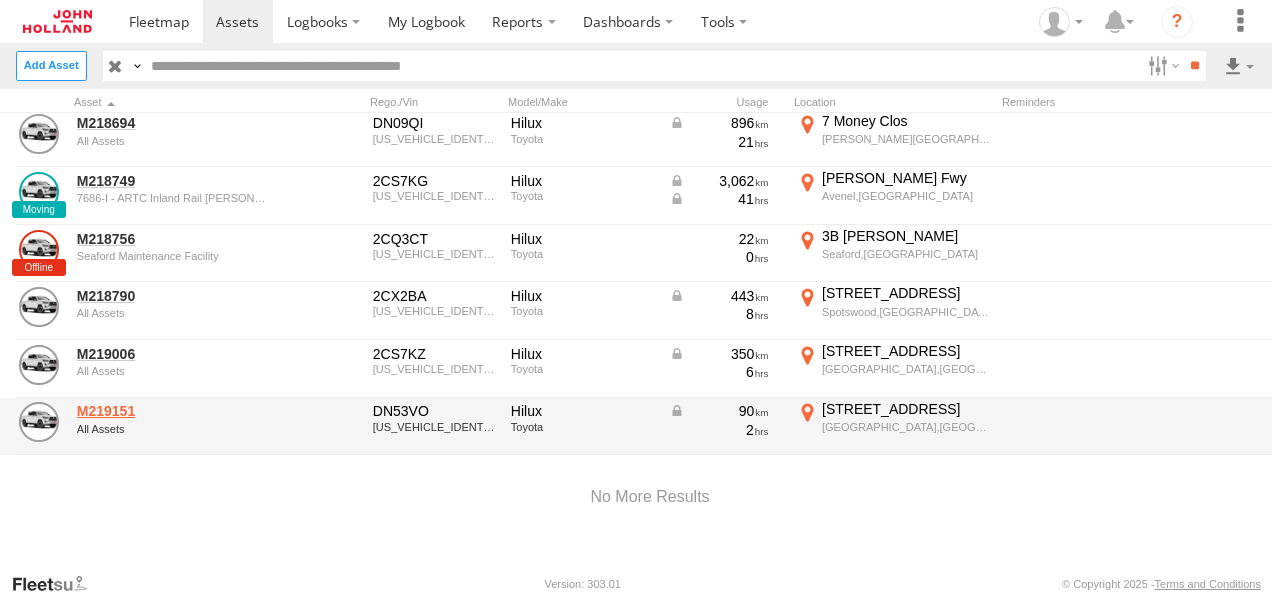 click on "M219151" at bounding box center (174, 411) 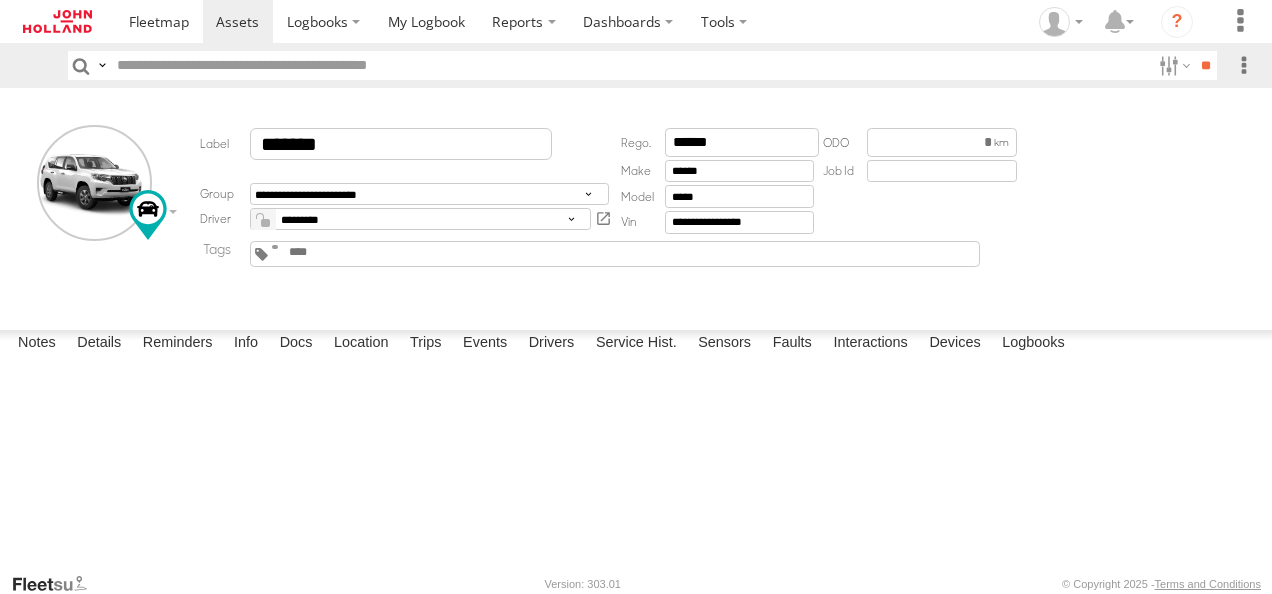 scroll, scrollTop: 0, scrollLeft: 0, axis: both 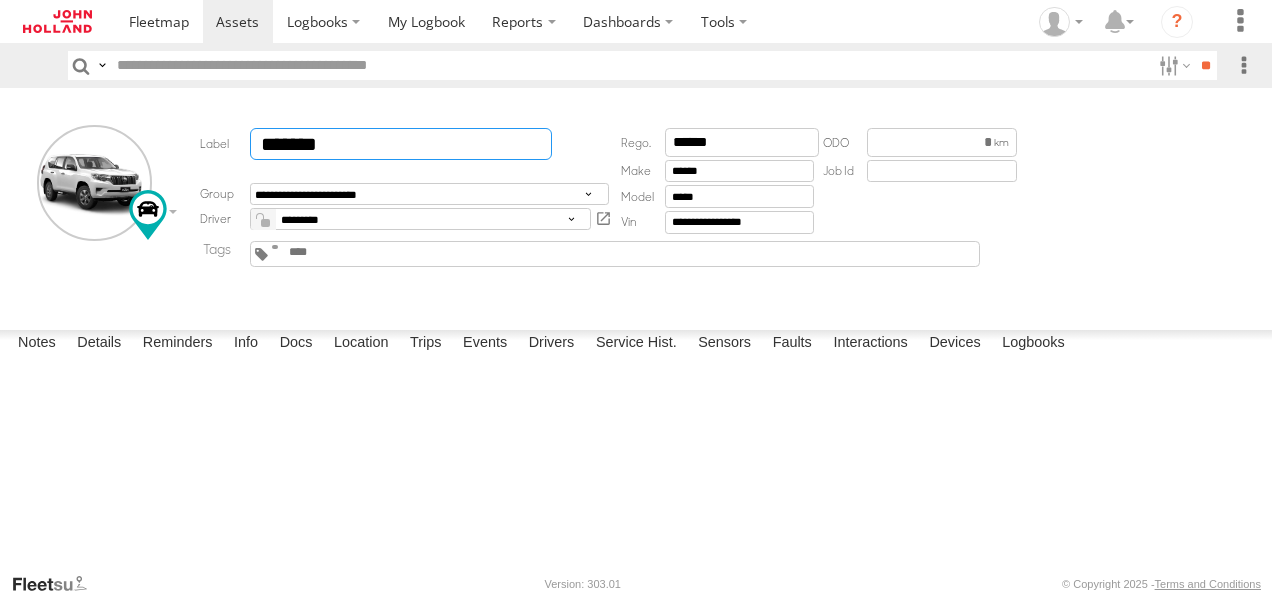 click on "*******" 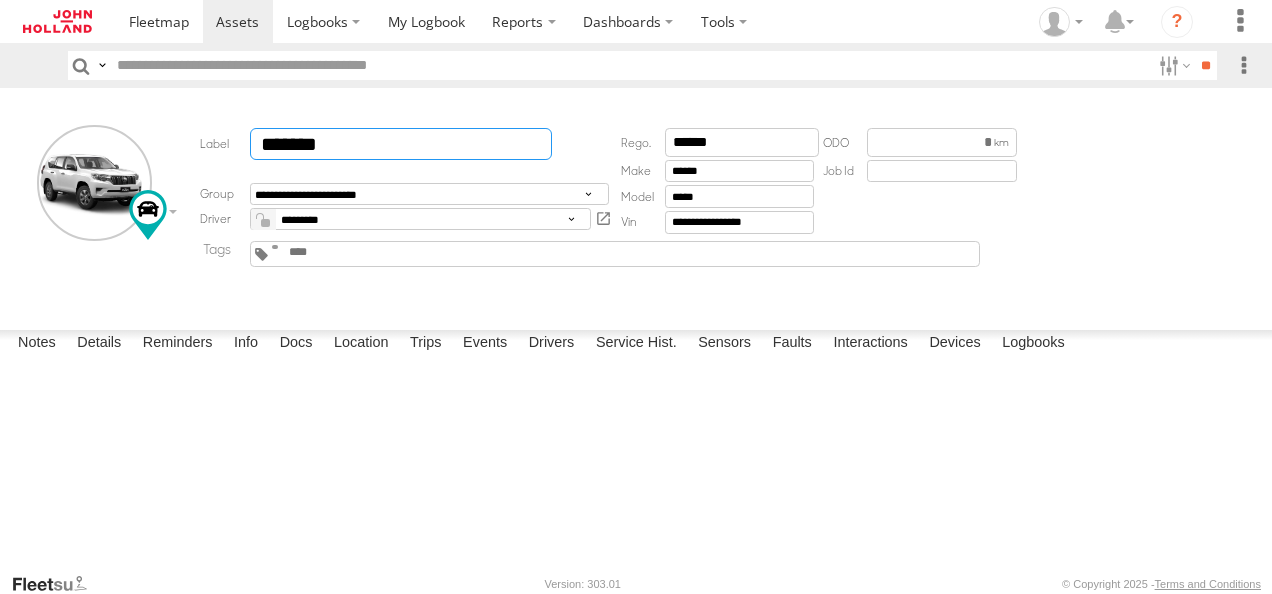 click on "*******" 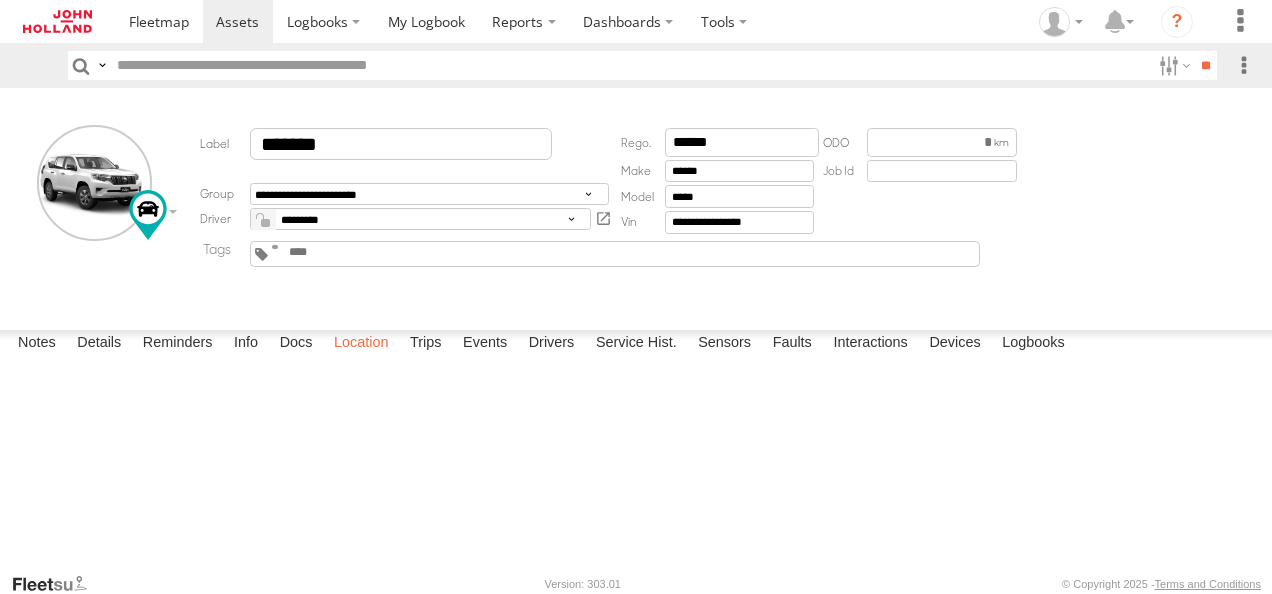 click on "Location" 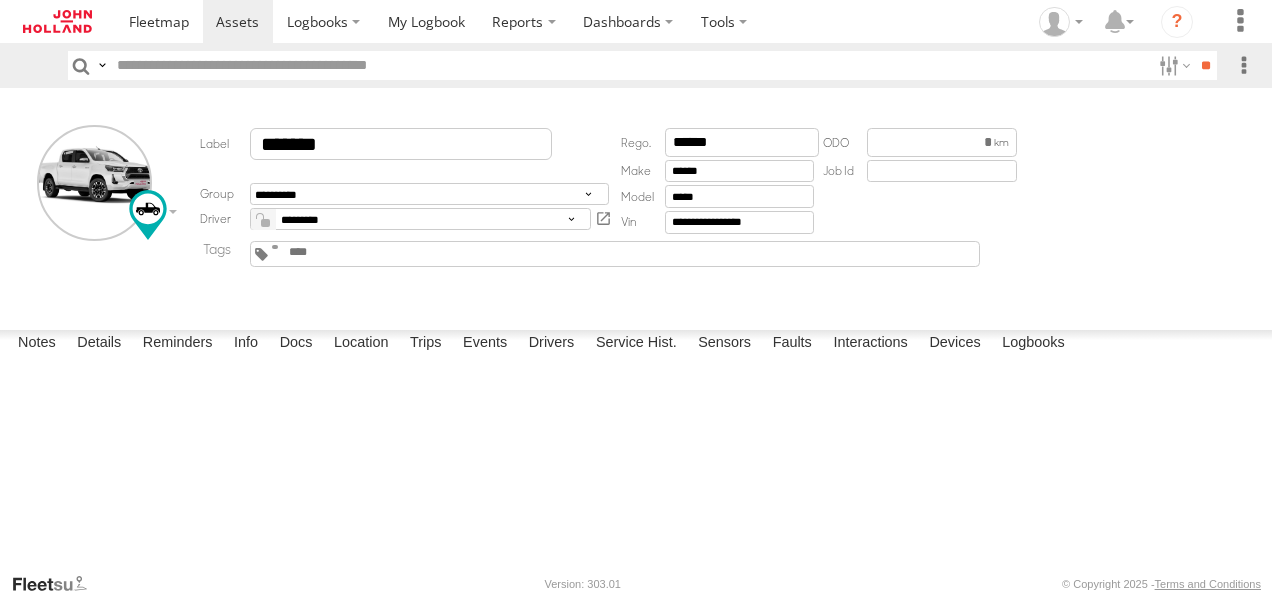 scroll, scrollTop: 0, scrollLeft: 0, axis: both 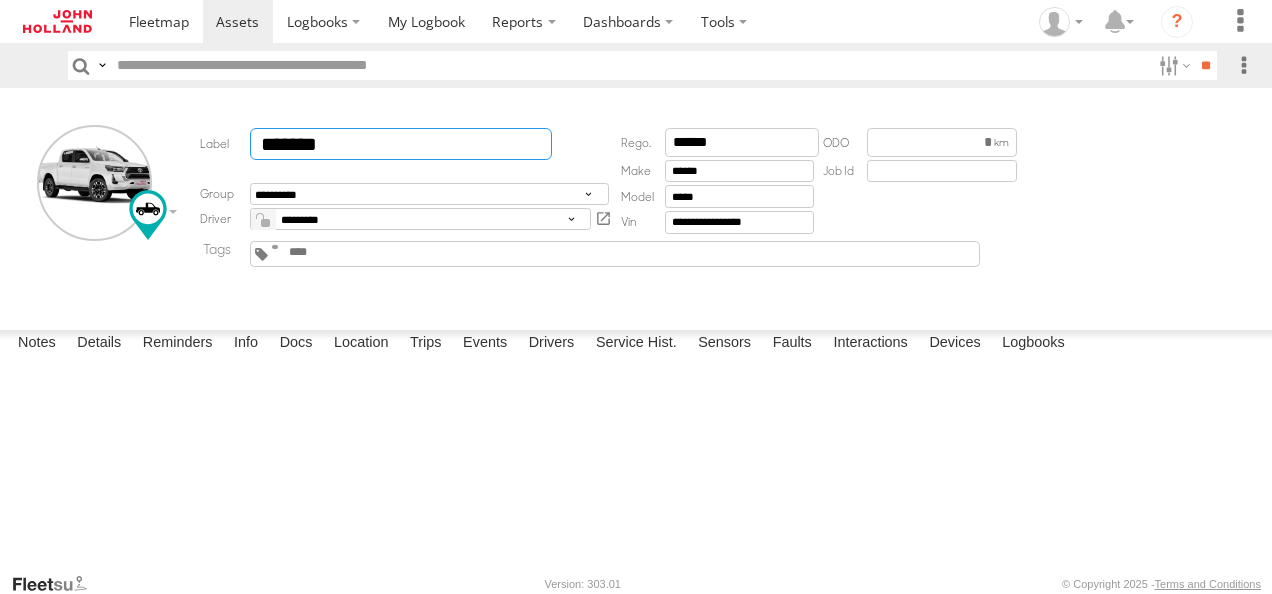 click on "*******" at bounding box center (401, 144) 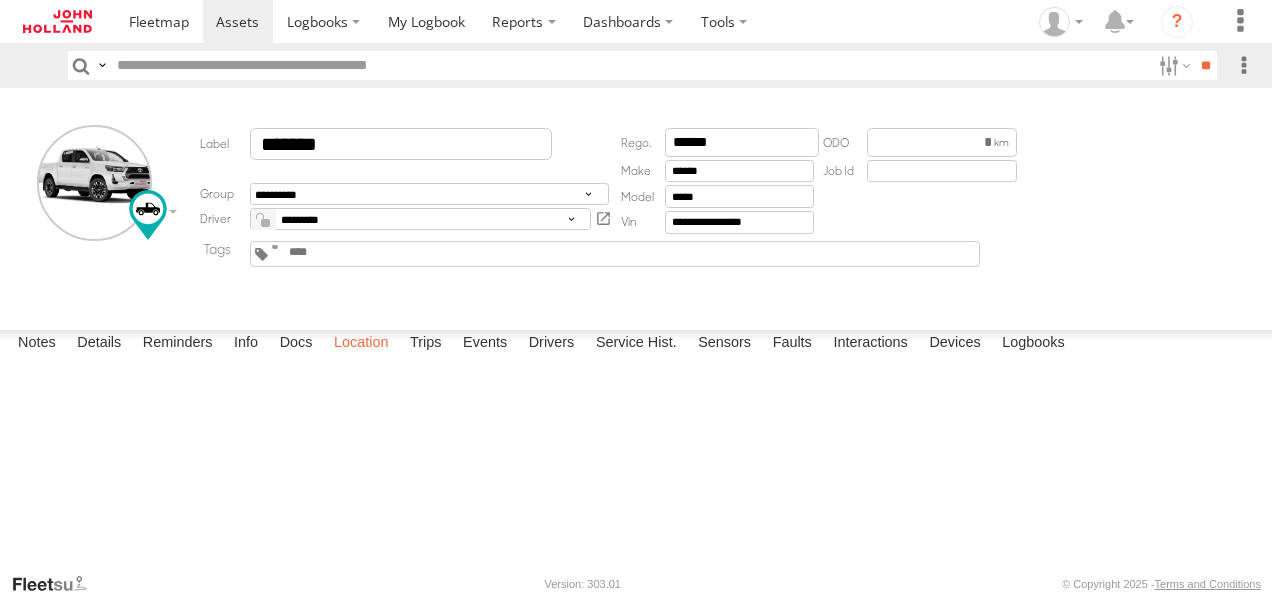 click on "Location" at bounding box center (361, 344) 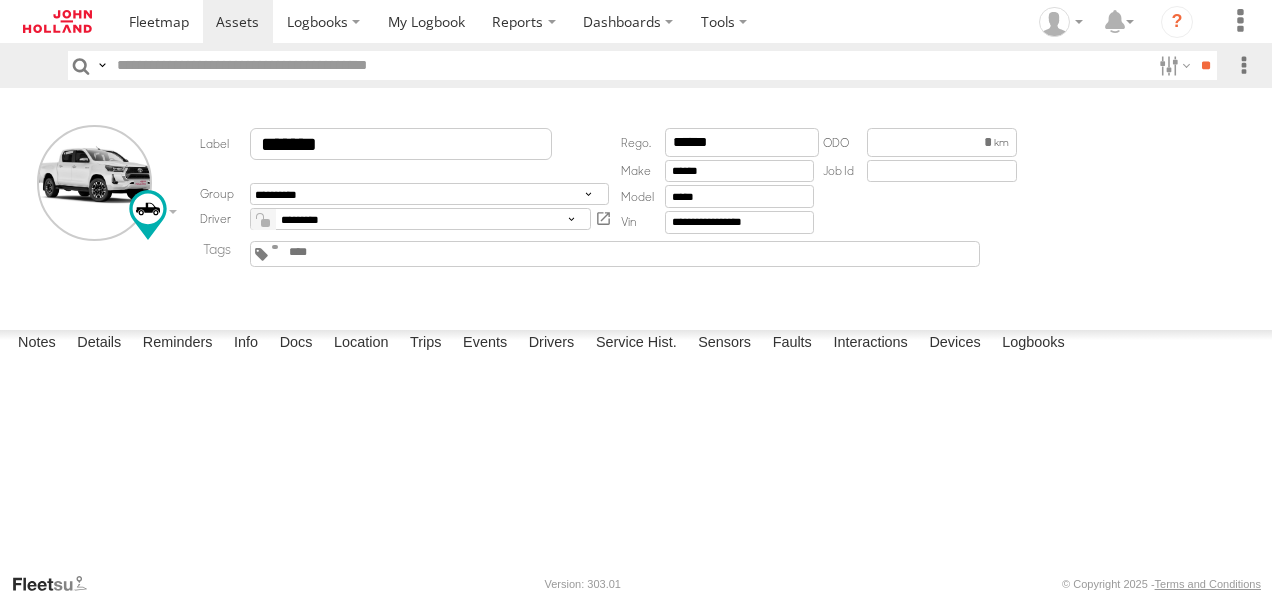 click at bounding box center (0, 0) 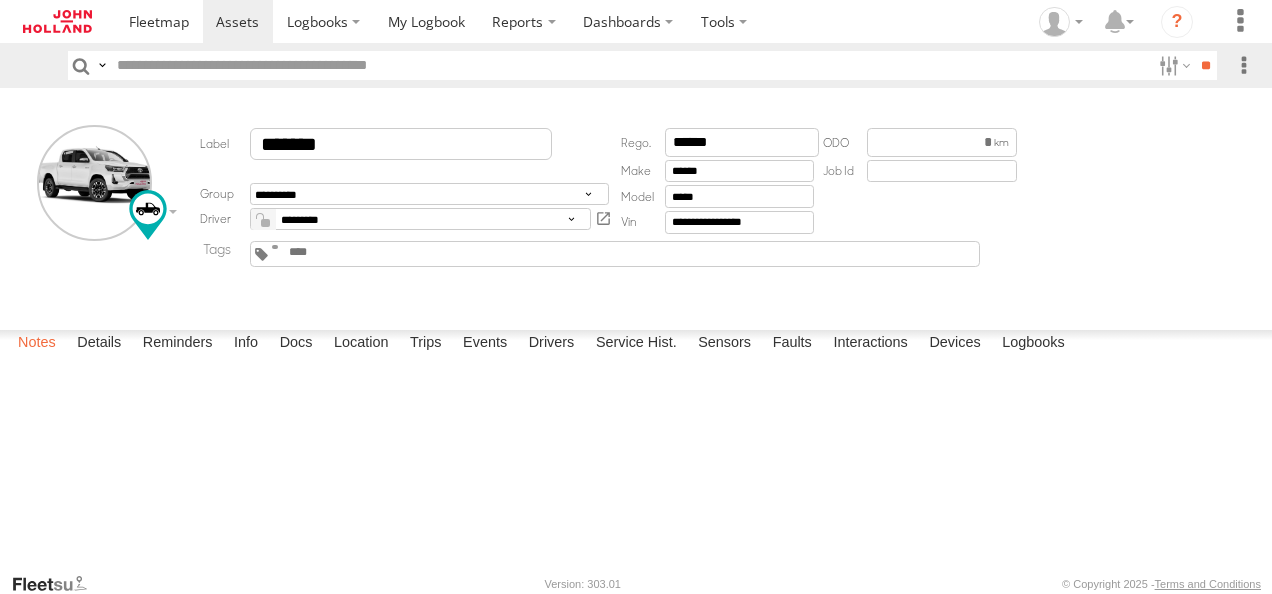 click on "Notes" at bounding box center [37, 344] 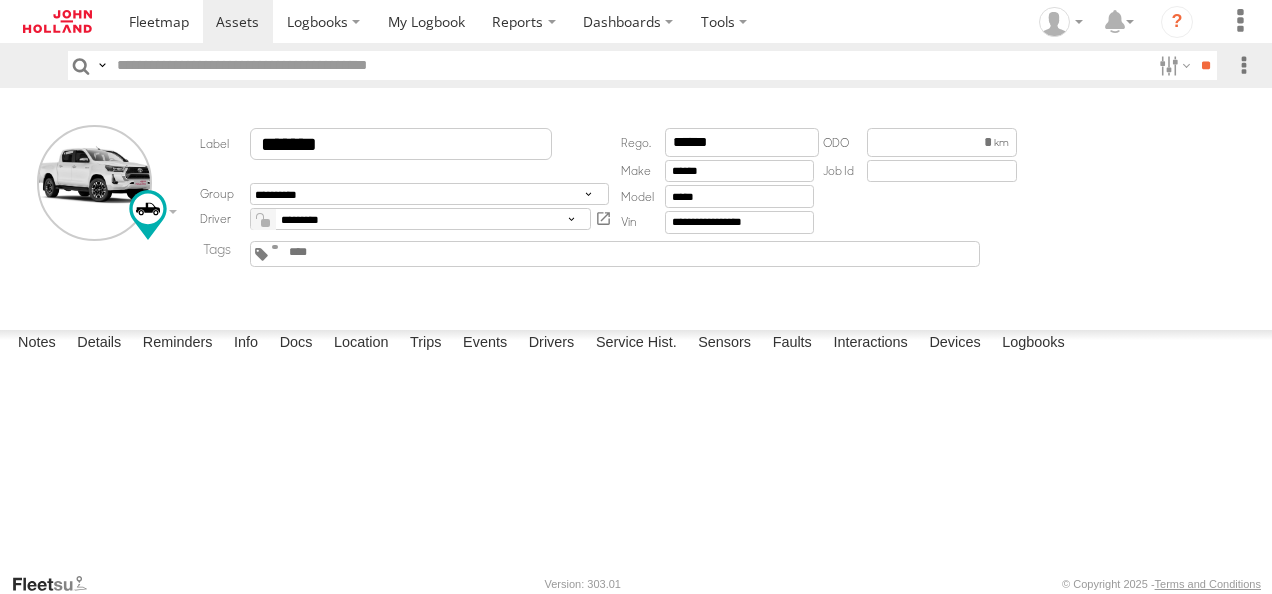 click at bounding box center (0, 0) 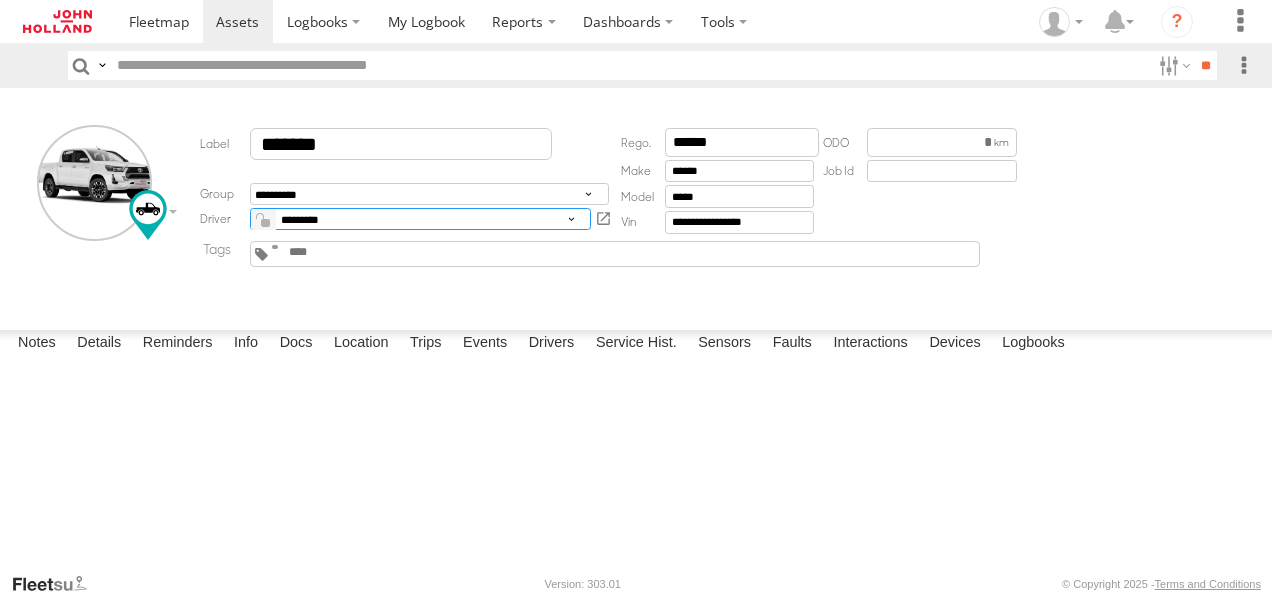 click on "**********" at bounding box center (420, 219) 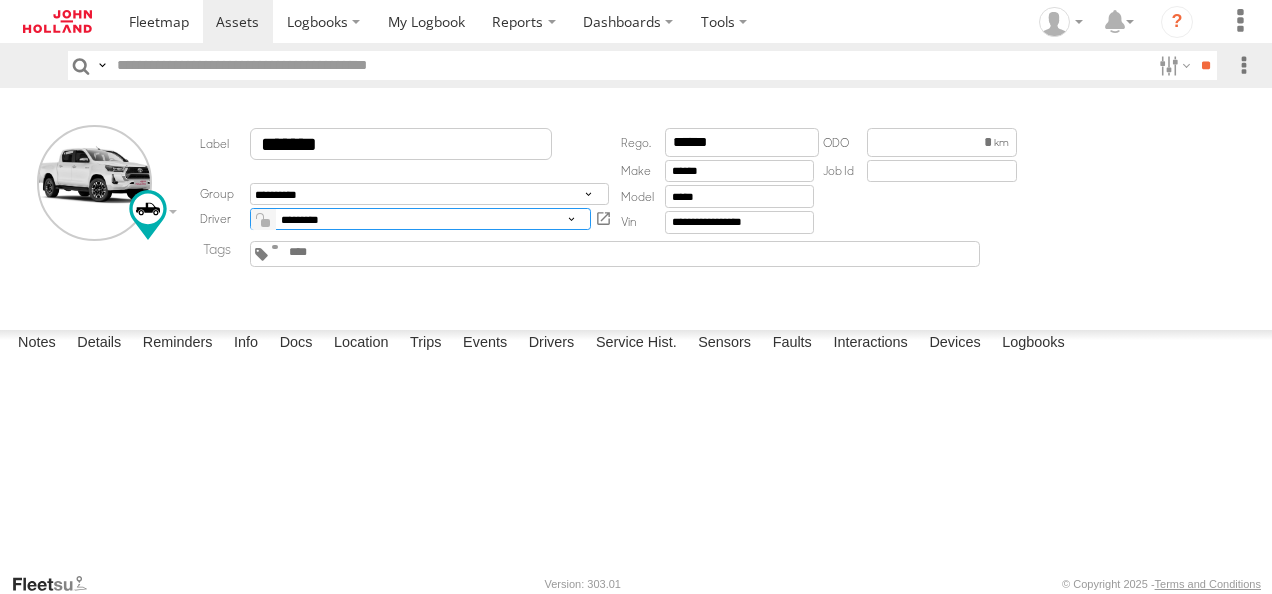 select on "****" 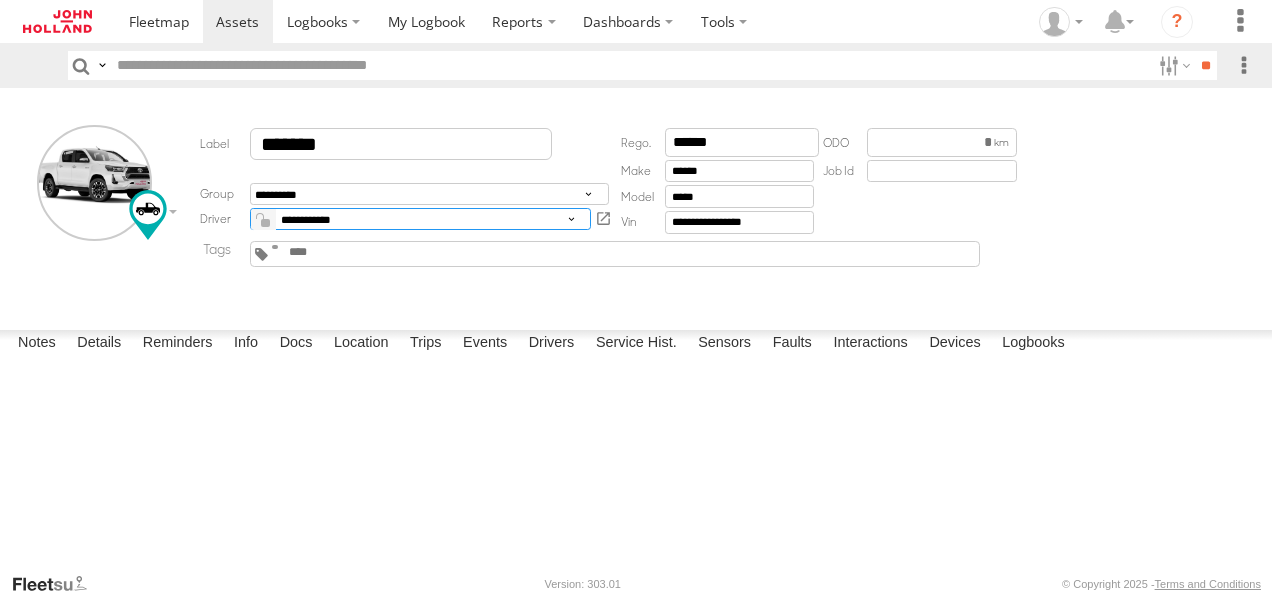 click on "**********" at bounding box center [420, 219] 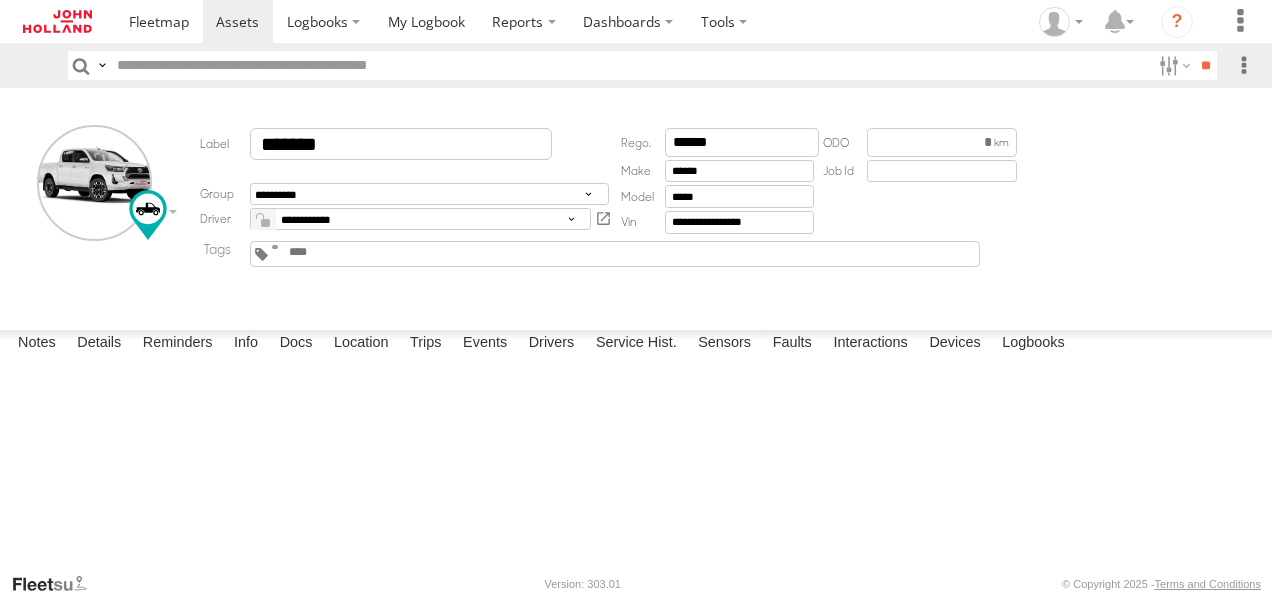 click at bounding box center [265, 223] 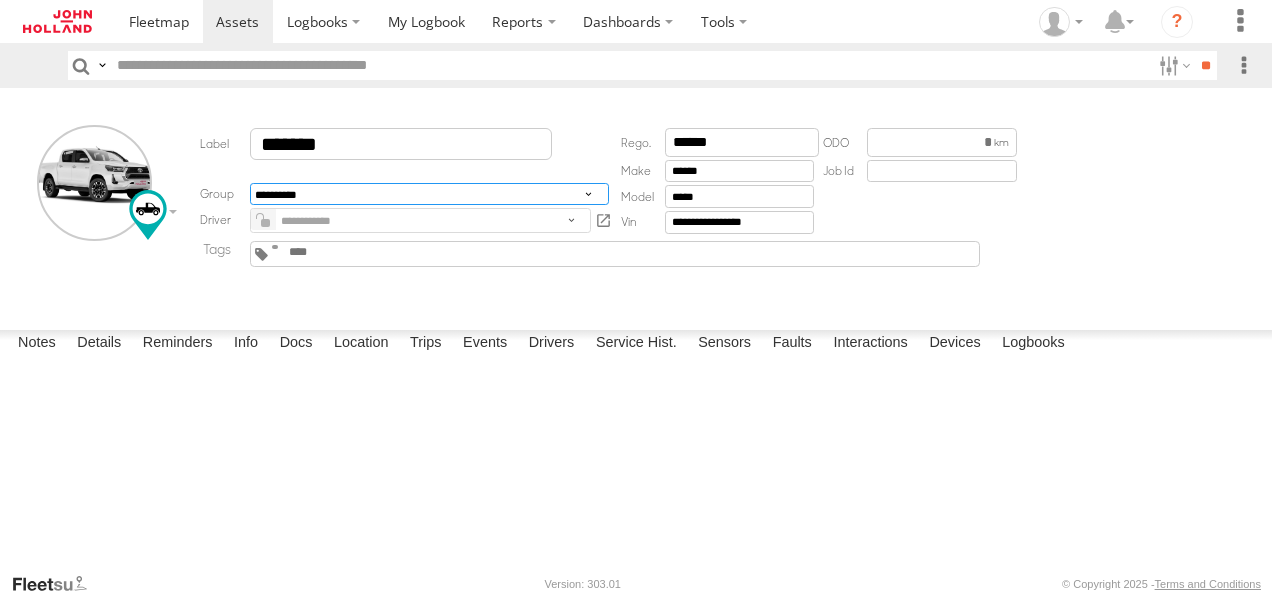 click on "**********" at bounding box center (429, 194) 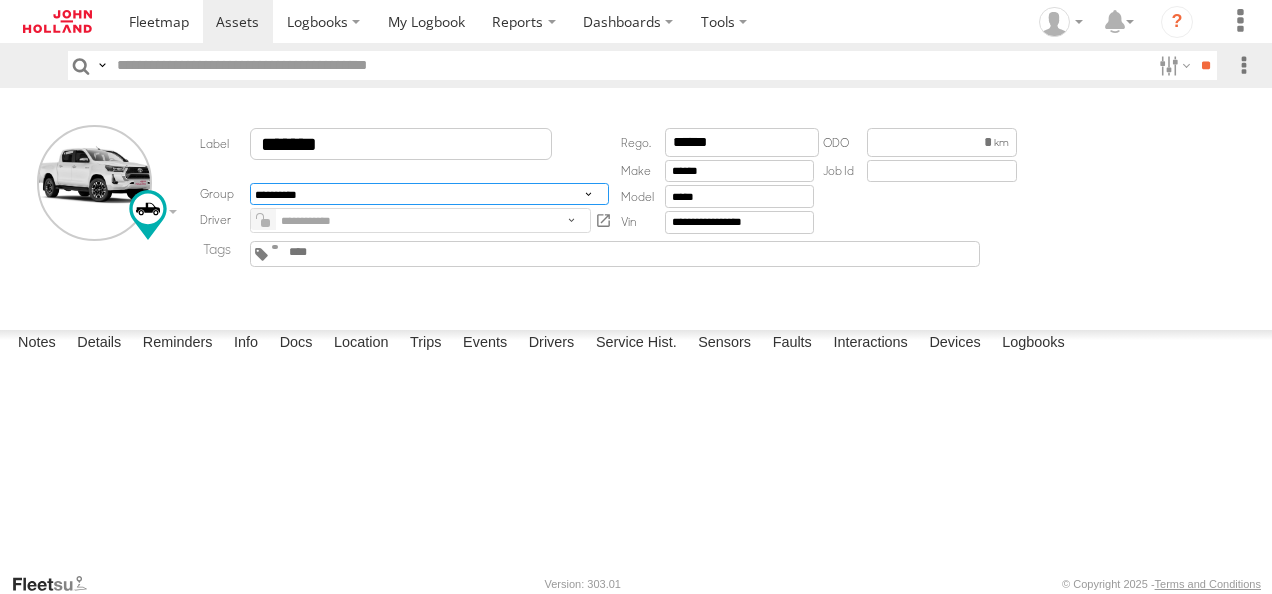 select on "*****" 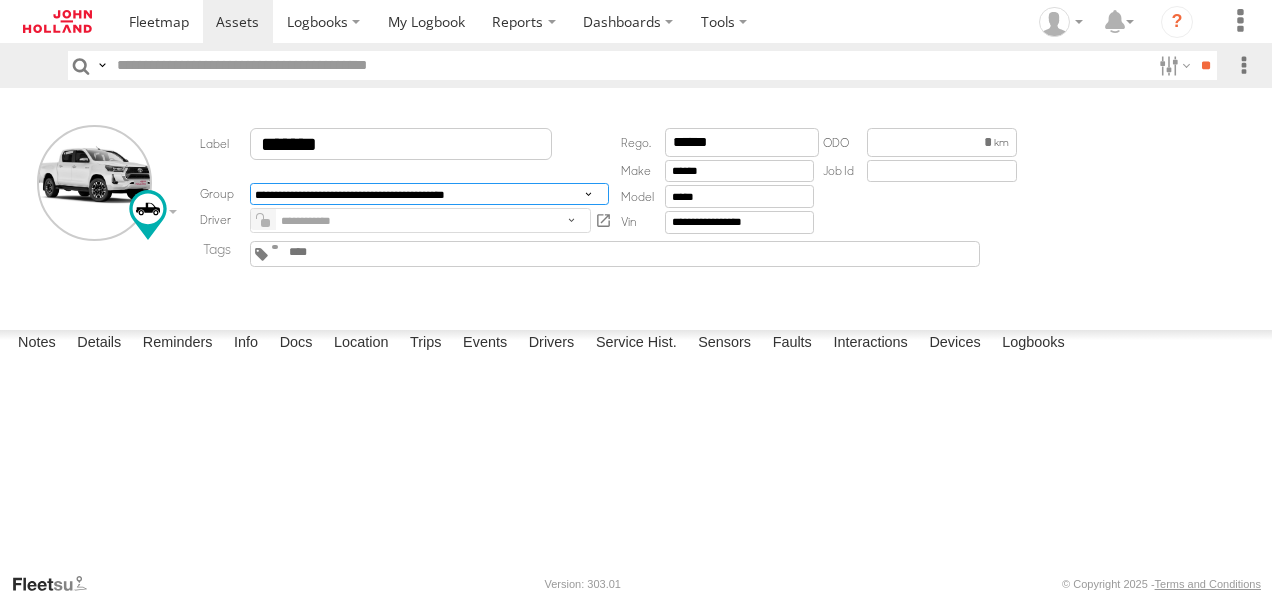 click on "**********" at bounding box center (429, 194) 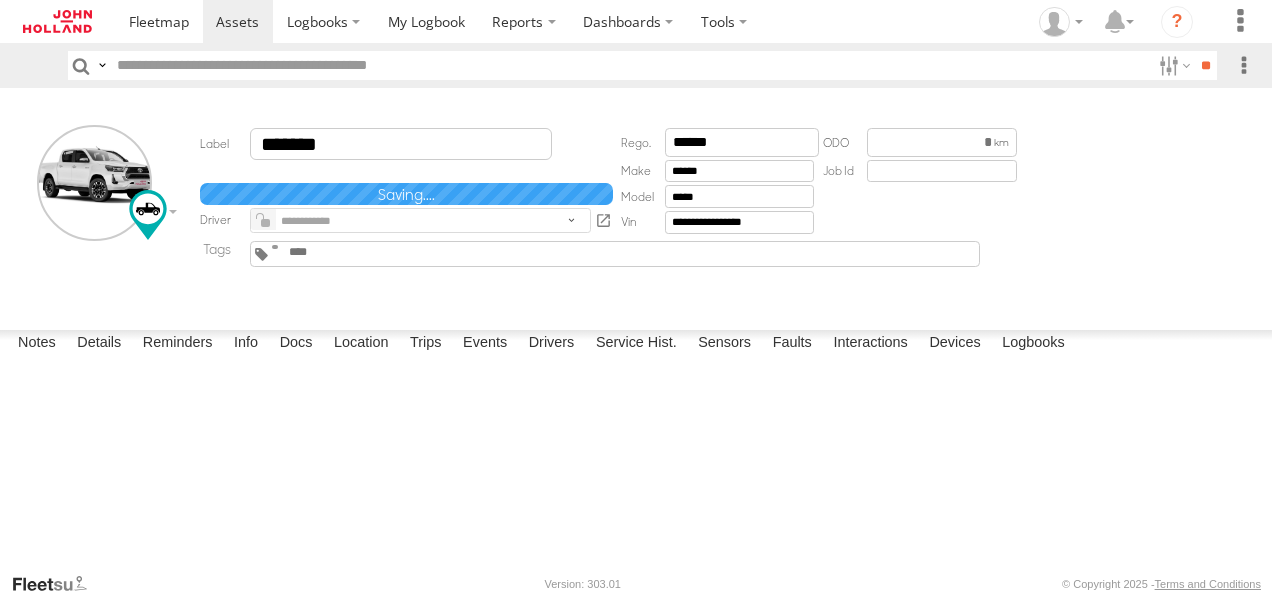 click on "**********" at bounding box center [0, 0] 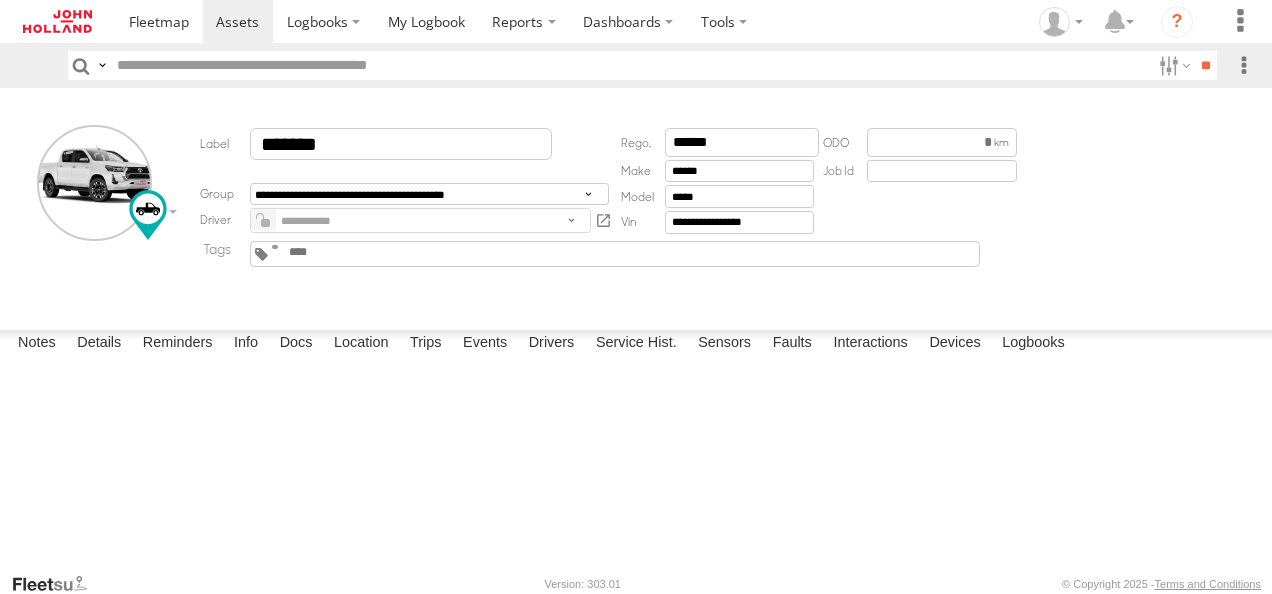 type on "**********" 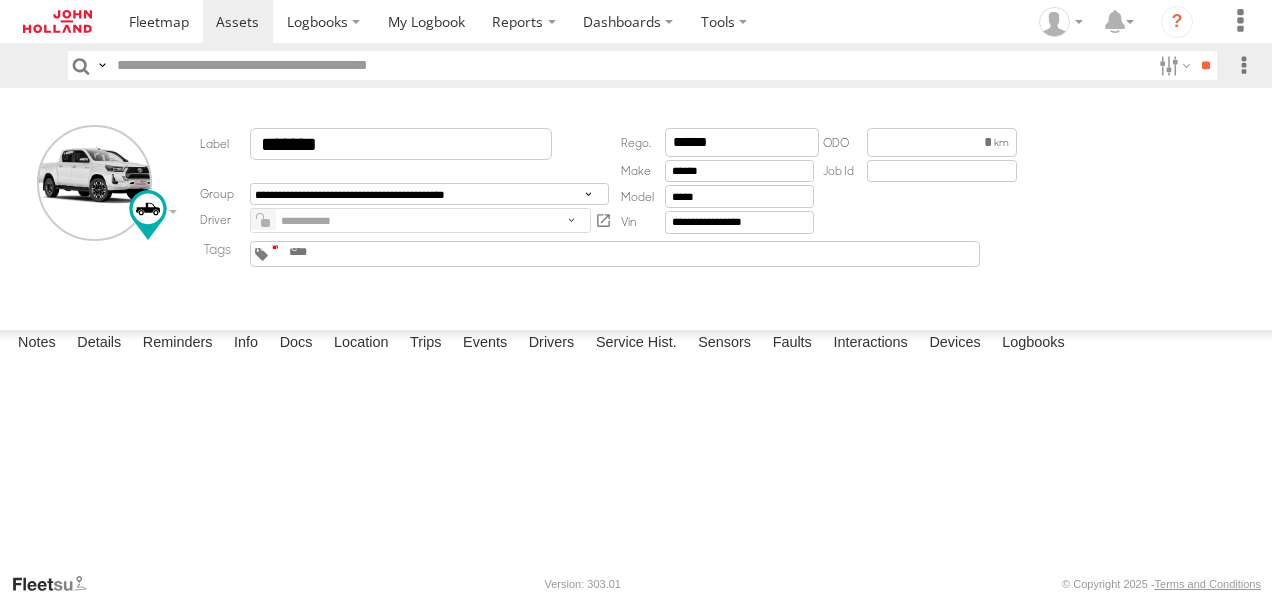 click at bounding box center [275, 247] 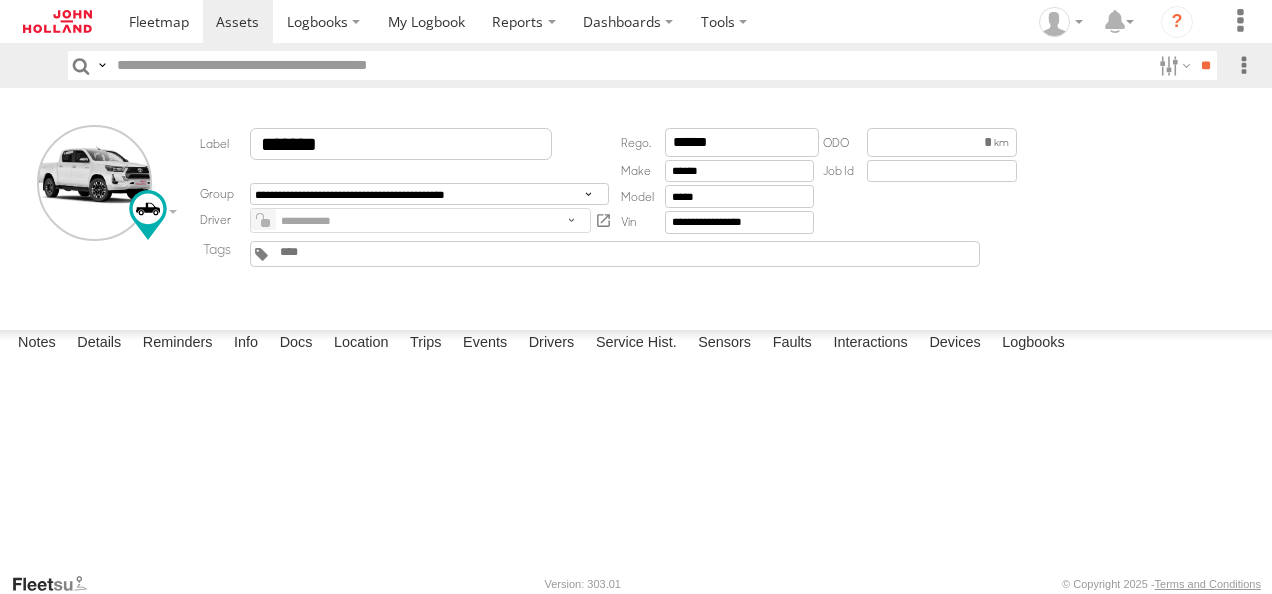 click at bounding box center (326, 252) 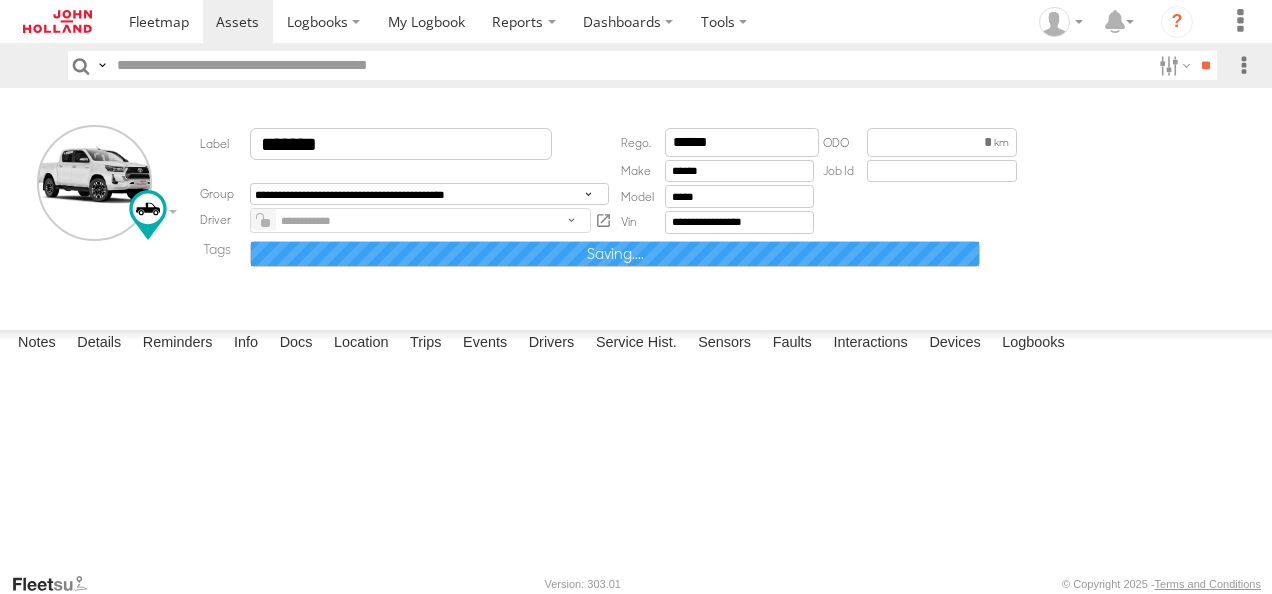 click on "**********" at bounding box center [0, 0] 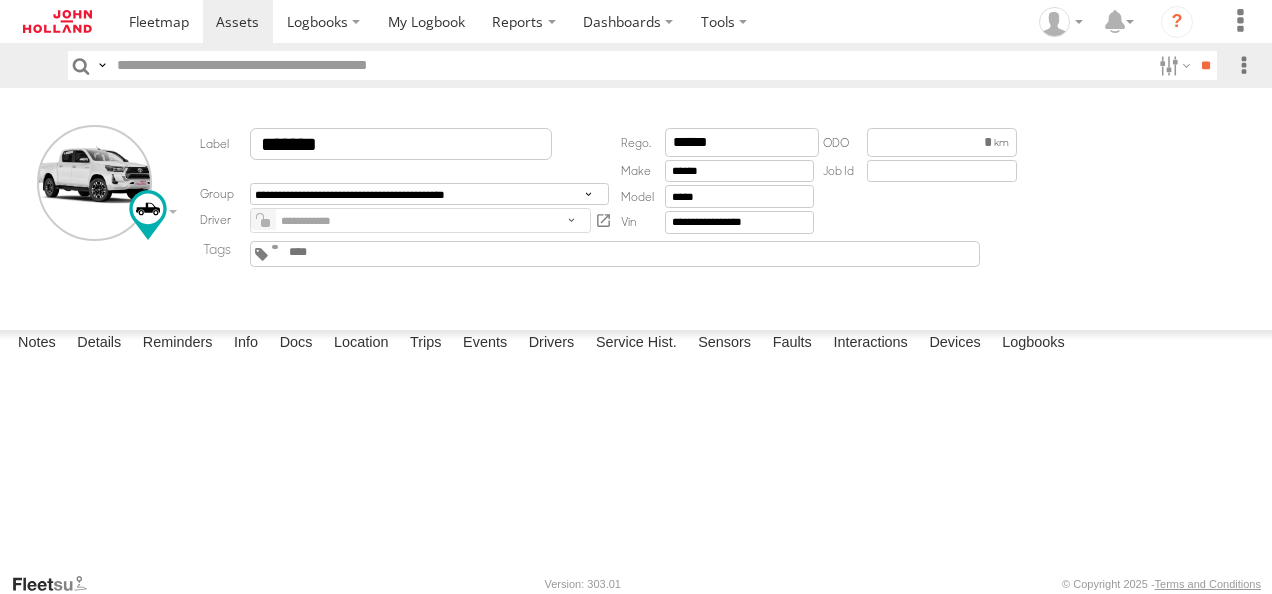 type on "**********" 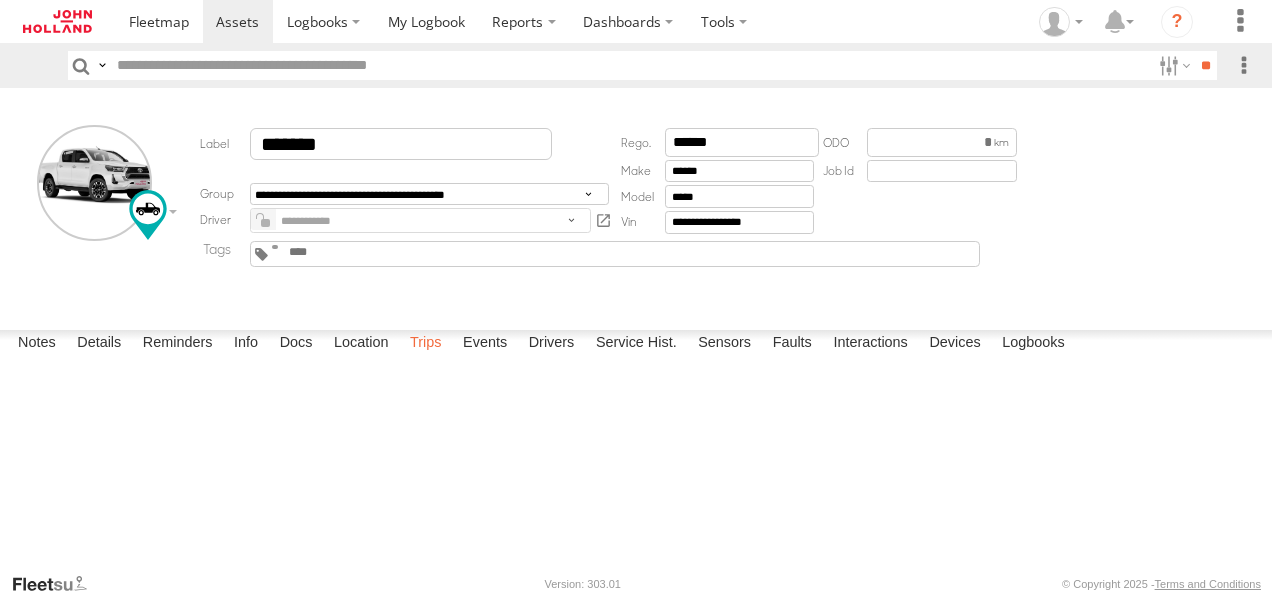 click on "Trips" at bounding box center (426, 344) 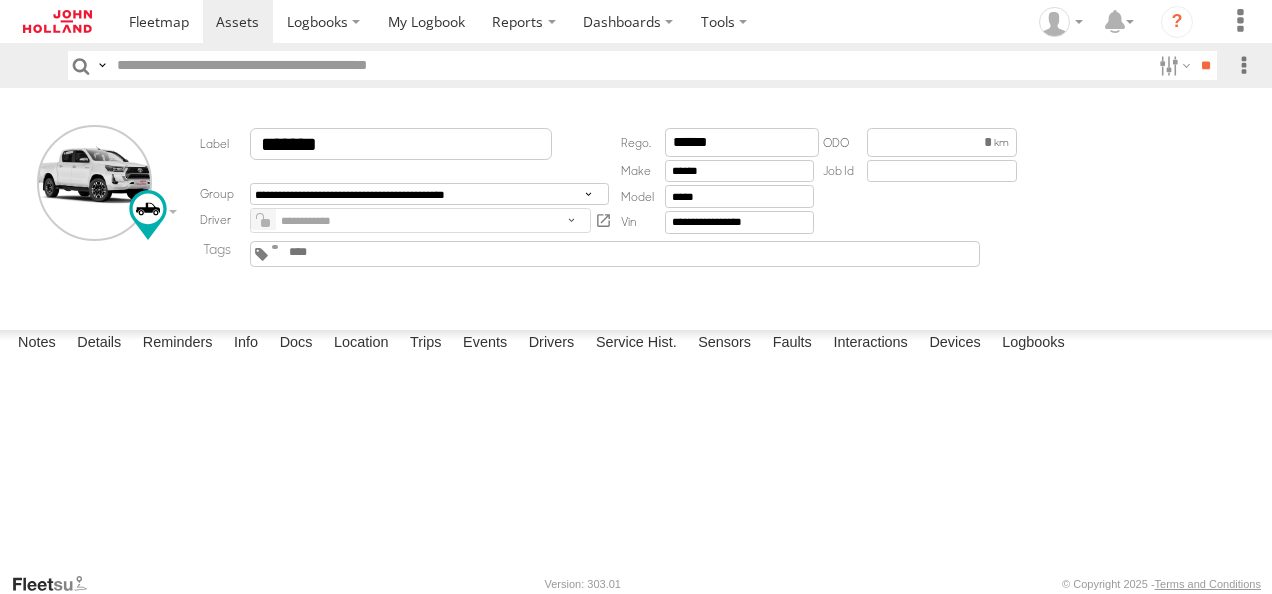 scroll, scrollTop: 200, scrollLeft: 0, axis: vertical 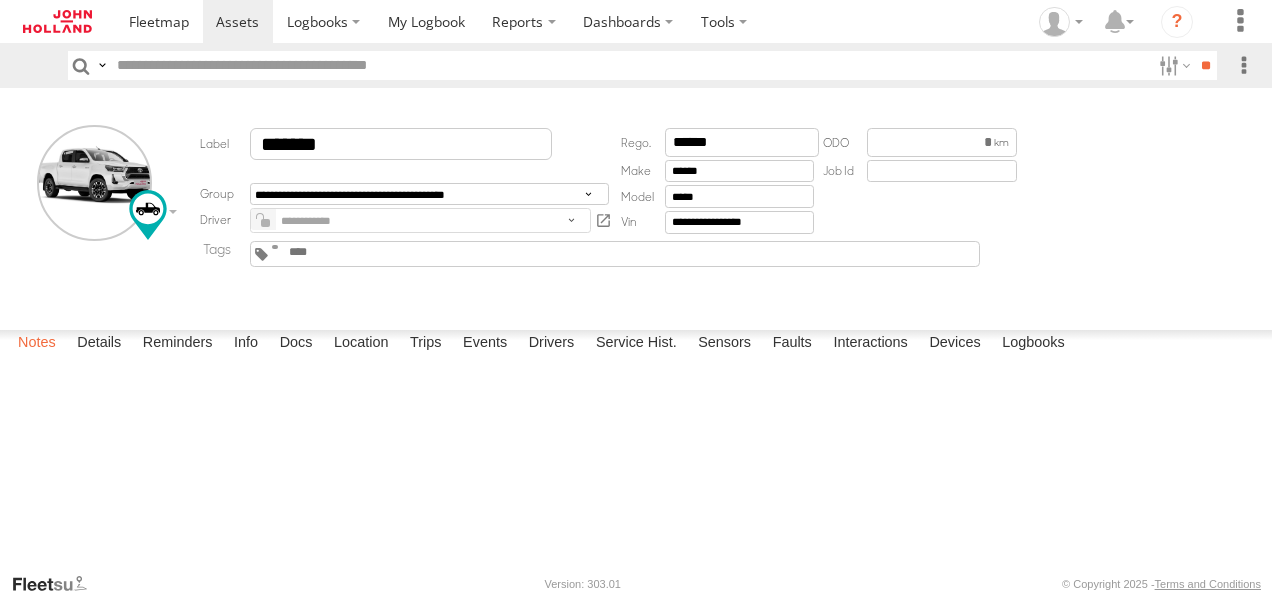 click on "Notes" at bounding box center (37, 344) 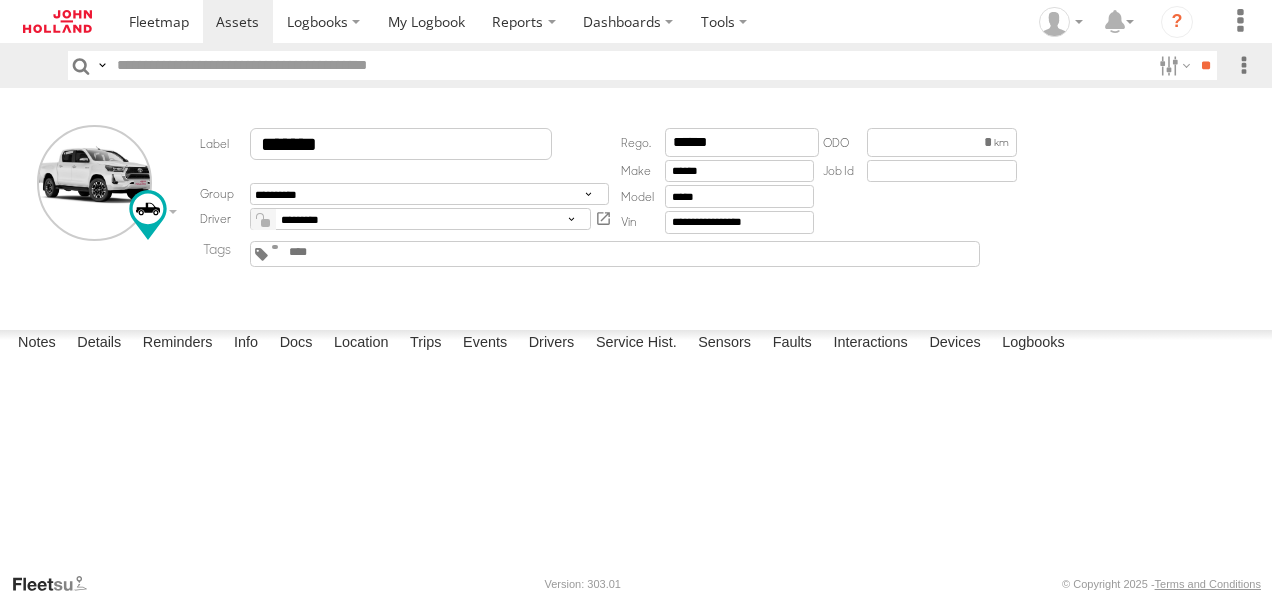 scroll, scrollTop: 0, scrollLeft: 0, axis: both 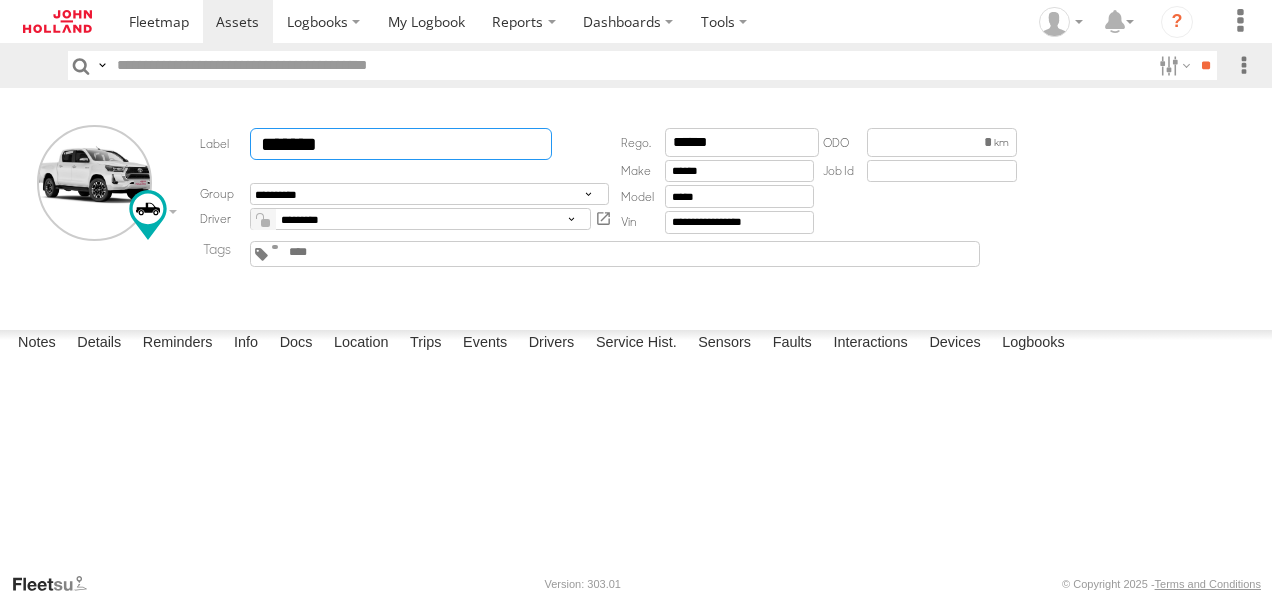 click on "*******" at bounding box center [401, 144] 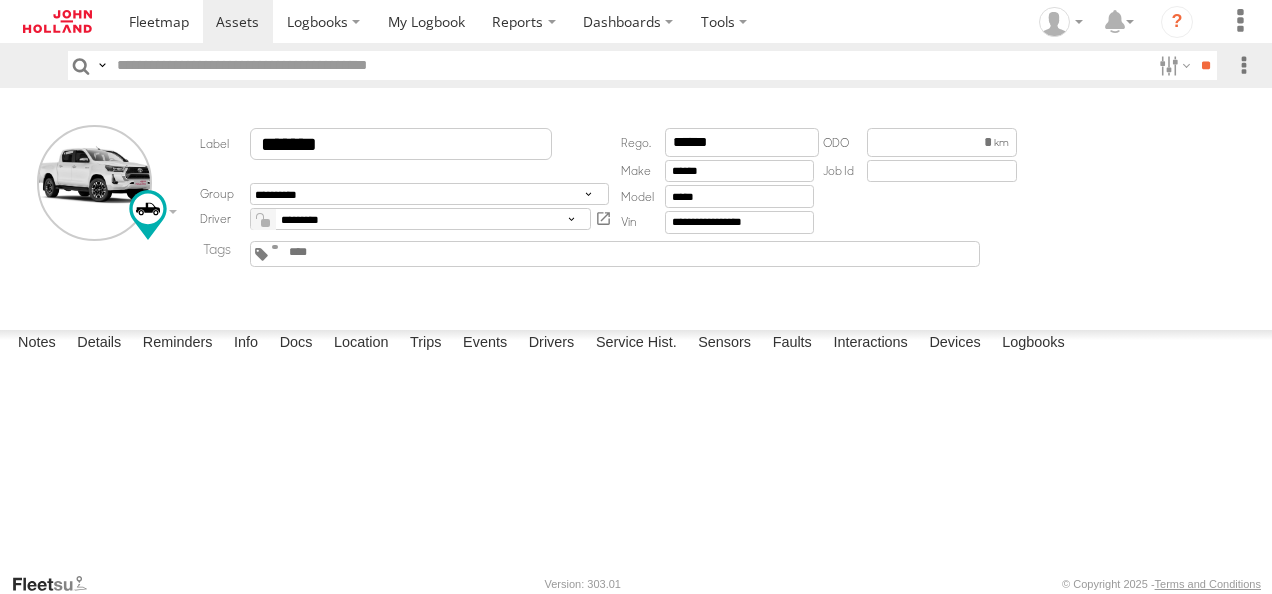 click on "**********" at bounding box center (636, 205) 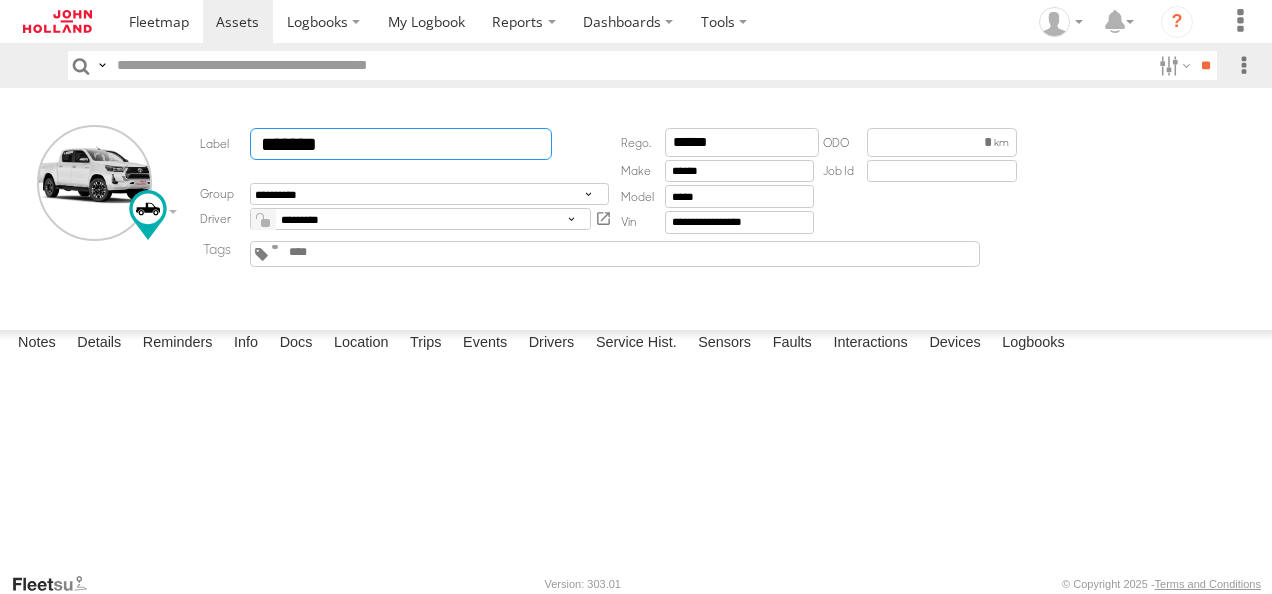 click on "*******" at bounding box center (401, 144) 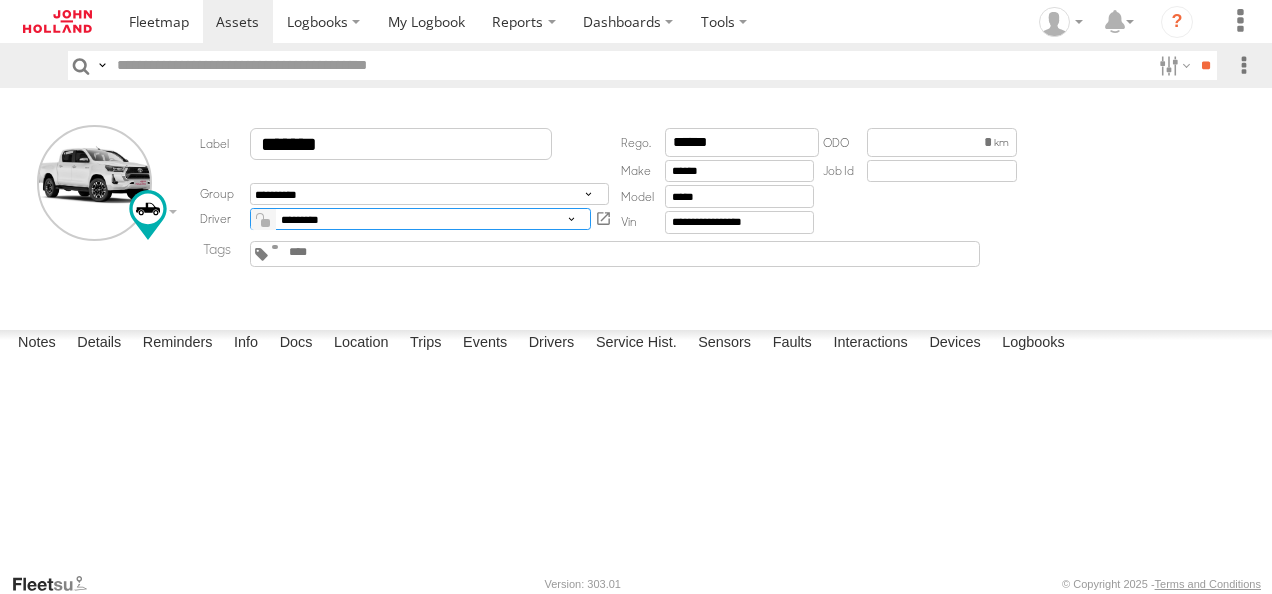 click on "**********" at bounding box center [420, 219] 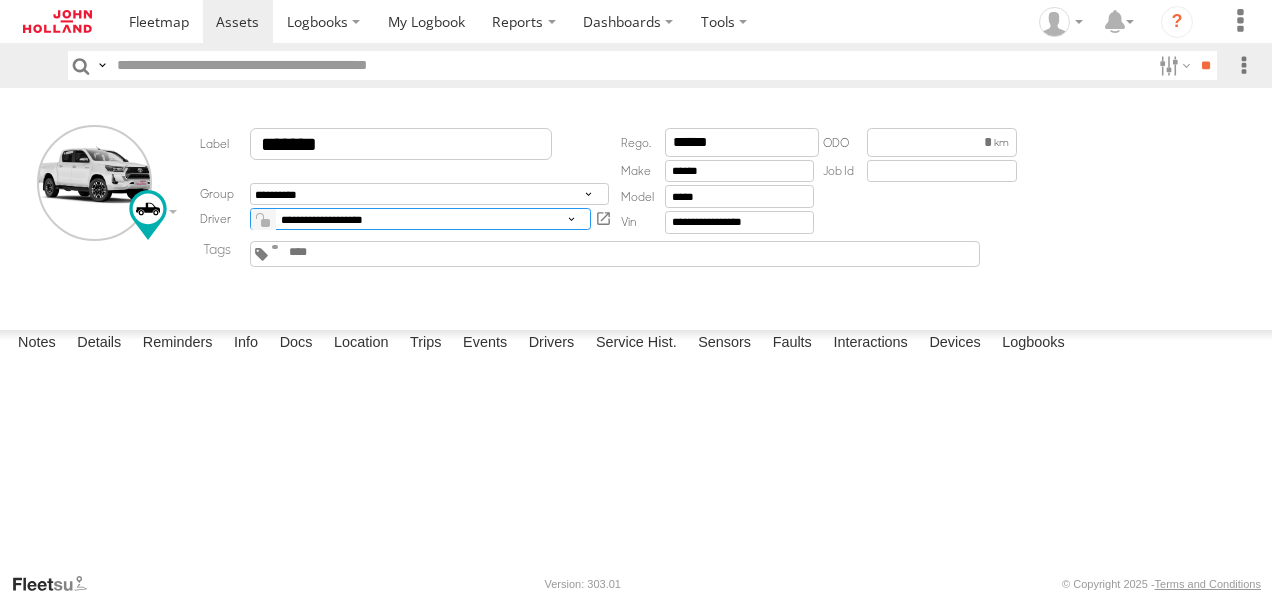click on "**********" at bounding box center [420, 219] 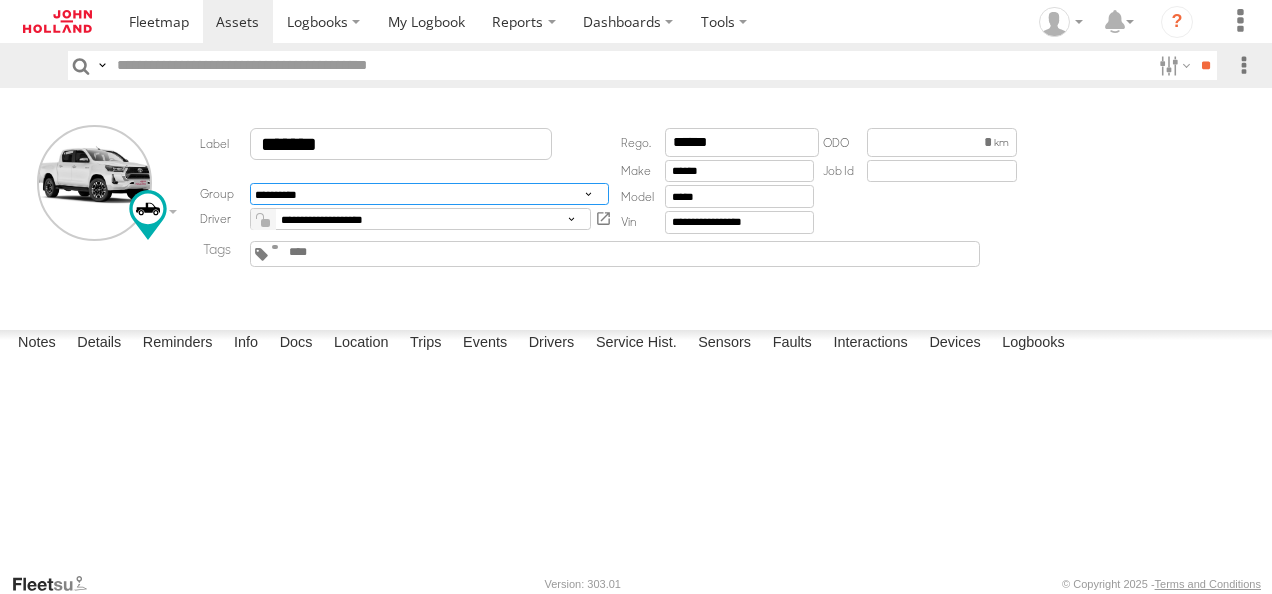 click on "**********" at bounding box center [429, 194] 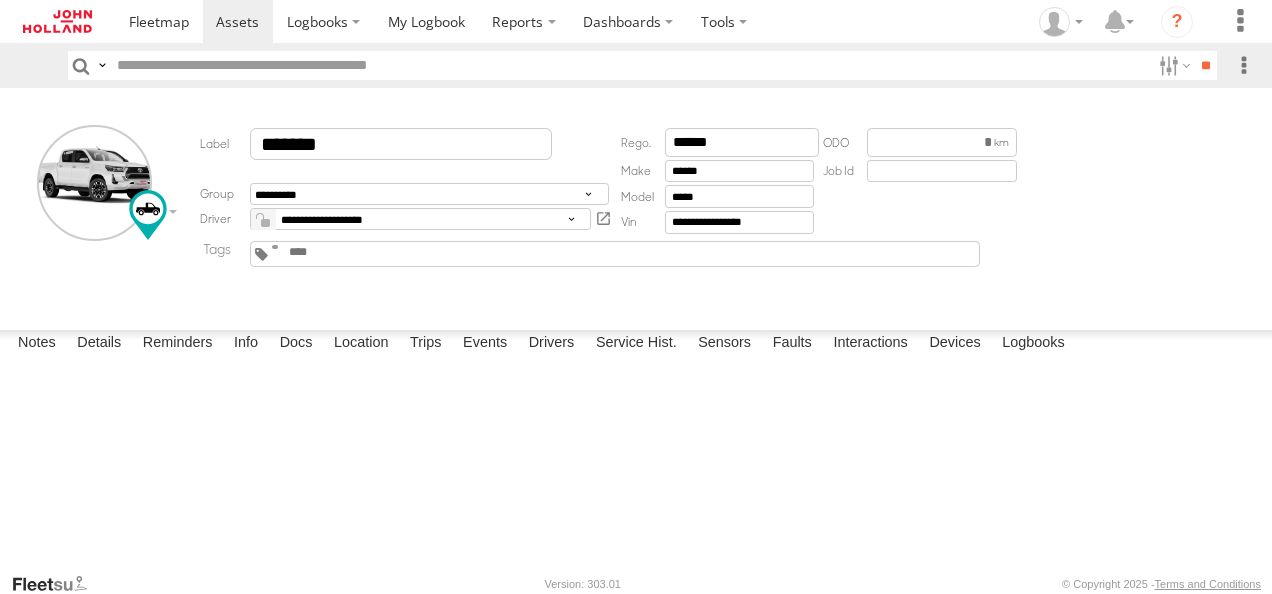click on "Awaiting Project Battery Isolated Check Device Secured Properly Deep Sleep Enabled Disposed Vehicle Driver Field Locked EV Exceeded 100% Private Limit Exceeded 50% Private Limit Exceeded 75% Private Limit Exceeded 90% Private Limit Exceeded 95% Private Limit External Hybrid Known freq. isolated Low Battery Alert Motor Veh Non Commercial Motor Vehicle - Site Superable MV Commercial: 1,000km Limited Private Use MV TOT Private Use: Reasonable Private Use MV: Car Allowance No longer active in SF No Pay Component in SF Odometer Reading Check Offline - To investigate Pending Disposal Plant - WA Pool Pool Vehicle Restricted View Project not in SF PTA - Urban Rail Infrastructure Maintenance P Rail New Zealand User" at bounding box center [584, 254] 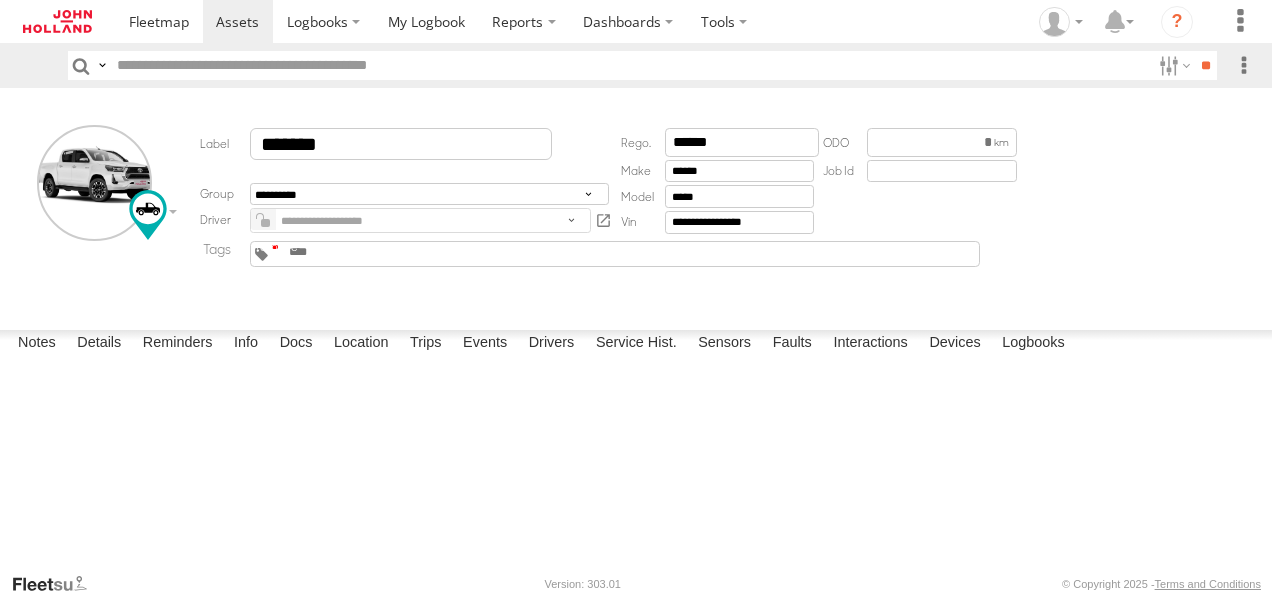 click at bounding box center (275, 247) 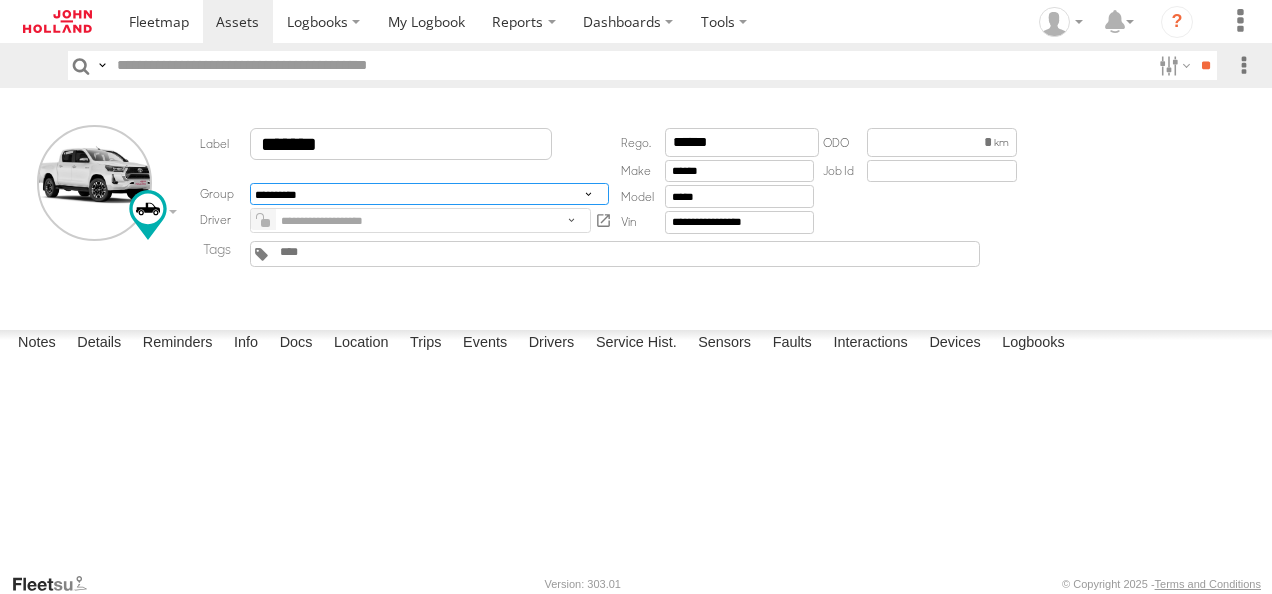 click on "**********" at bounding box center (429, 194) 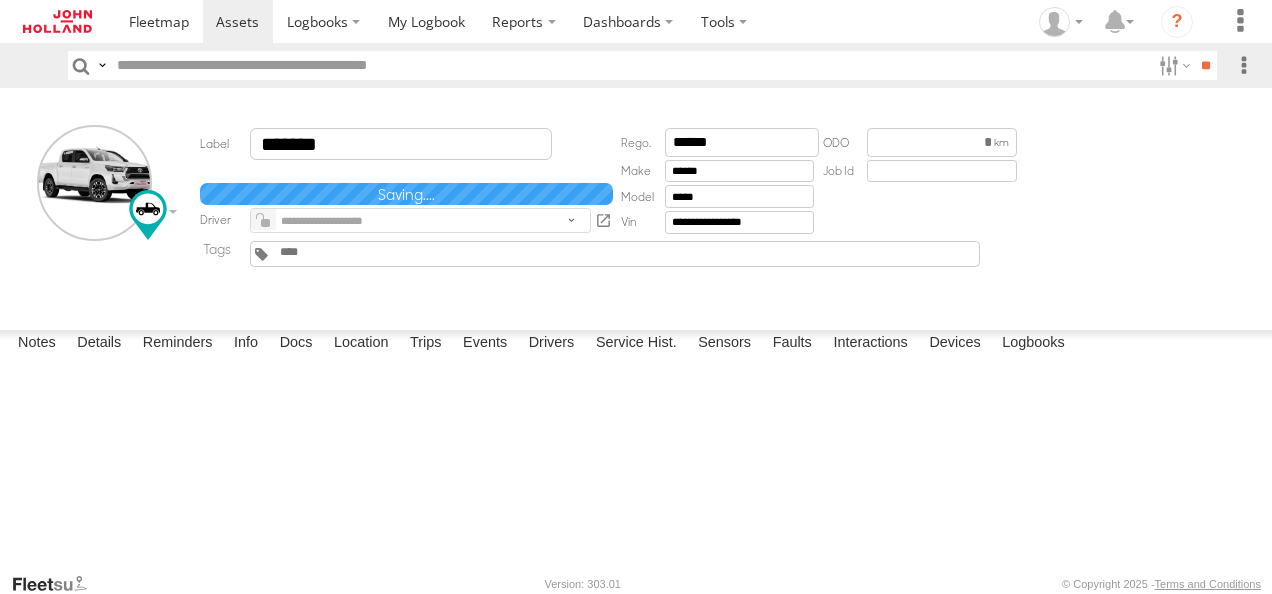 click at bounding box center [0, 0] 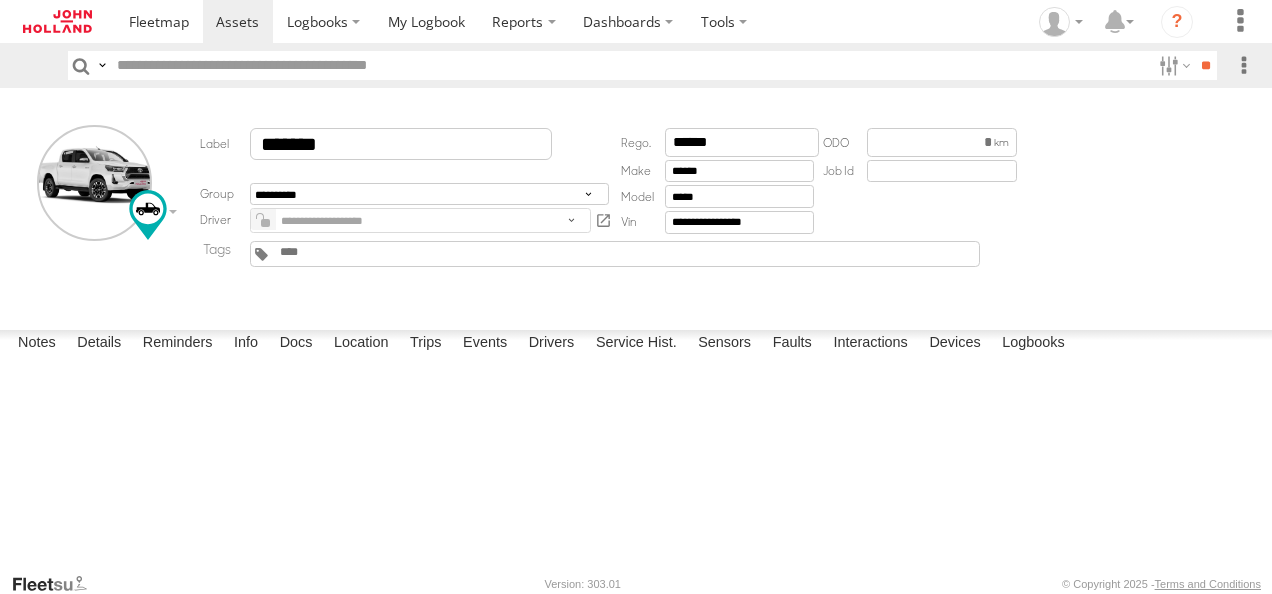 click on "**********" at bounding box center (0, 0) 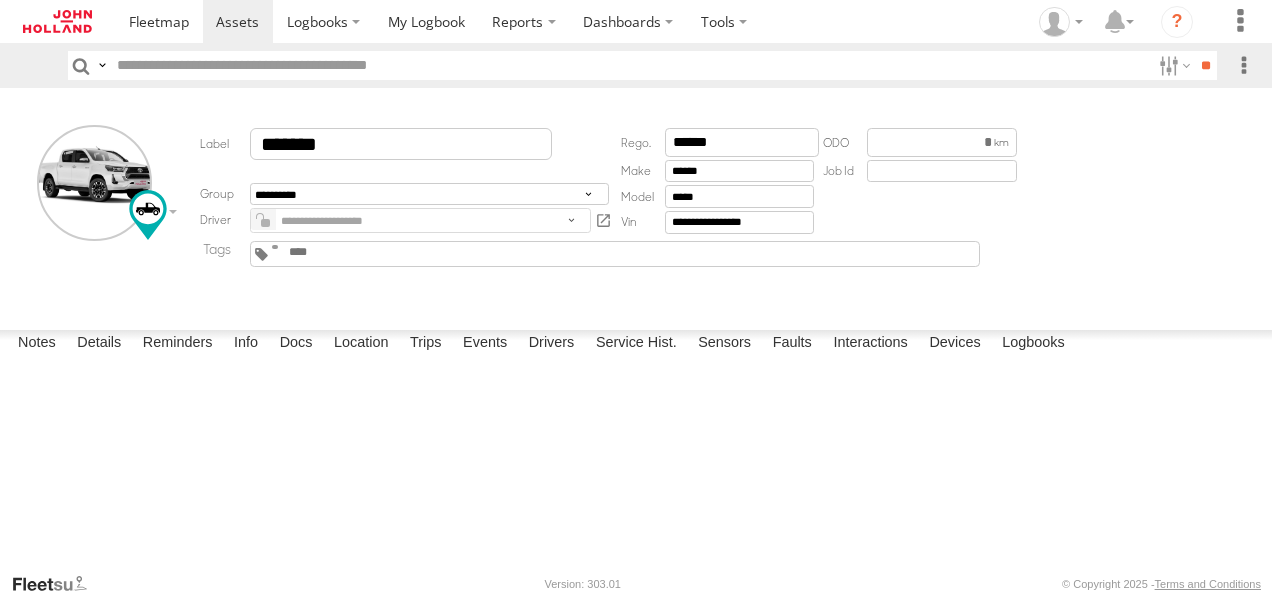 click on "Save" at bounding box center (0, 0) 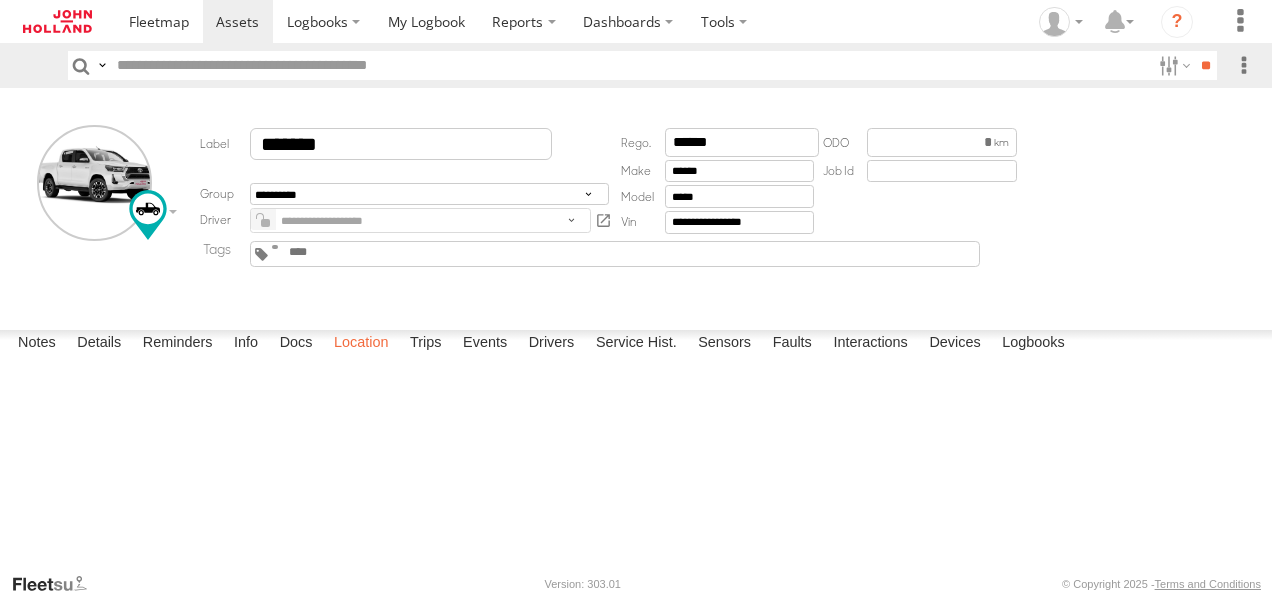 click on "Location" at bounding box center [361, 344] 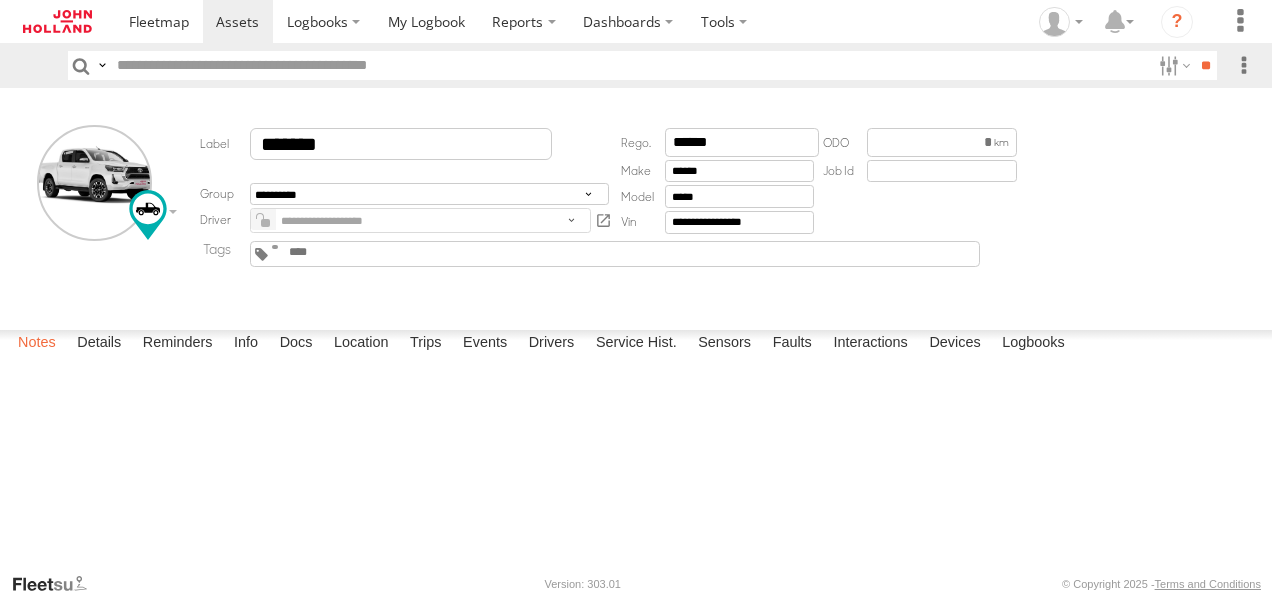 click on "Notes" at bounding box center (37, 344) 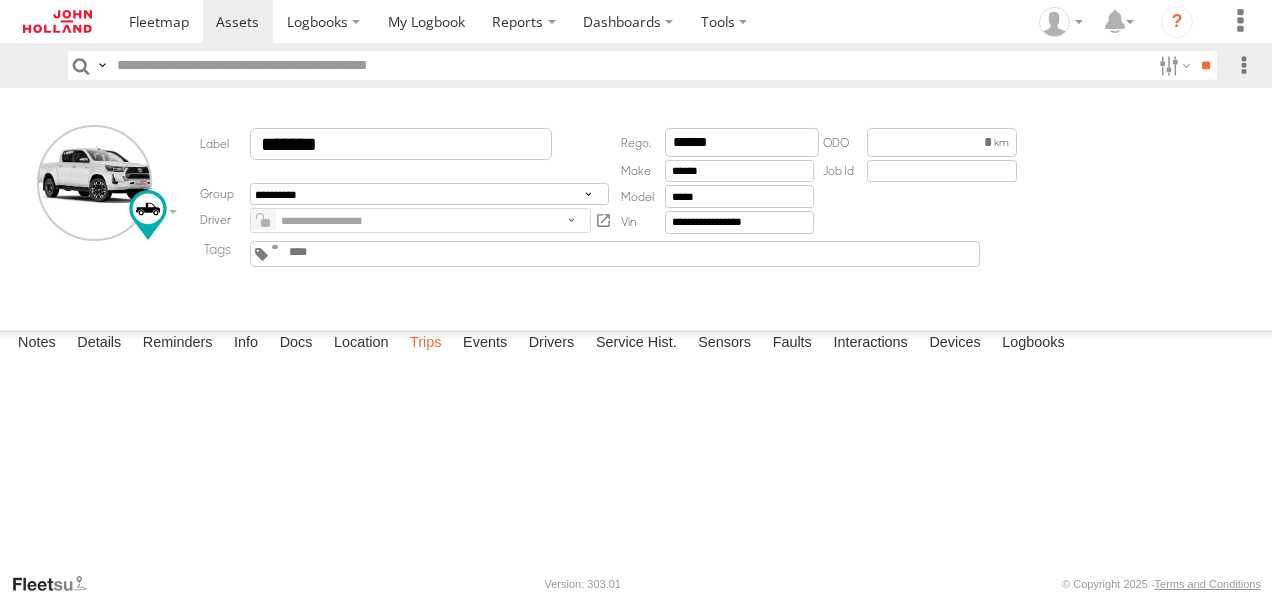 click on "Trips" at bounding box center (426, 344) 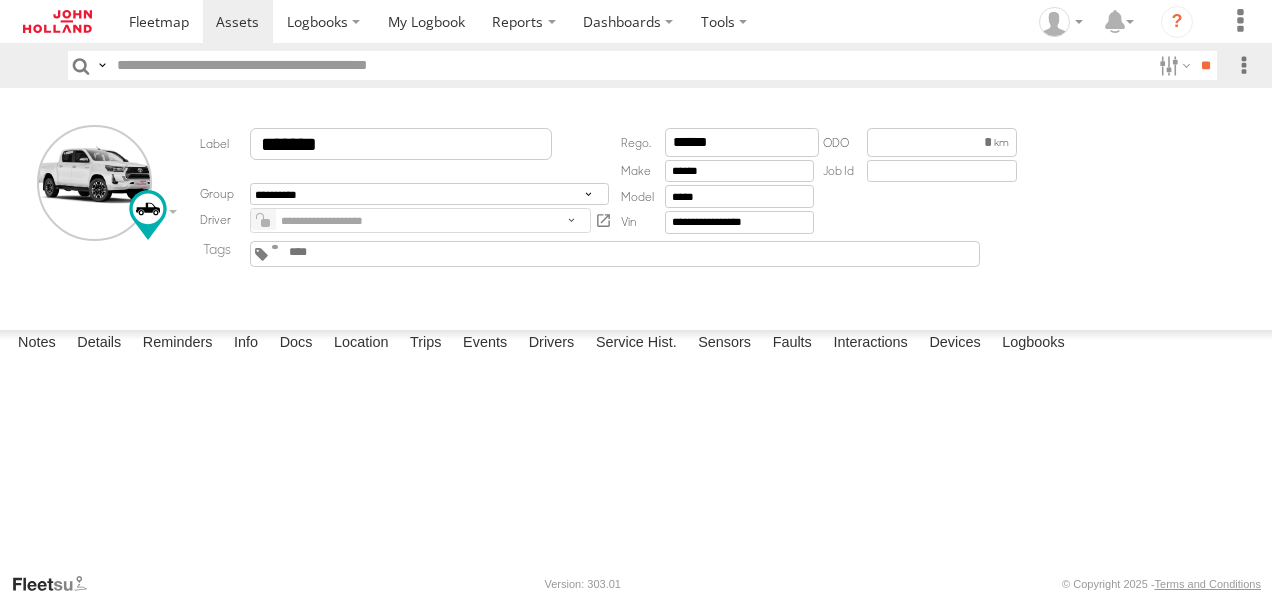 scroll, scrollTop: 0, scrollLeft: 0, axis: both 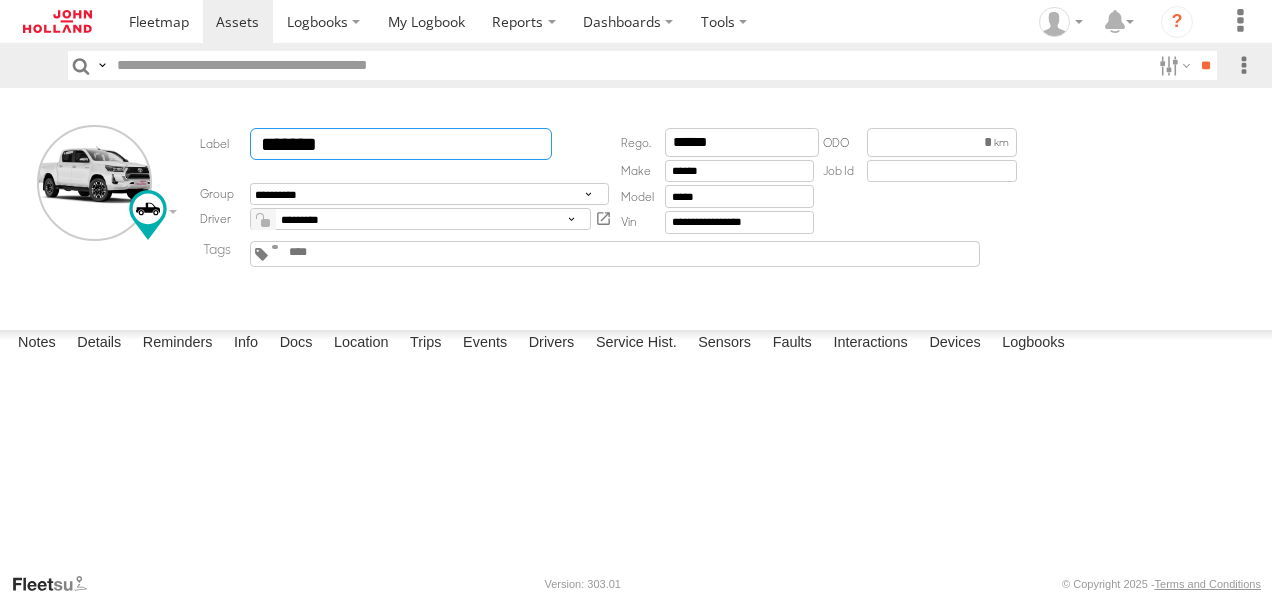 click on "*******" at bounding box center [401, 144] 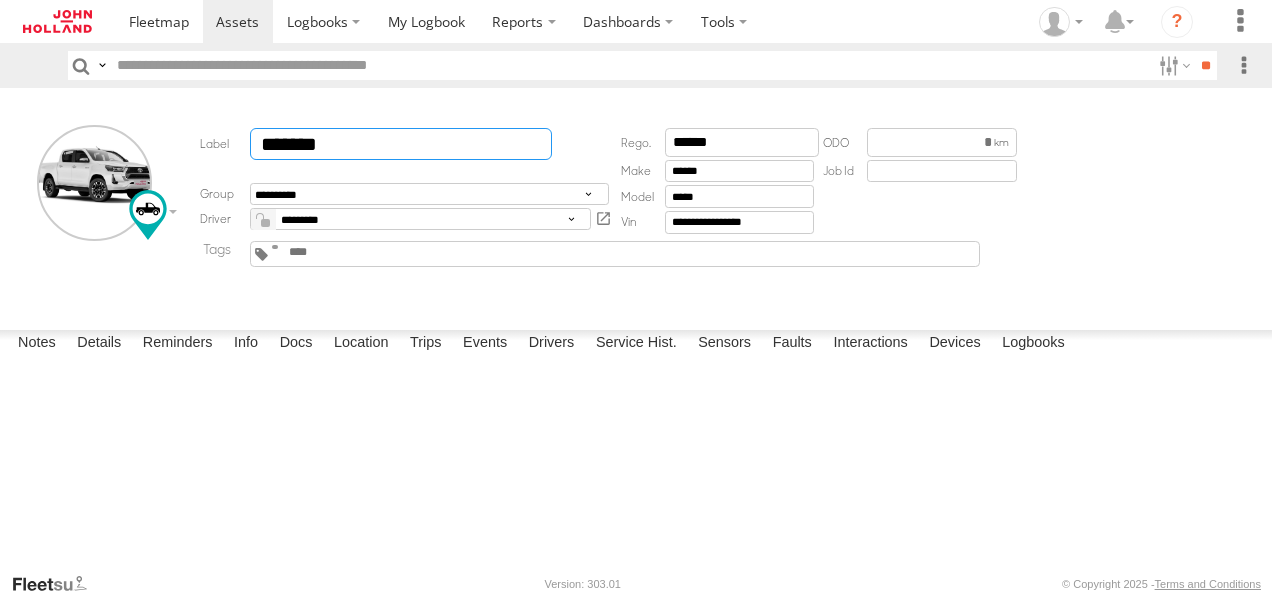 click on "*******" at bounding box center (401, 144) 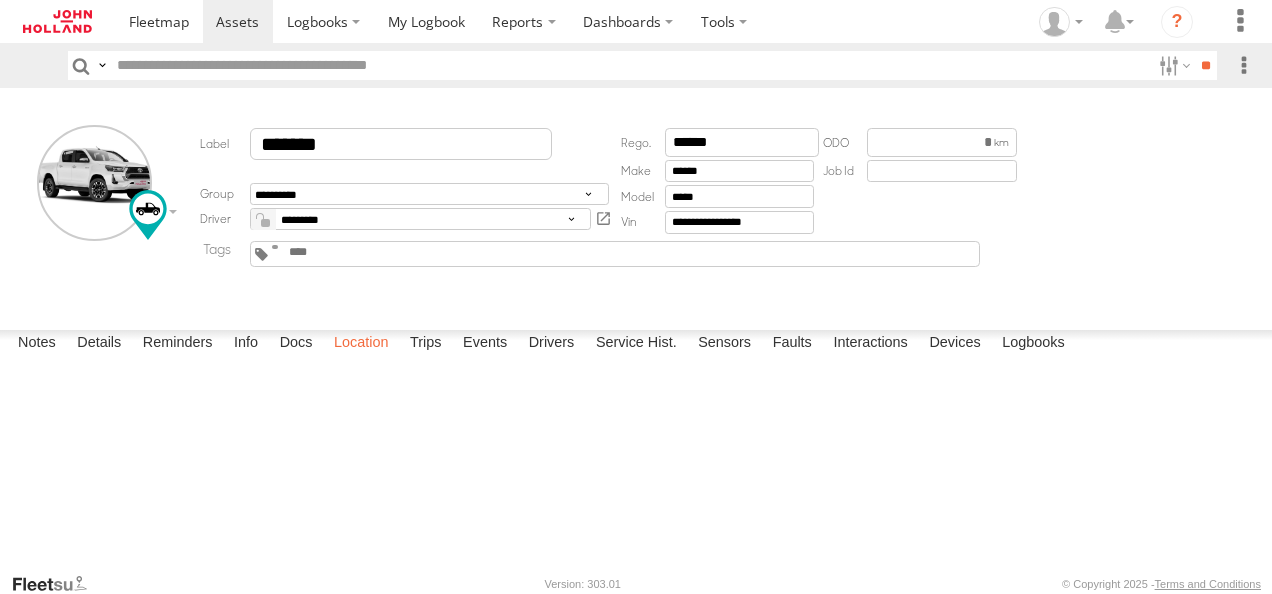 click on "Location" at bounding box center (361, 344) 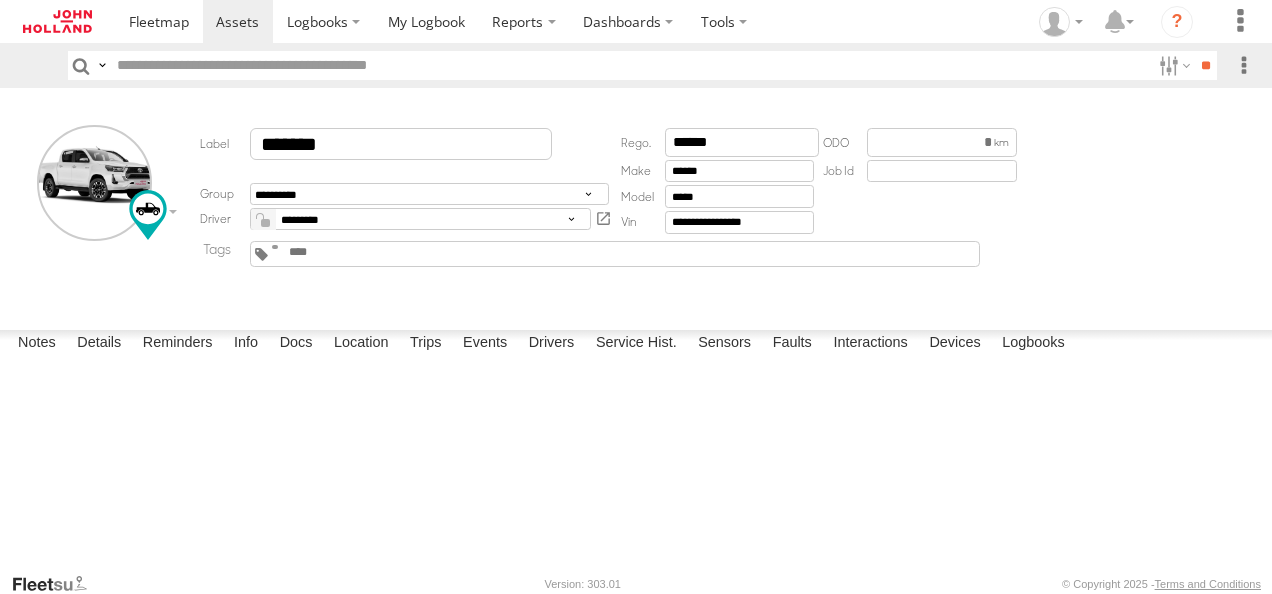 click at bounding box center (0, 0) 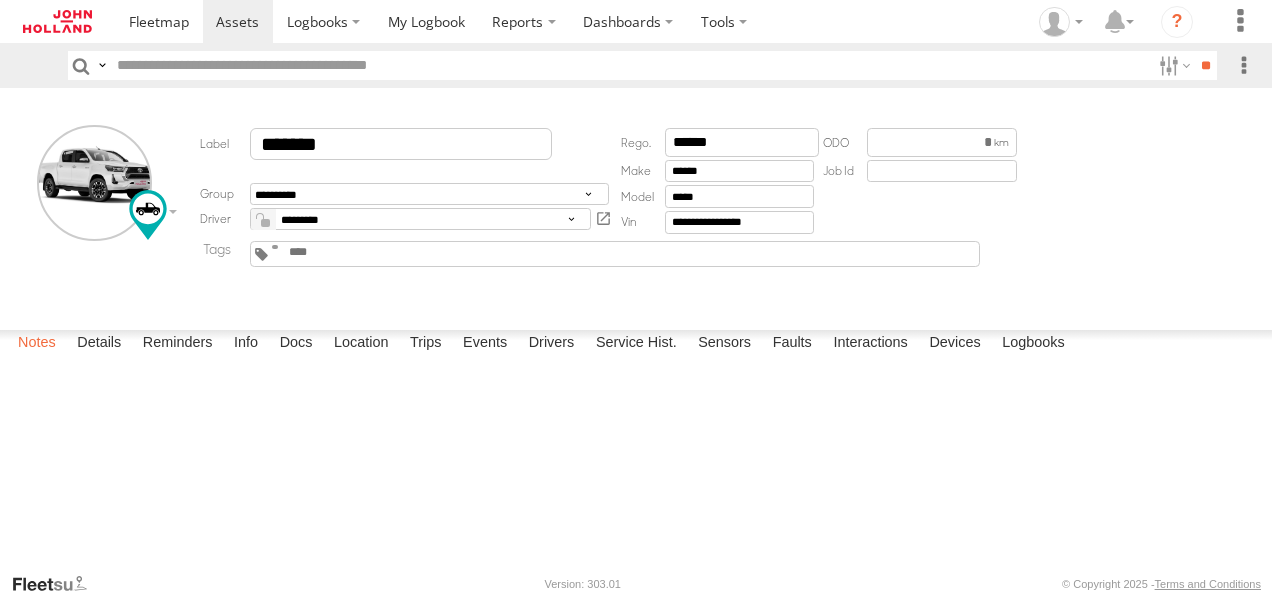 click on "Notes" at bounding box center [37, 344] 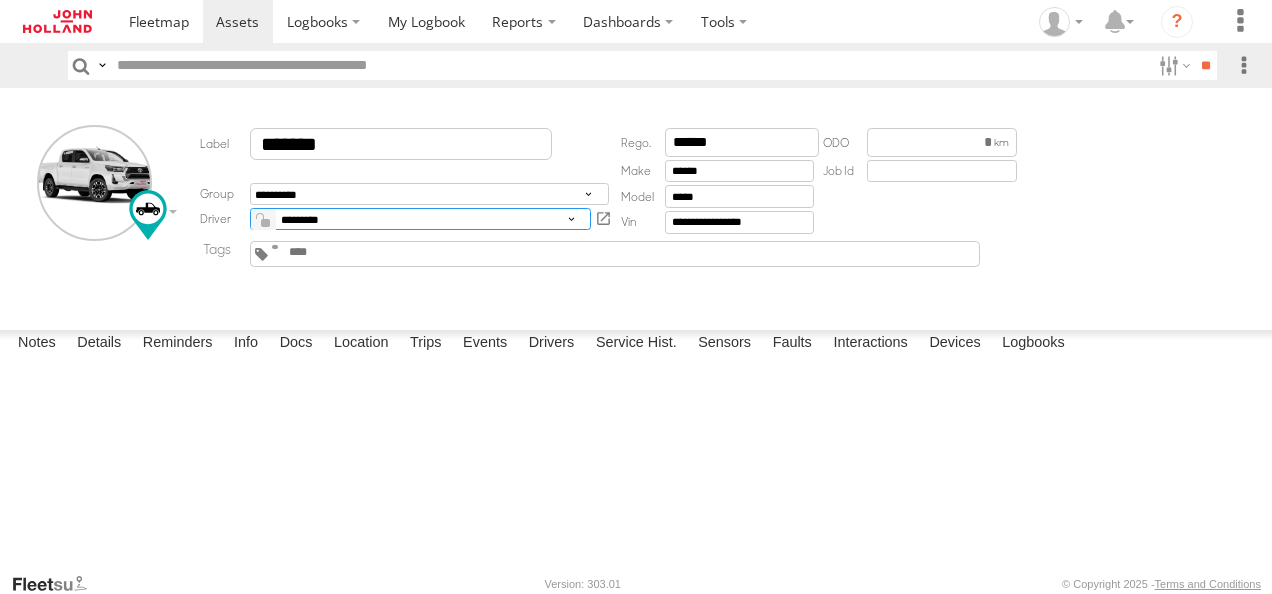 click on "**********" at bounding box center [420, 219] 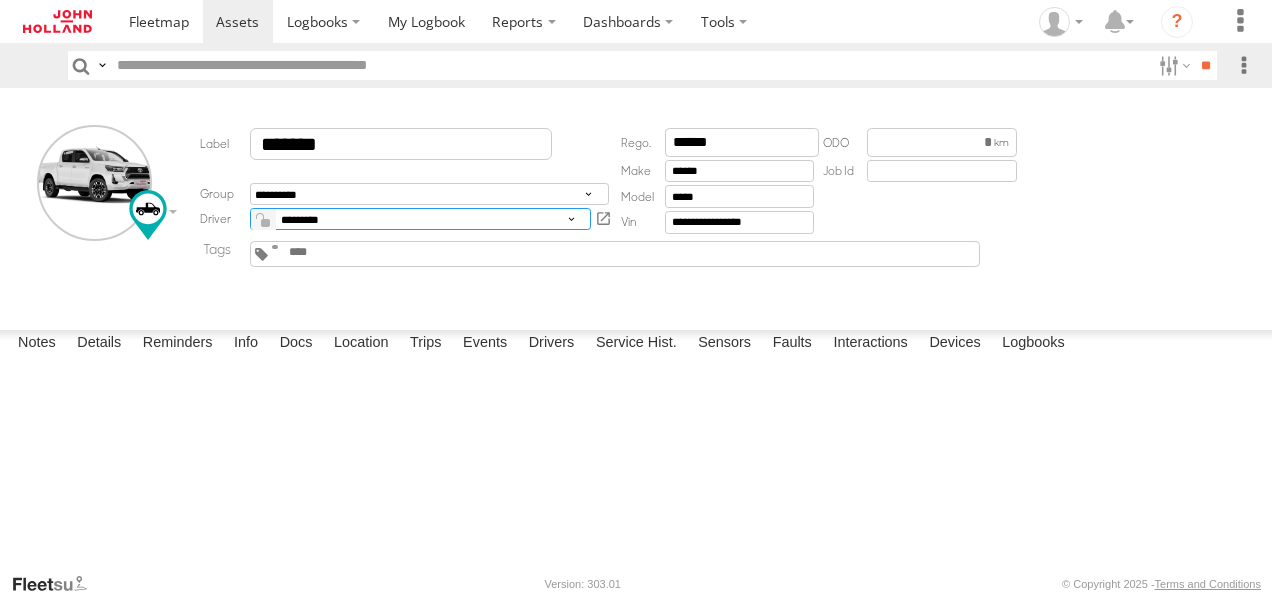 select on "*****" 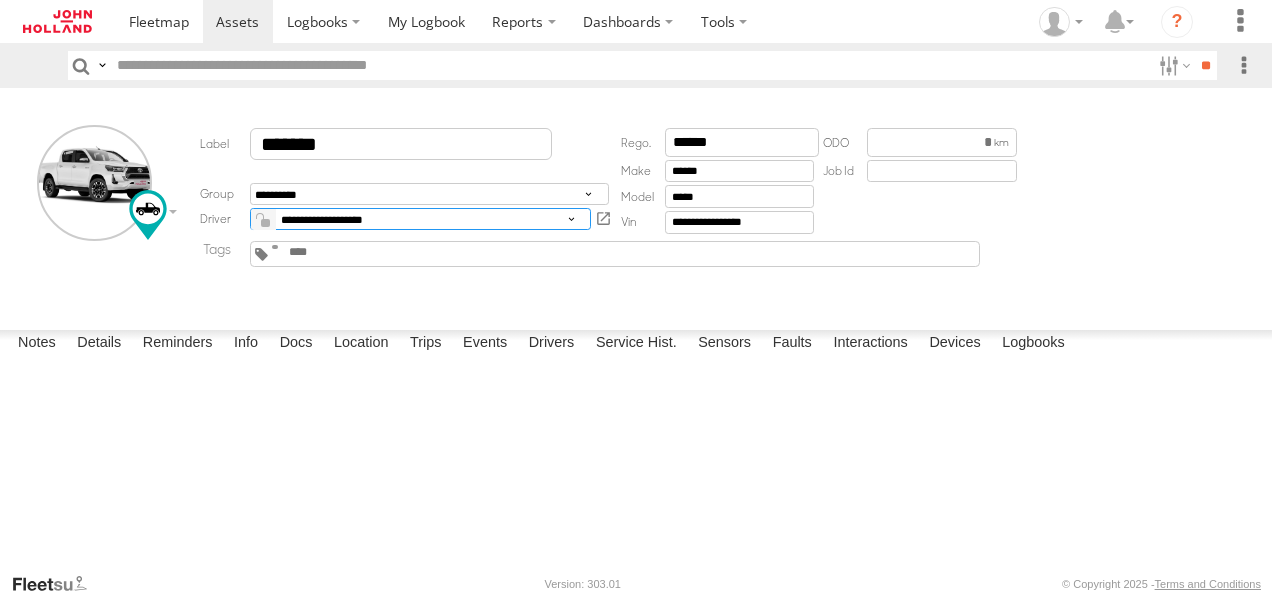 click on "**********" at bounding box center [420, 219] 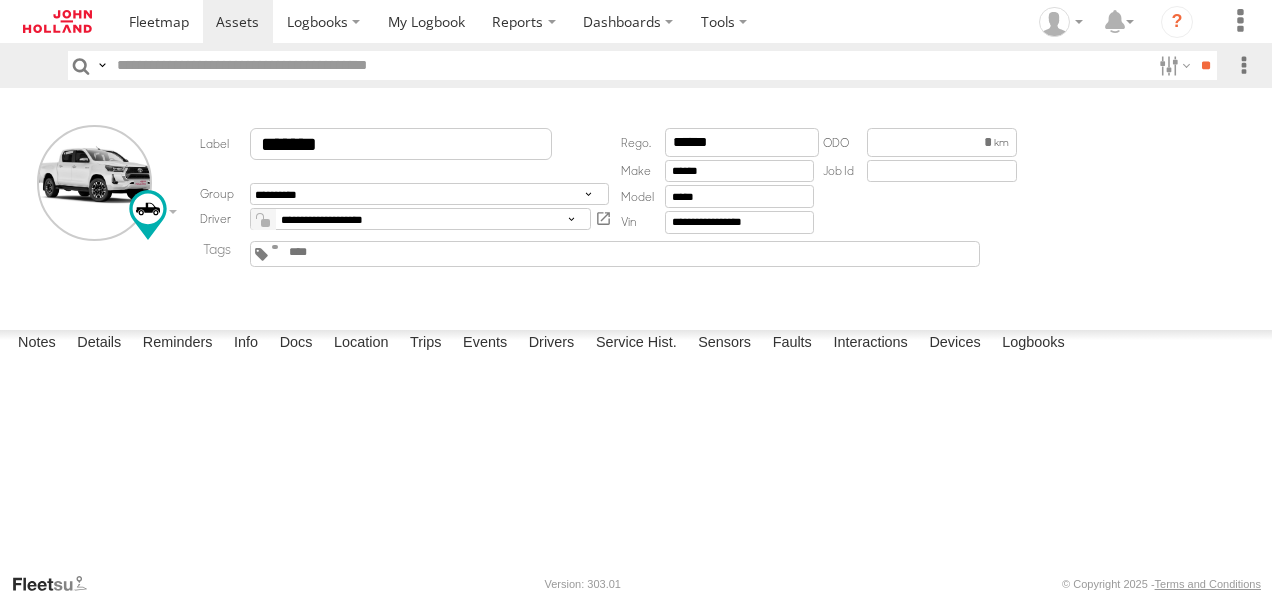 click at bounding box center (265, 223) 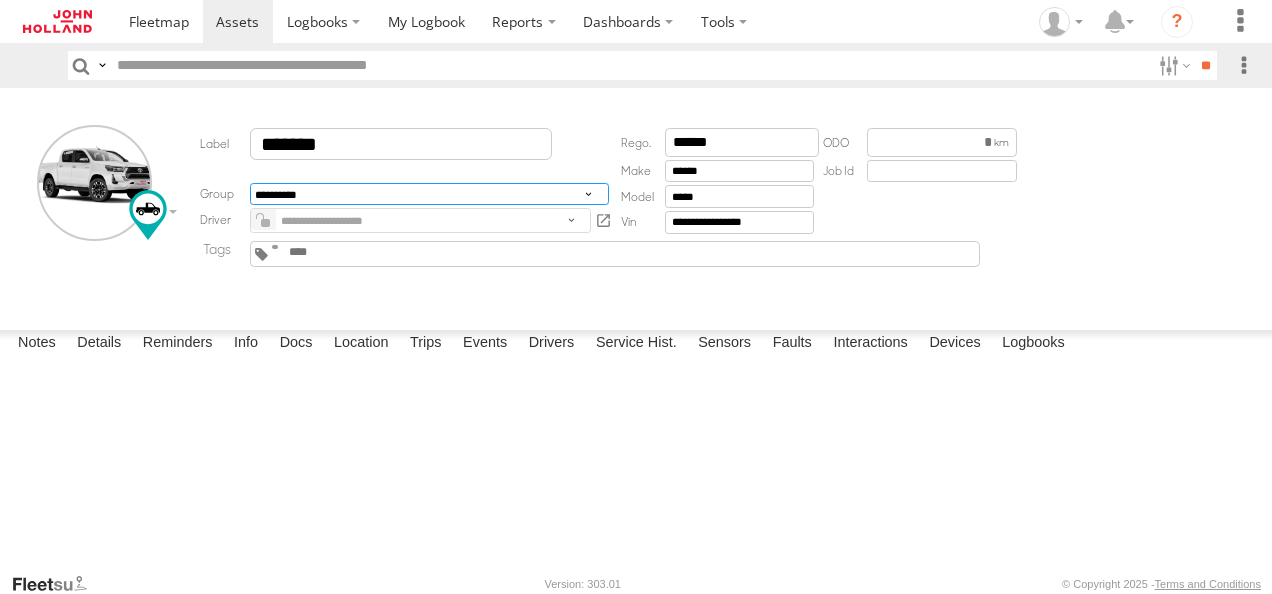 click on "**********" at bounding box center [429, 194] 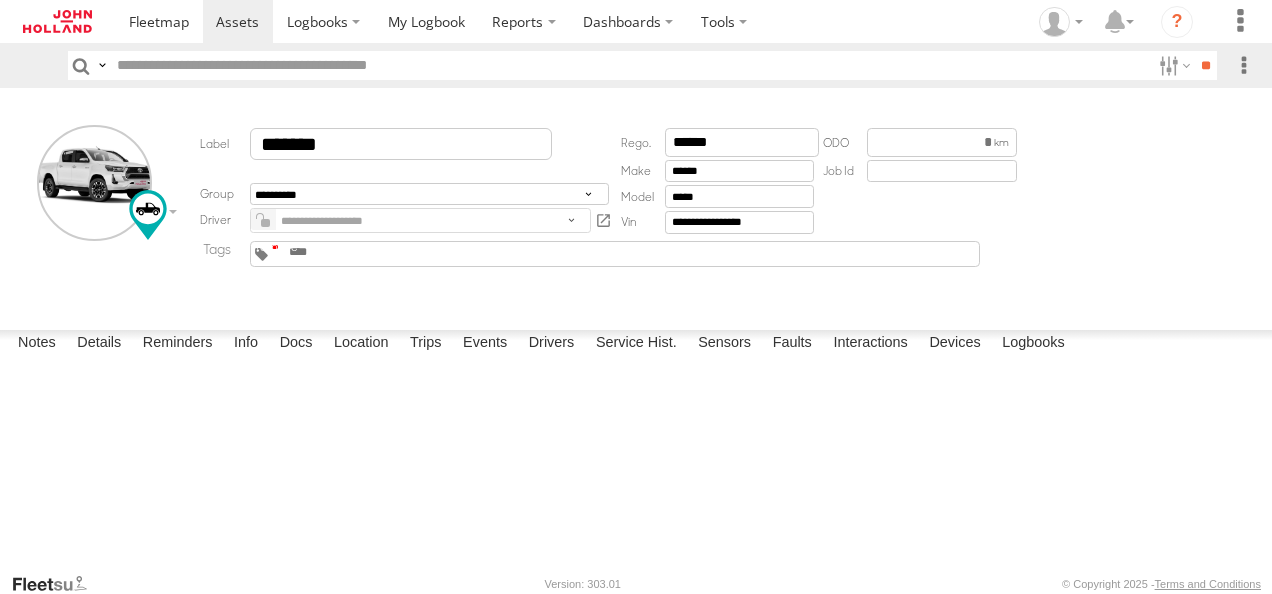 click at bounding box center (275, 247) 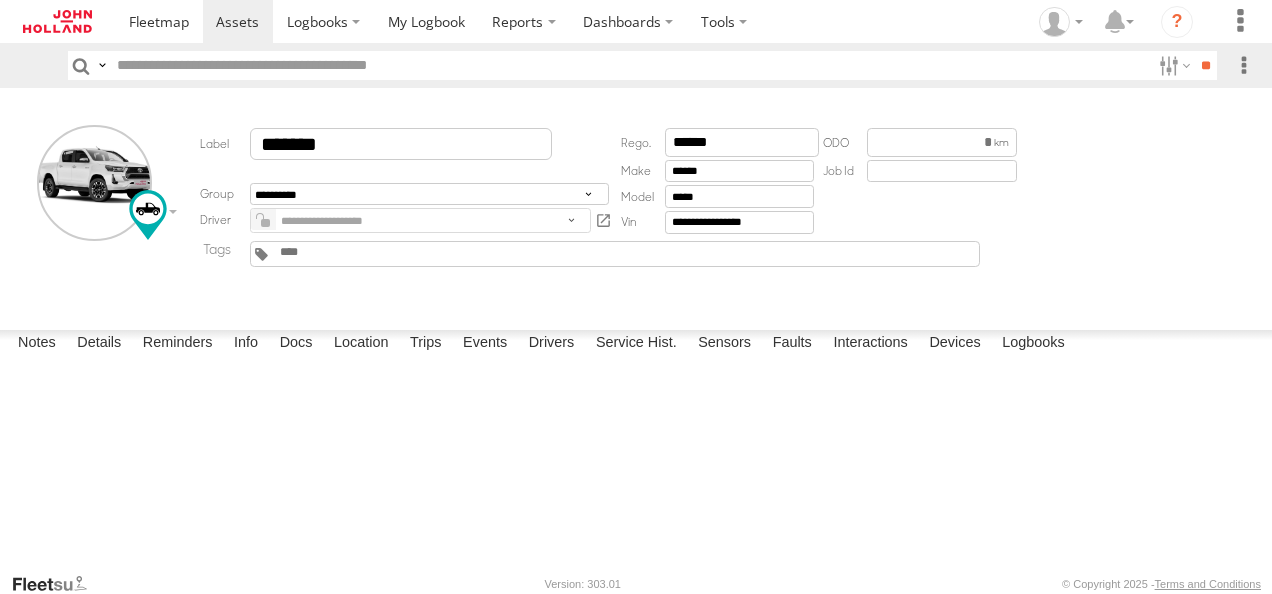 click at bounding box center [326, 252] 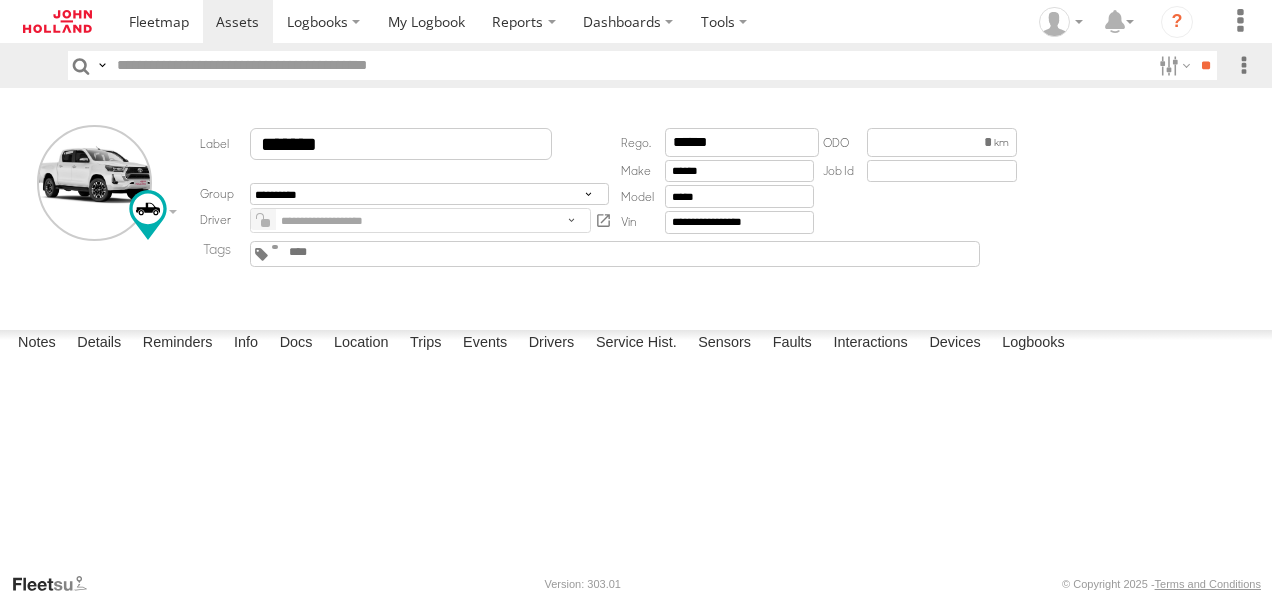 click at bounding box center [335, 252] 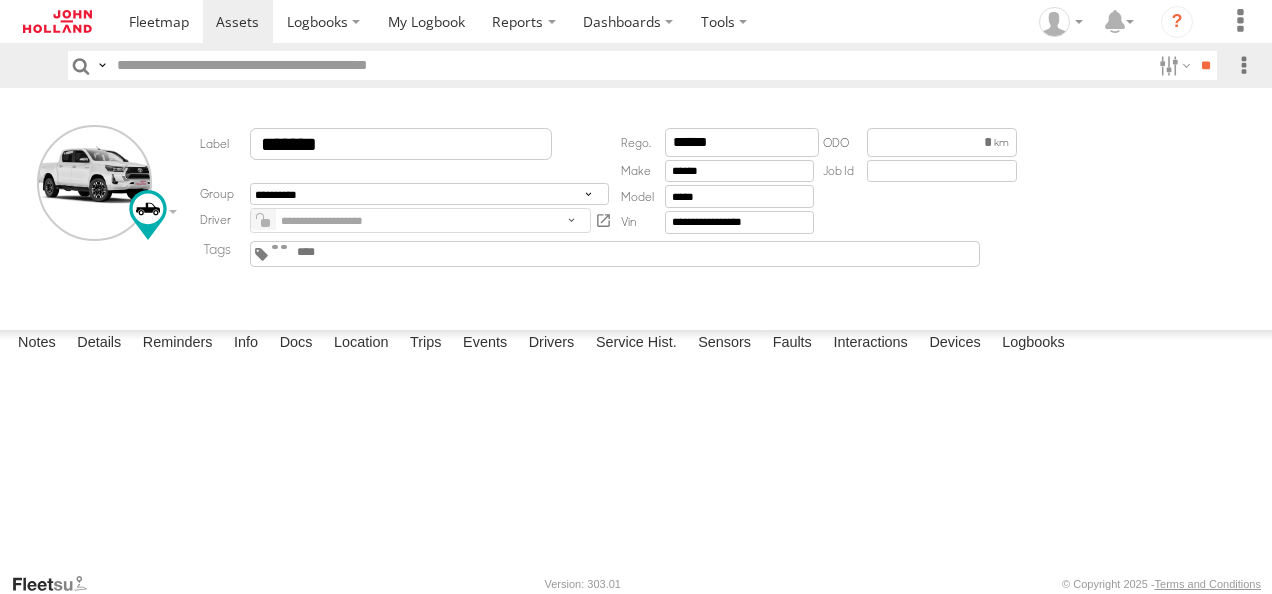 click on "Awaiting Project Battery Isolated Check Device Secured Properly Deep Sleep Enabled Disposed Vehicle Driver Field Locked EV Exceeded 100% Private Limit Exceeded 50% Private Limit Exceeded 75% Private Limit Exceeded 90% Private Limit Exceeded 95% Private Limit External Hybrid Known freq. isolated Low Battery Alert Motor Veh Non Commercial Motor Vehicle - Site Superable MV Commercial: 1,000km Limited Private Use MV TOT Private Use: Reasonable Private Use MV: Car Allowance No longer active in SF No Pay Component in SF Odometer Reading Check Offline - To investigate Pending Disposal Plant - WA Pool Pool Vehicle Restricted View Project not in SF PTA - Urban Rail Infrastructure Maintenance P Rail New Zealand Reported Stolen" at bounding box center [615, 254] 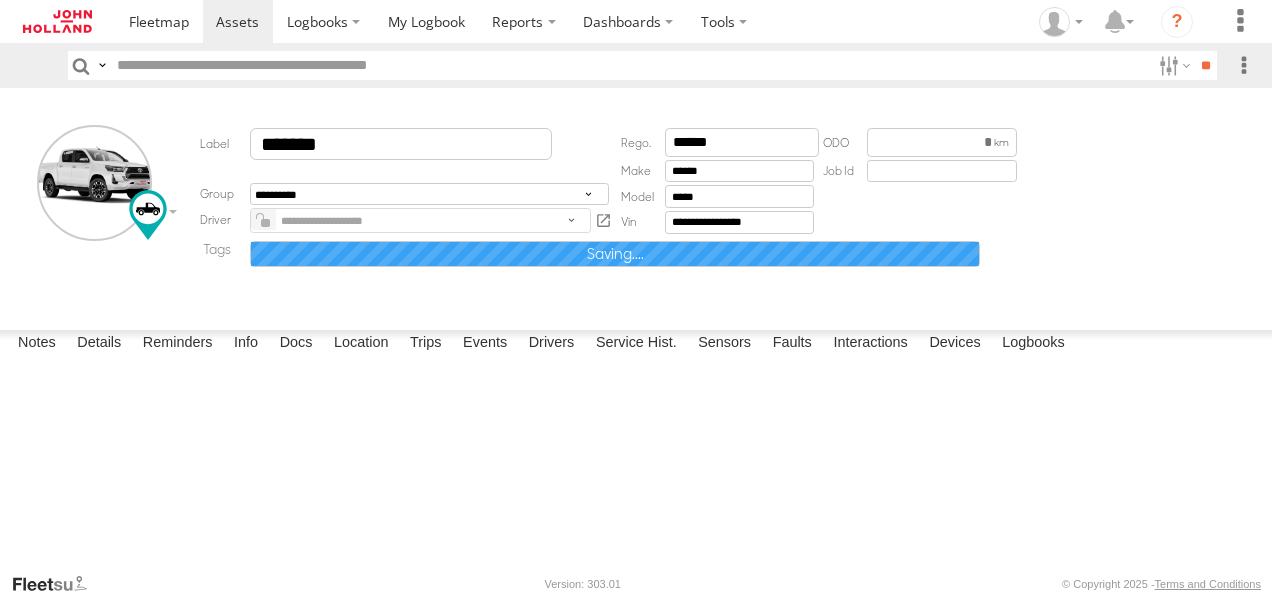 click at bounding box center (0, 0) 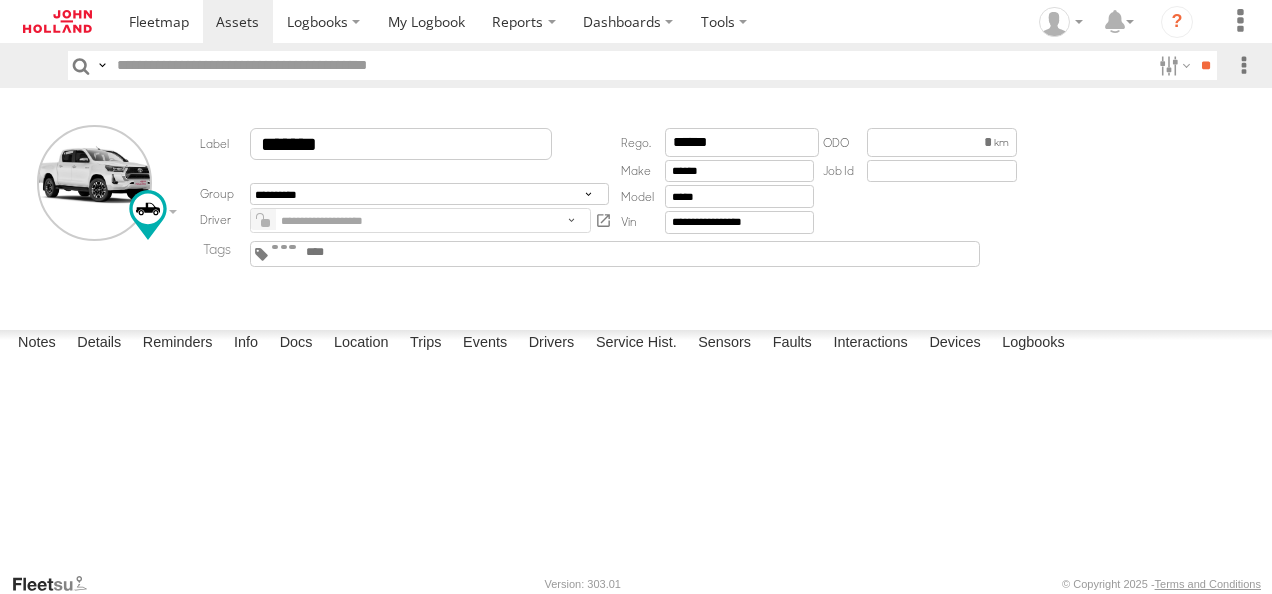 type on "**********" 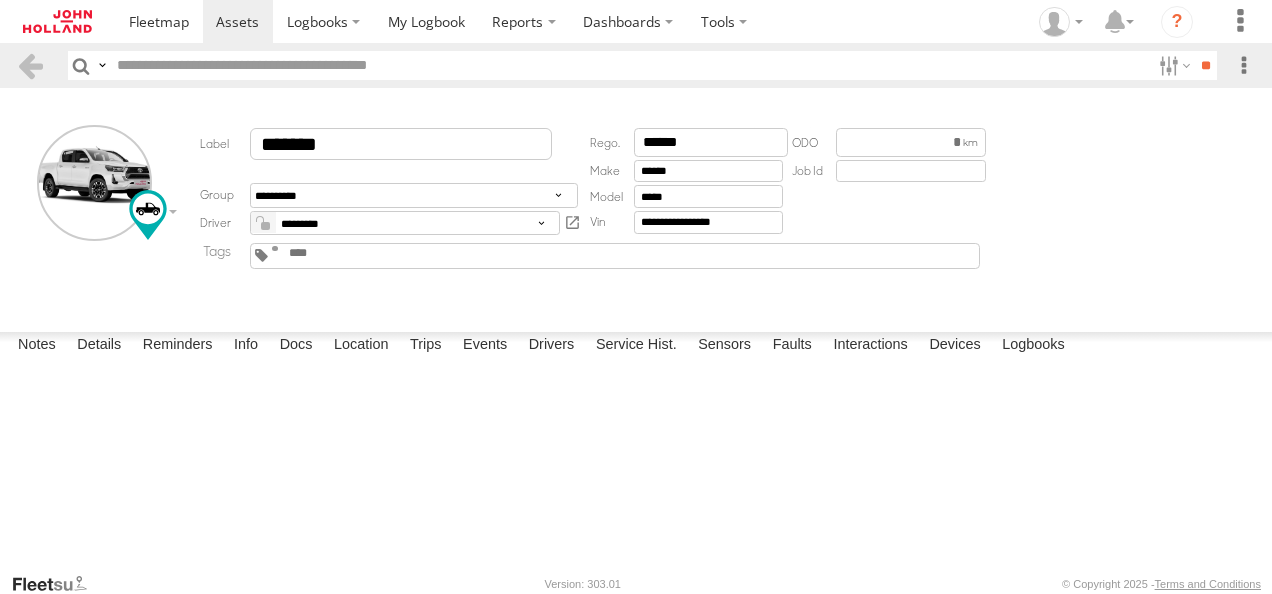 scroll, scrollTop: 0, scrollLeft: 0, axis: both 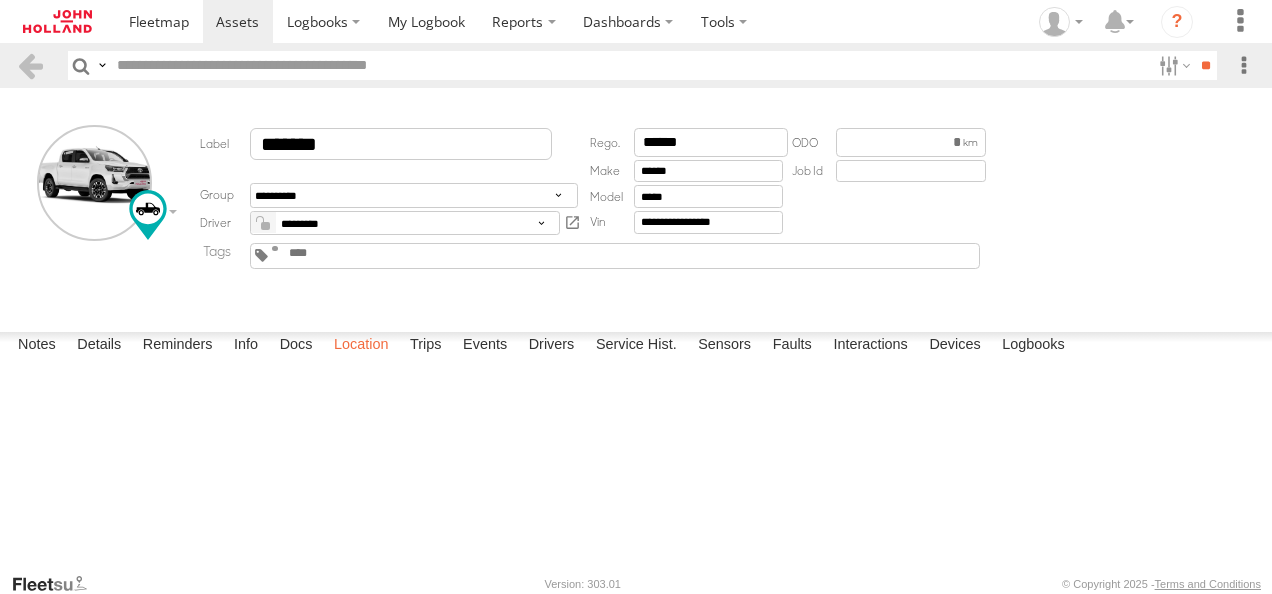 click on "Location" at bounding box center [361, 346] 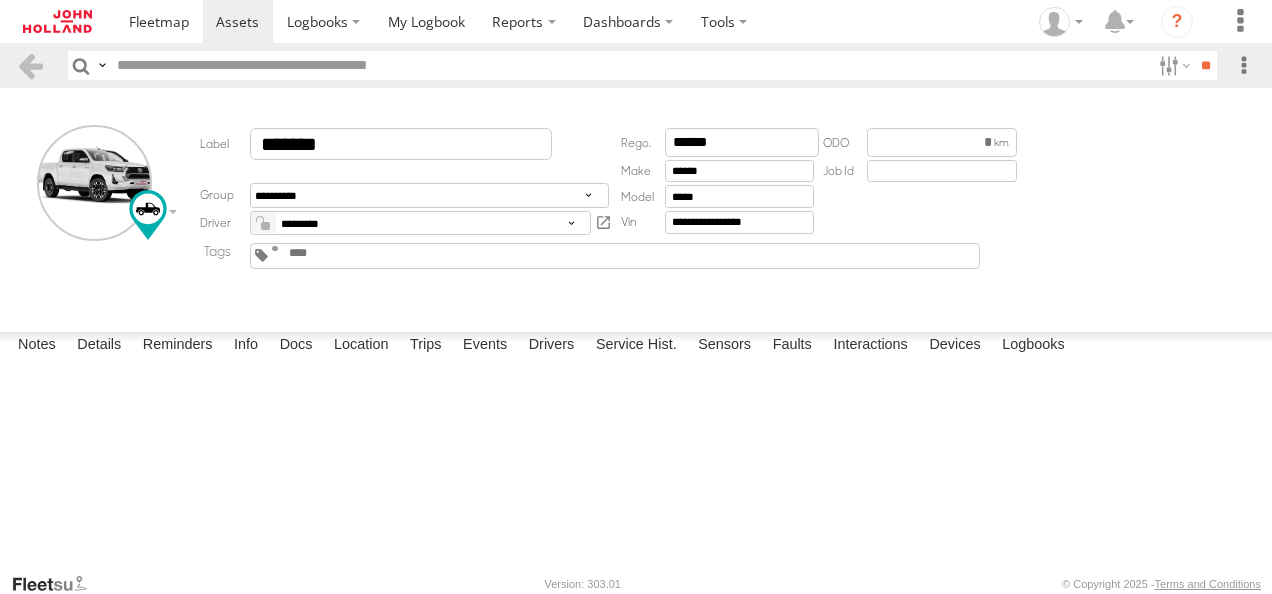 click at bounding box center (0, 0) 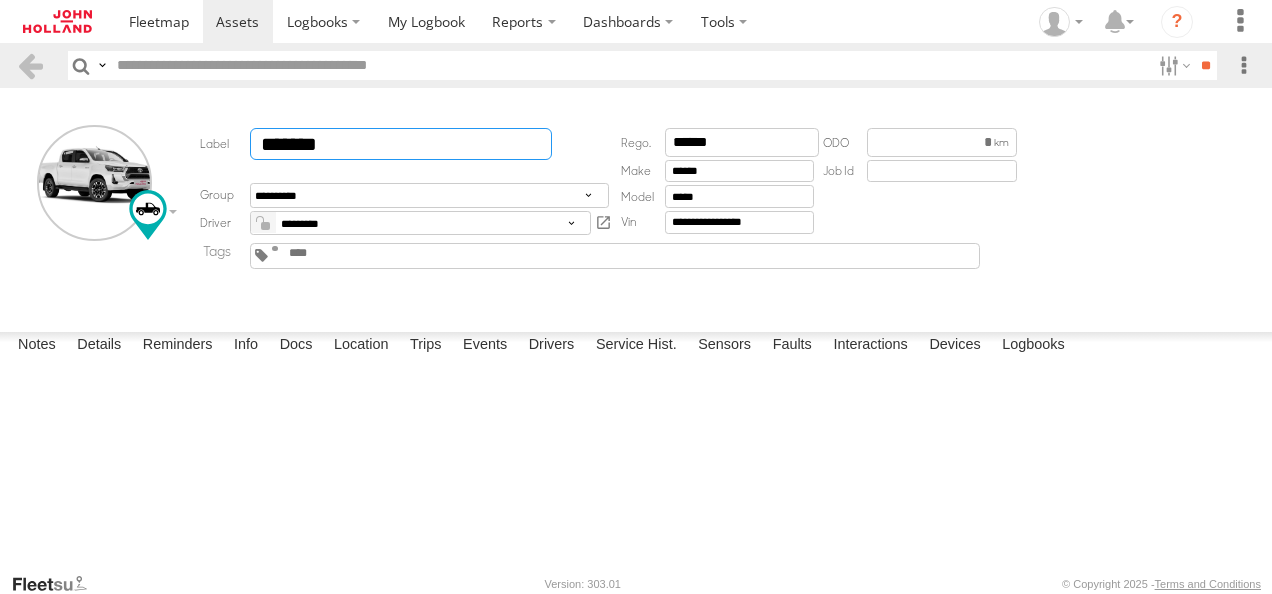 click on "*******" at bounding box center [401, 144] 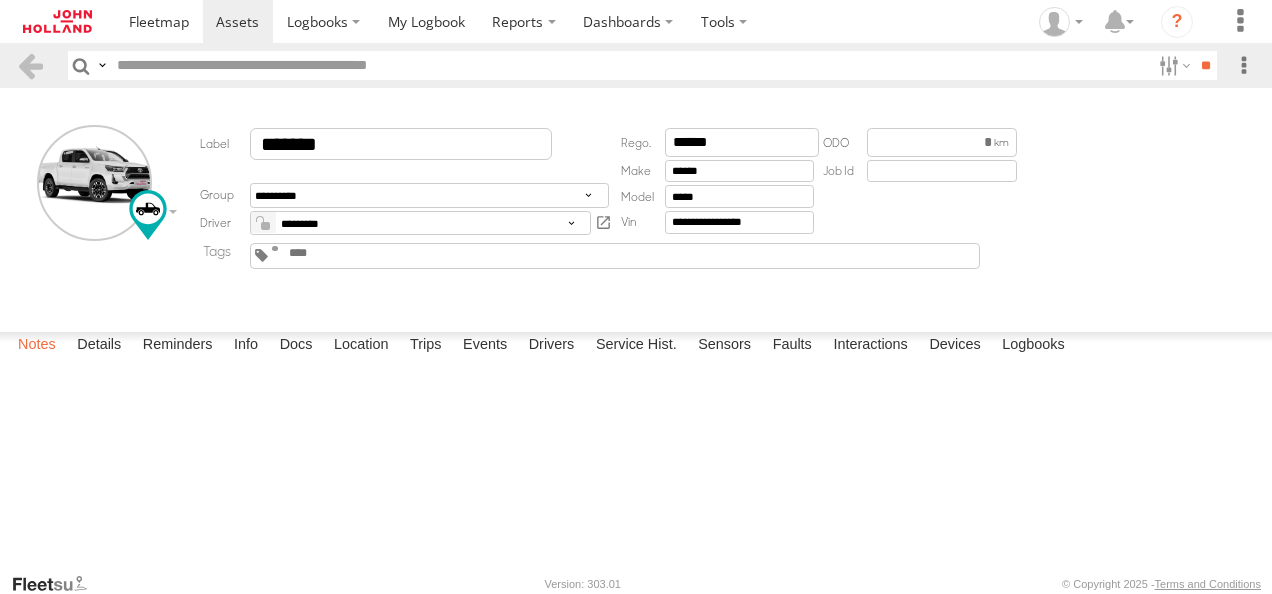 click on "Notes" at bounding box center [37, 346] 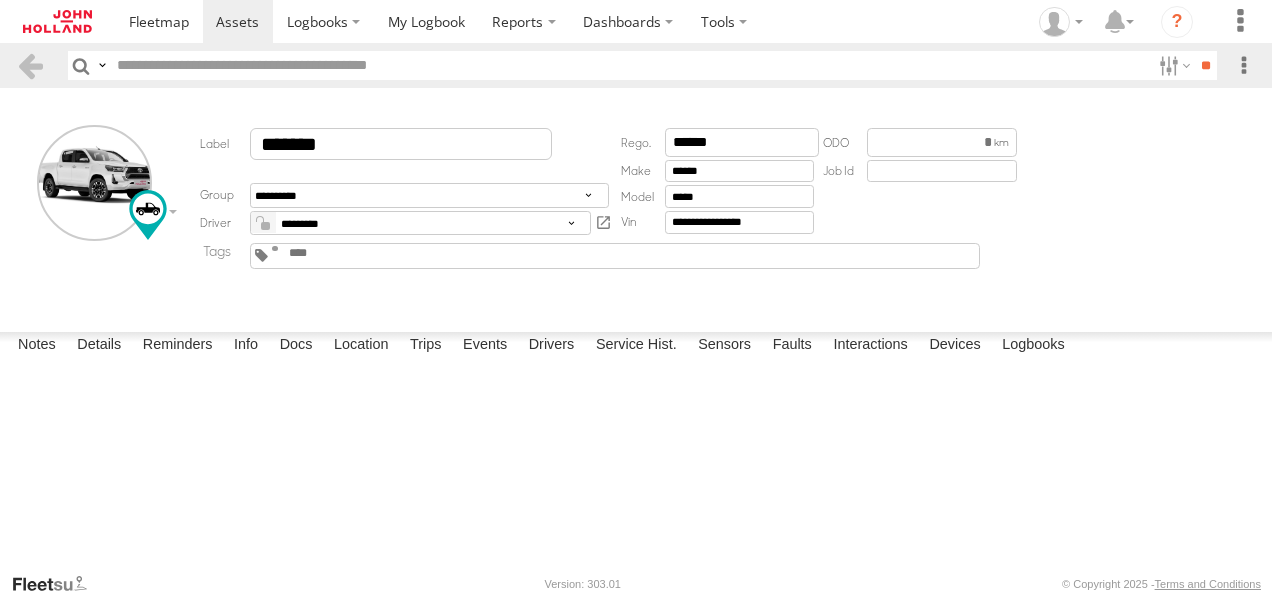 click at bounding box center (0, 0) 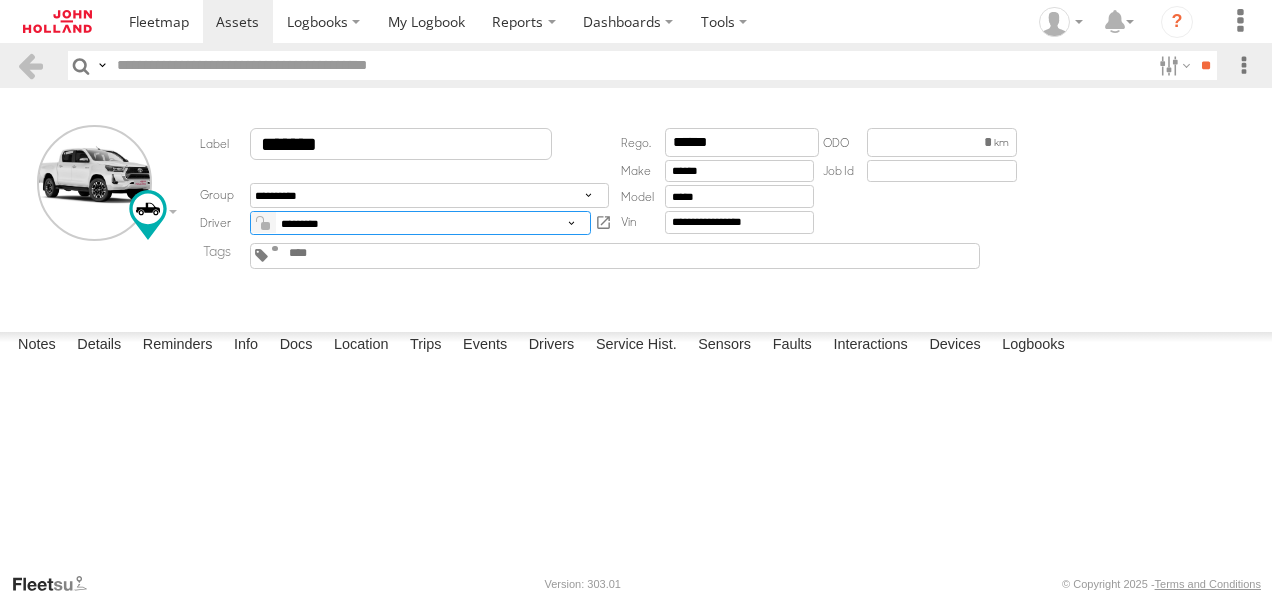 click on "**********" at bounding box center (420, 223) 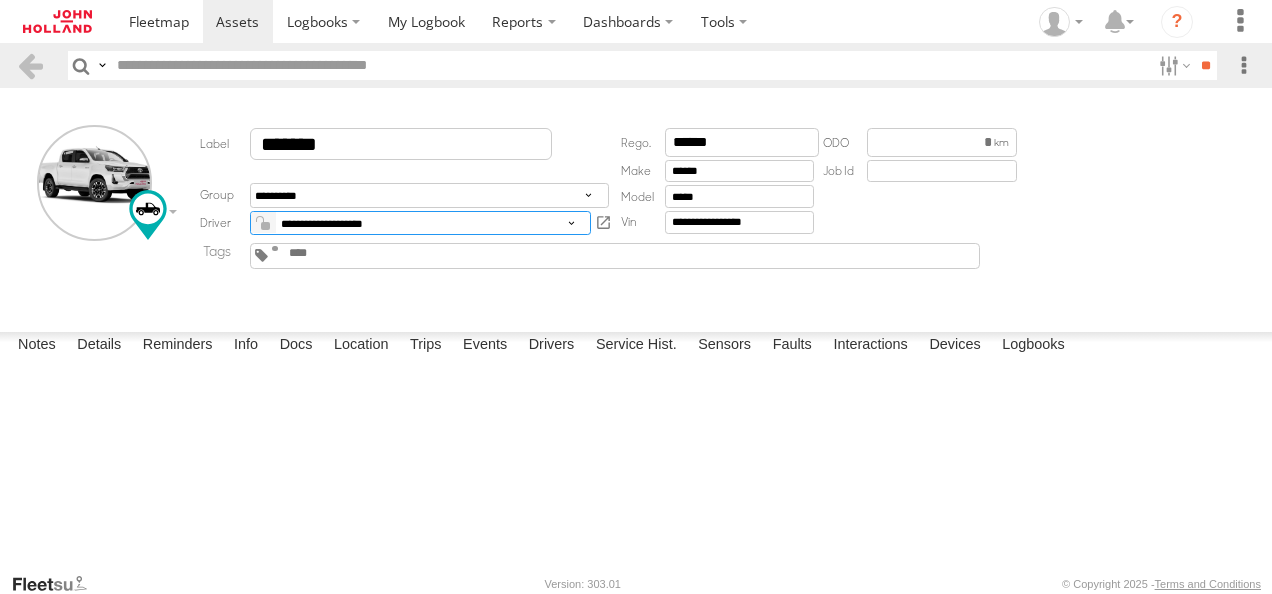 click on "**********" at bounding box center [420, 223] 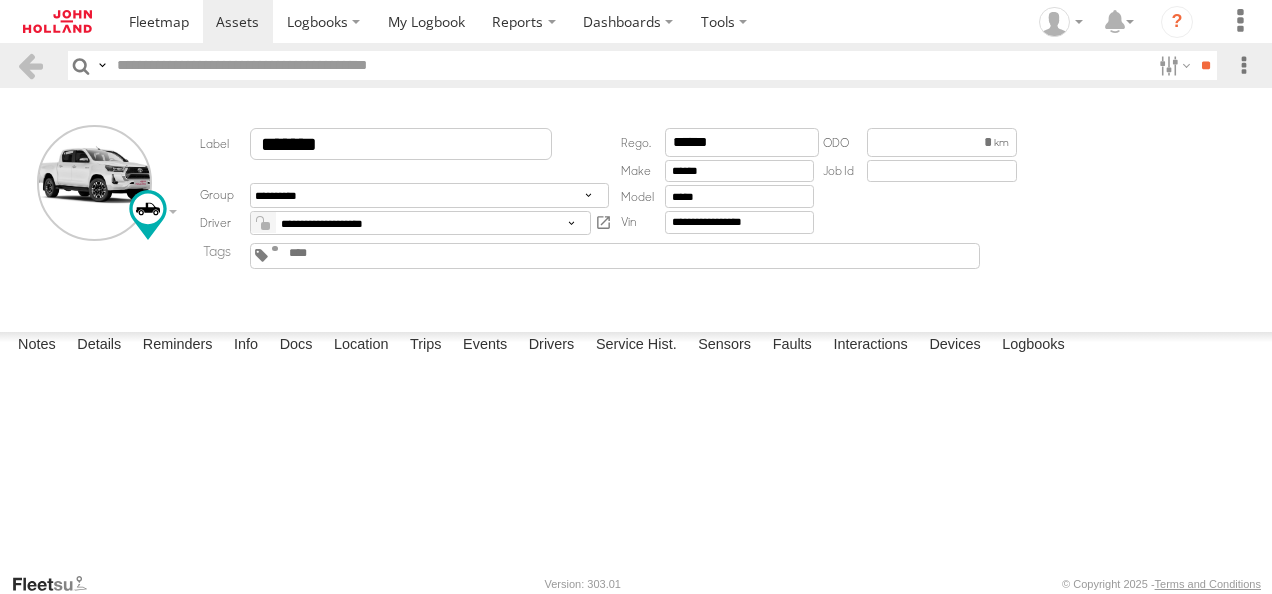 click at bounding box center (265, 226) 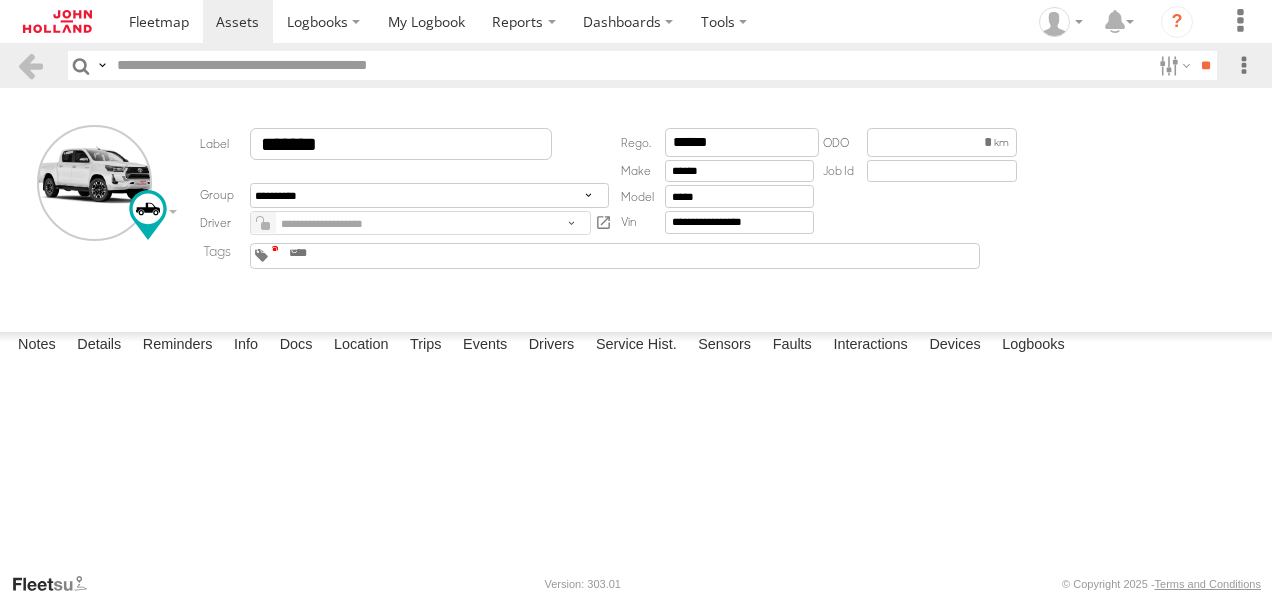 click at bounding box center [275, 248] 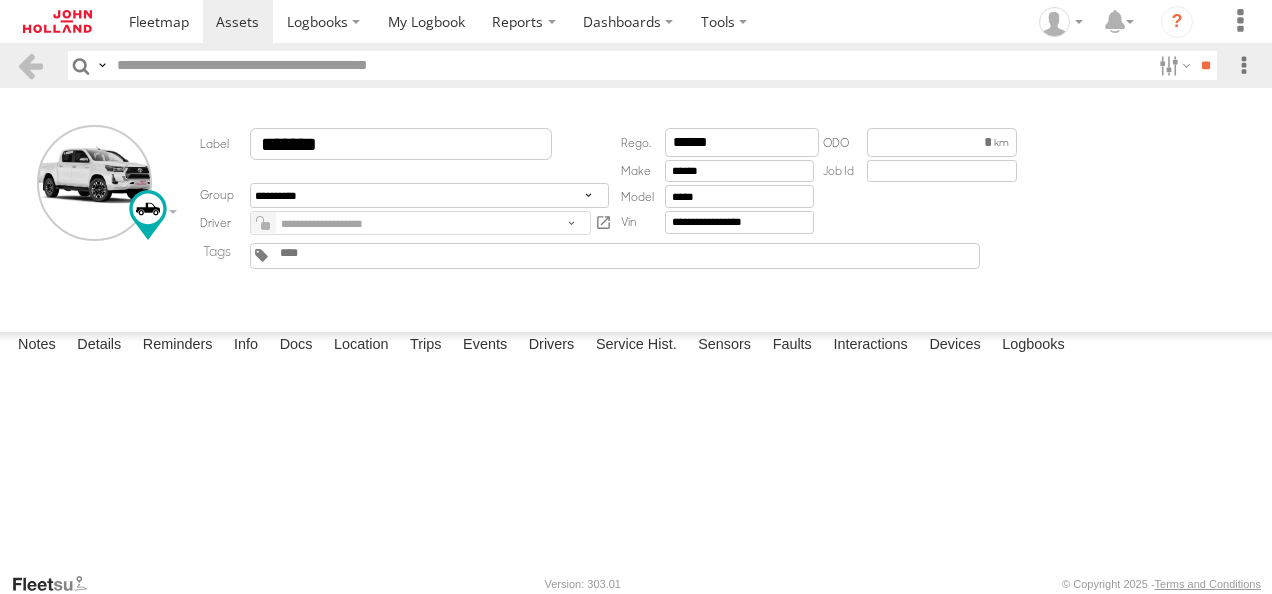 click at bounding box center [326, 253] 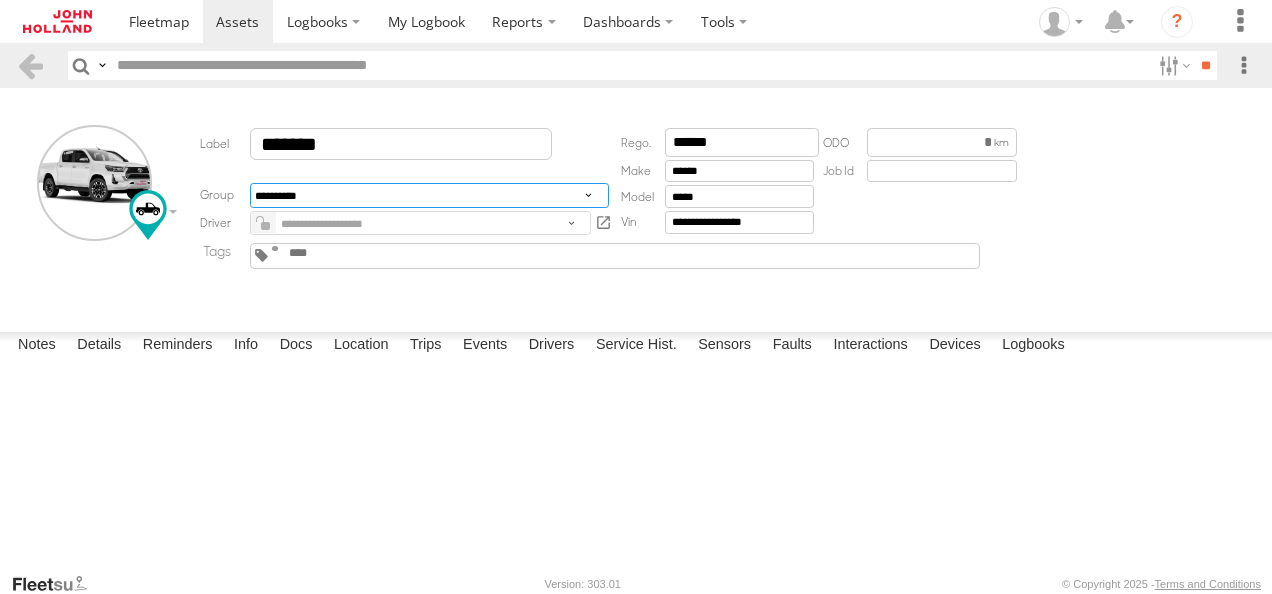 click on "**********" at bounding box center [429, 195] 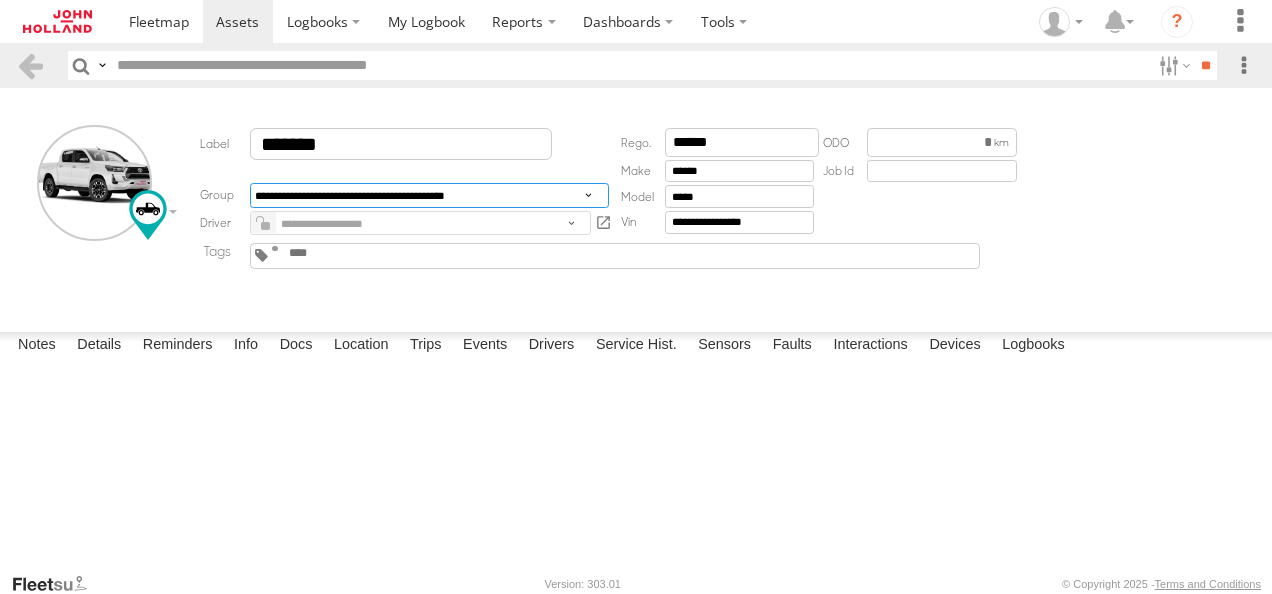 click on "**********" at bounding box center [429, 195] 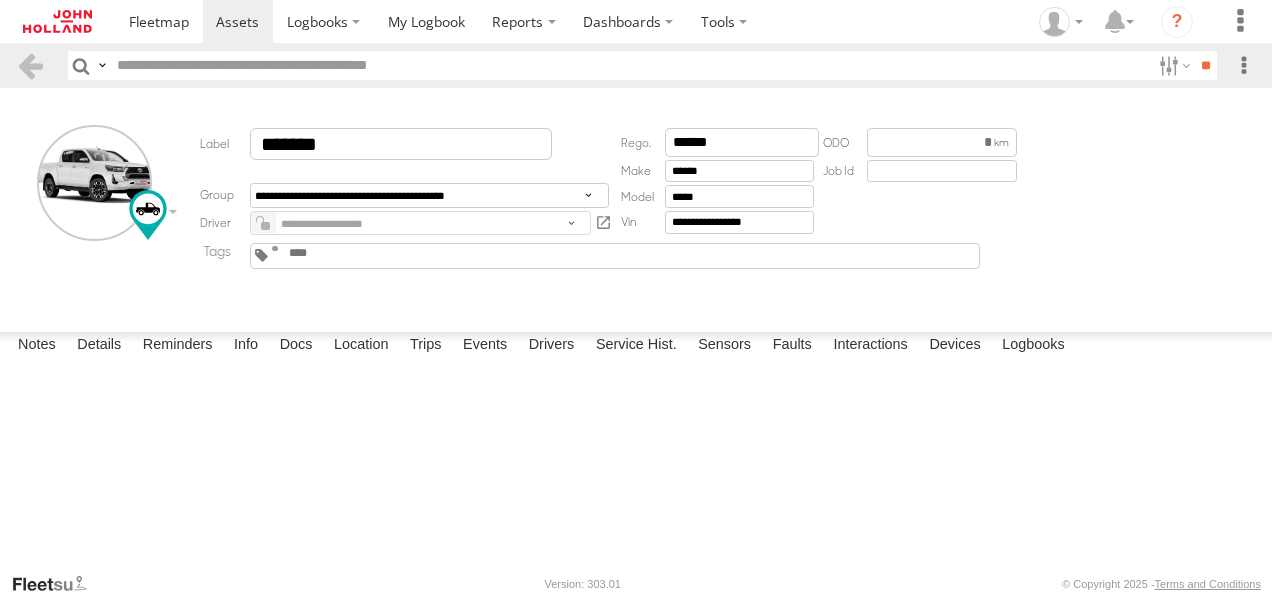 click on "**********" at bounding box center [0, 0] 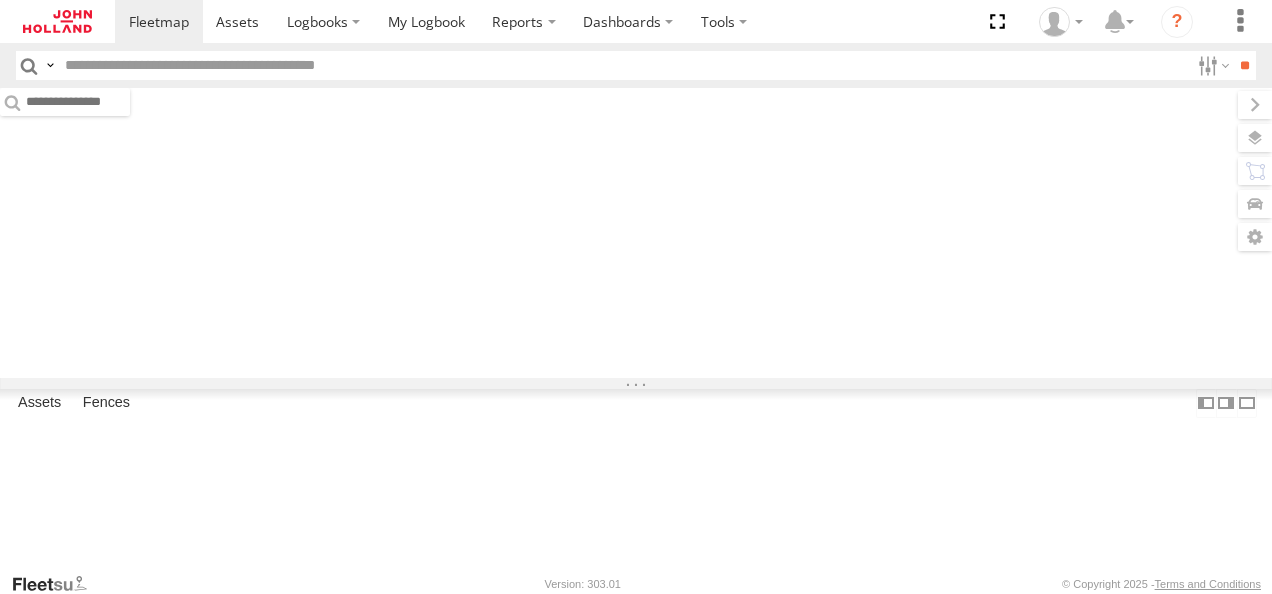 scroll, scrollTop: 0, scrollLeft: 0, axis: both 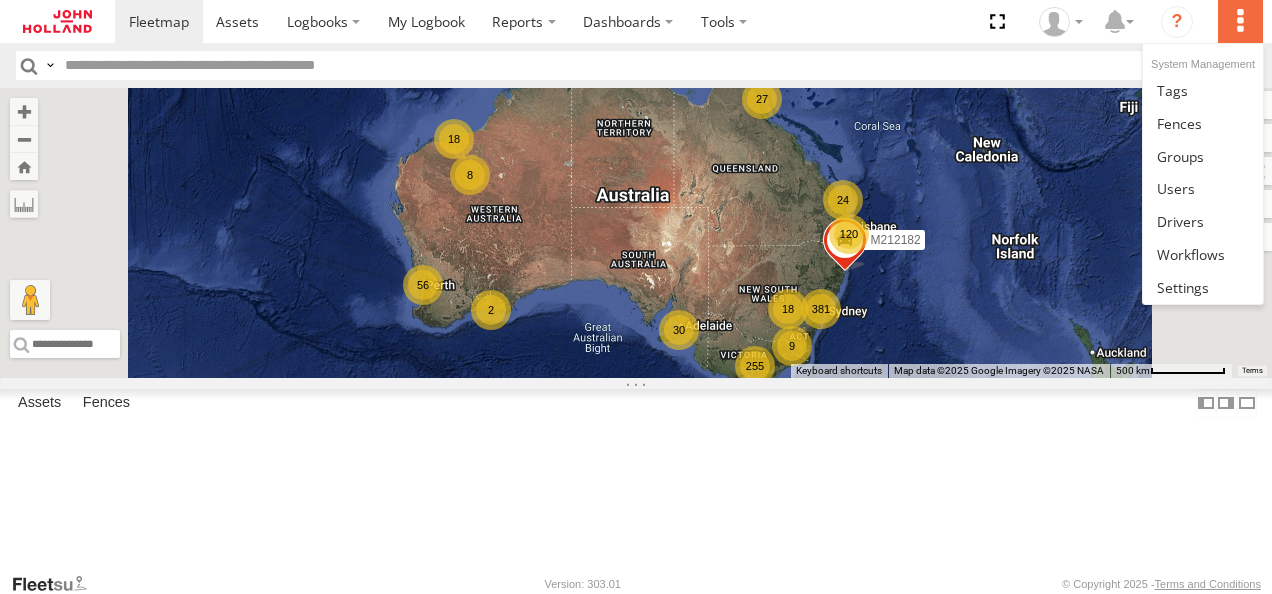 click at bounding box center [1240, 21] 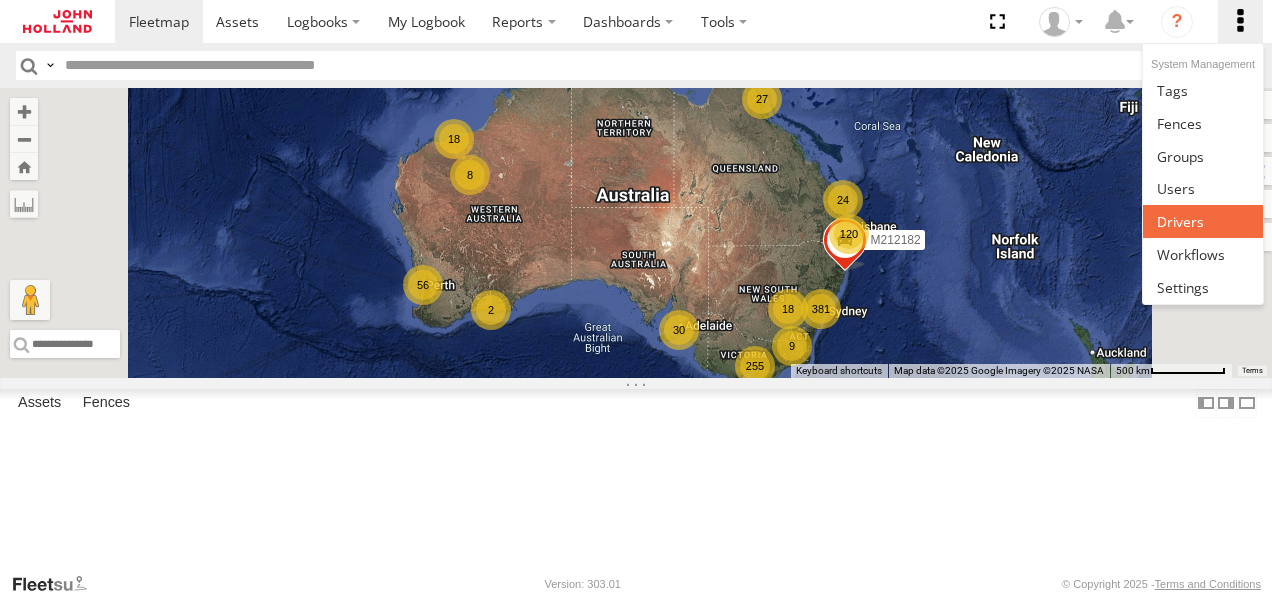 click at bounding box center [1202, 221] 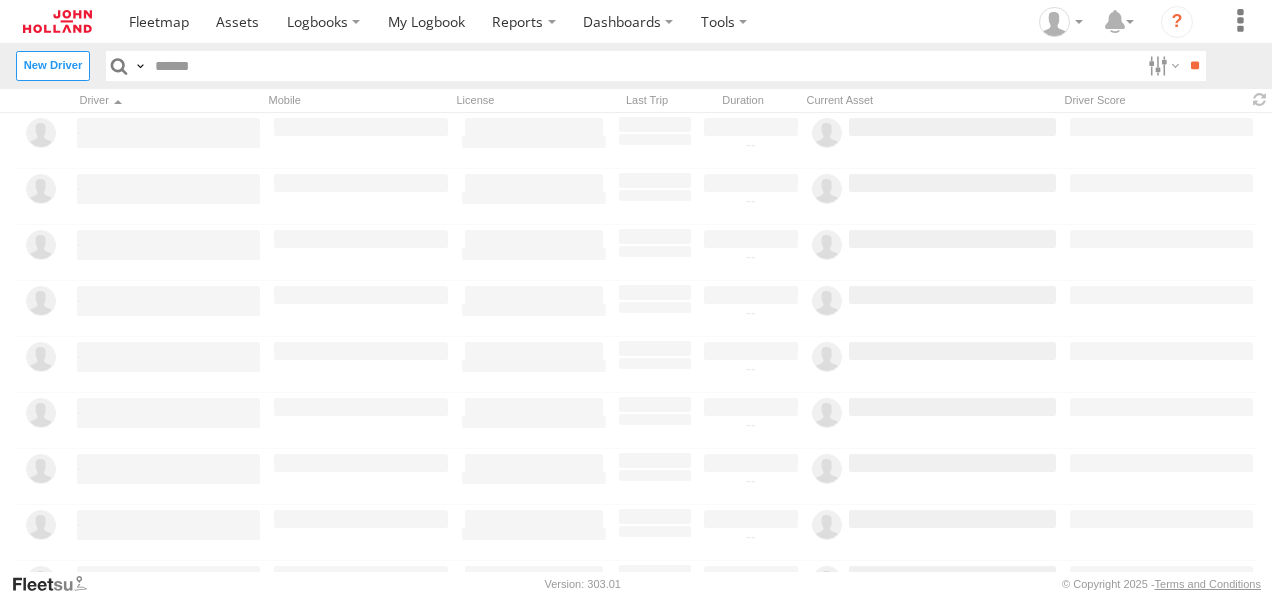 scroll, scrollTop: 0, scrollLeft: 0, axis: both 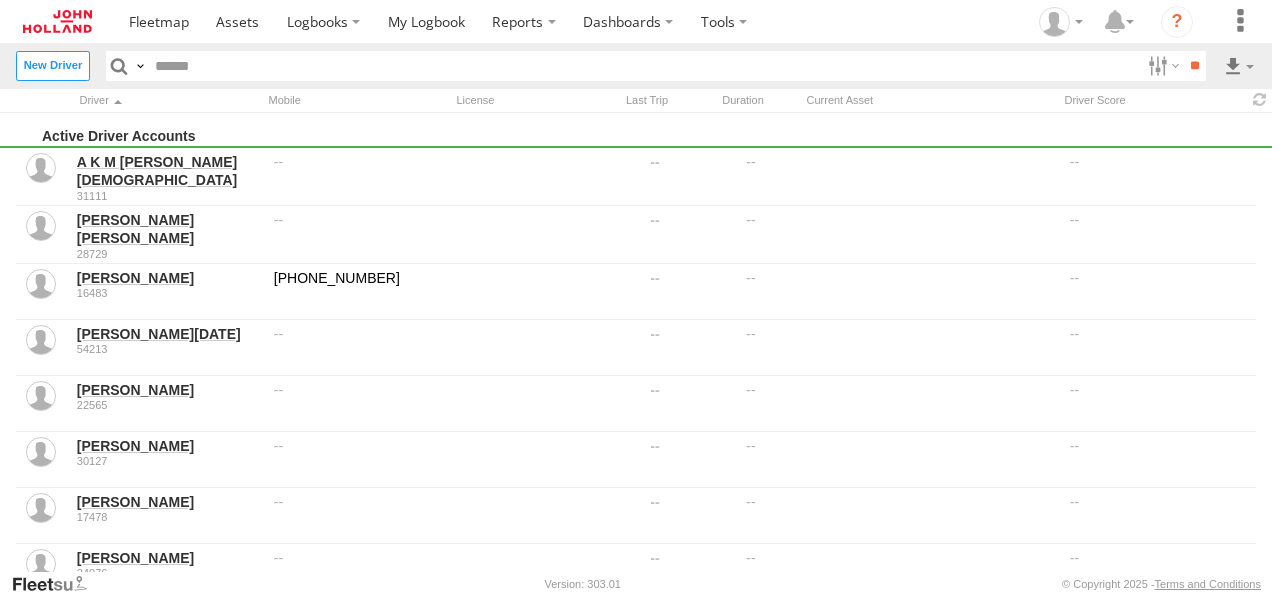 click at bounding box center [644, 65] 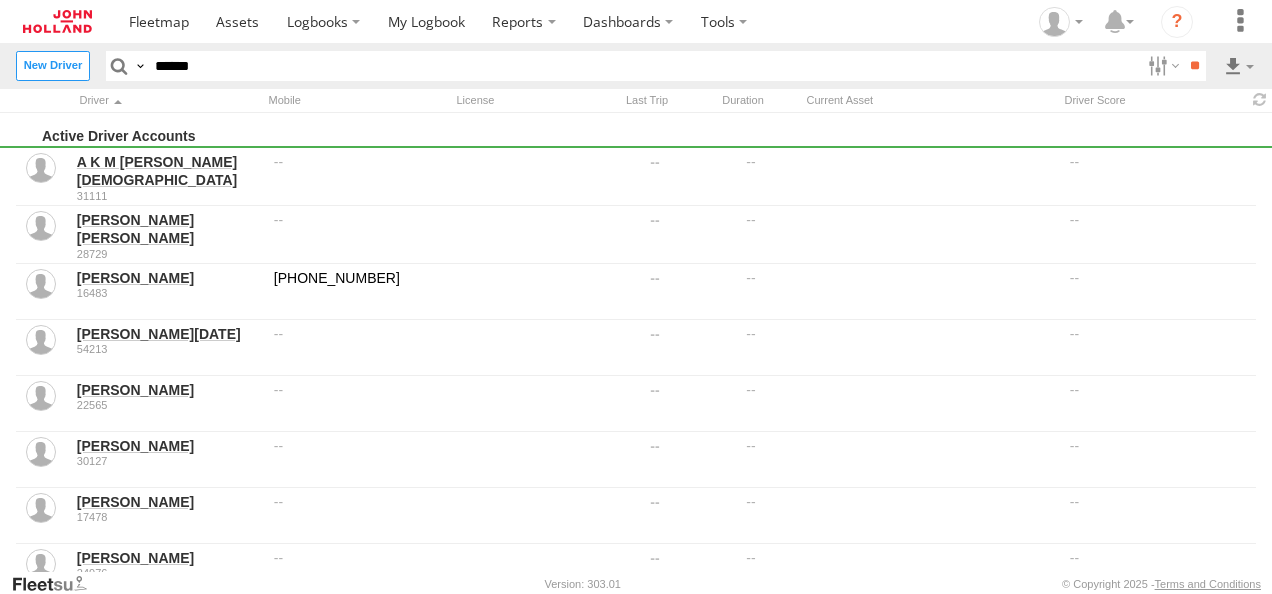 click on "**" at bounding box center (1194, 65) 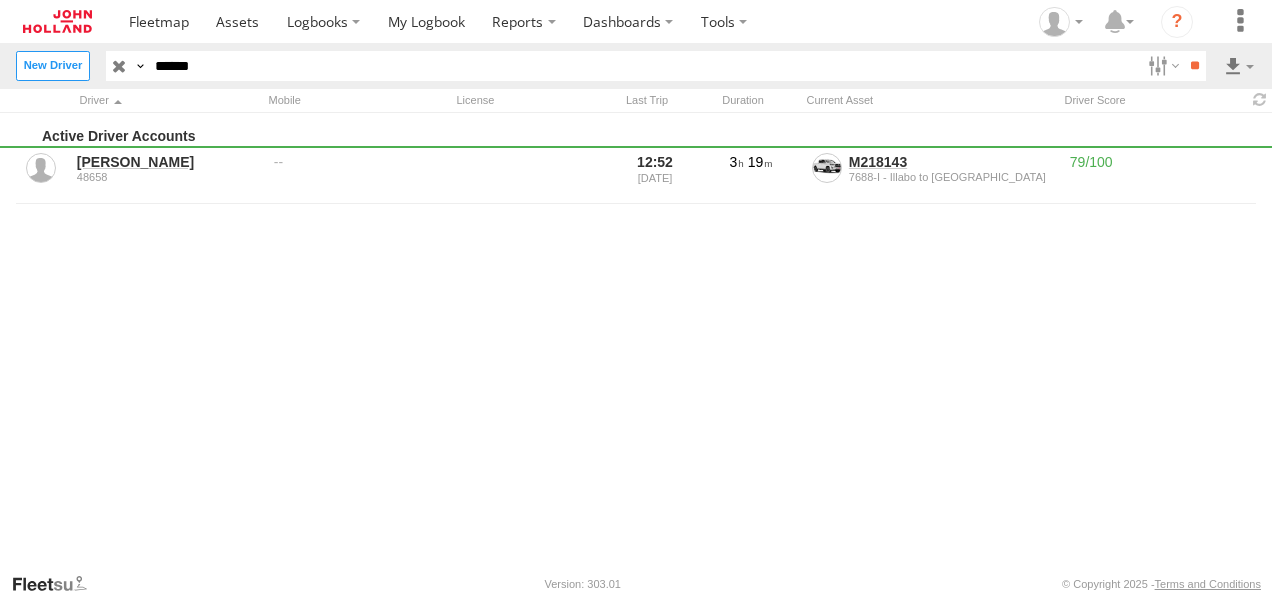 click on "******" at bounding box center [644, 65] 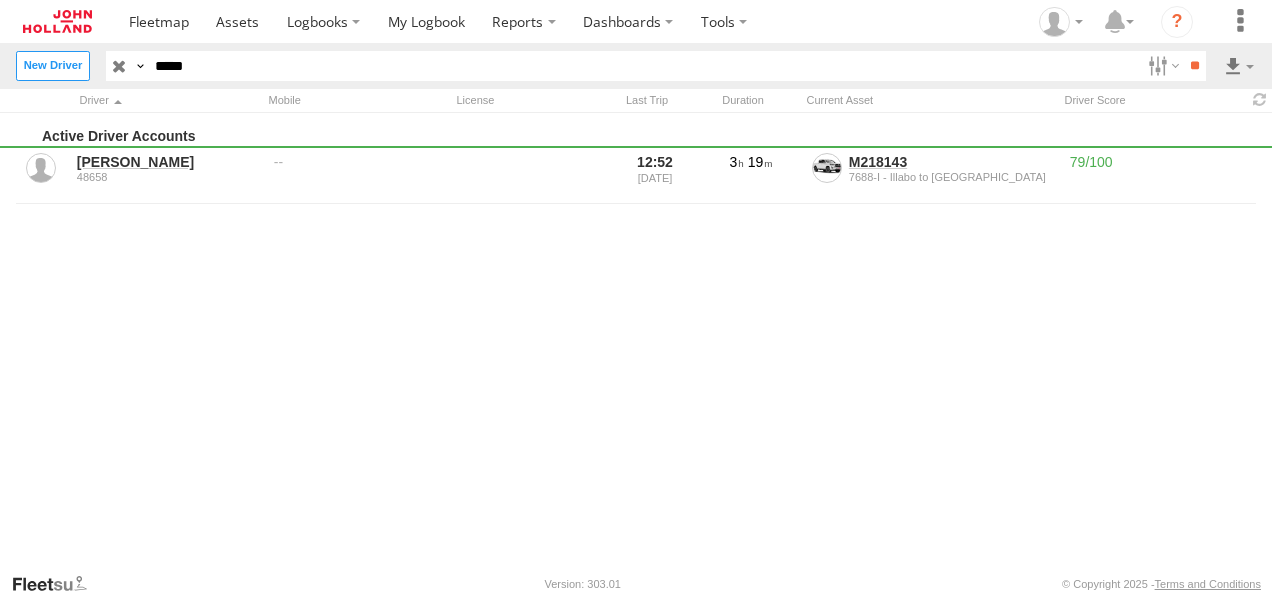 type on "*****" 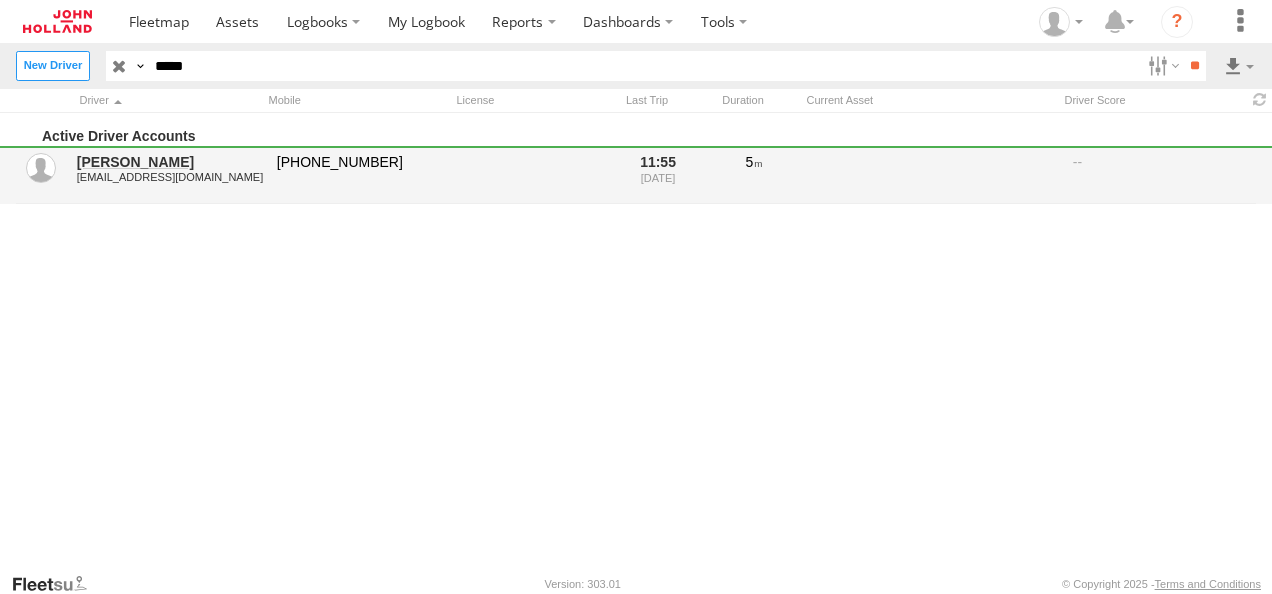 click on "[PERSON_NAME]" at bounding box center [170, 162] 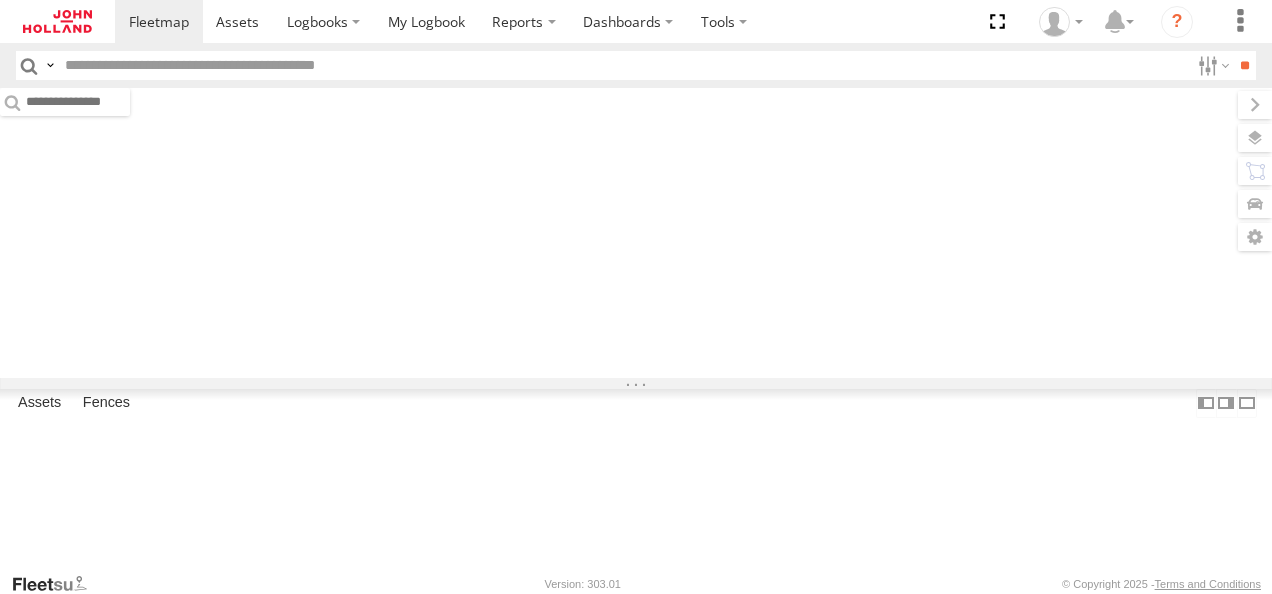 scroll, scrollTop: 0, scrollLeft: 0, axis: both 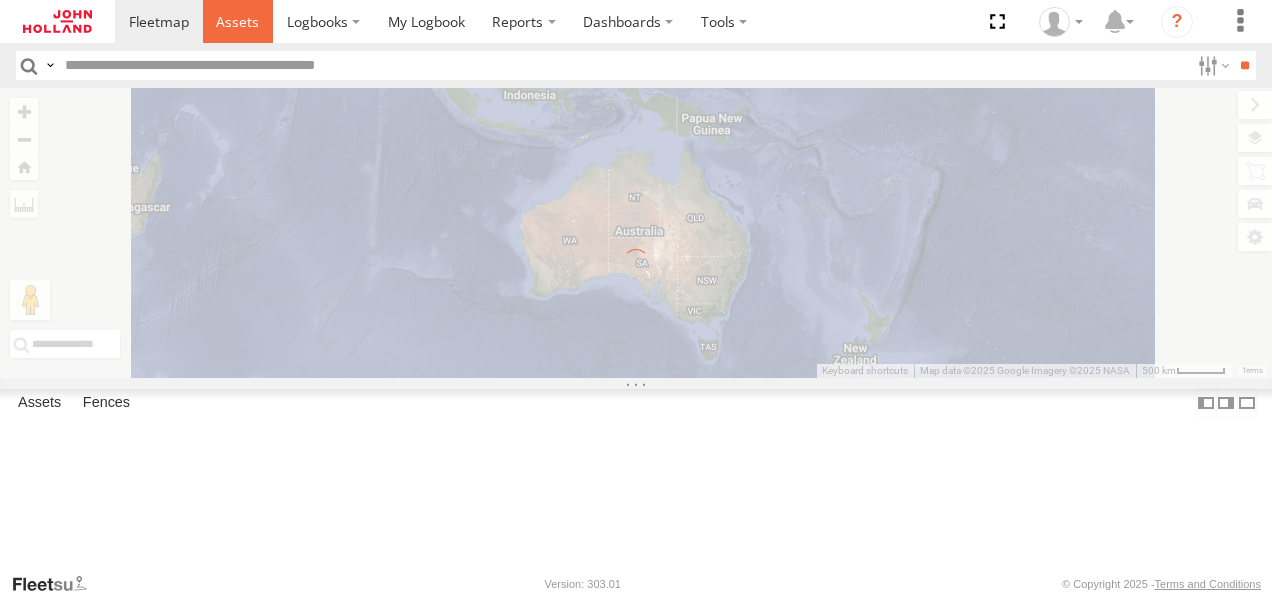 click at bounding box center [237, 21] 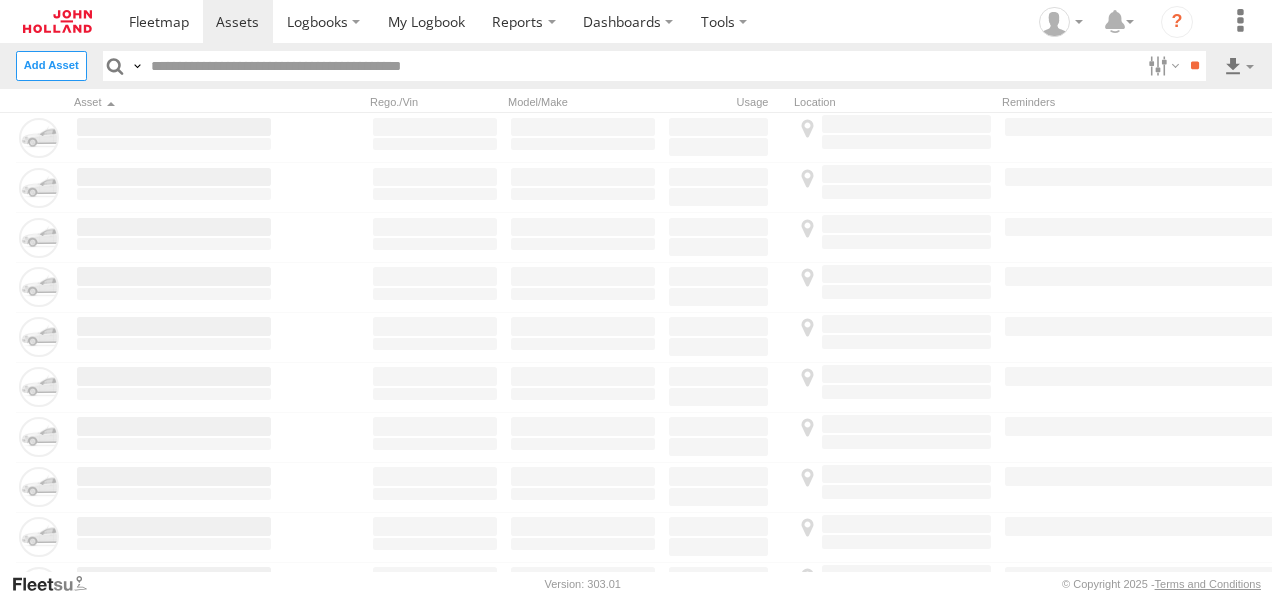 scroll, scrollTop: 0, scrollLeft: 0, axis: both 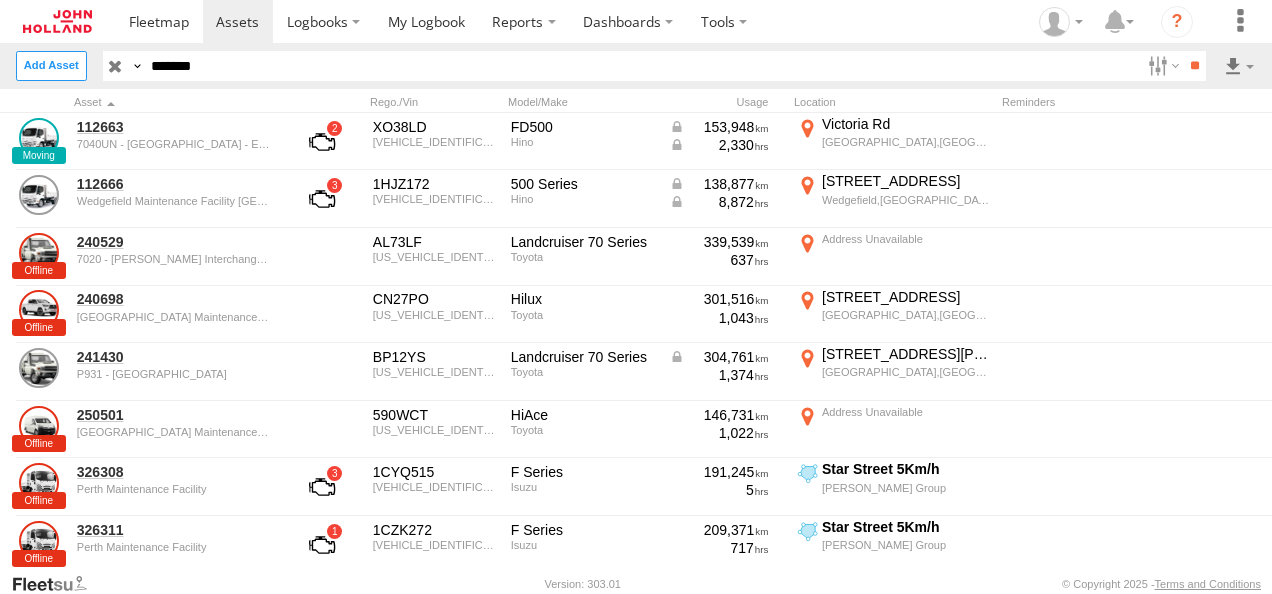 type on "*******" 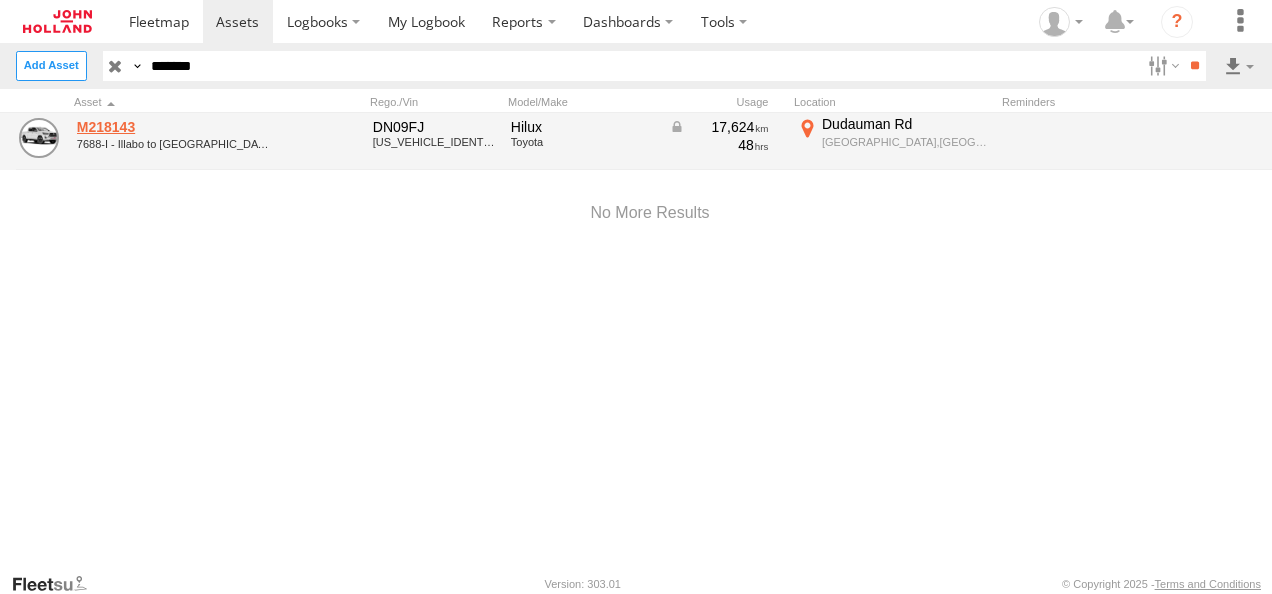 click on "M218143" at bounding box center (174, 127) 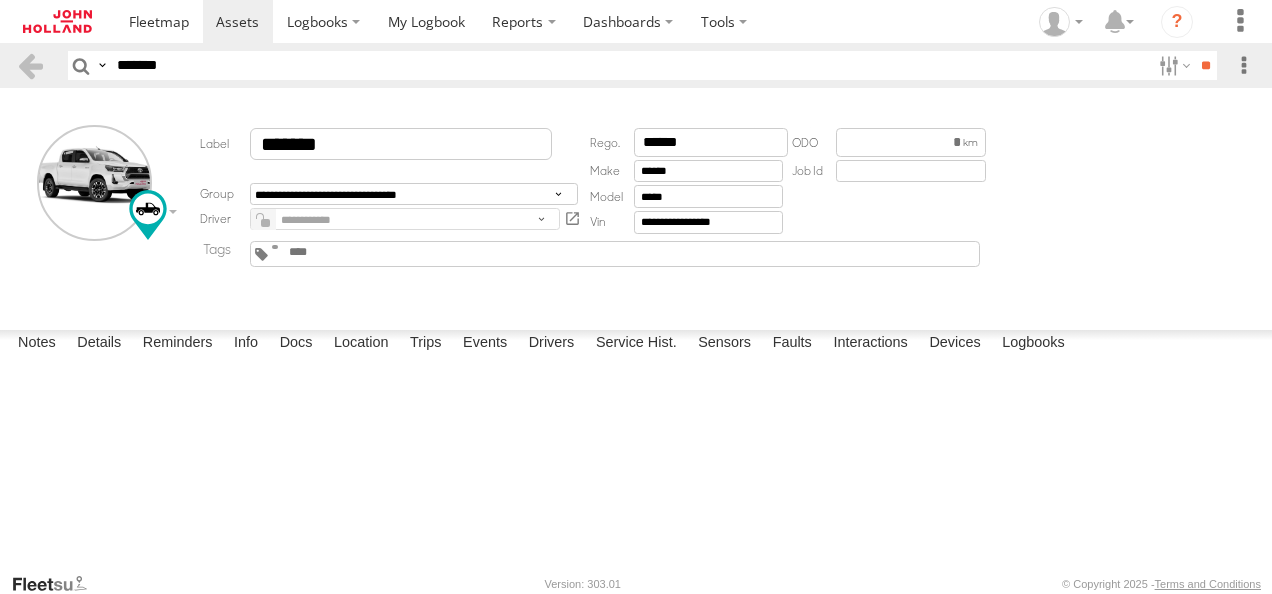 scroll, scrollTop: 0, scrollLeft: 0, axis: both 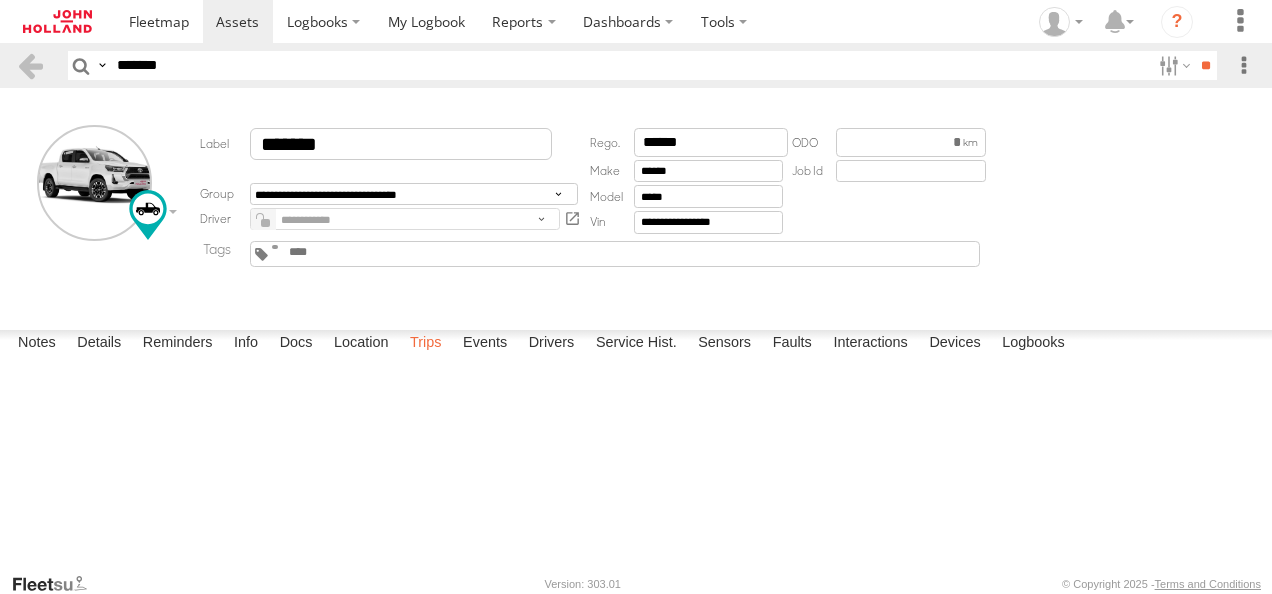 click on "Trips" at bounding box center (426, 344) 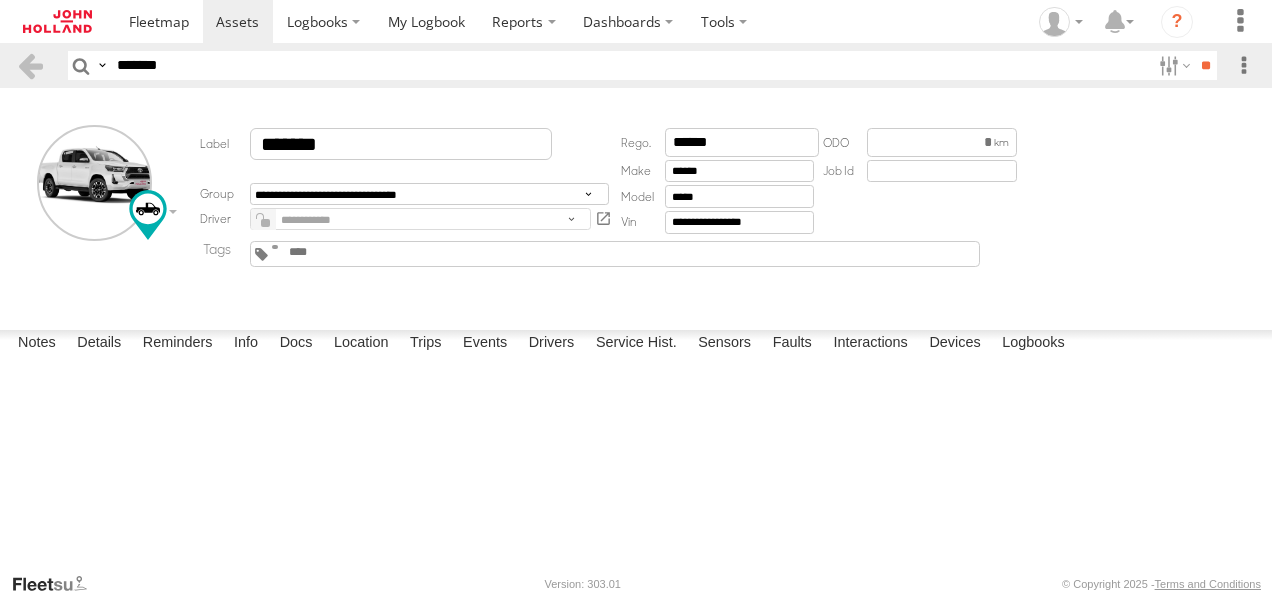 scroll, scrollTop: 0, scrollLeft: 0, axis: both 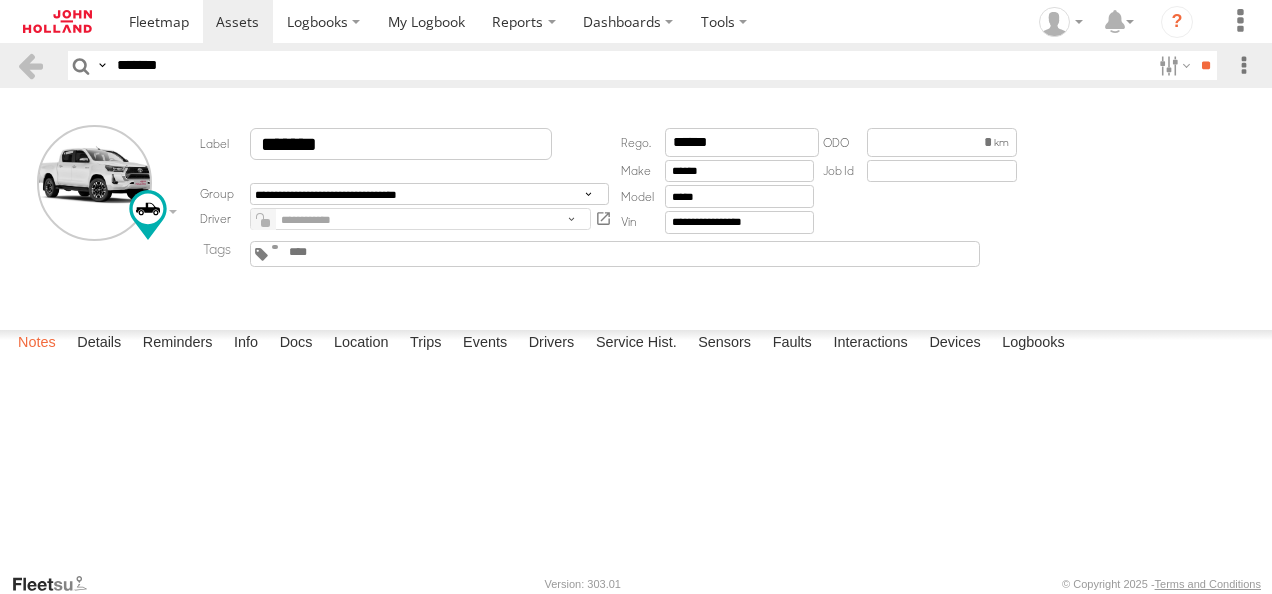 click on "Notes" at bounding box center (37, 344) 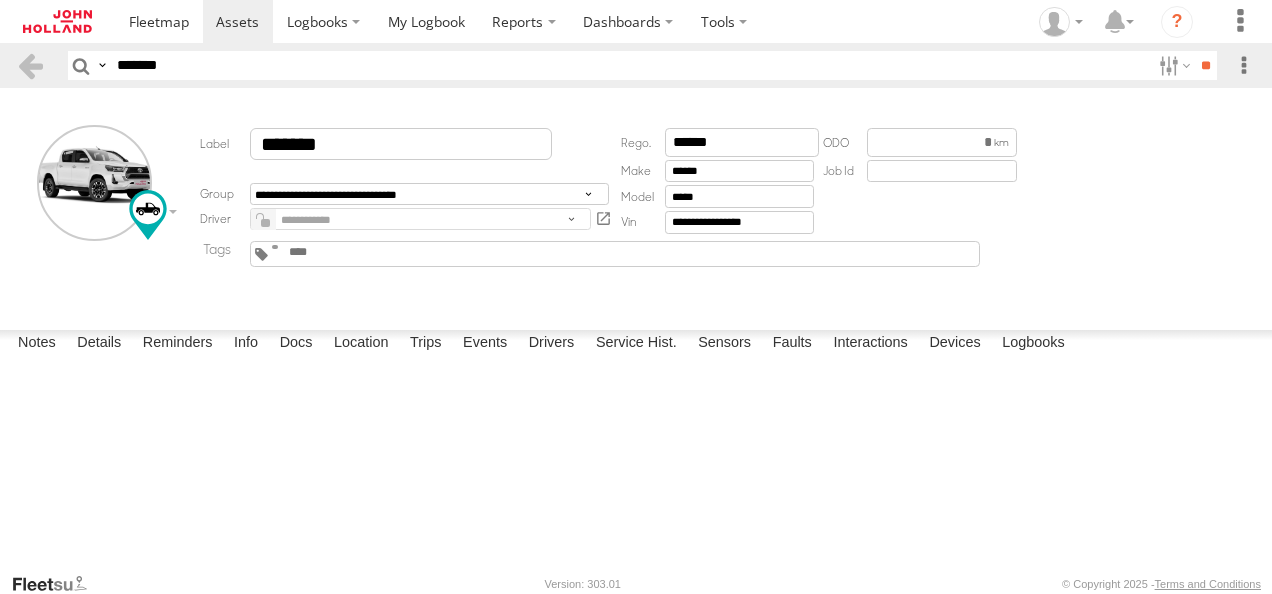 click at bounding box center (0, 0) 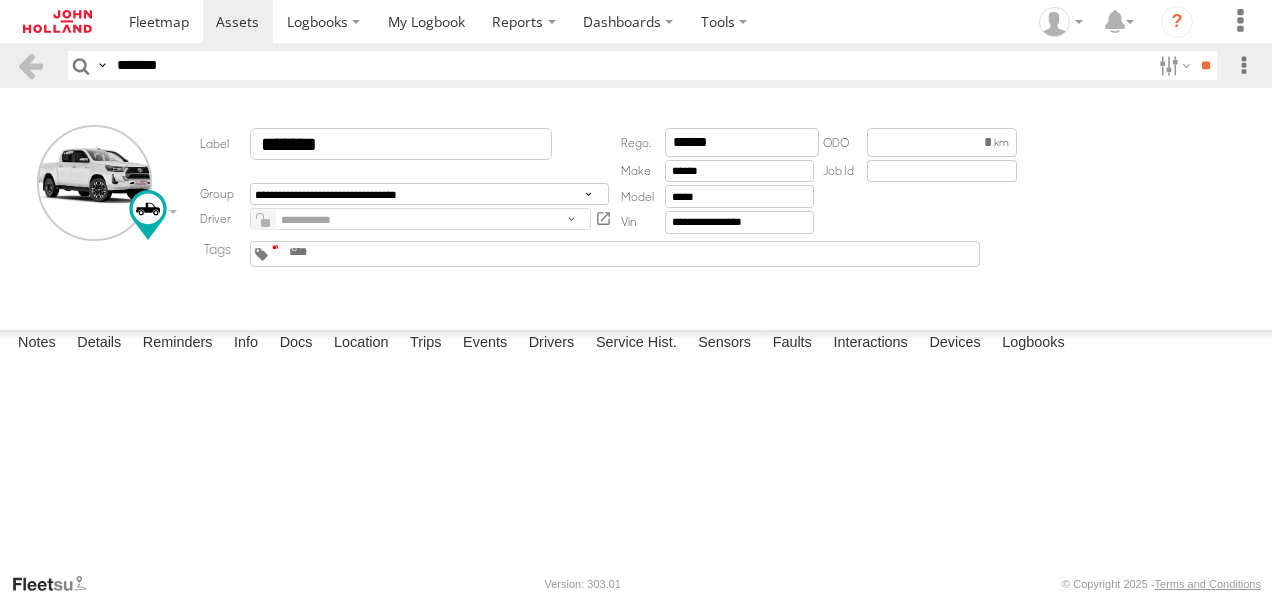 click at bounding box center [275, 247] 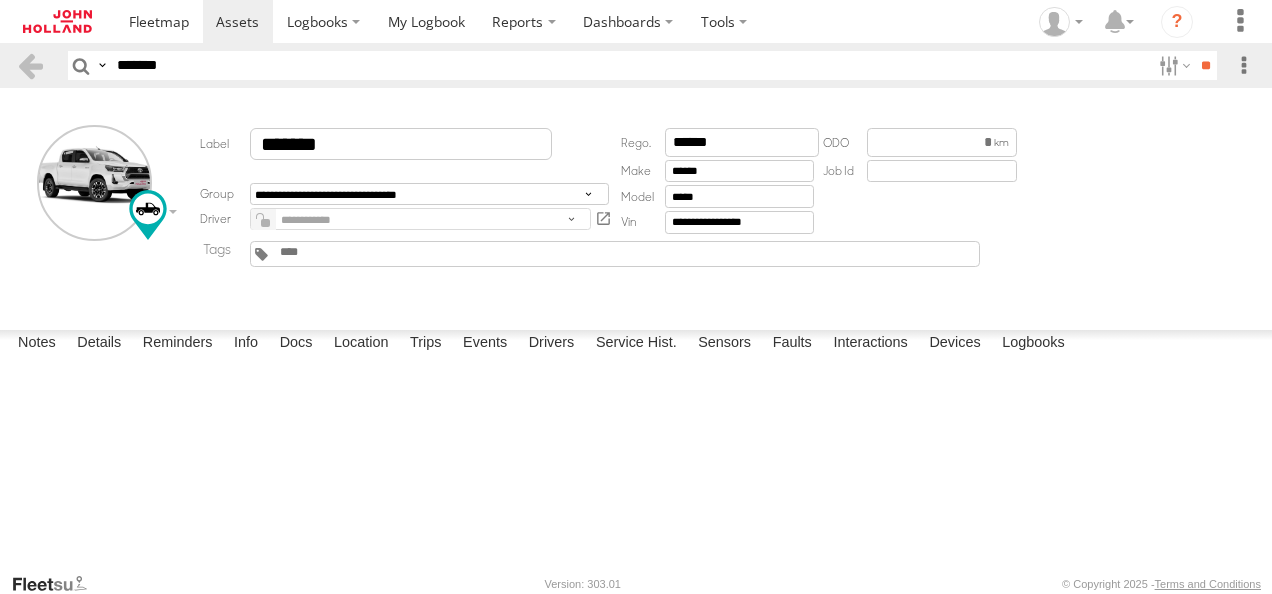 click at bounding box center (265, 223) 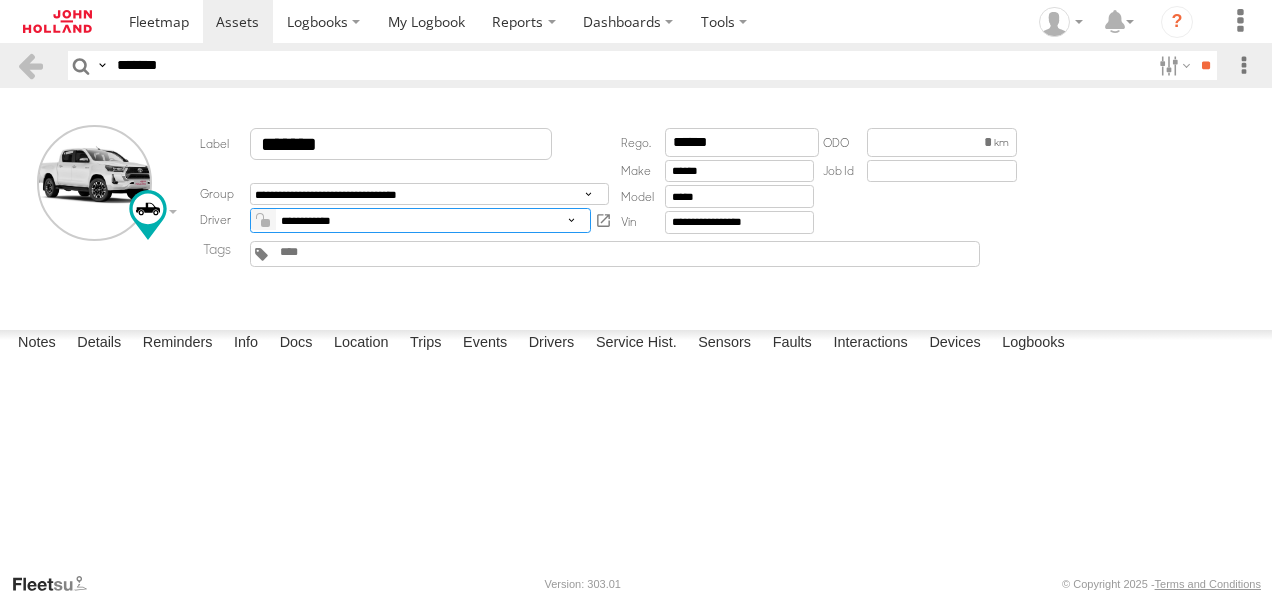 click on "**********" at bounding box center (420, 220) 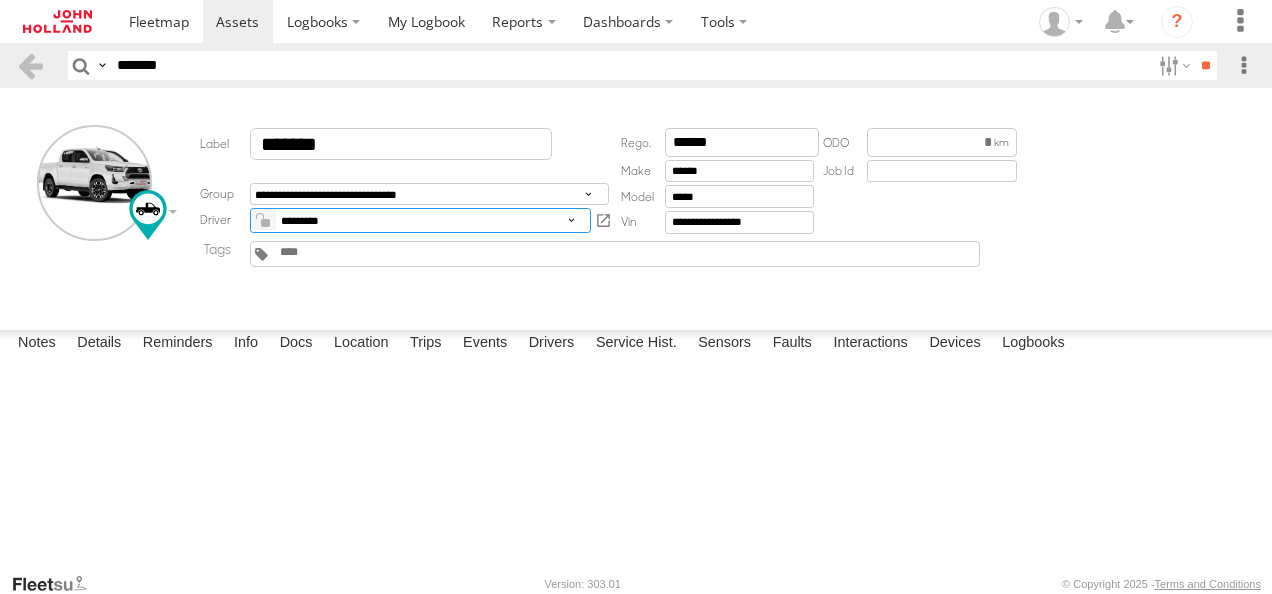 click on "**********" at bounding box center [420, 220] 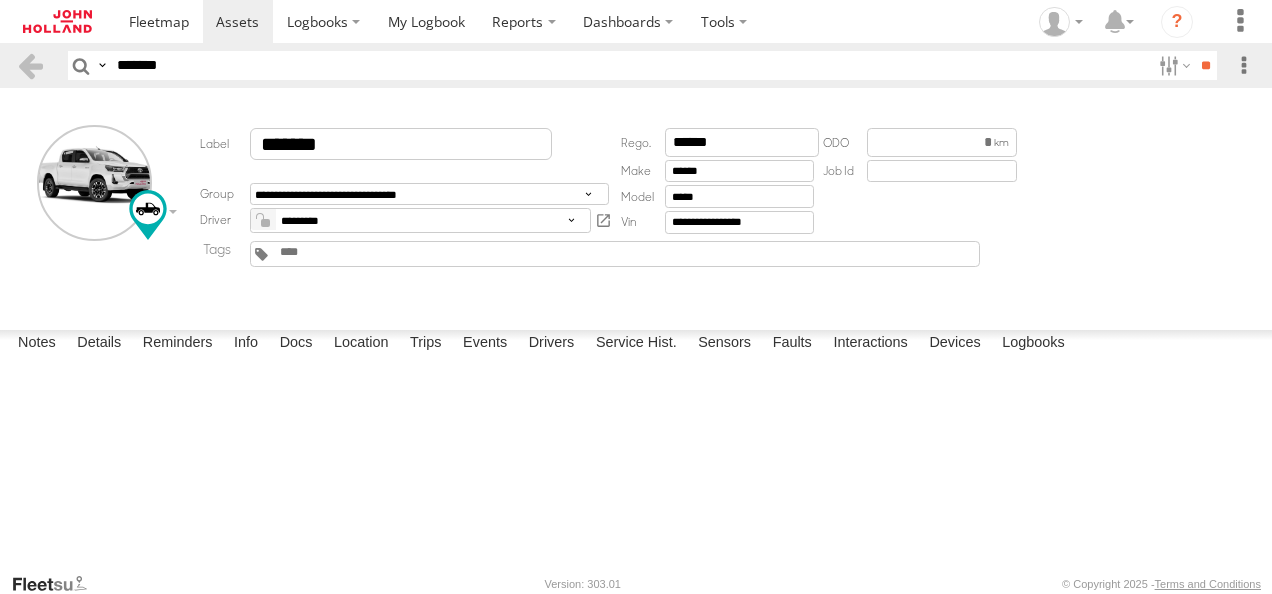 click at bounding box center (326, 252) 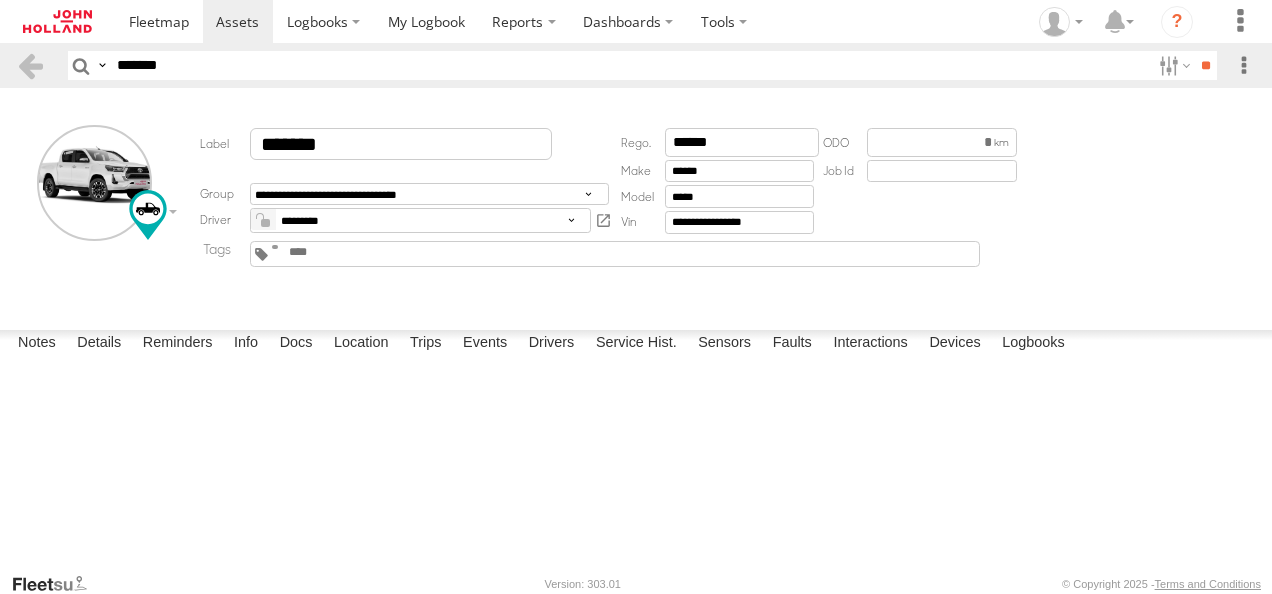 click at bounding box center [335, 252] 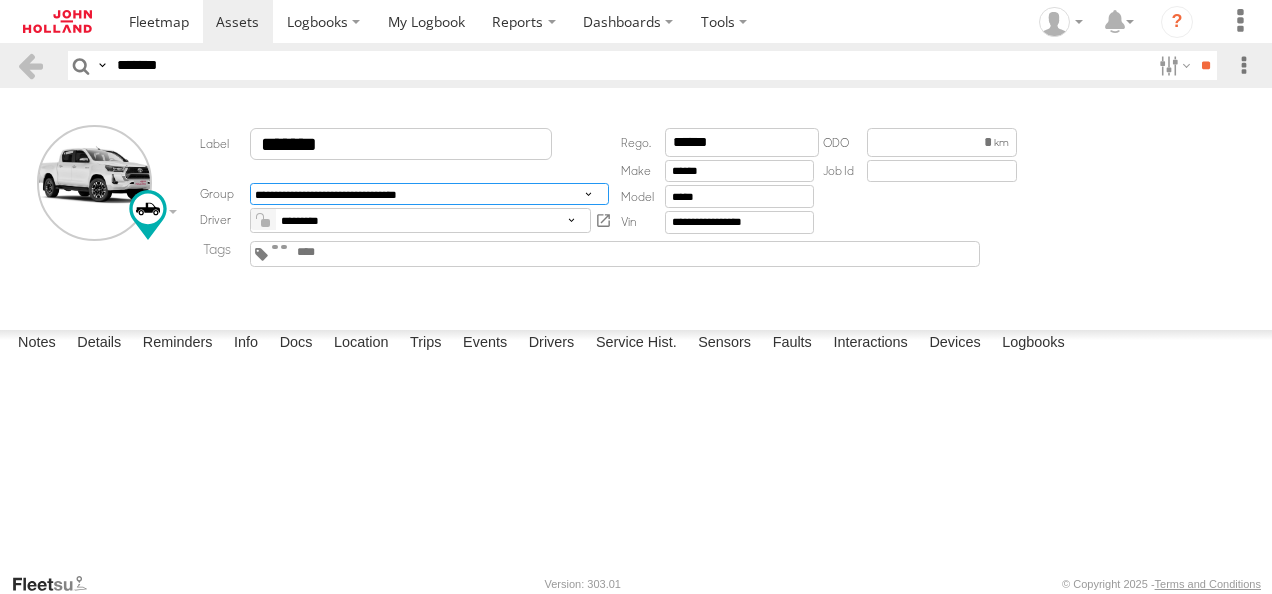 click on "**********" at bounding box center [429, 194] 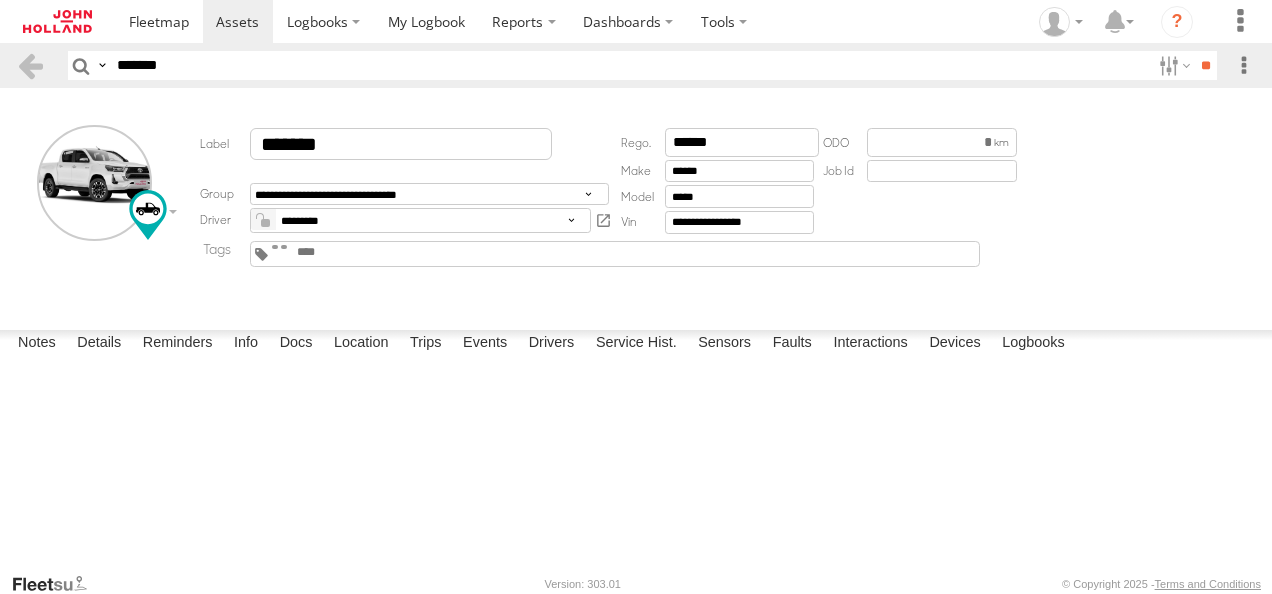 click on "Date/Time
Type
Note
Status" at bounding box center [0, 0] 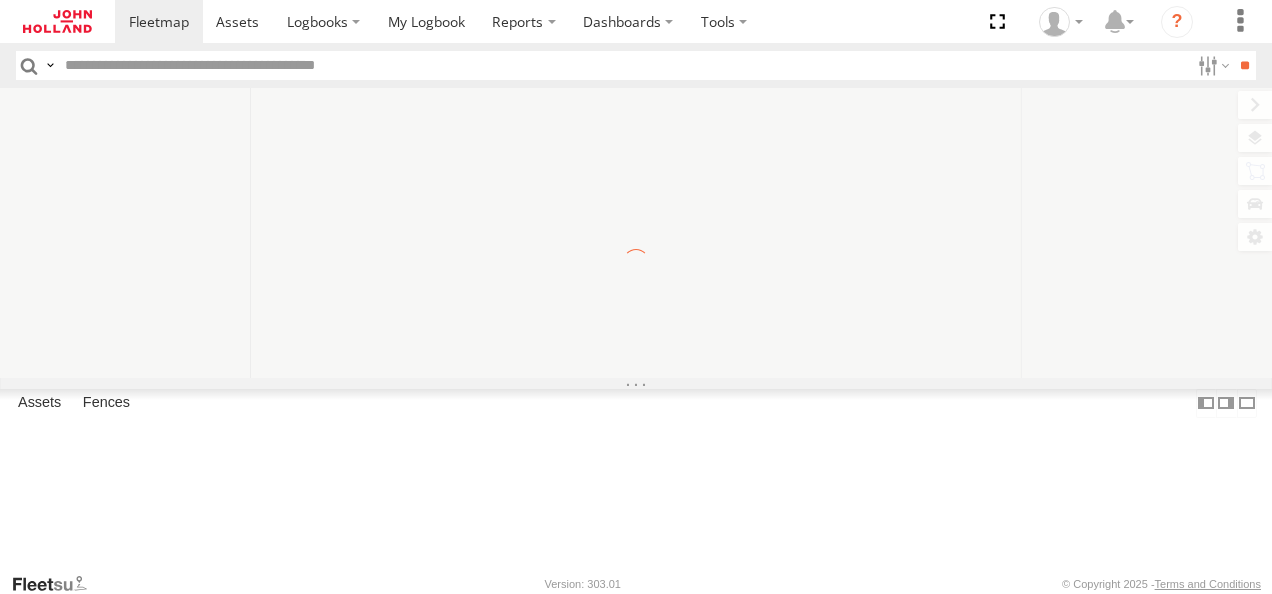 scroll, scrollTop: 0, scrollLeft: 0, axis: both 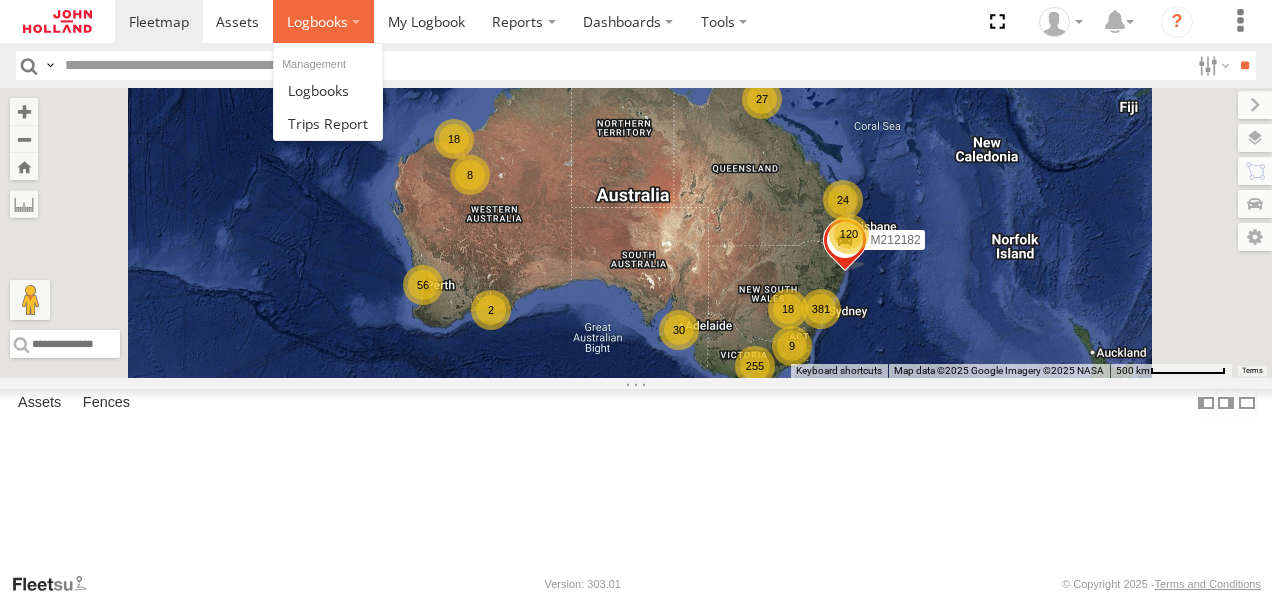click at bounding box center [317, 21] 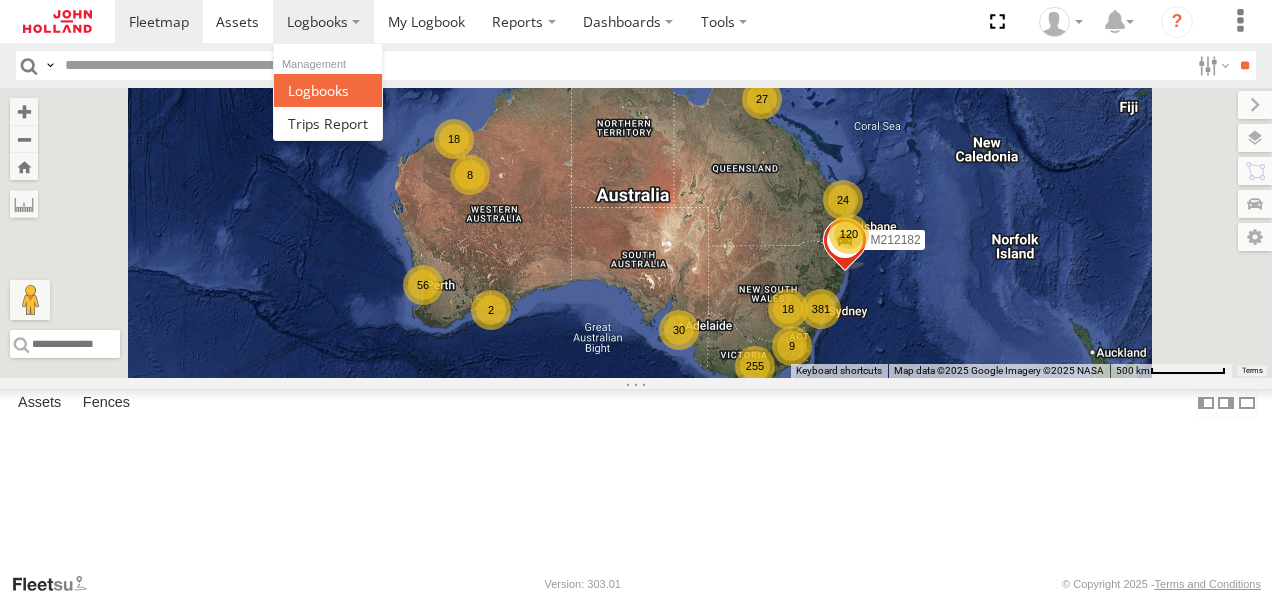 click at bounding box center (318, 90) 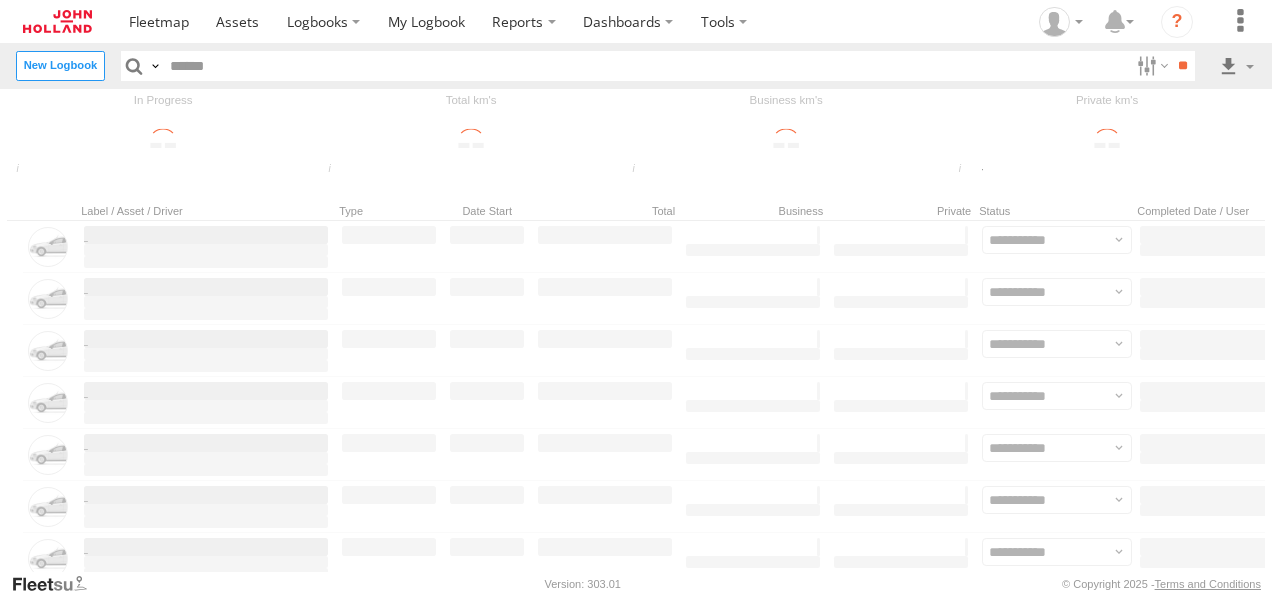 scroll, scrollTop: 0, scrollLeft: 0, axis: both 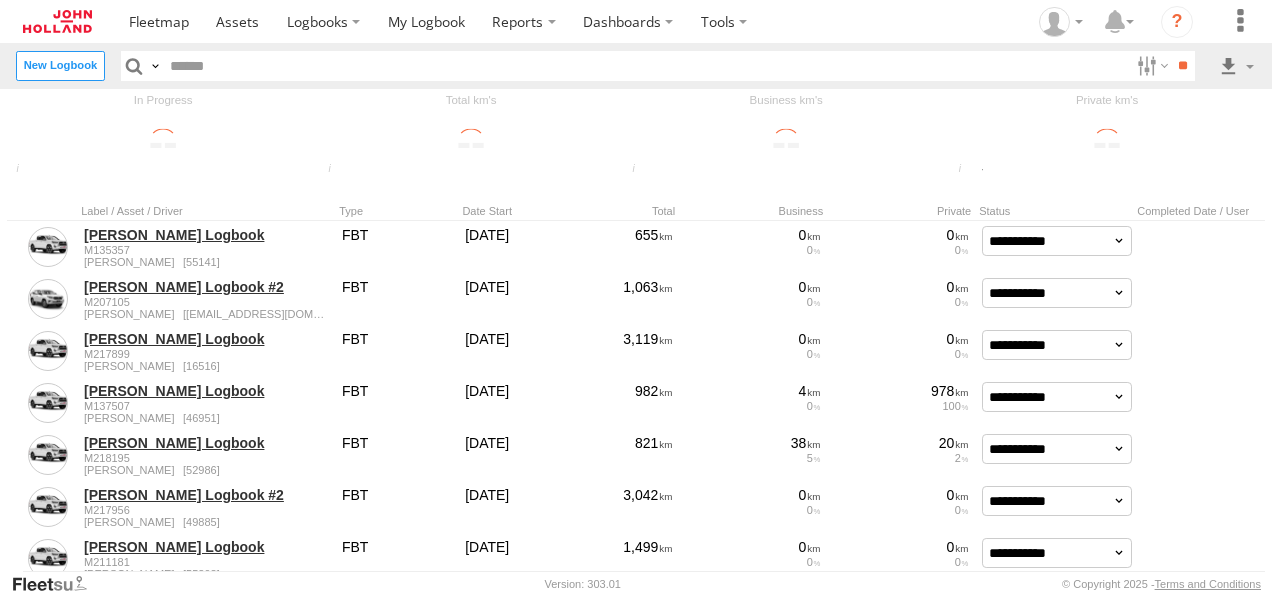 click at bounding box center (645, 65) 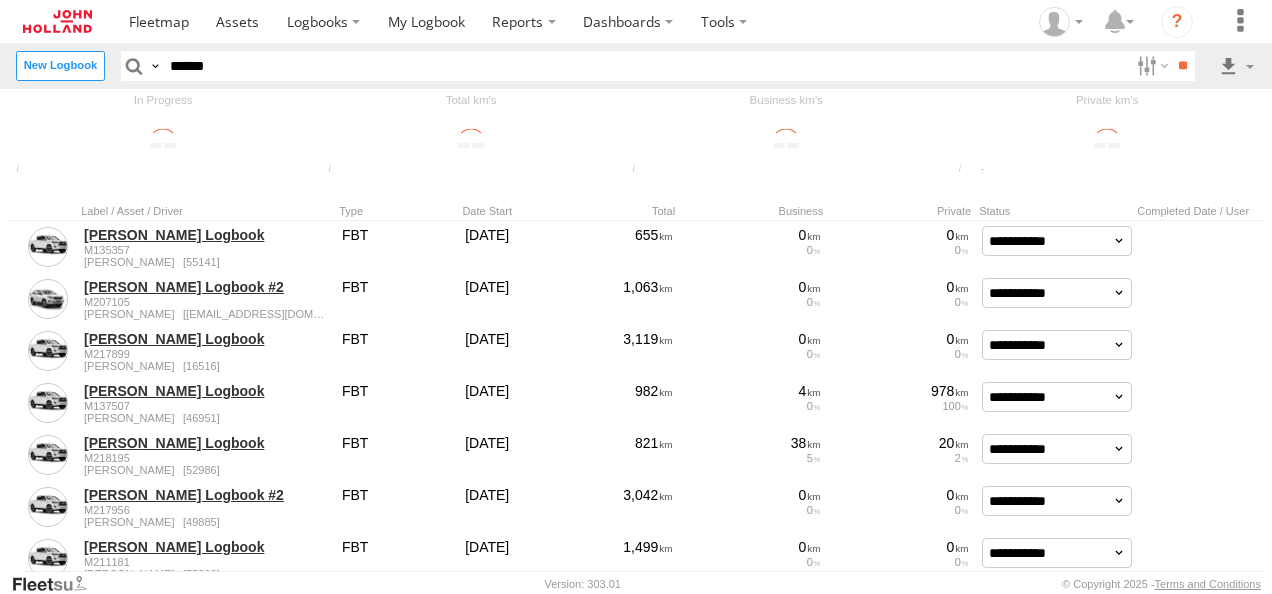 type on "******" 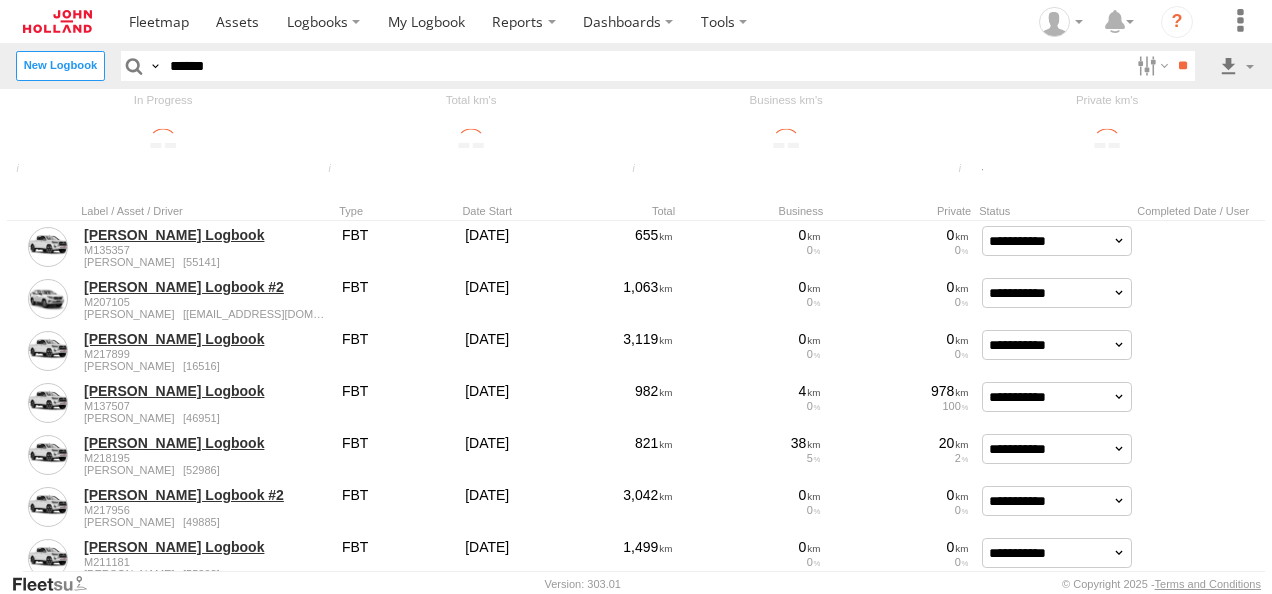 click on "**" at bounding box center (1183, 65) 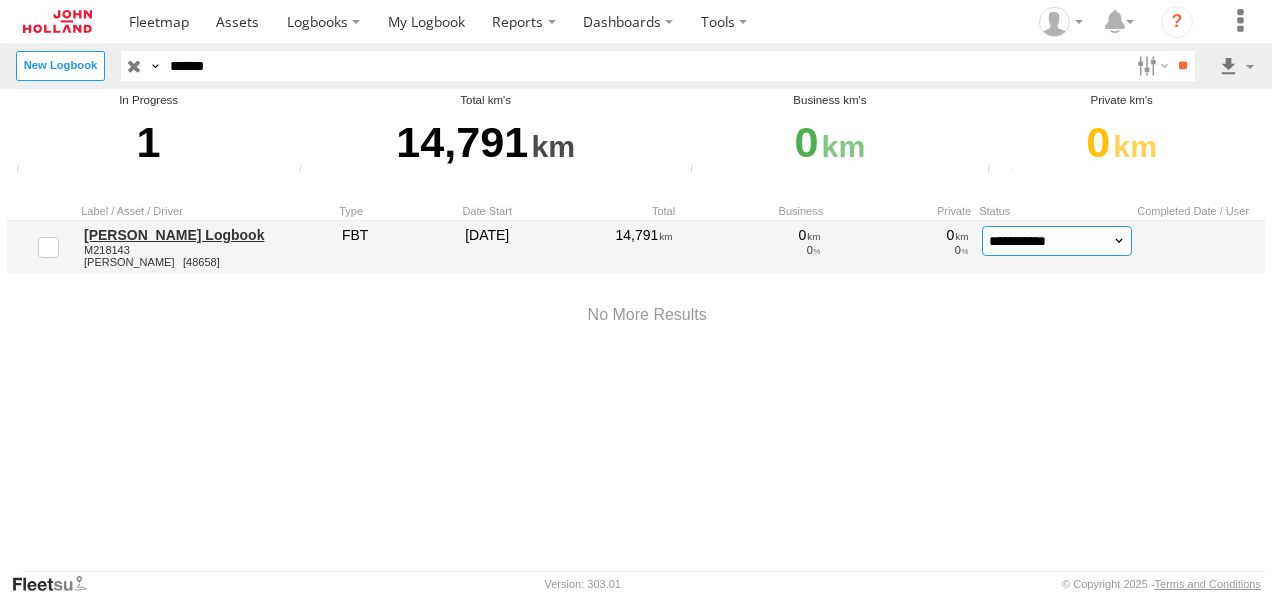 click on "**********" at bounding box center [1057, 241] 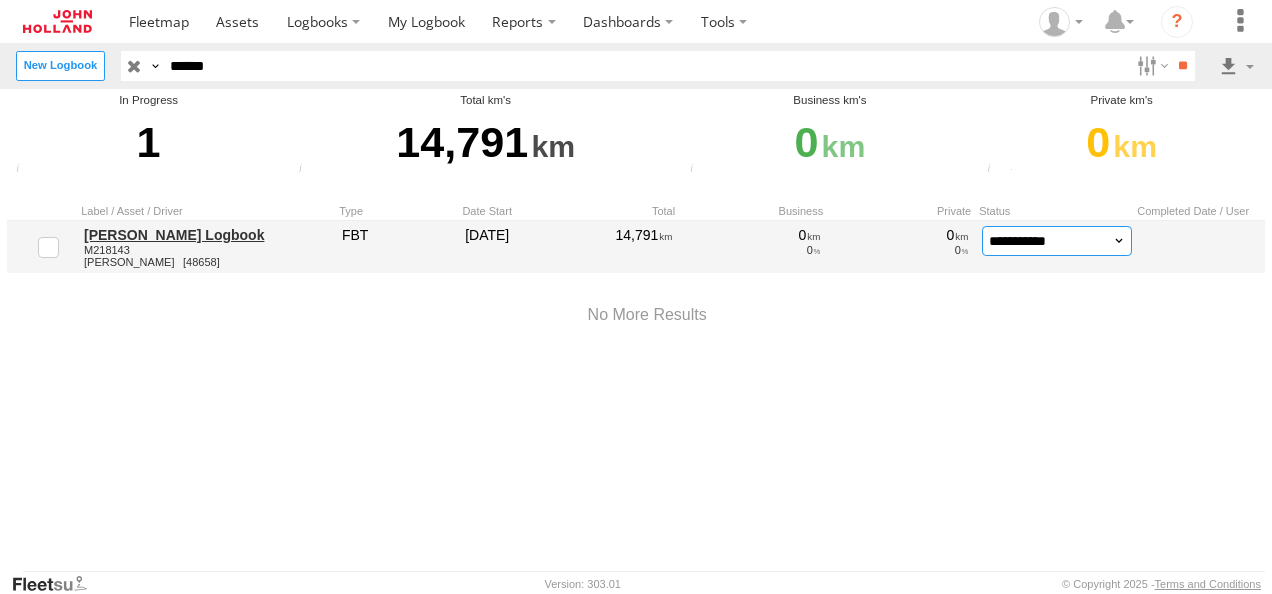 select on "*" 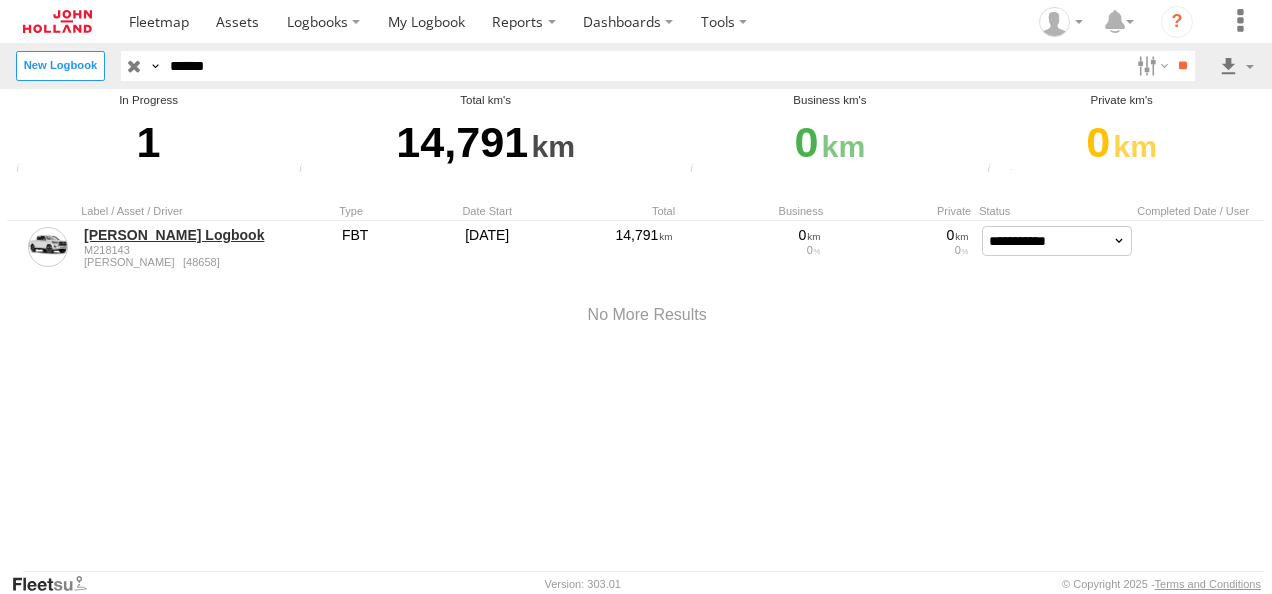 click on "Complete Logbook" at bounding box center [0, 0] 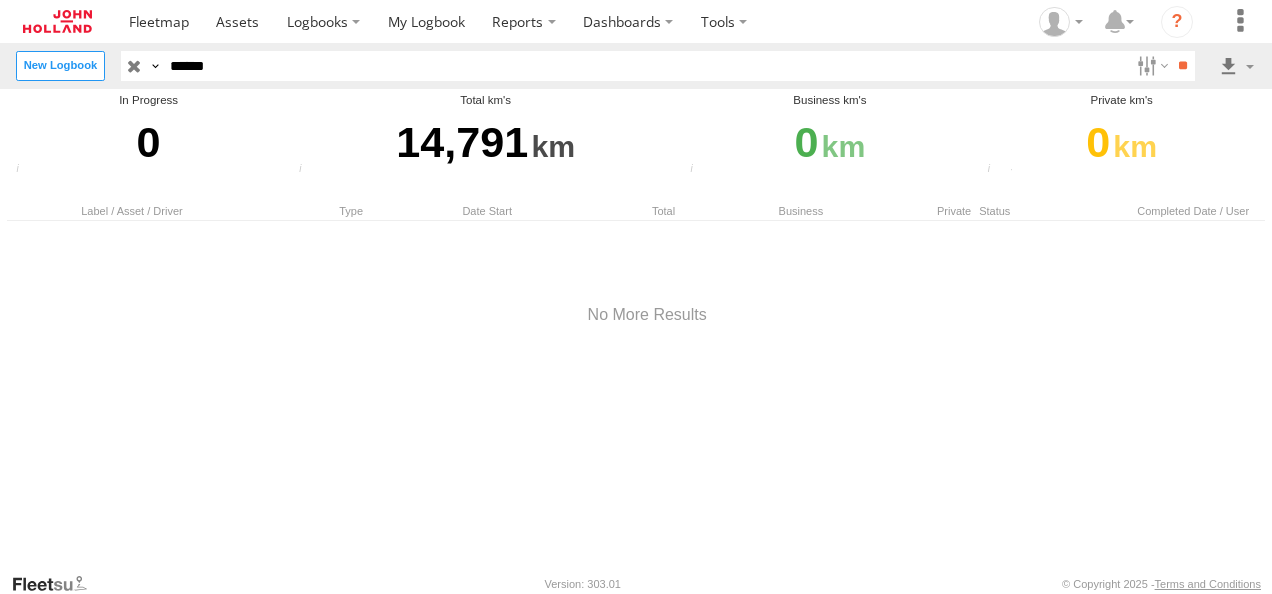 click at bounding box center [134, 65] 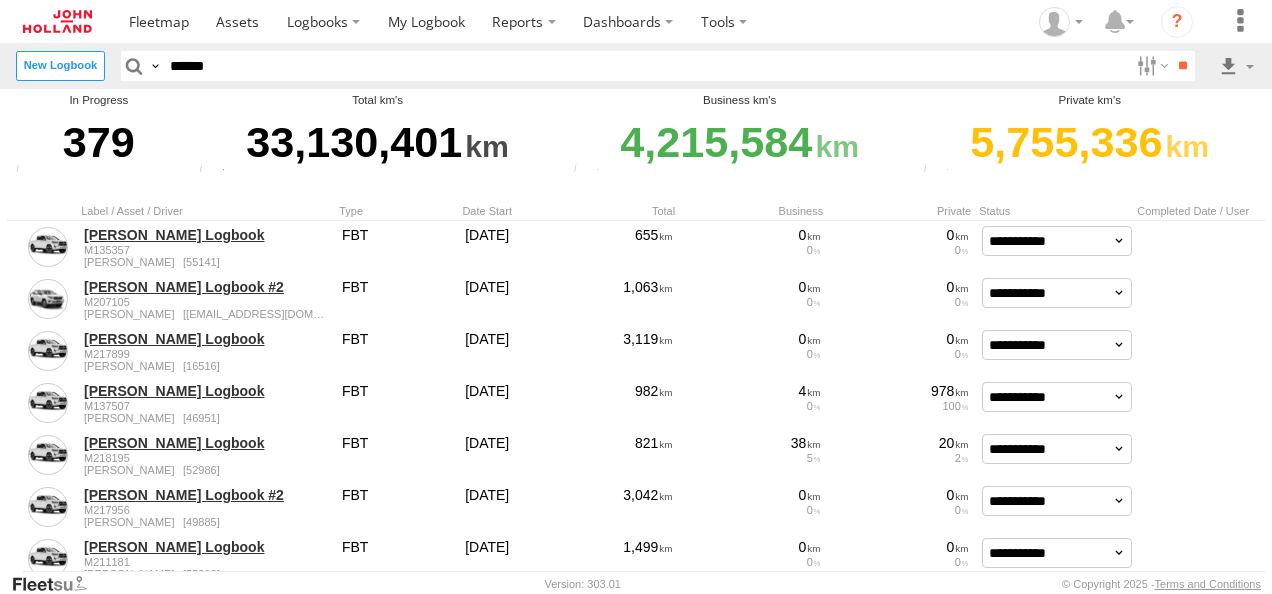 click on "New Logbook" at bounding box center [60, 65] 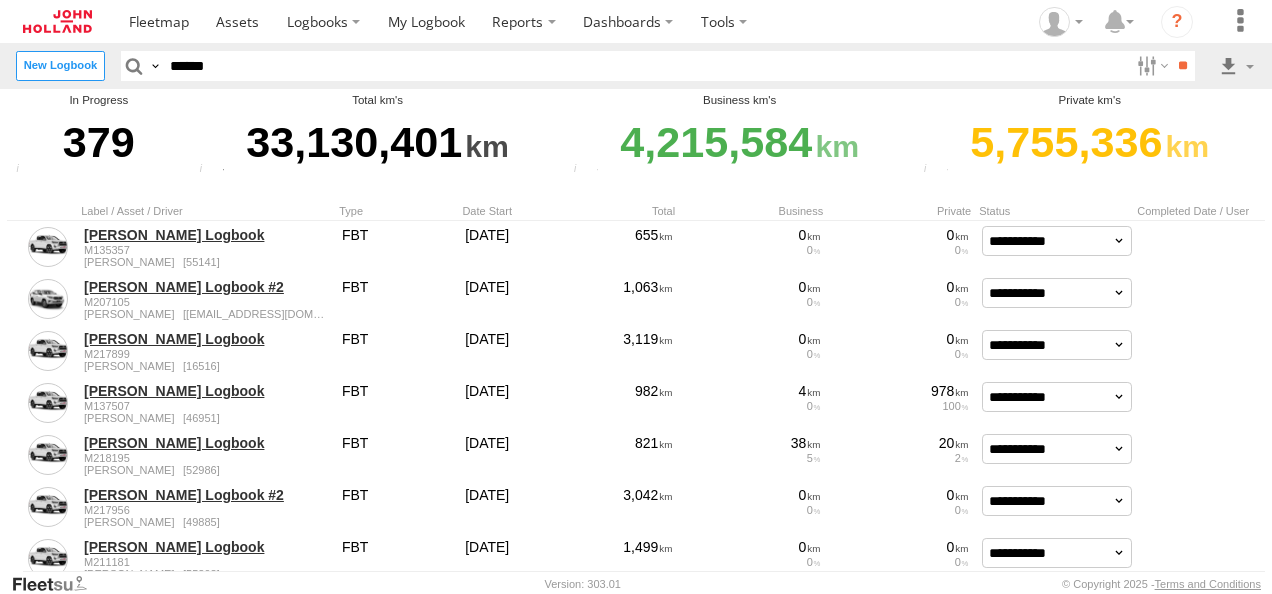 click at bounding box center [0, 0] 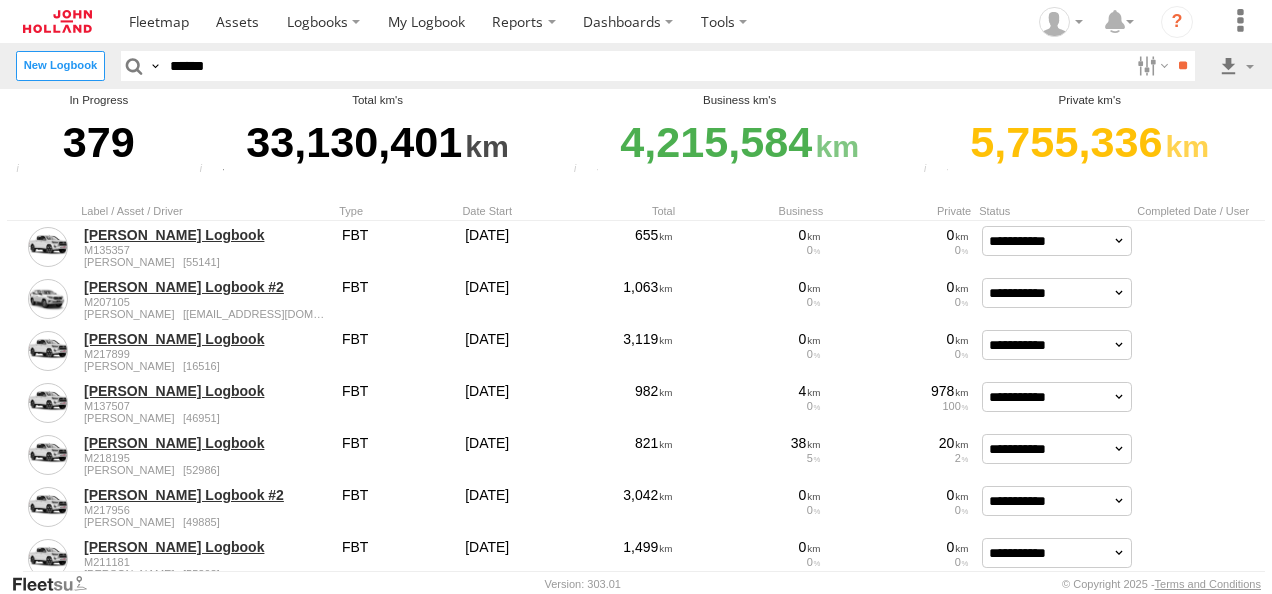type on "**********" 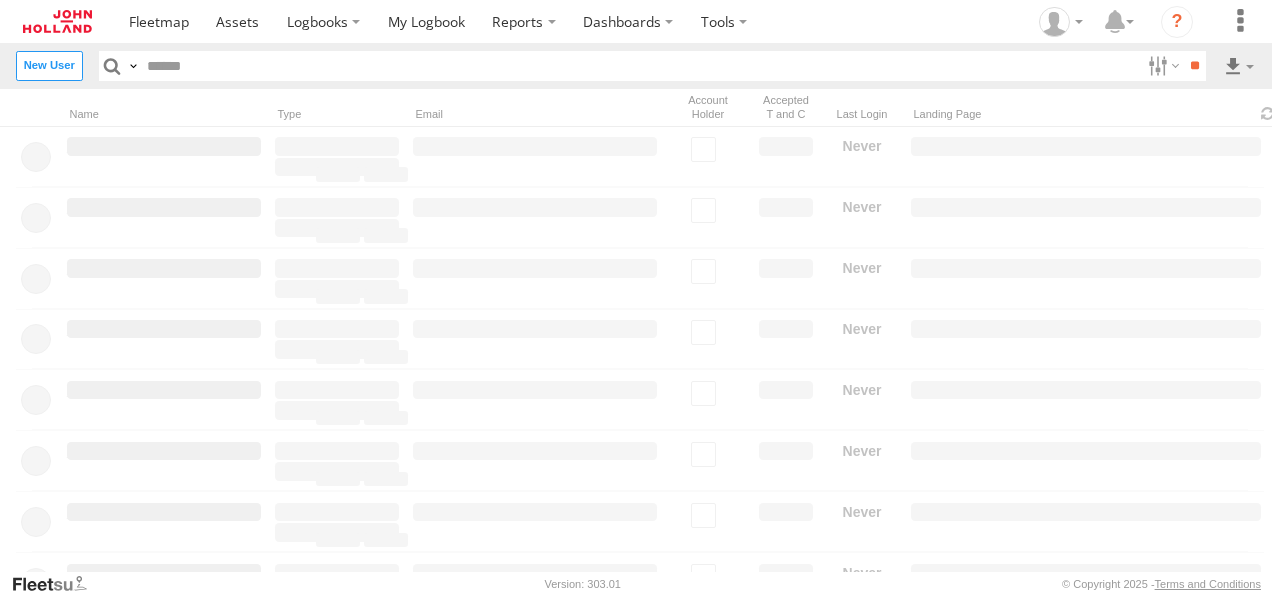 scroll, scrollTop: 0, scrollLeft: 0, axis: both 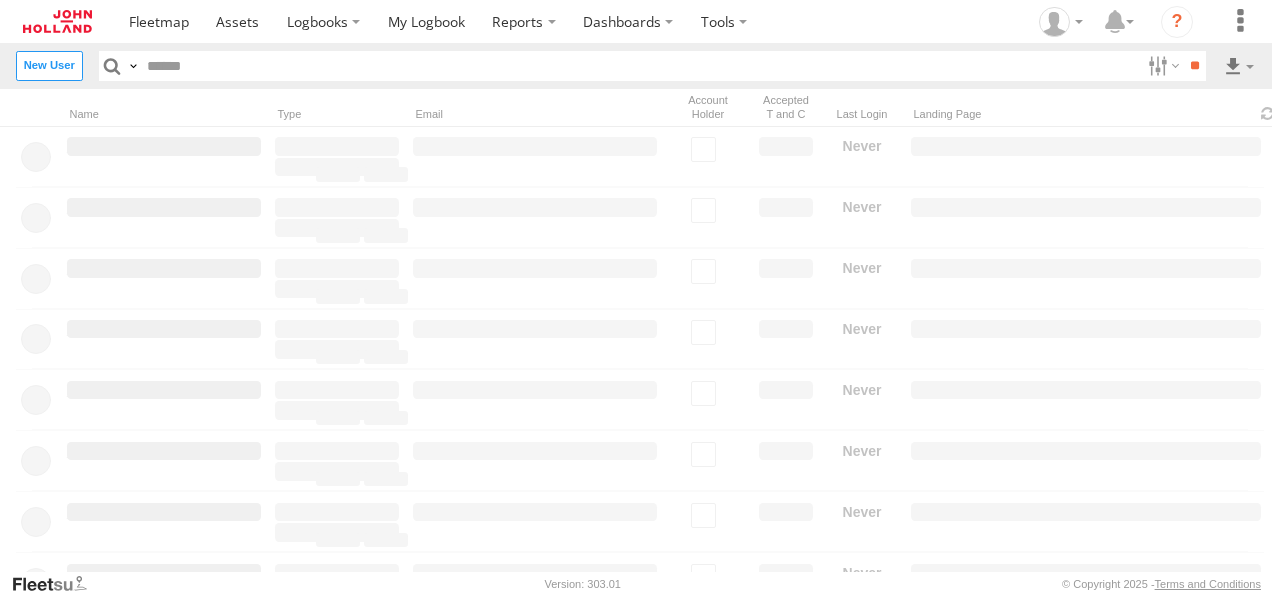 click at bounding box center (640, 65) 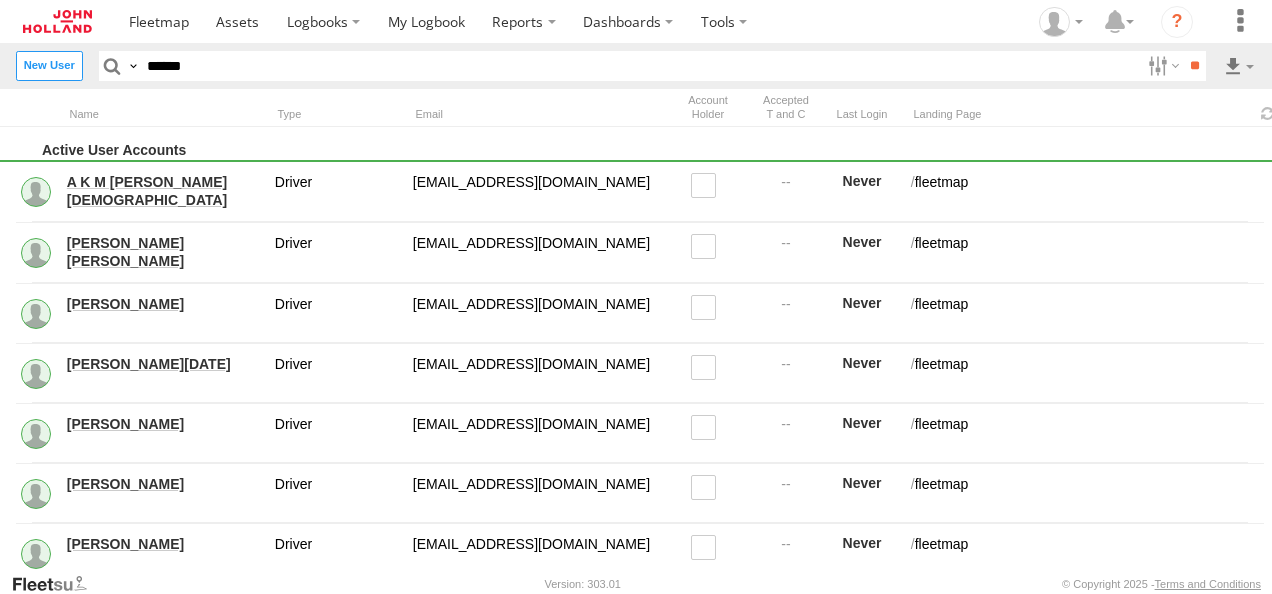 type on "******" 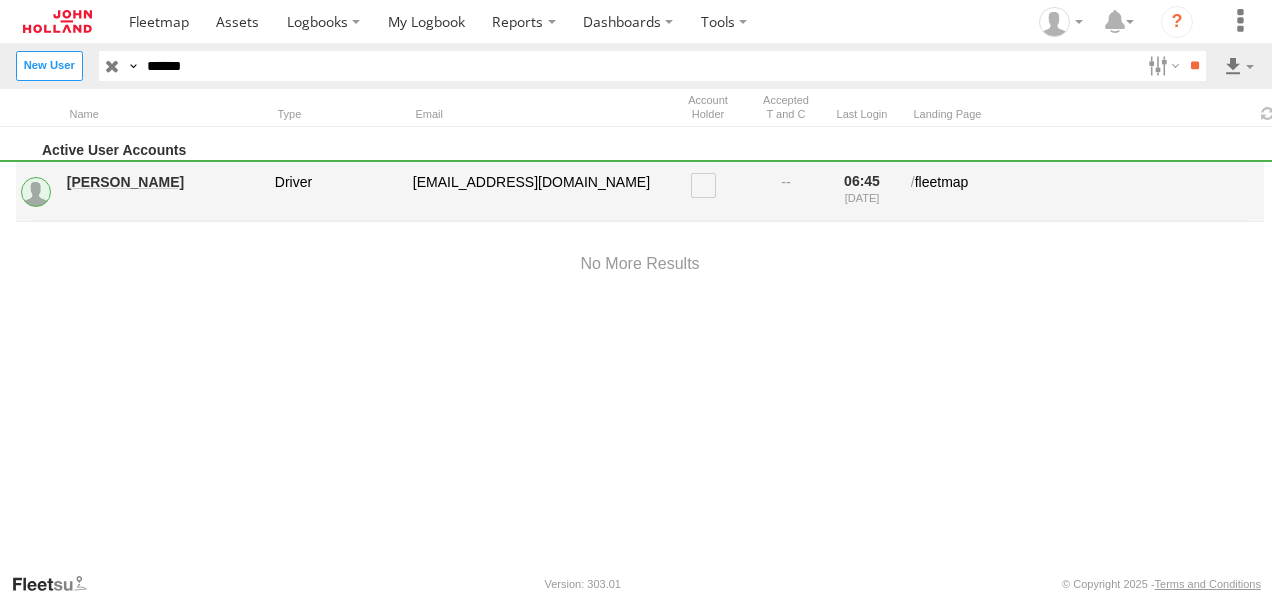 click on "[PERSON_NAME]" at bounding box center [164, 182] 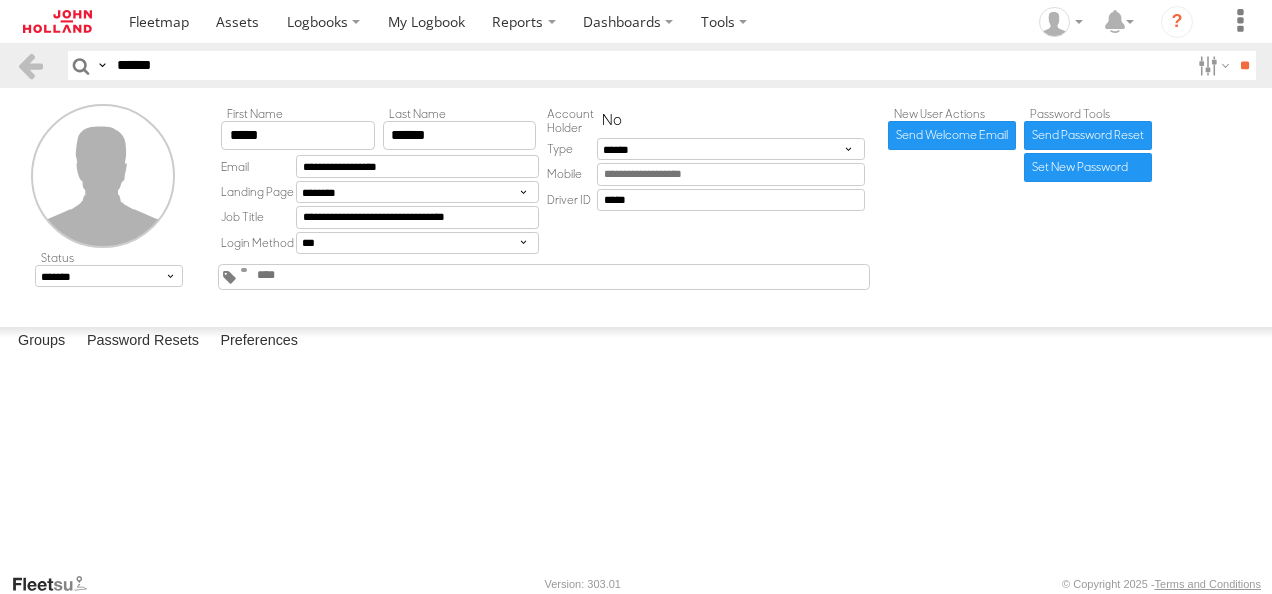 scroll, scrollTop: 0, scrollLeft: 0, axis: both 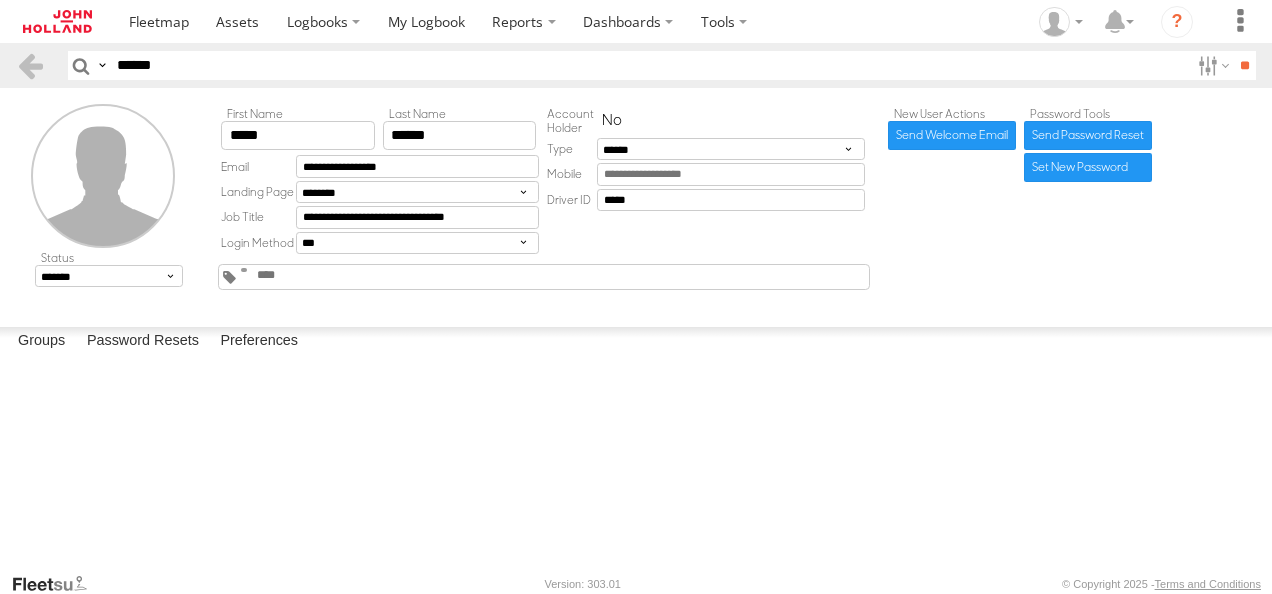 drag, startPoint x: 209, startPoint y: 74, endPoint x: 48, endPoint y: 80, distance: 161.11176 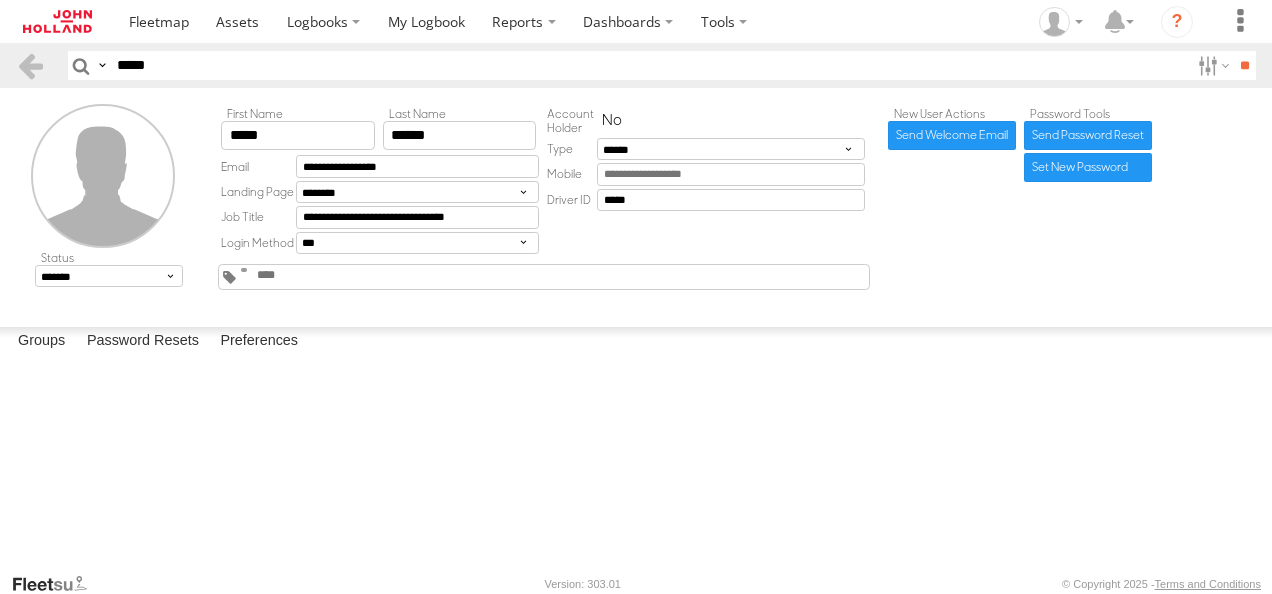 type on "*****" 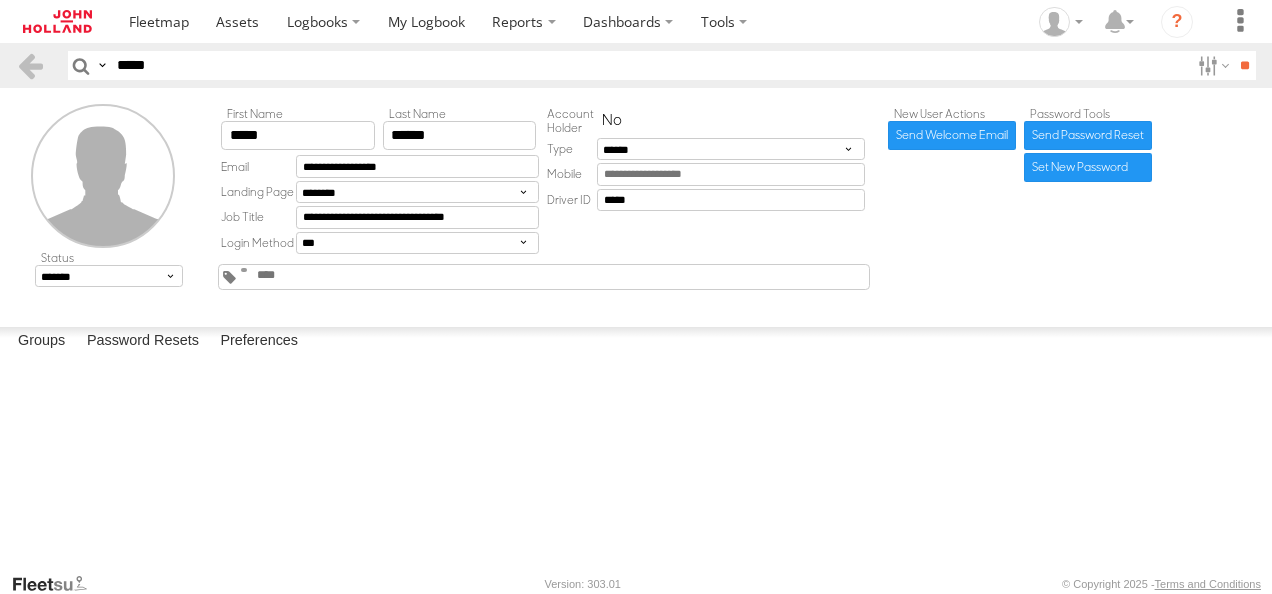 click on "**" at bounding box center (1244, 65) 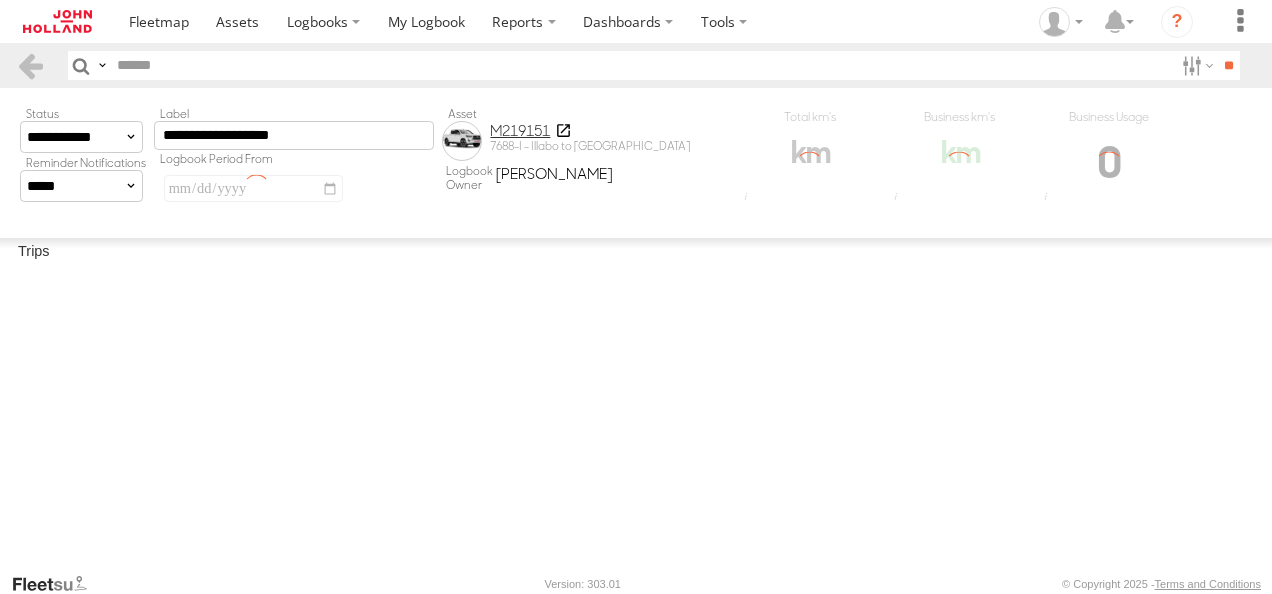 scroll, scrollTop: 0, scrollLeft: 0, axis: both 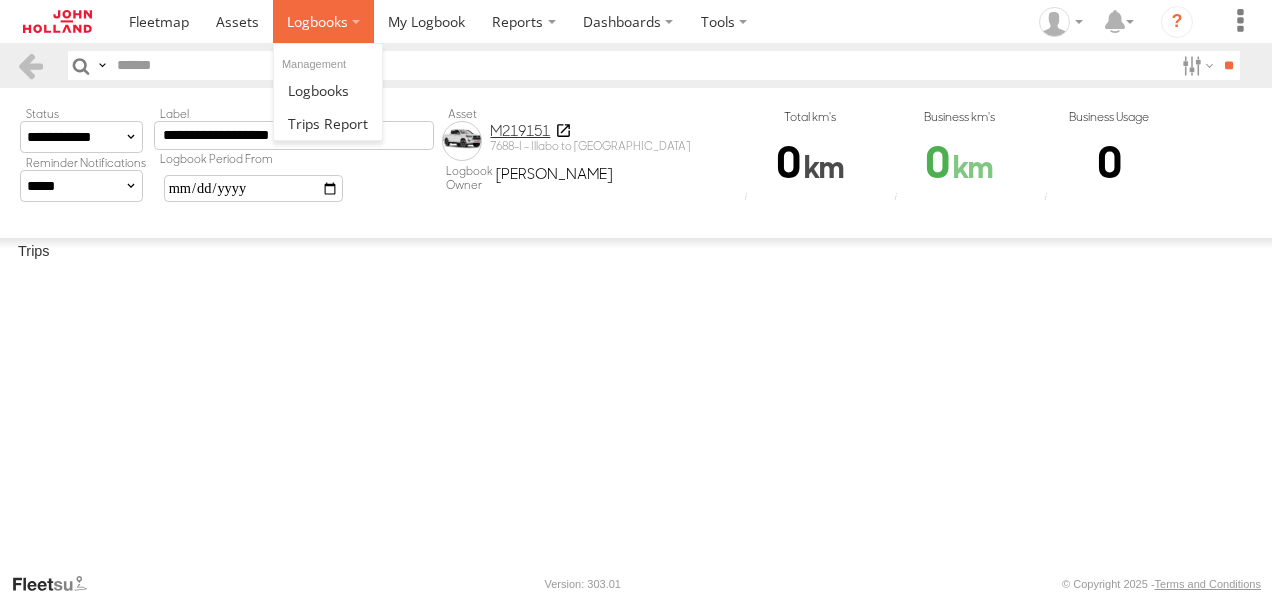 click at bounding box center (317, 21) 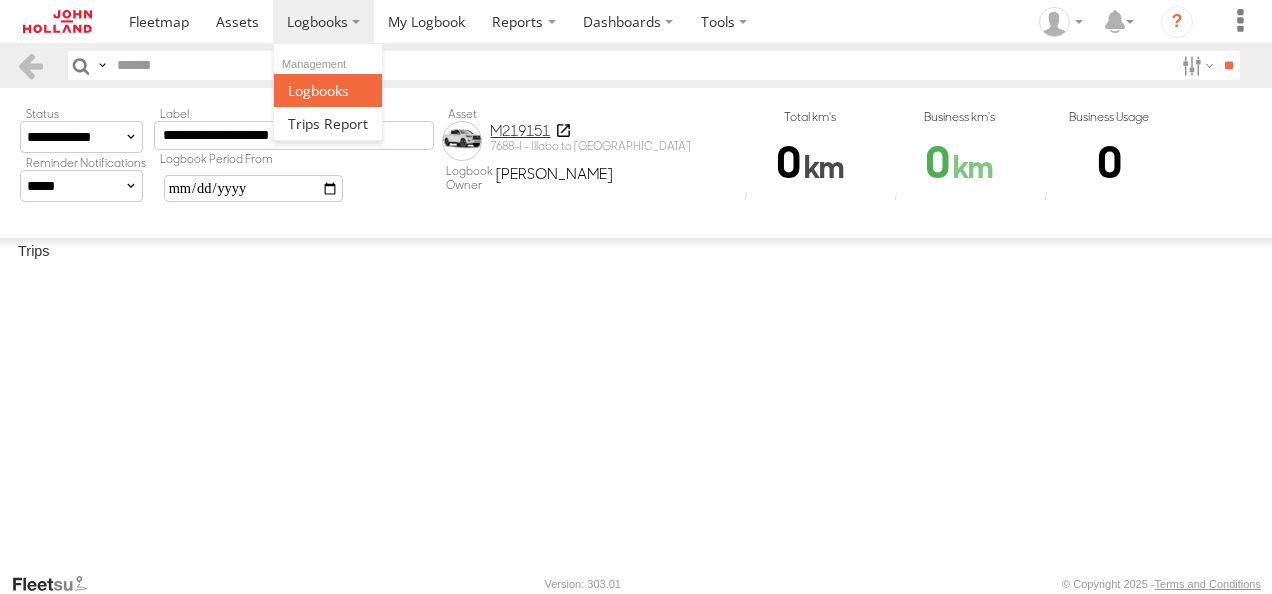 click at bounding box center [318, 90] 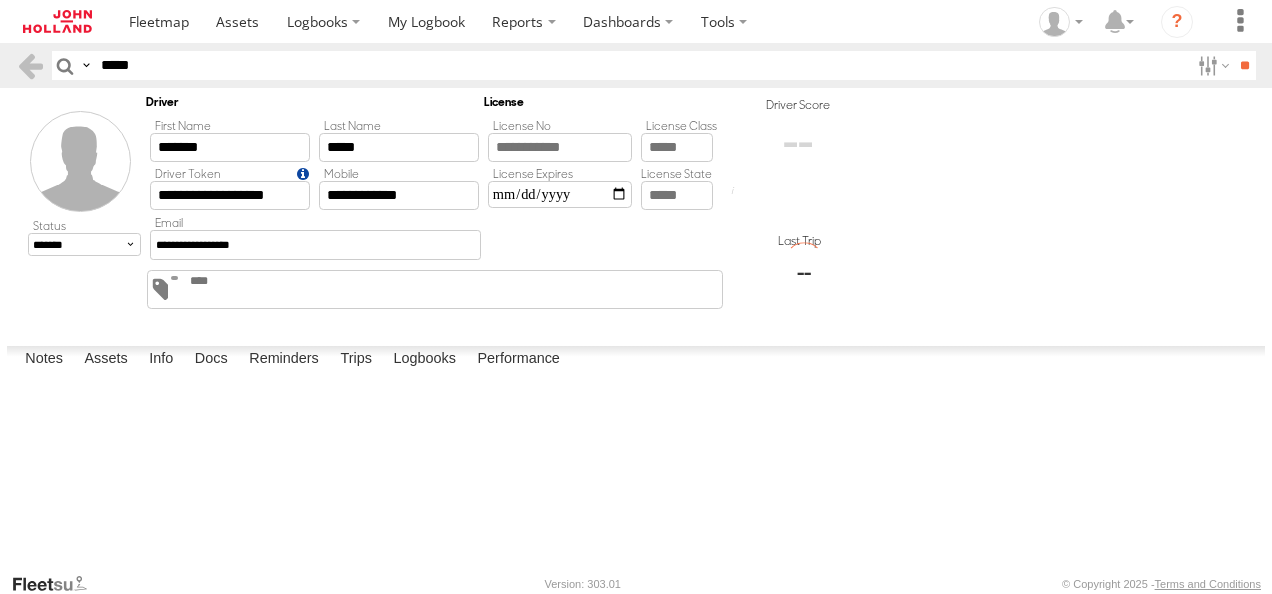 scroll, scrollTop: 0, scrollLeft: 0, axis: both 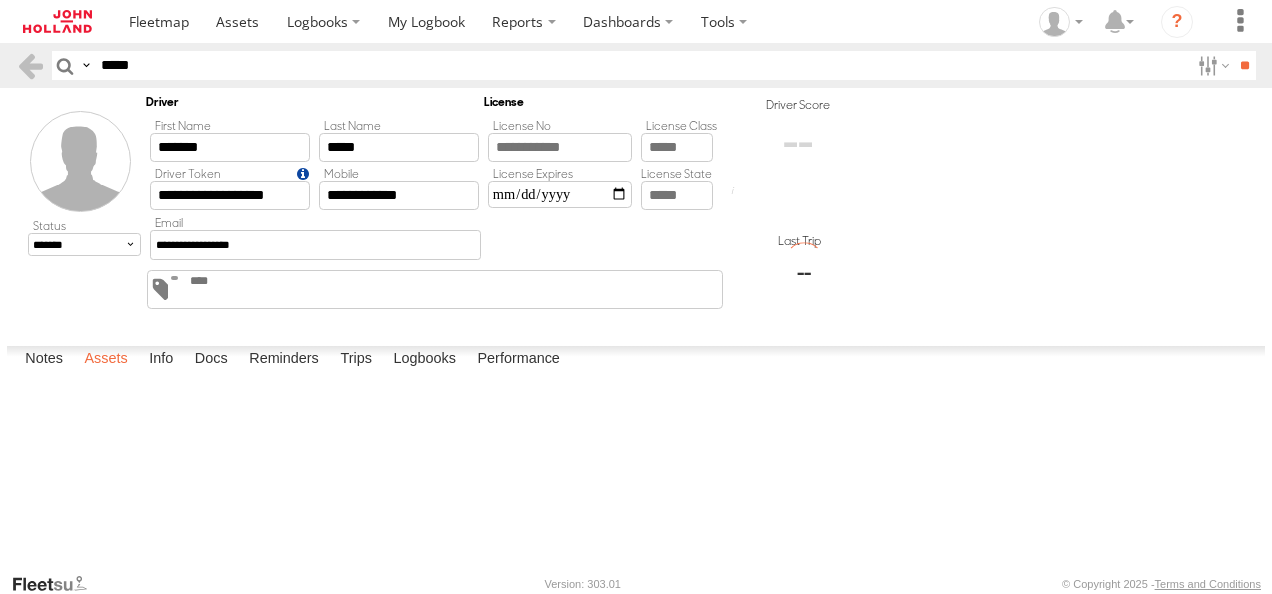 click on "Assets" at bounding box center [105, 360] 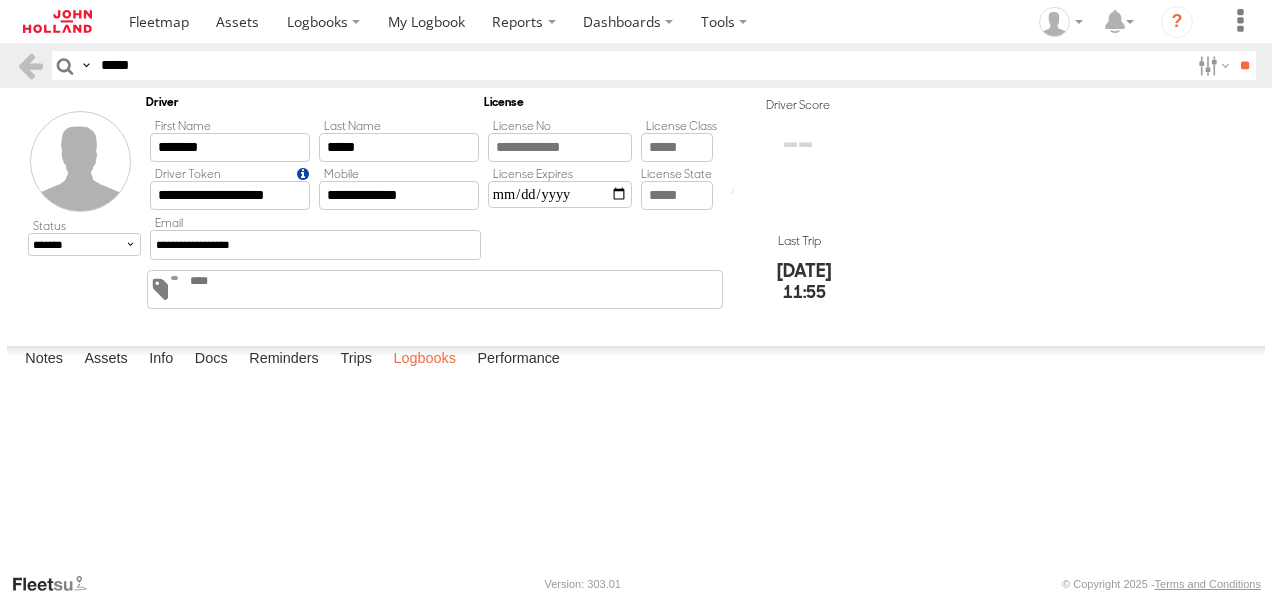 click on "Logbooks" at bounding box center [424, 360] 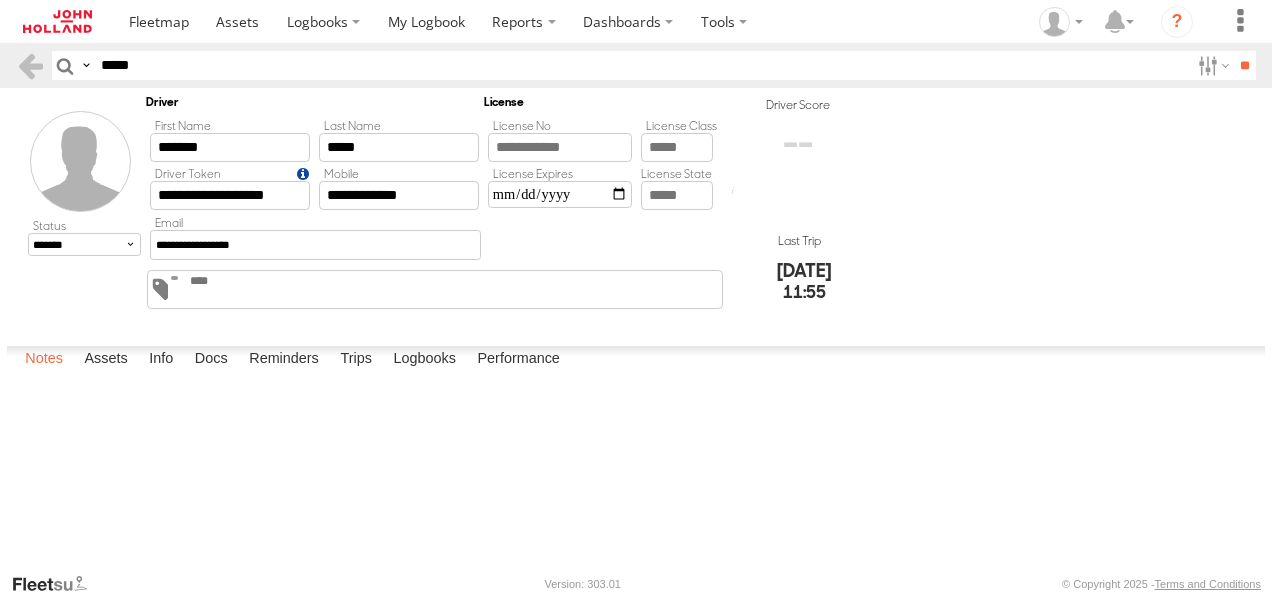 click on "Notes" at bounding box center [44, 360] 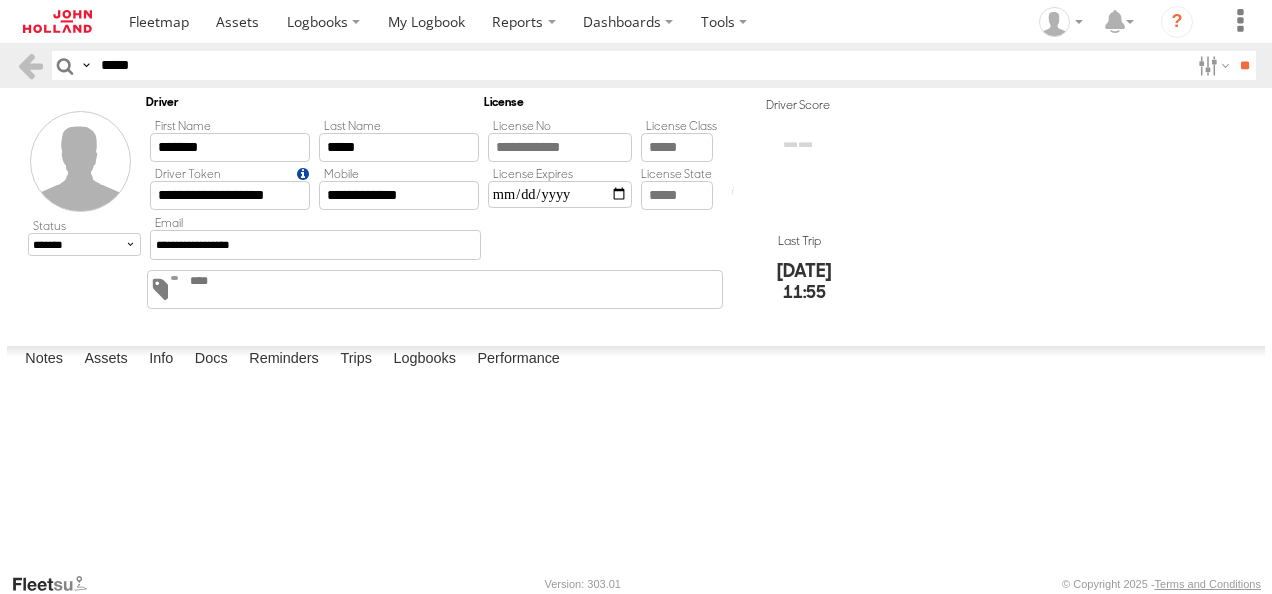 drag, startPoint x: 232, startPoint y: 71, endPoint x: 0, endPoint y: 136, distance: 240.9336 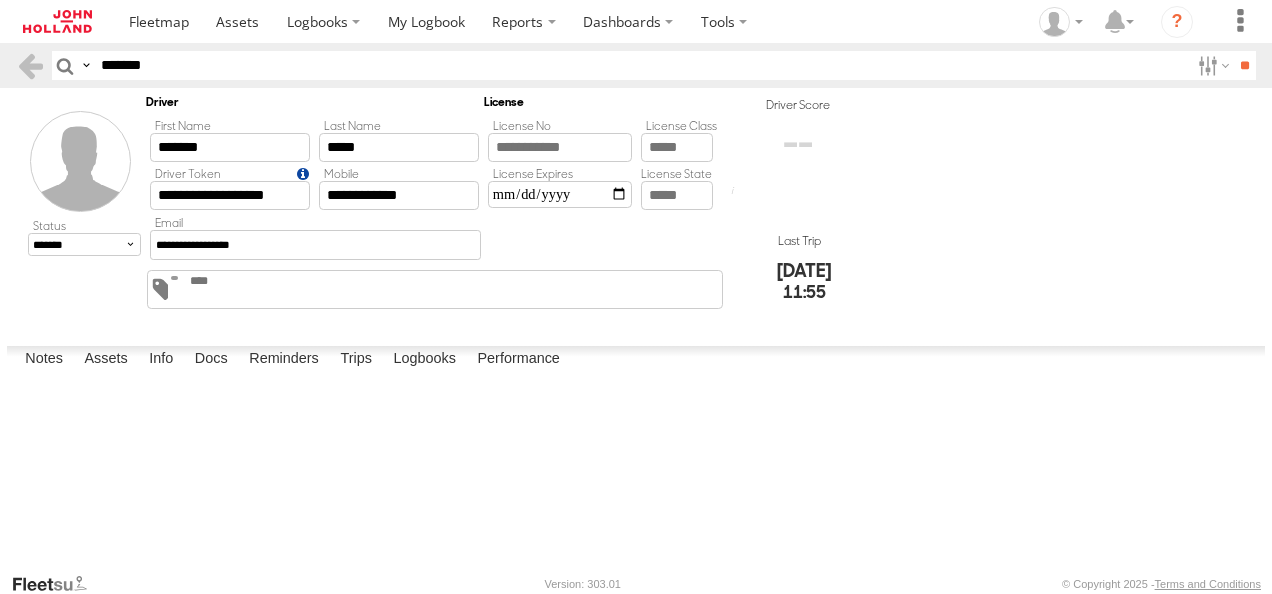 type on "*******" 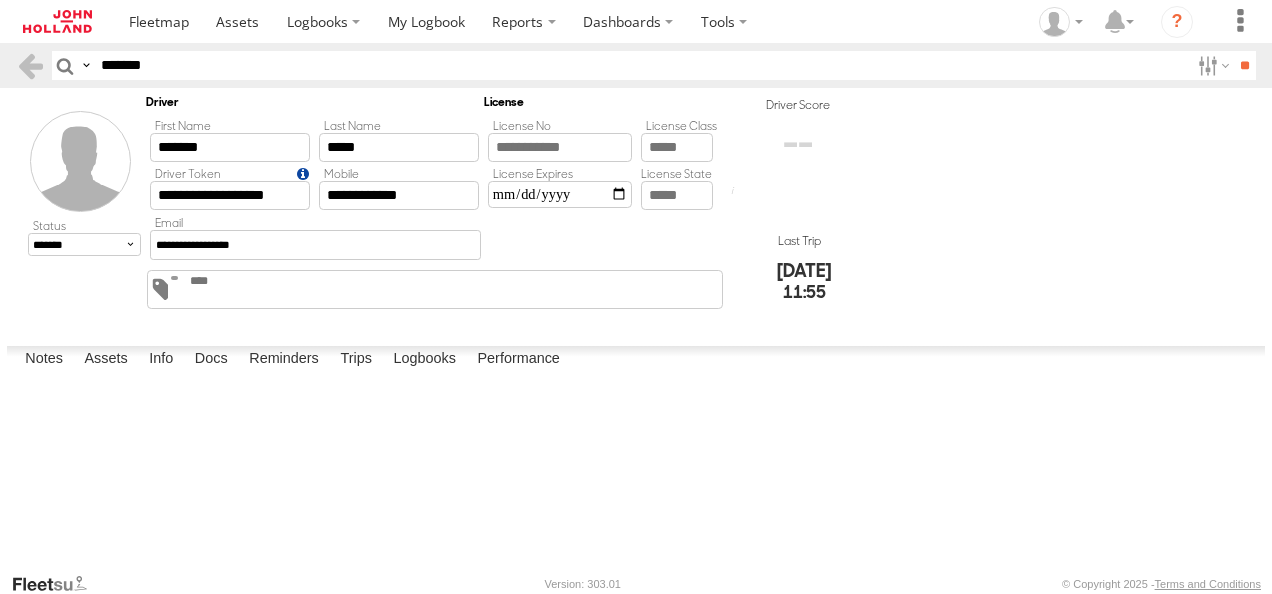 click on "**" at bounding box center (1244, 65) 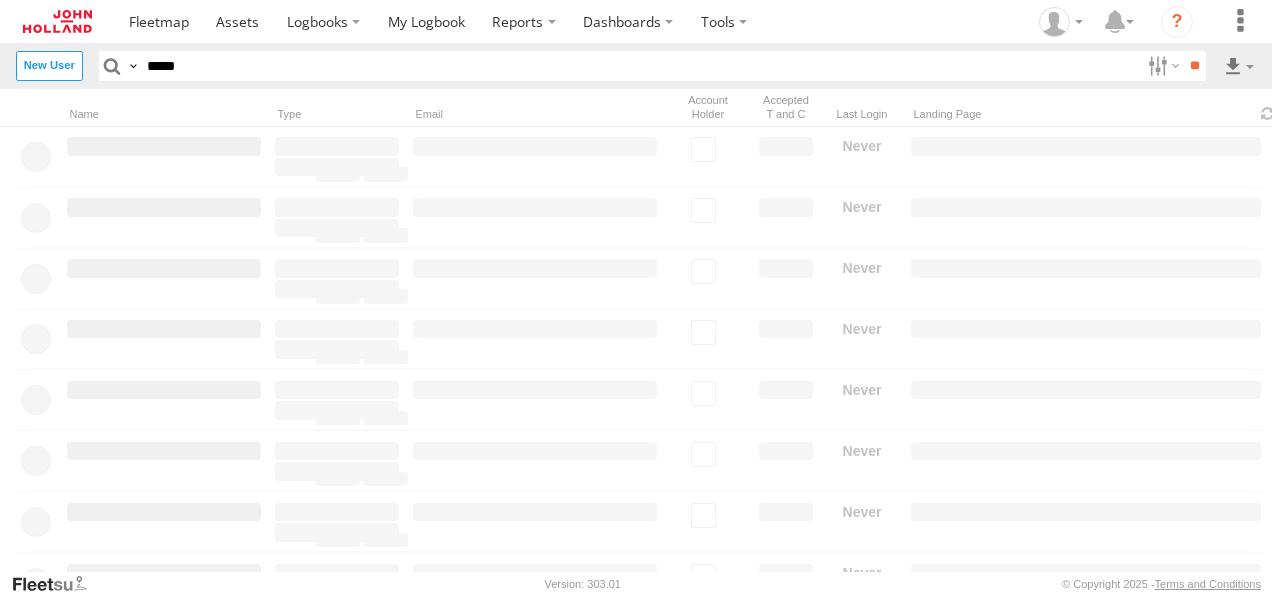 scroll, scrollTop: 0, scrollLeft: 0, axis: both 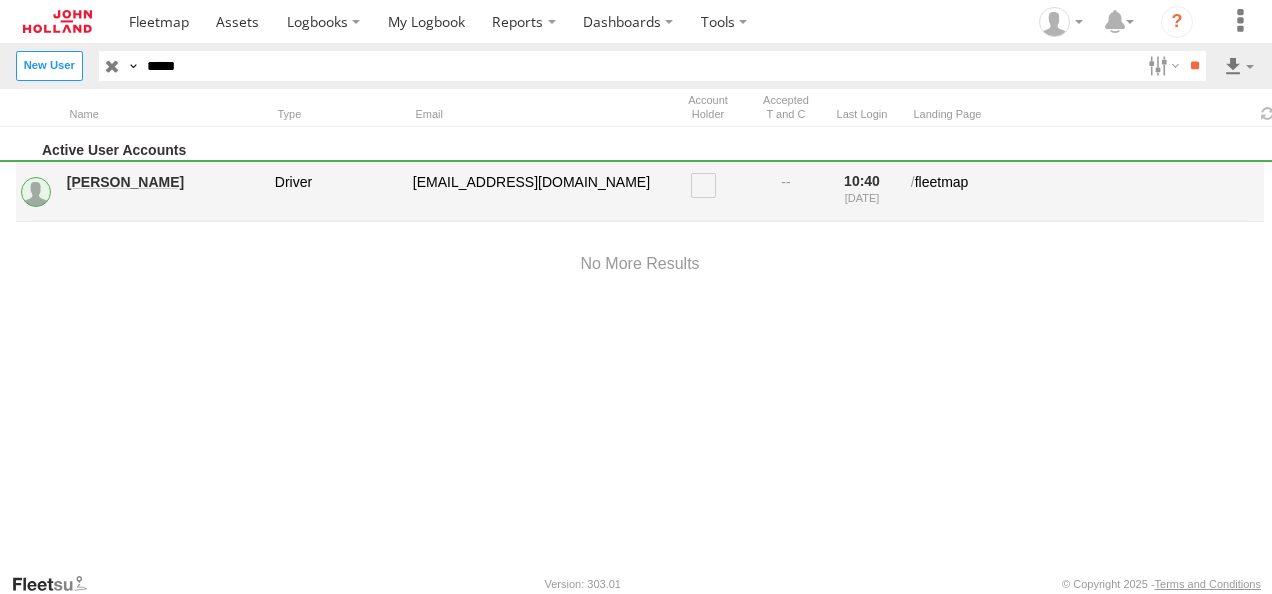click on "[PERSON_NAME]" at bounding box center [164, 182] 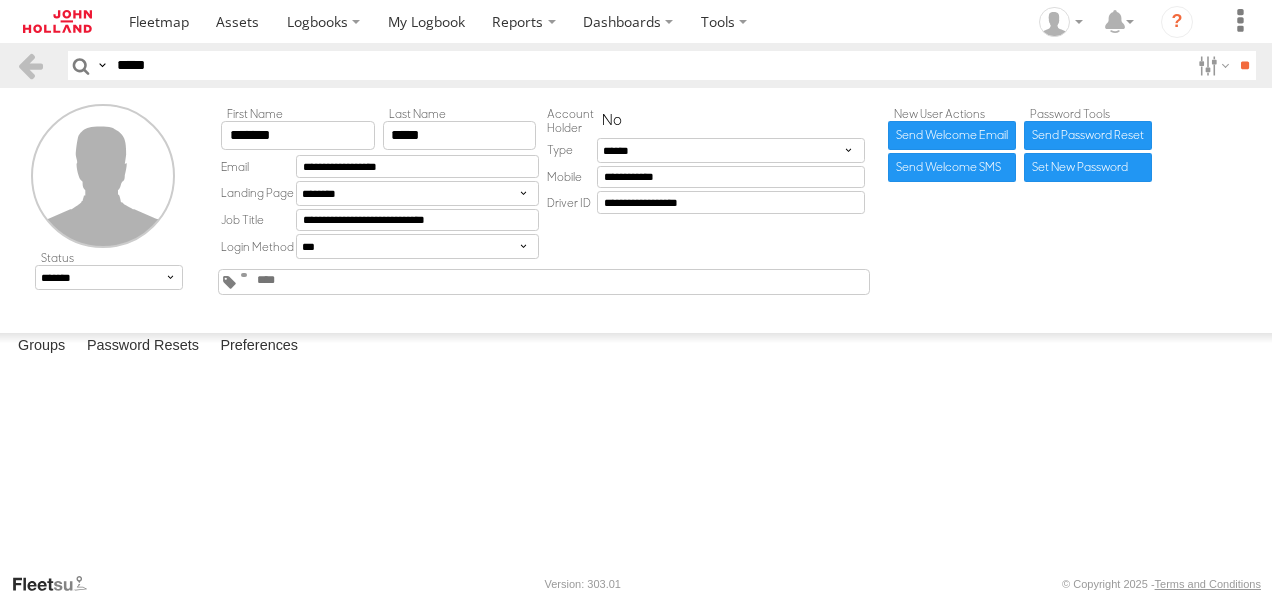scroll, scrollTop: 0, scrollLeft: 0, axis: both 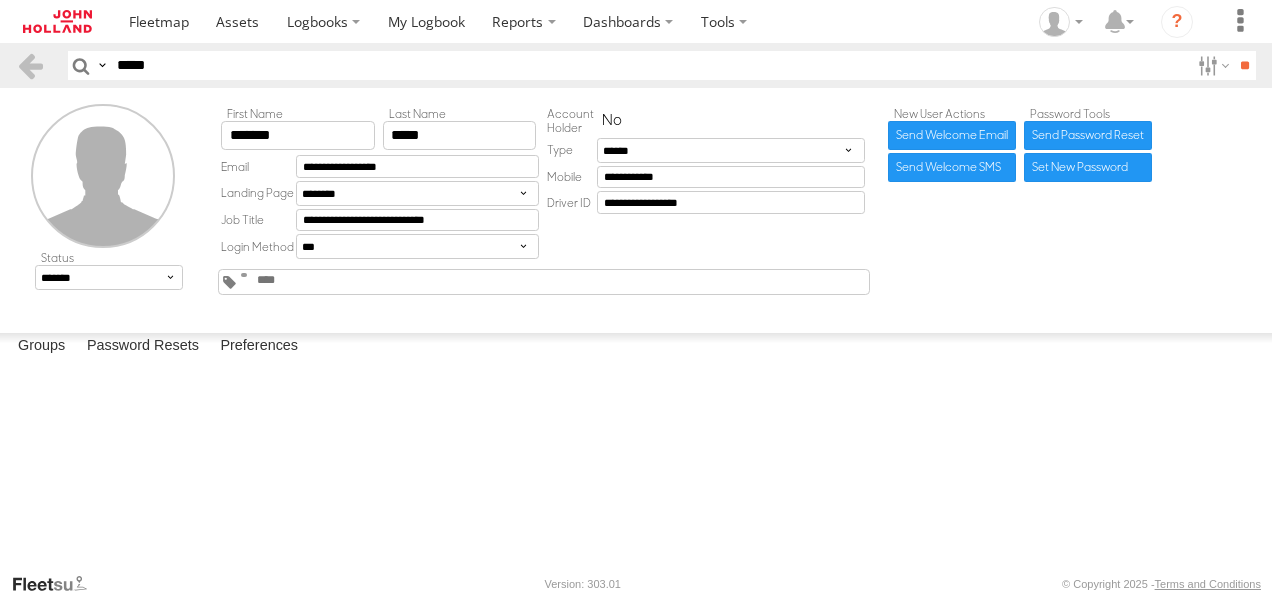 drag, startPoint x: 172, startPoint y: 74, endPoint x: 96, endPoint y: 72, distance: 76.02631 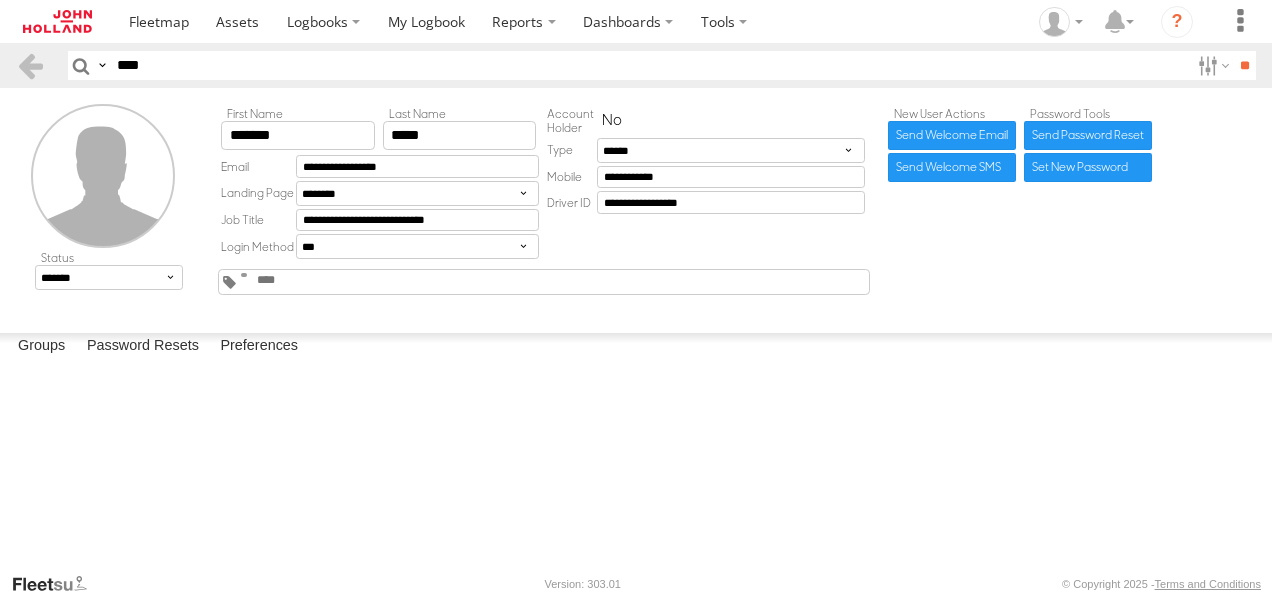 type on "****" 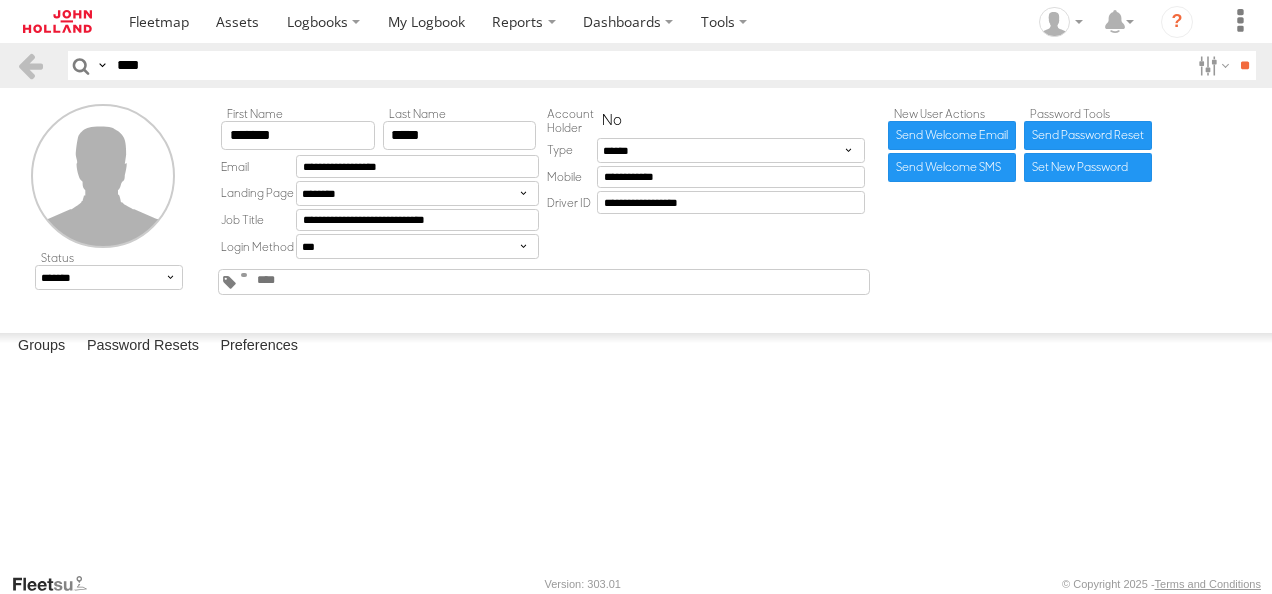 click on "**" at bounding box center [1244, 65] 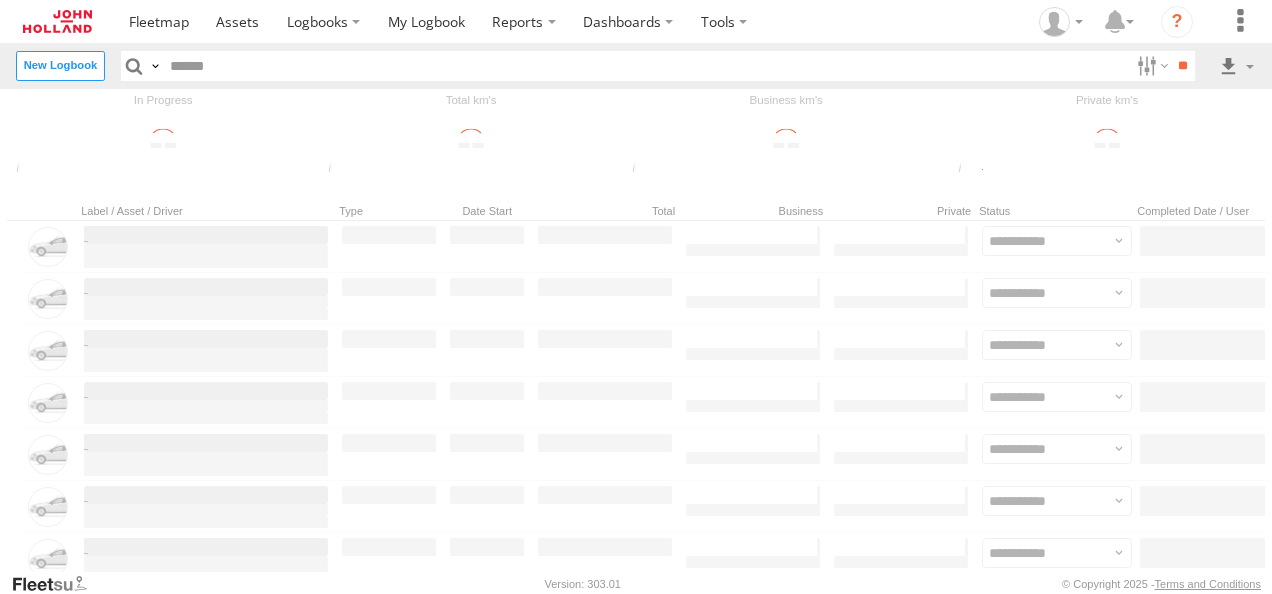 scroll, scrollTop: 0, scrollLeft: 0, axis: both 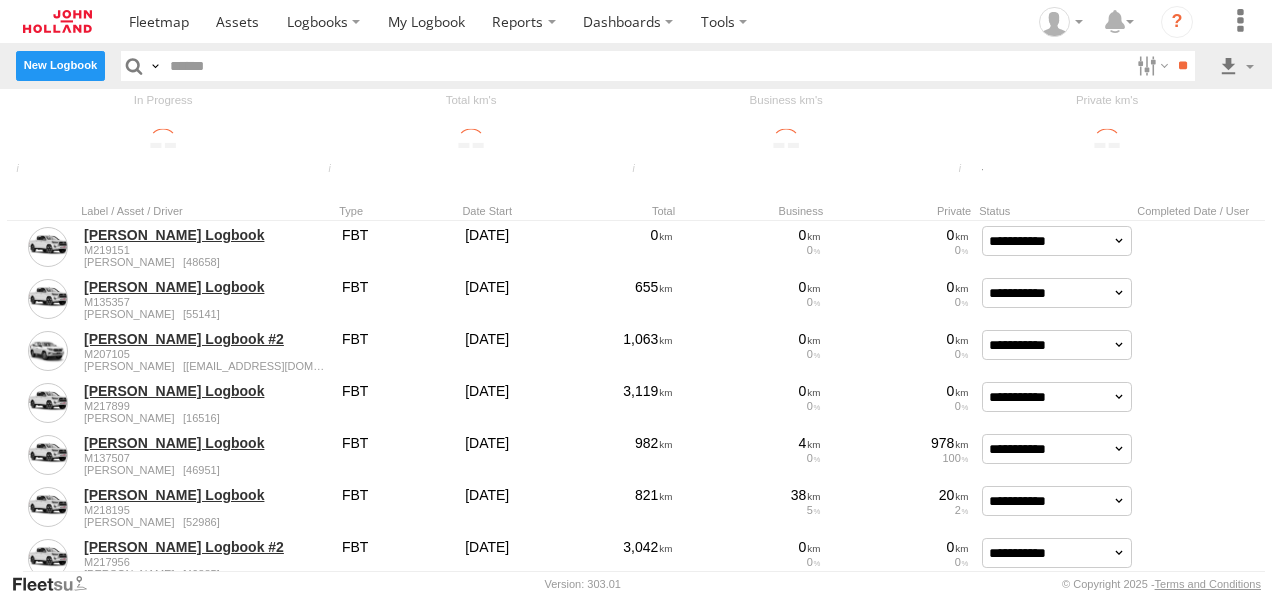 click on "New Logbook" at bounding box center (60, 65) 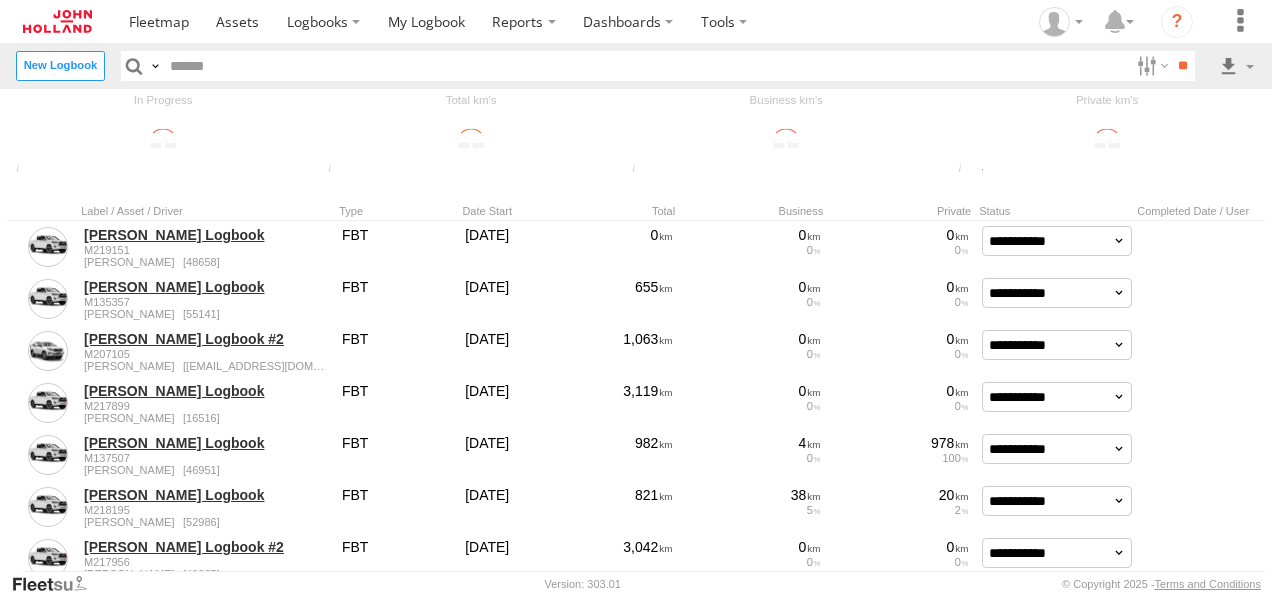 click at bounding box center (0, 0) 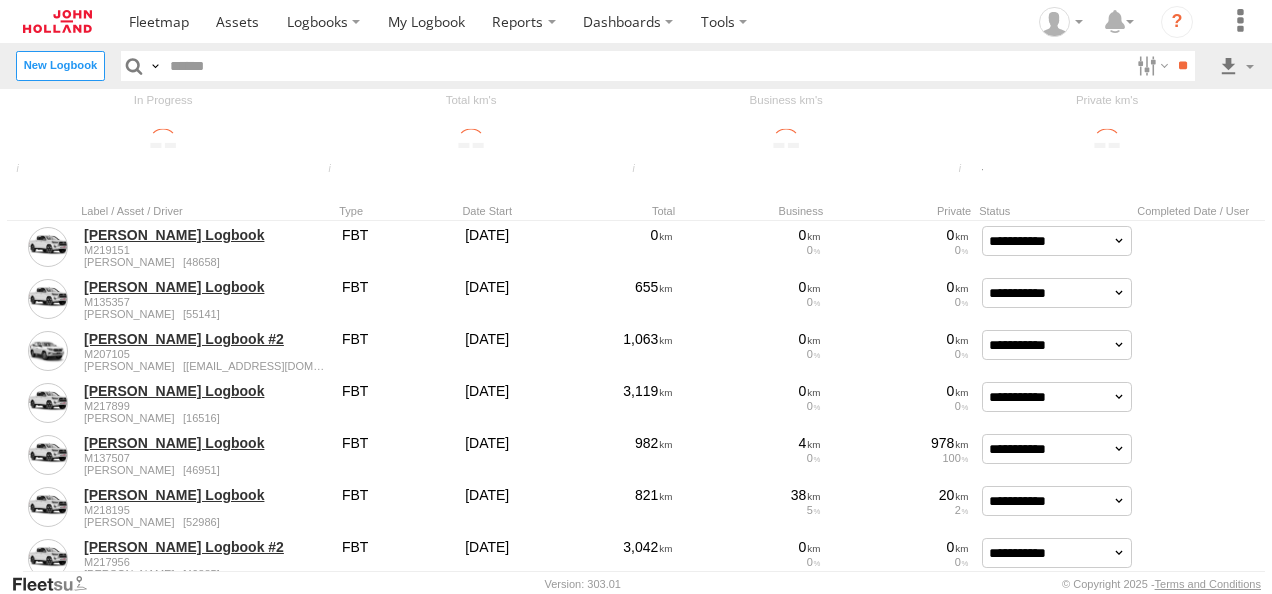 type on "**********" 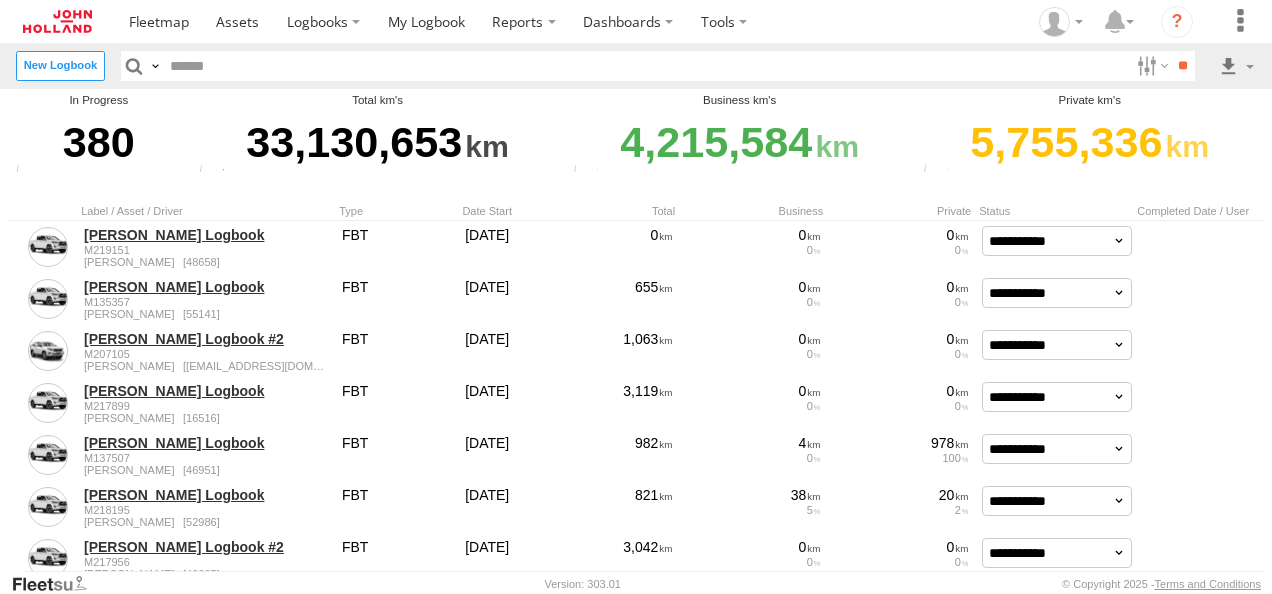 type on "*******" 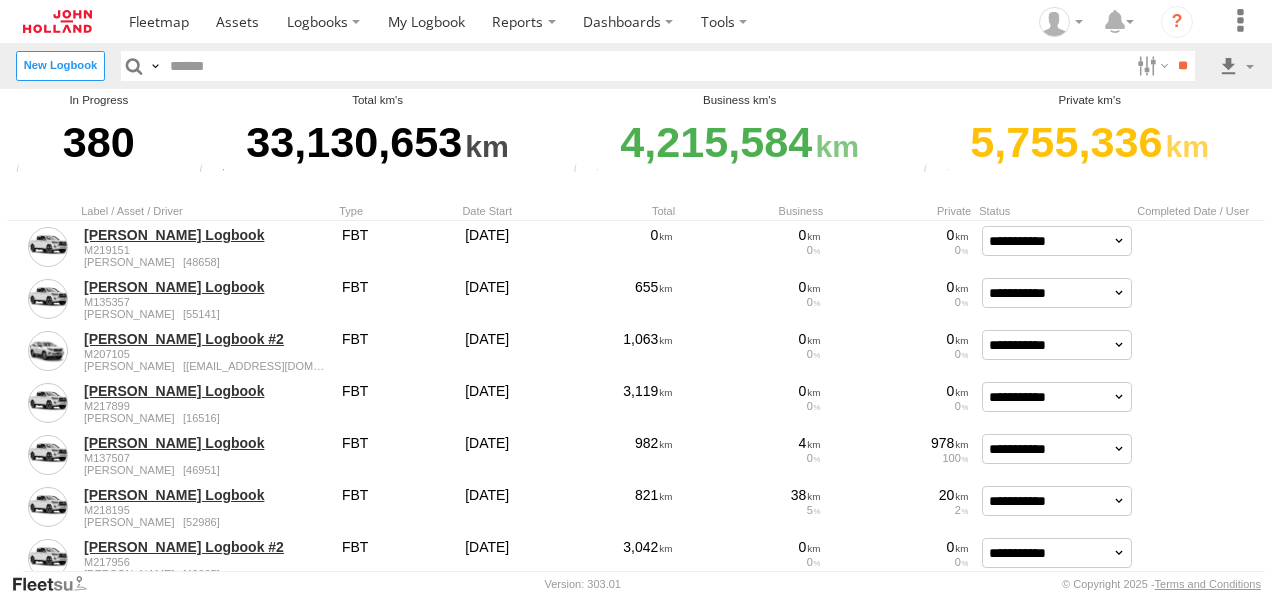 click on "**********" at bounding box center [0, 0] 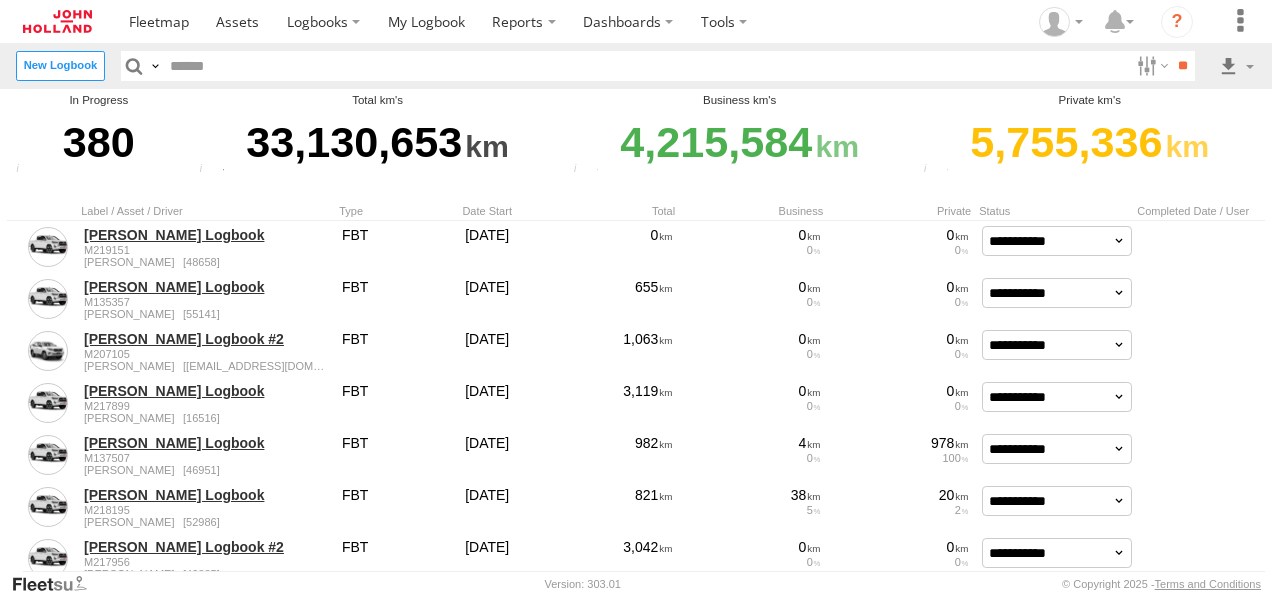 select on "****" 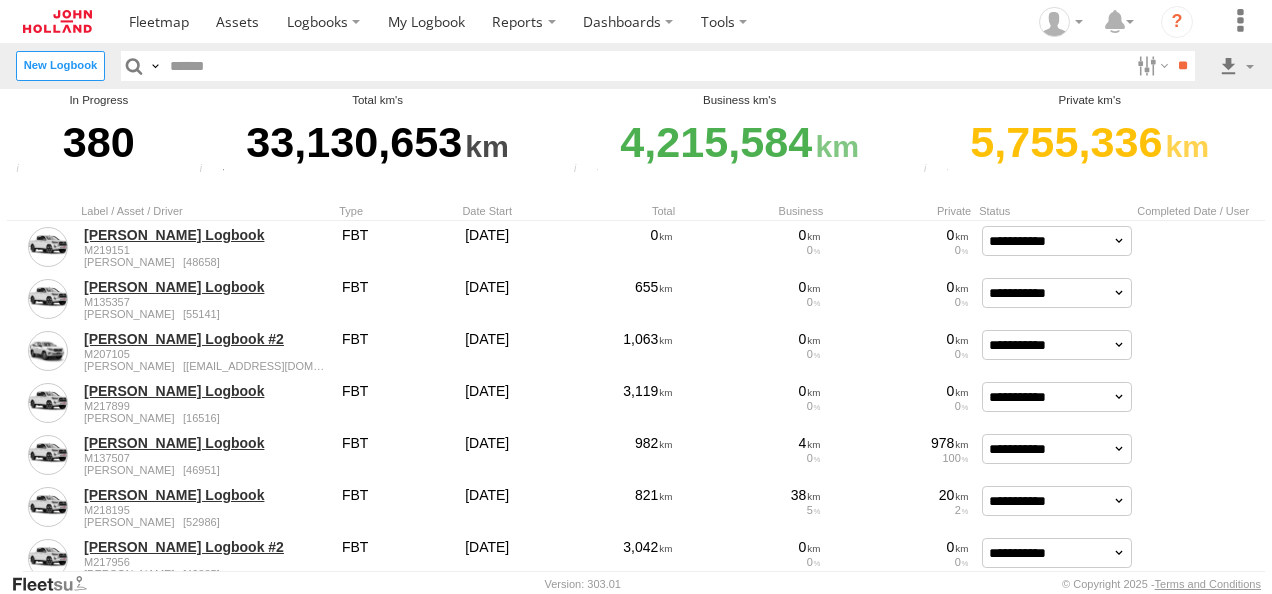 click on "Create" at bounding box center [0, 0] 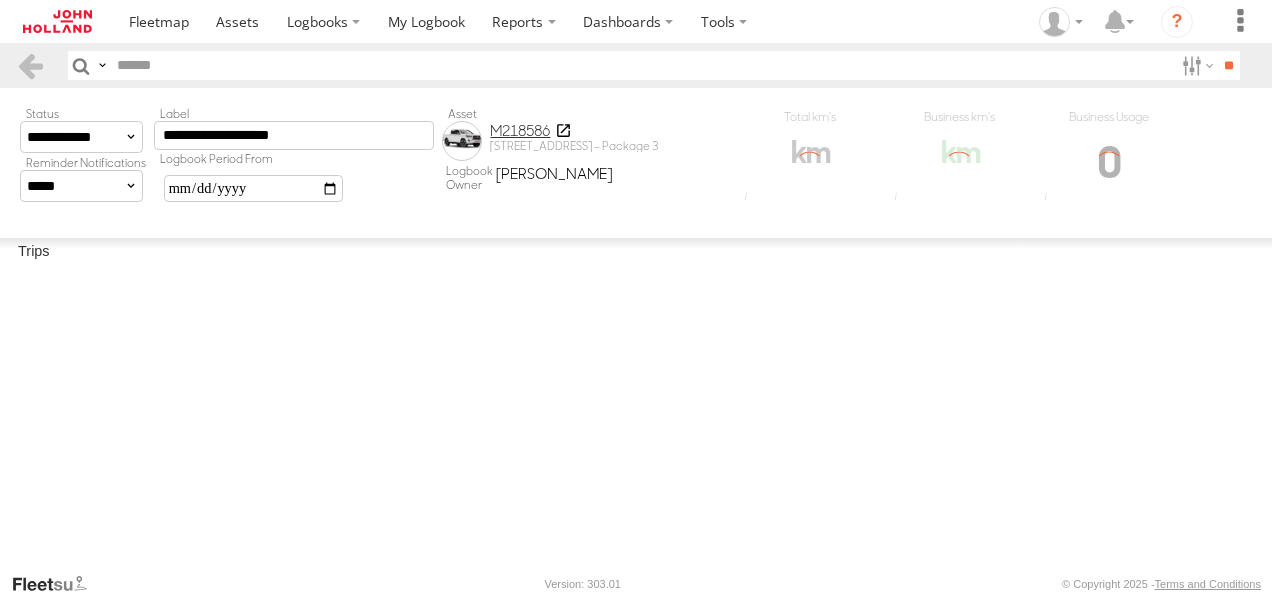 scroll, scrollTop: 0, scrollLeft: 0, axis: both 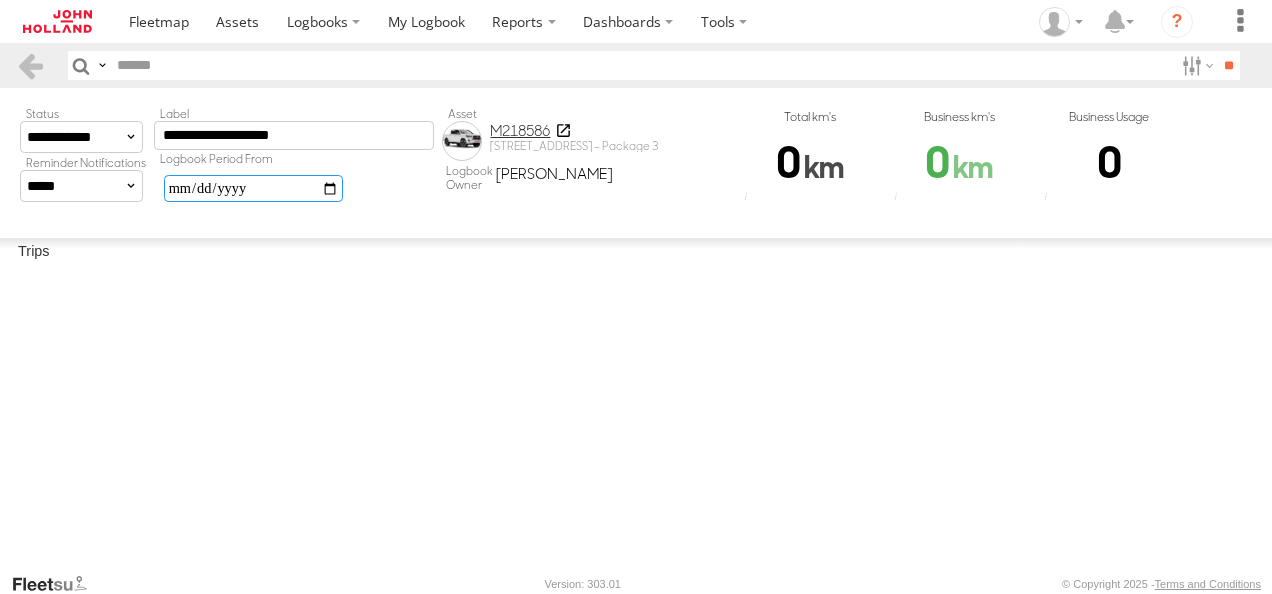 click on "**********" at bounding box center [253, 188] 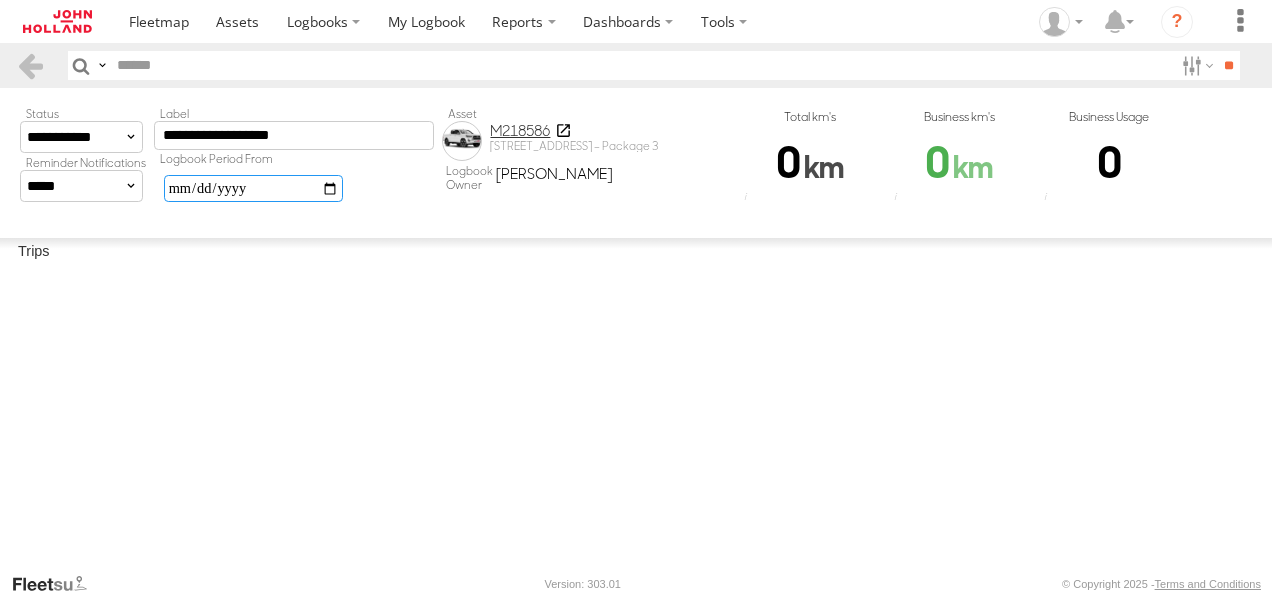 type on "**********" 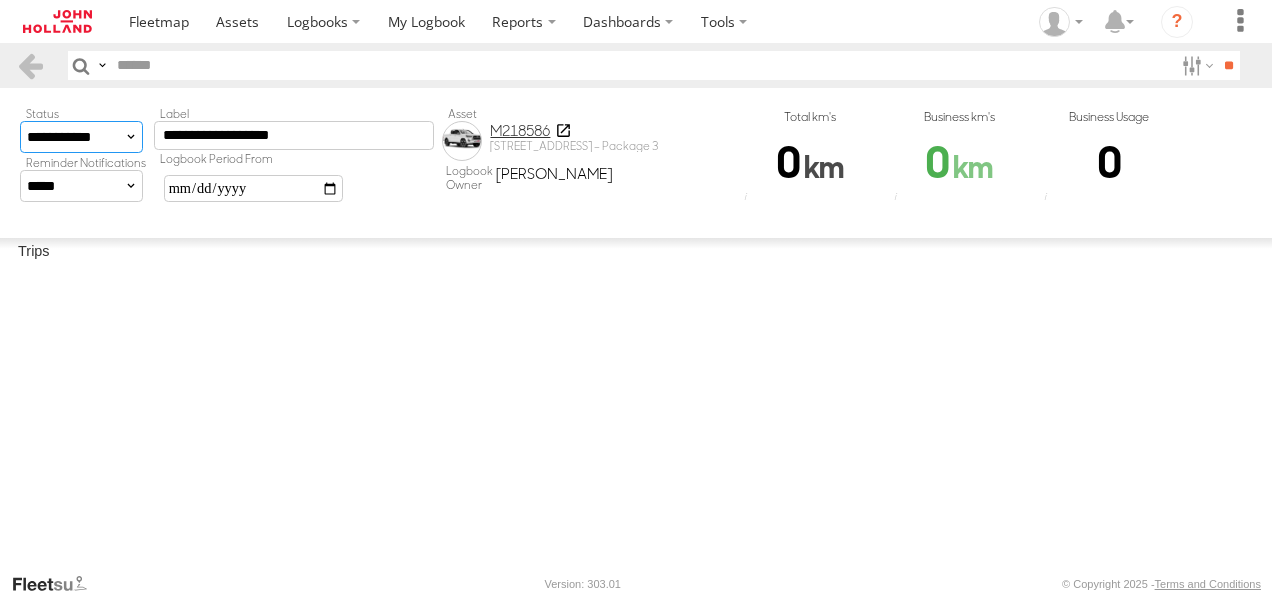 click on "**********" at bounding box center (81, 137) 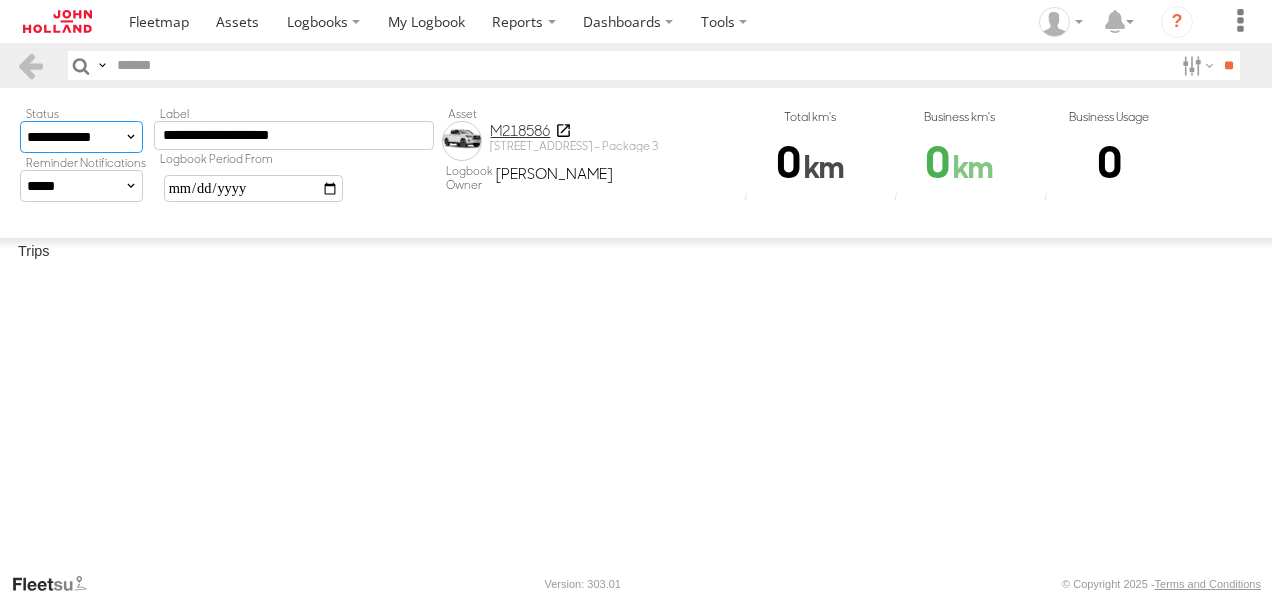 click on "**********" at bounding box center [81, 137] 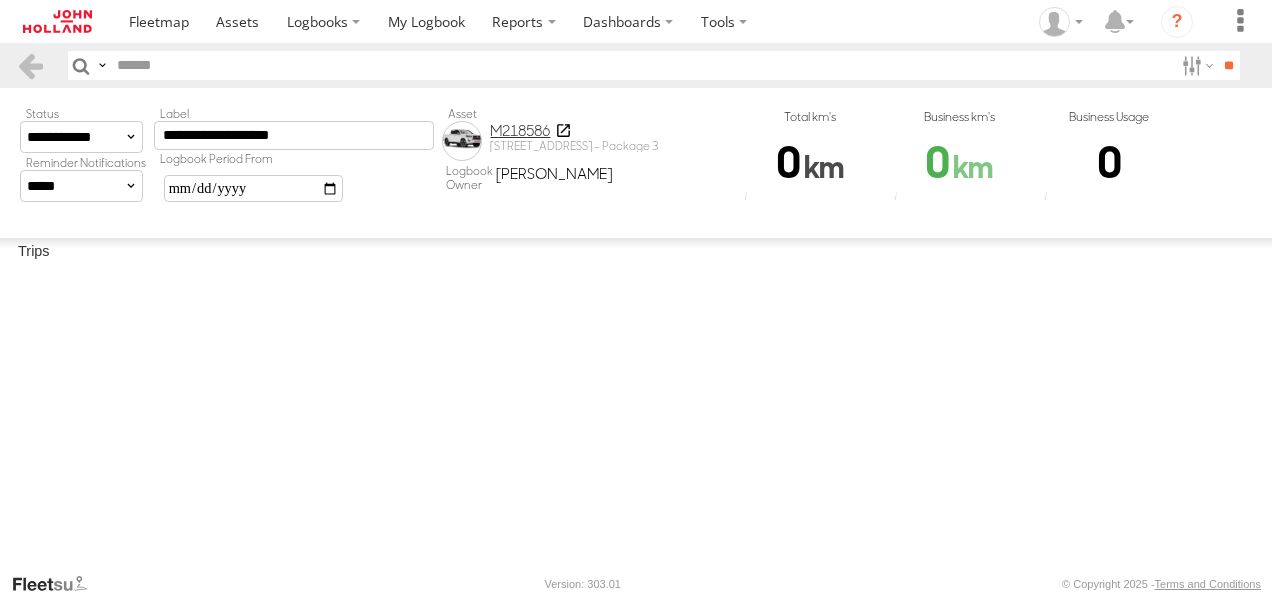 click at bounding box center (641, 65) 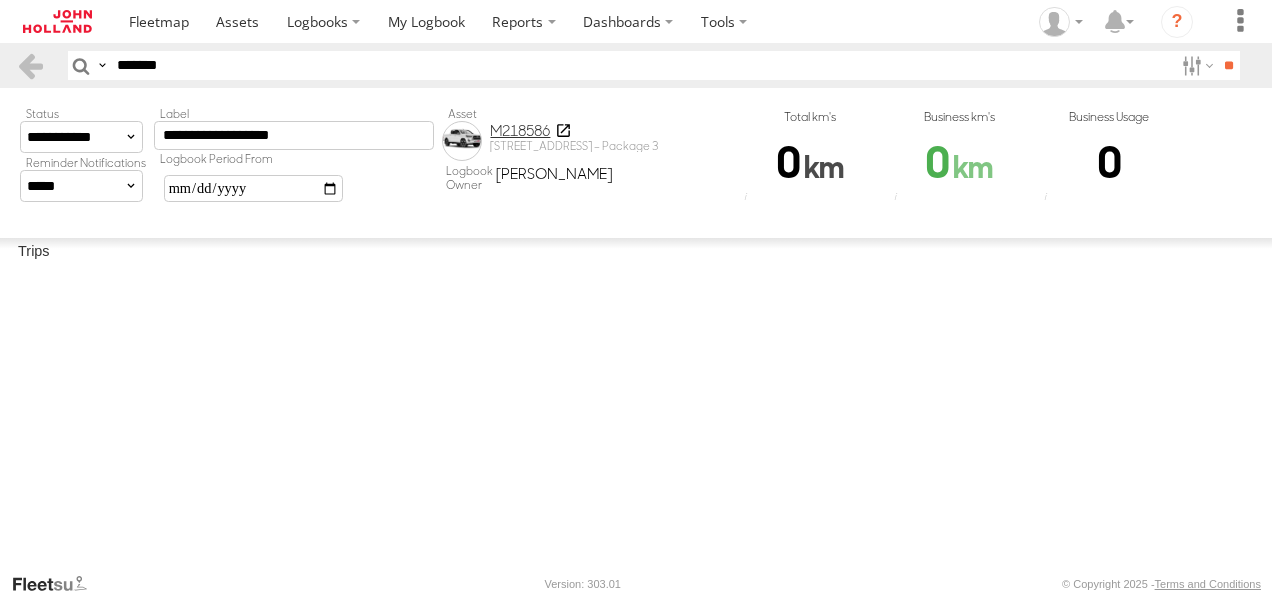 type on "*******" 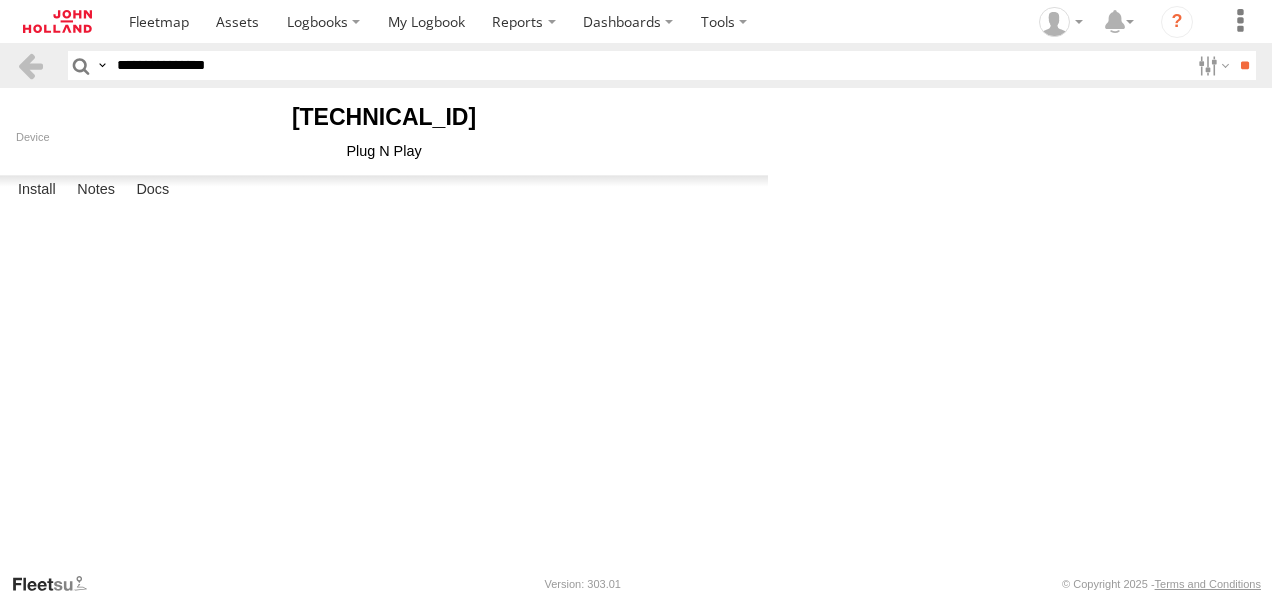 scroll, scrollTop: 0, scrollLeft: 0, axis: both 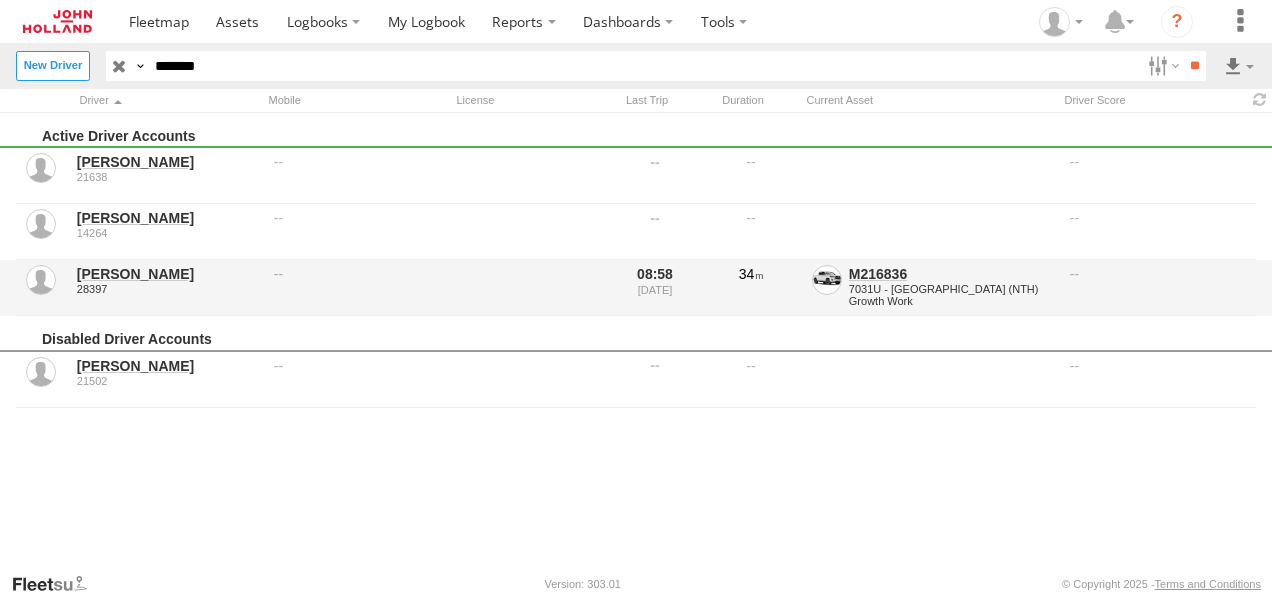 click on "[PERSON_NAME]" at bounding box center [168, 274] 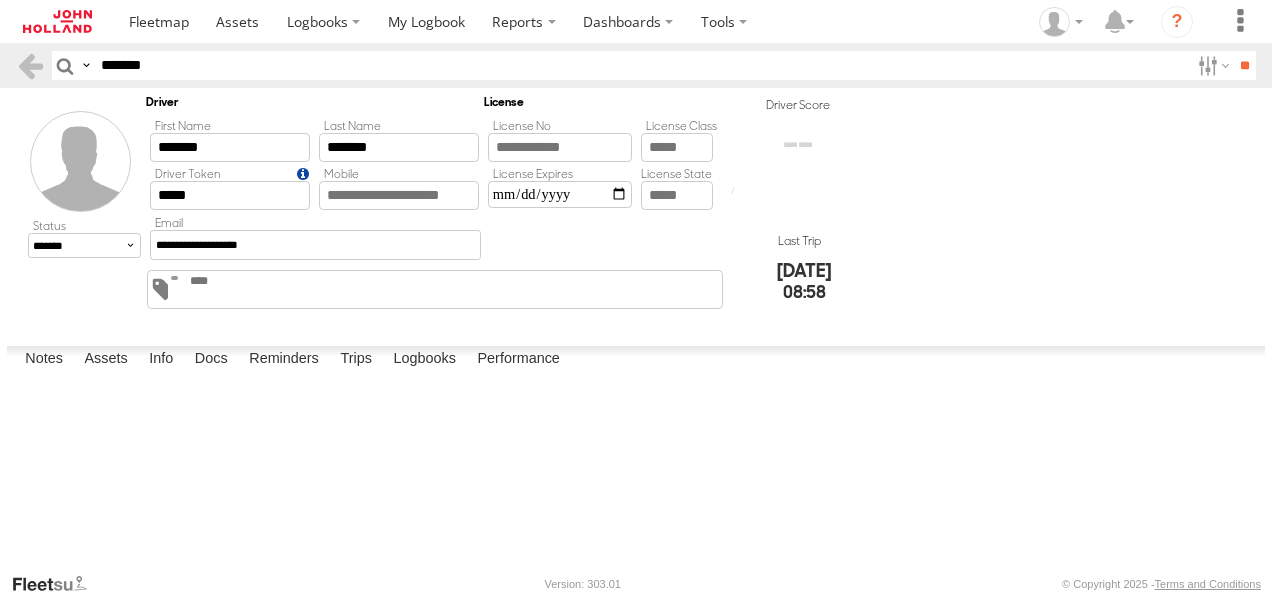 scroll, scrollTop: 0, scrollLeft: 0, axis: both 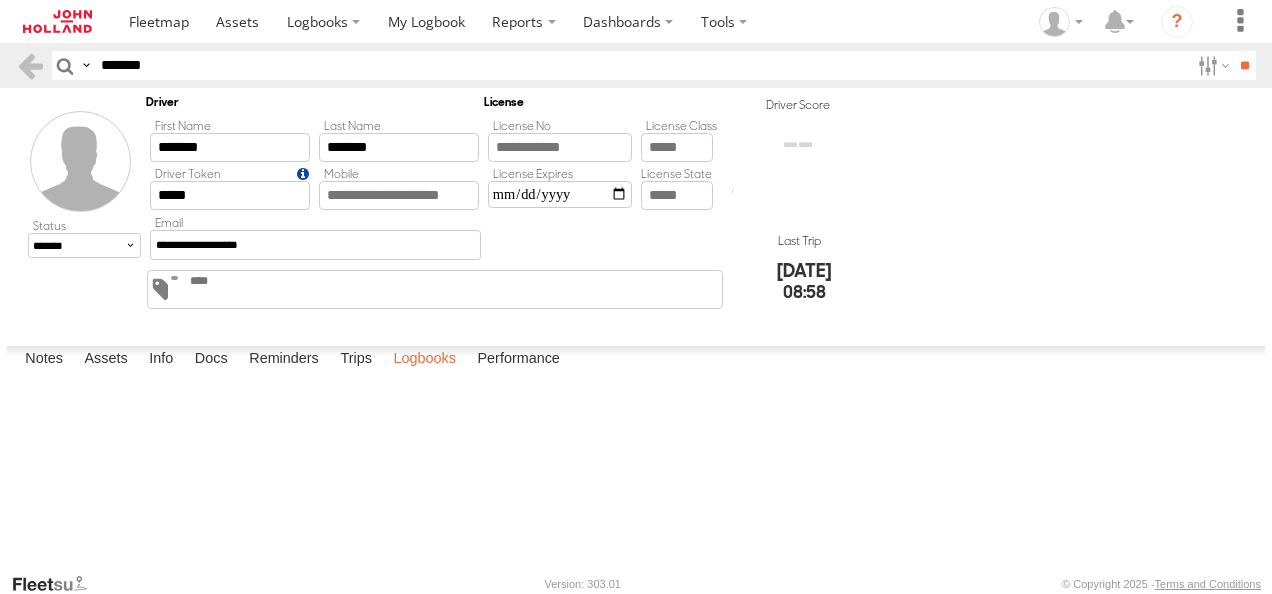 click on "Logbooks" at bounding box center (424, 360) 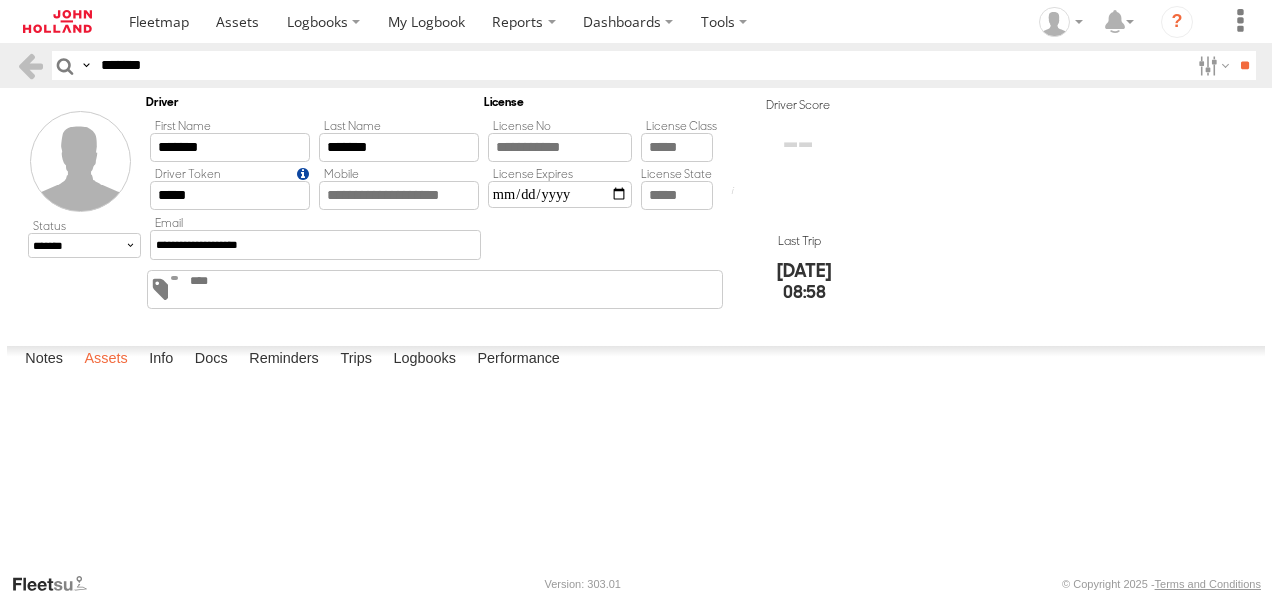 click on "Assets" at bounding box center (105, 360) 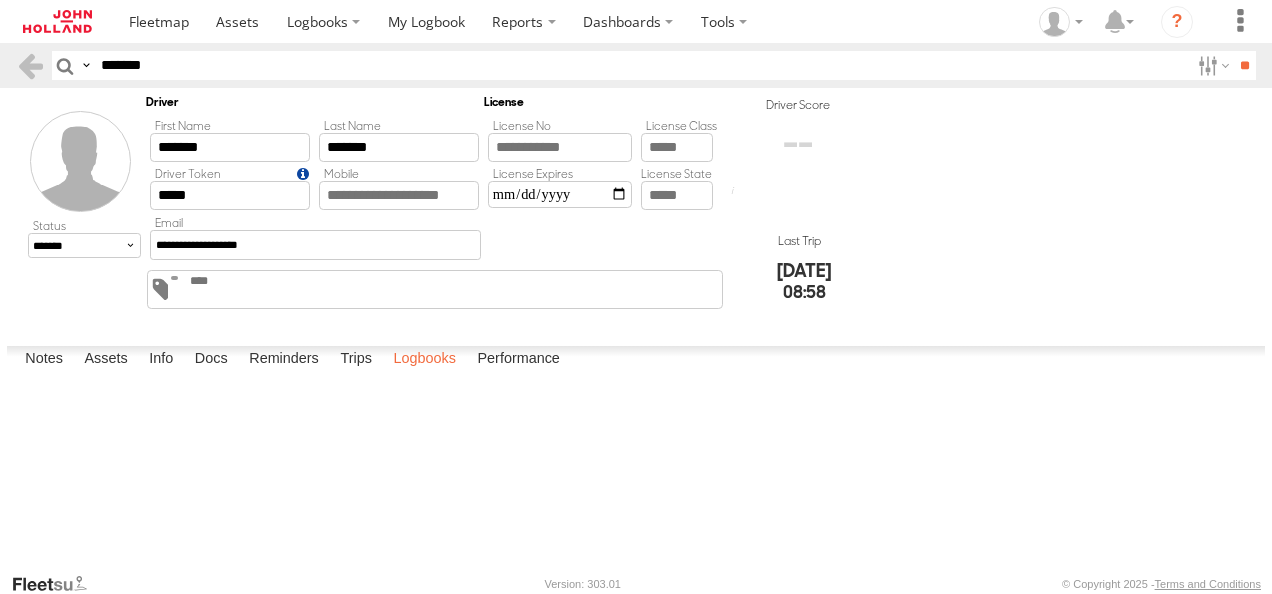 click on "Logbooks" at bounding box center (424, 360) 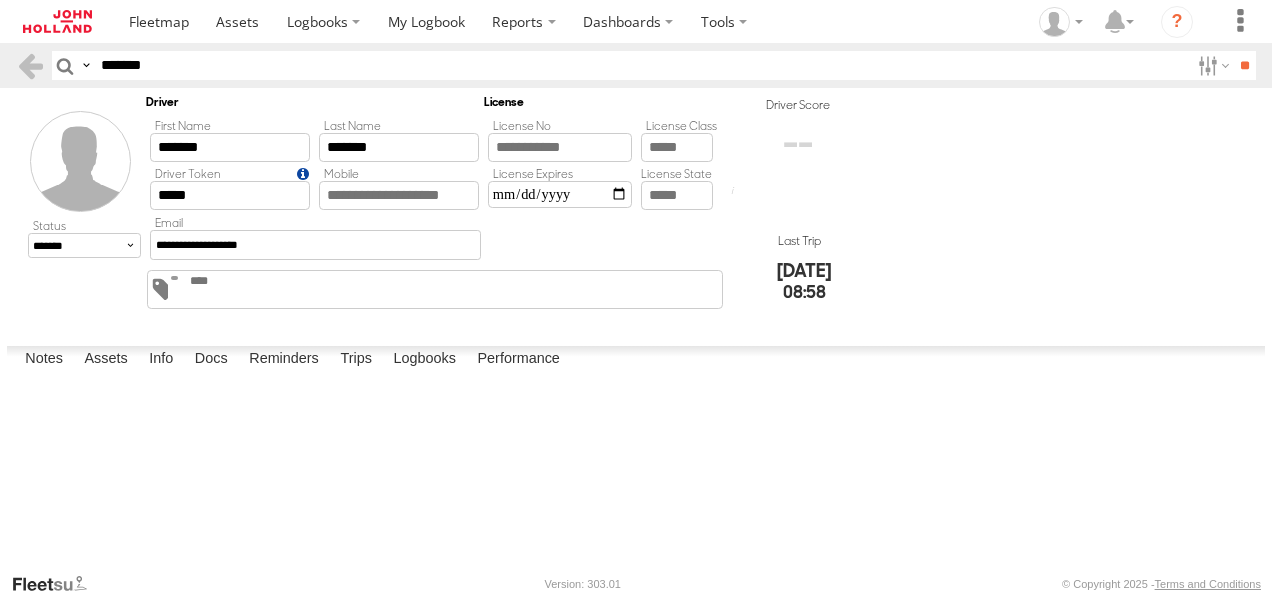 drag, startPoint x: 183, startPoint y: 73, endPoint x: 20, endPoint y: 82, distance: 163.24828 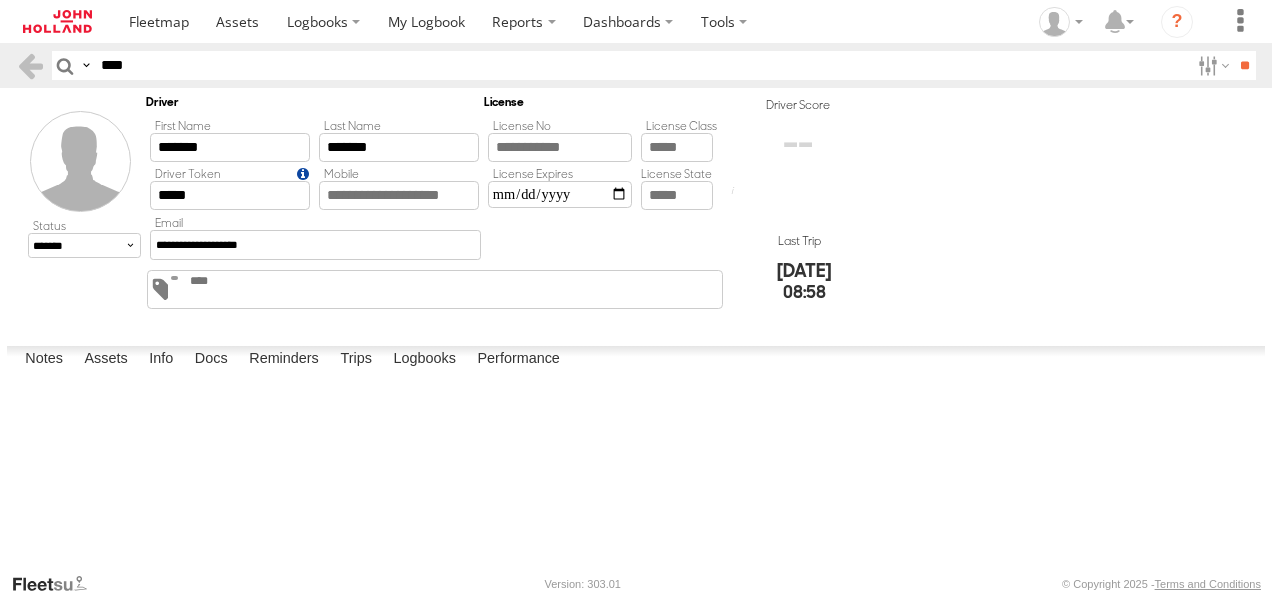 type on "****" 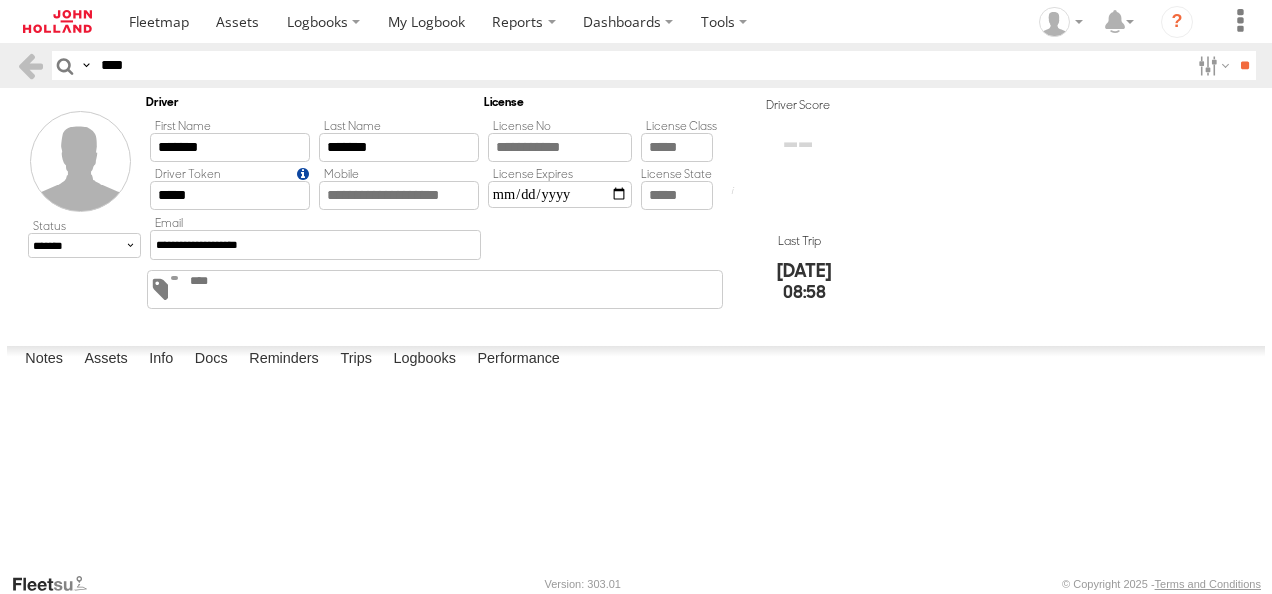 click on "**" at bounding box center (1244, 65) 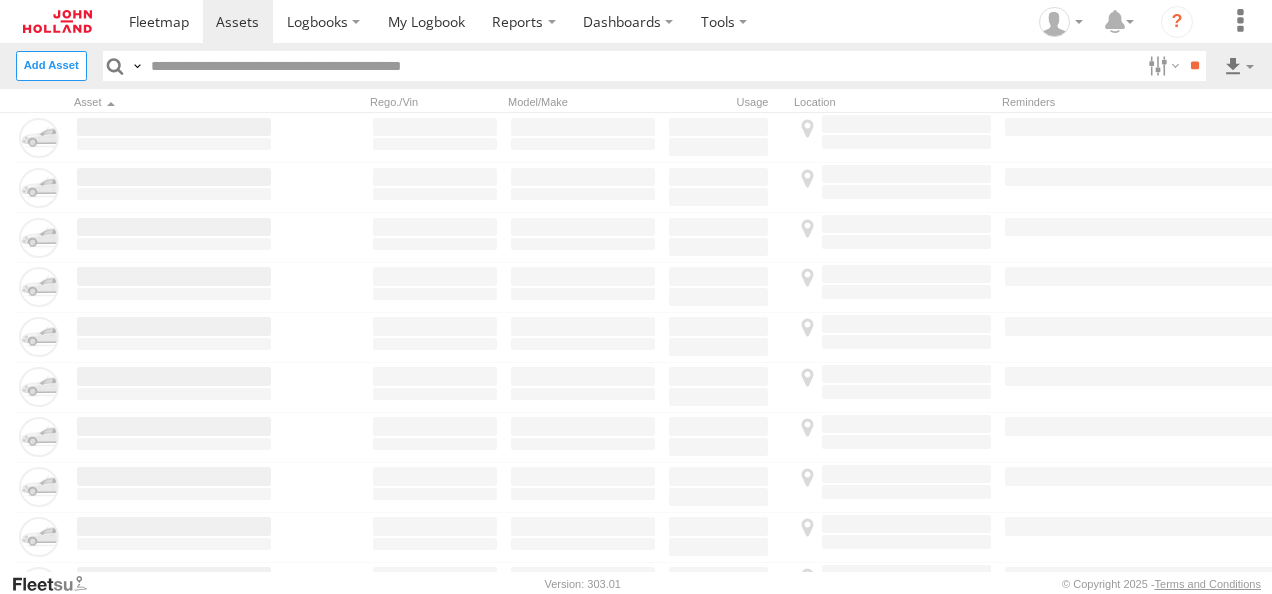 scroll, scrollTop: 0, scrollLeft: 0, axis: both 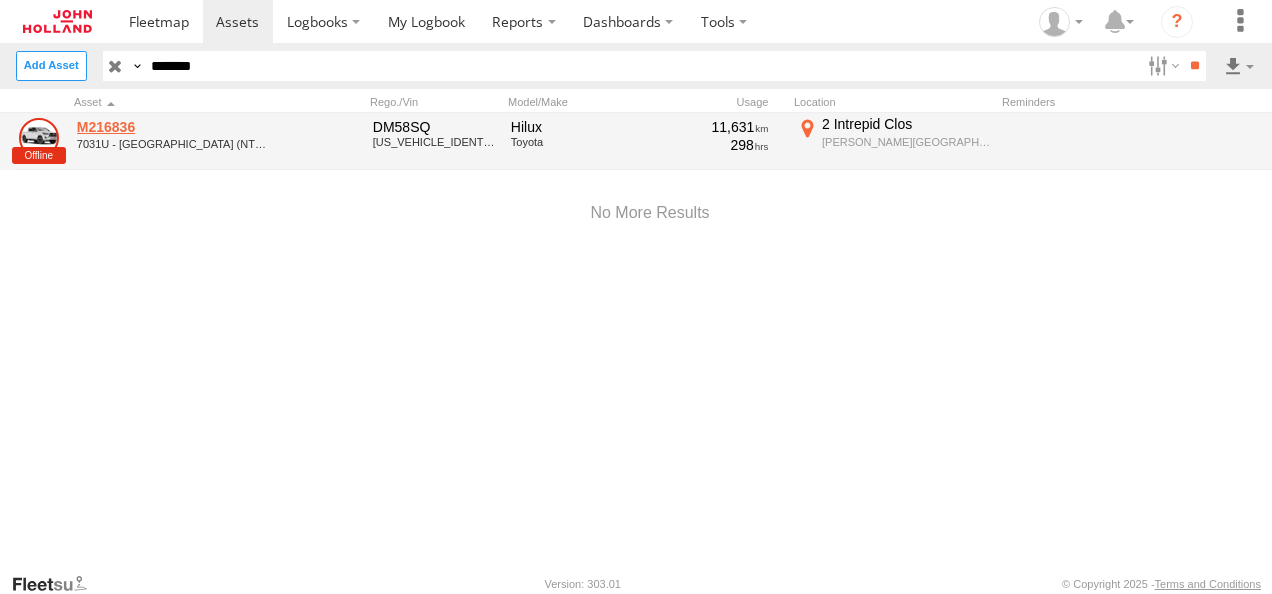 click on "M216836" at bounding box center (174, 127) 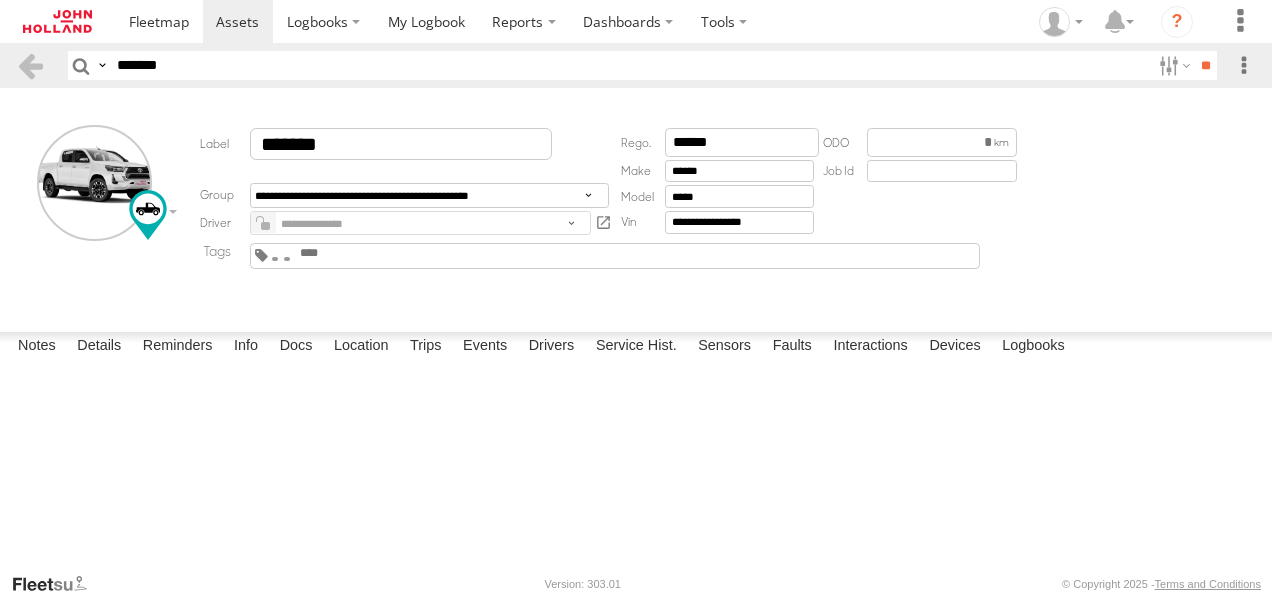 scroll, scrollTop: 0, scrollLeft: 0, axis: both 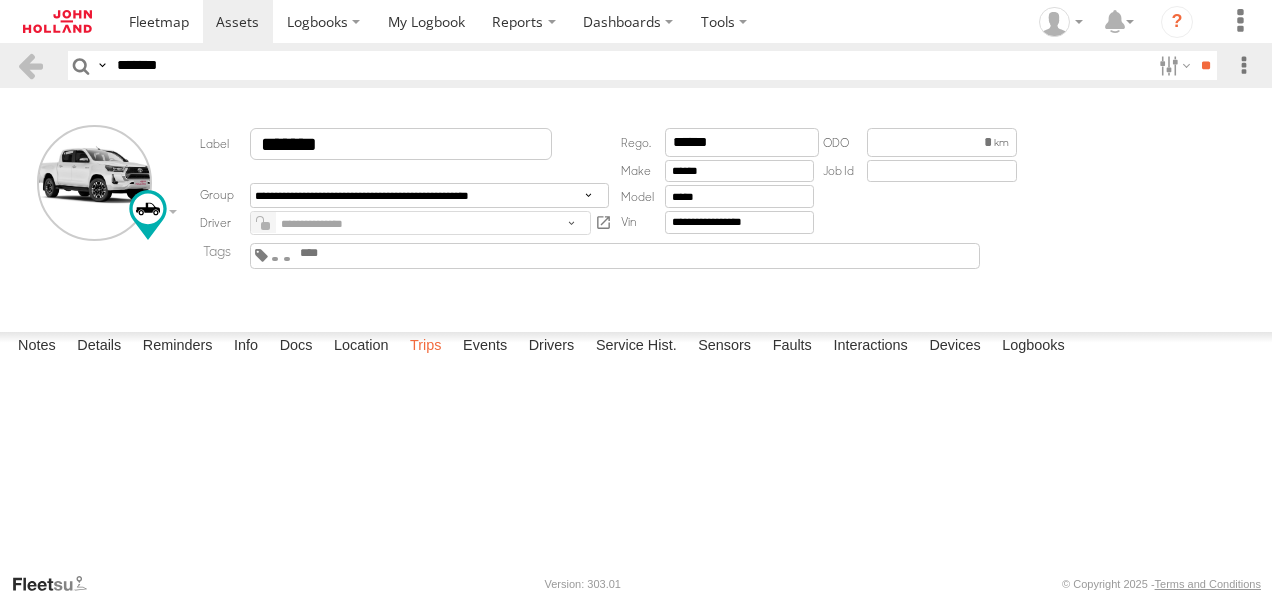 click on "Trips" at bounding box center [426, 346] 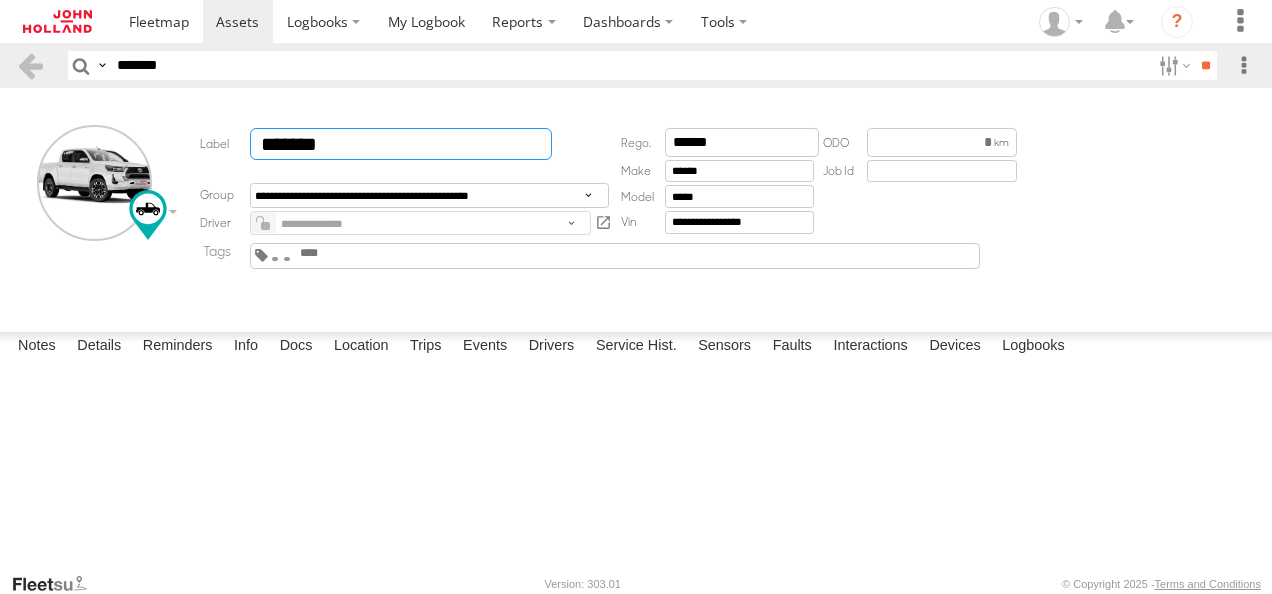 click on "*******" at bounding box center (401, 144) 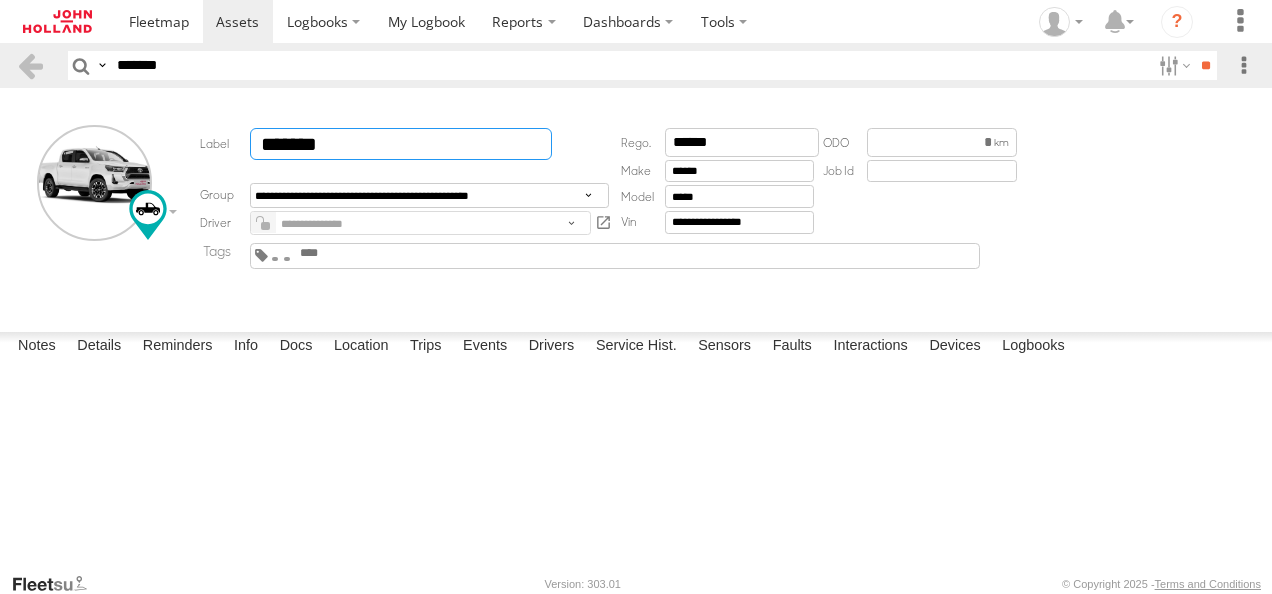 click on "*******" at bounding box center [401, 144] 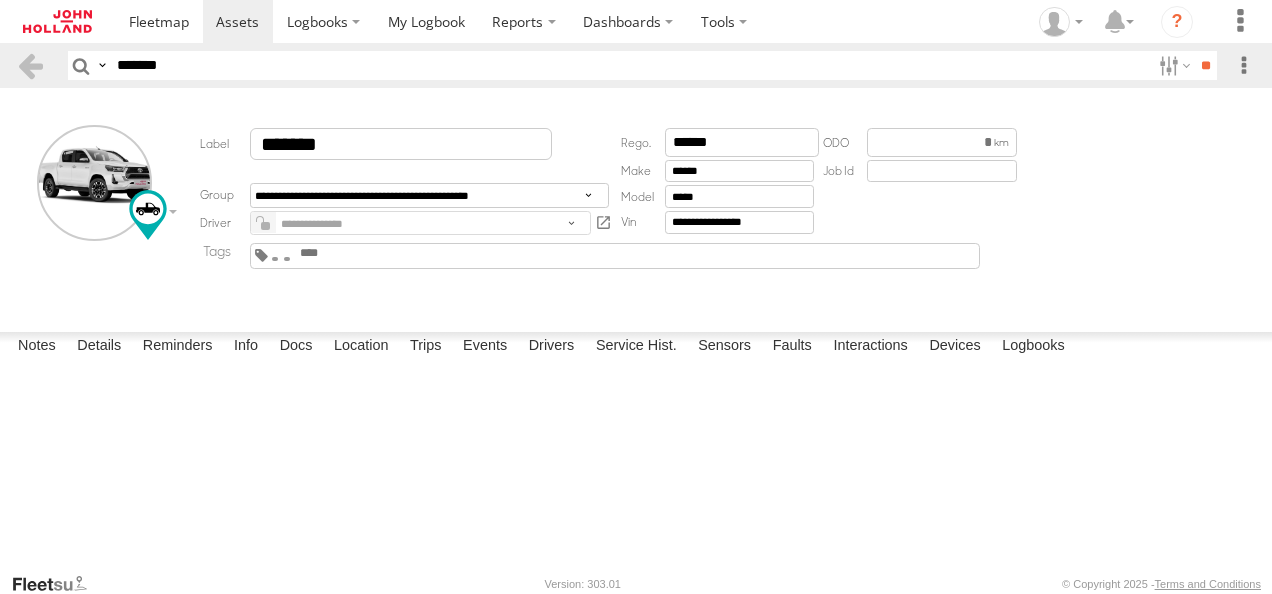 click at bounding box center (265, 226) 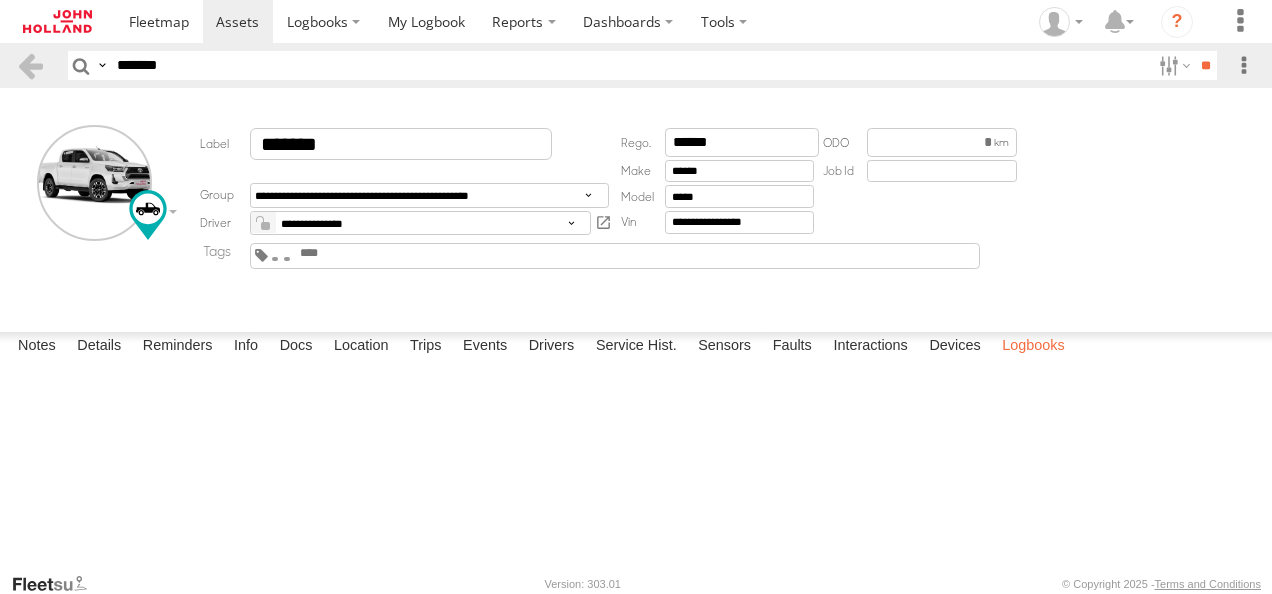 click on "Logbooks" at bounding box center (1033, 346) 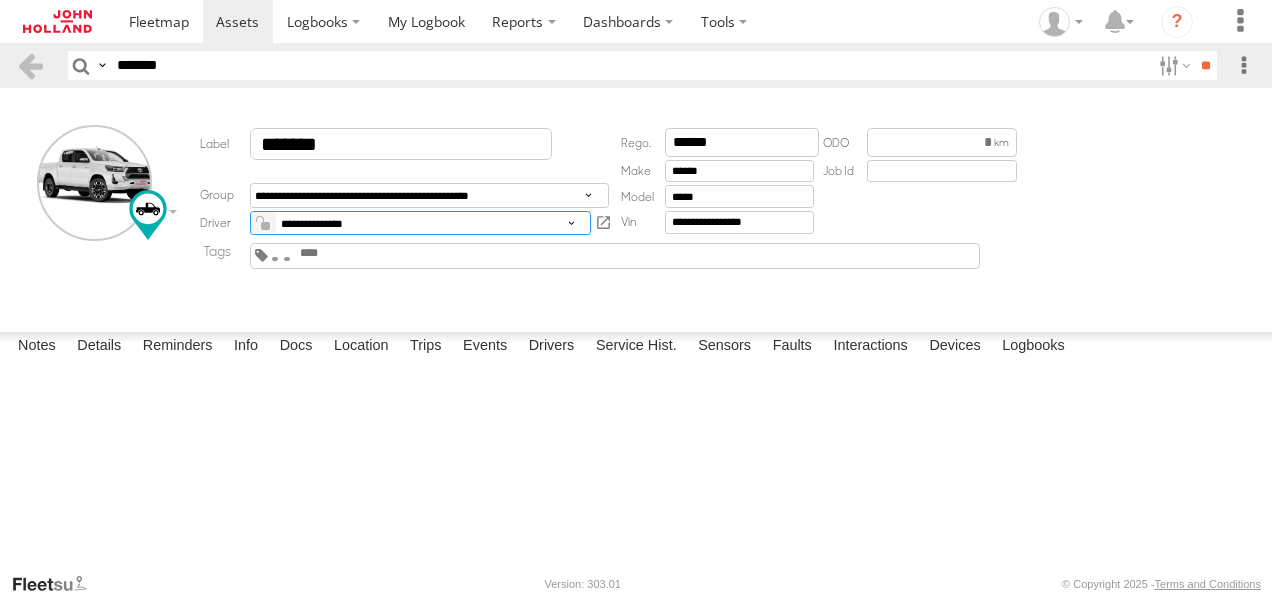 click on "**********" at bounding box center (420, 223) 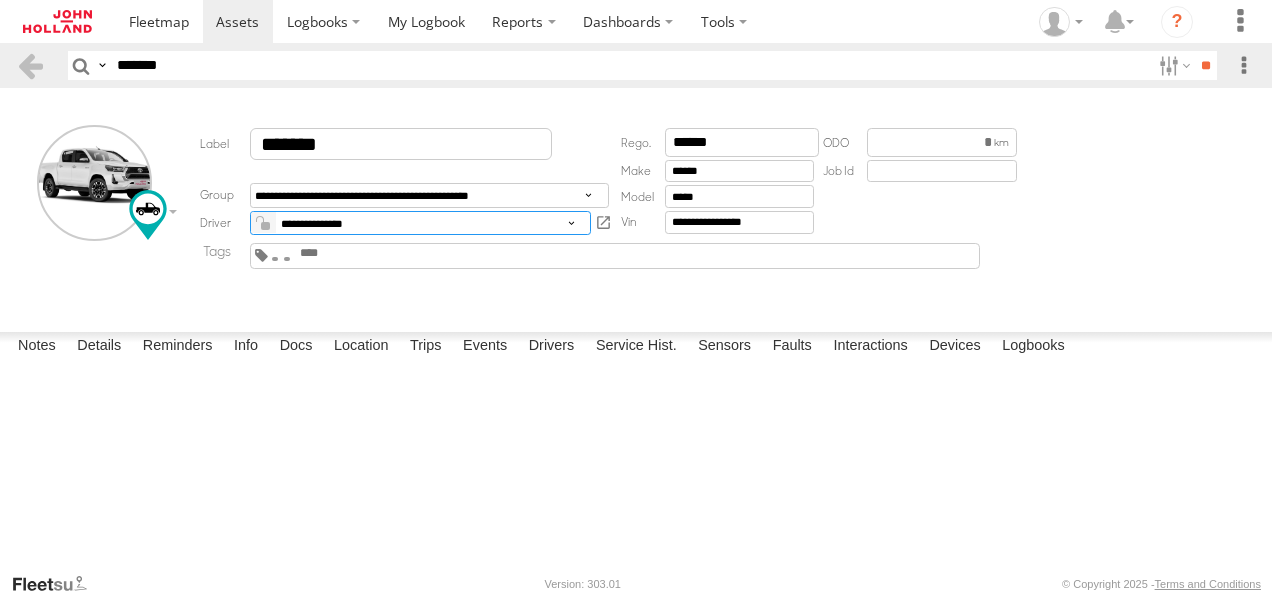 select on "*****" 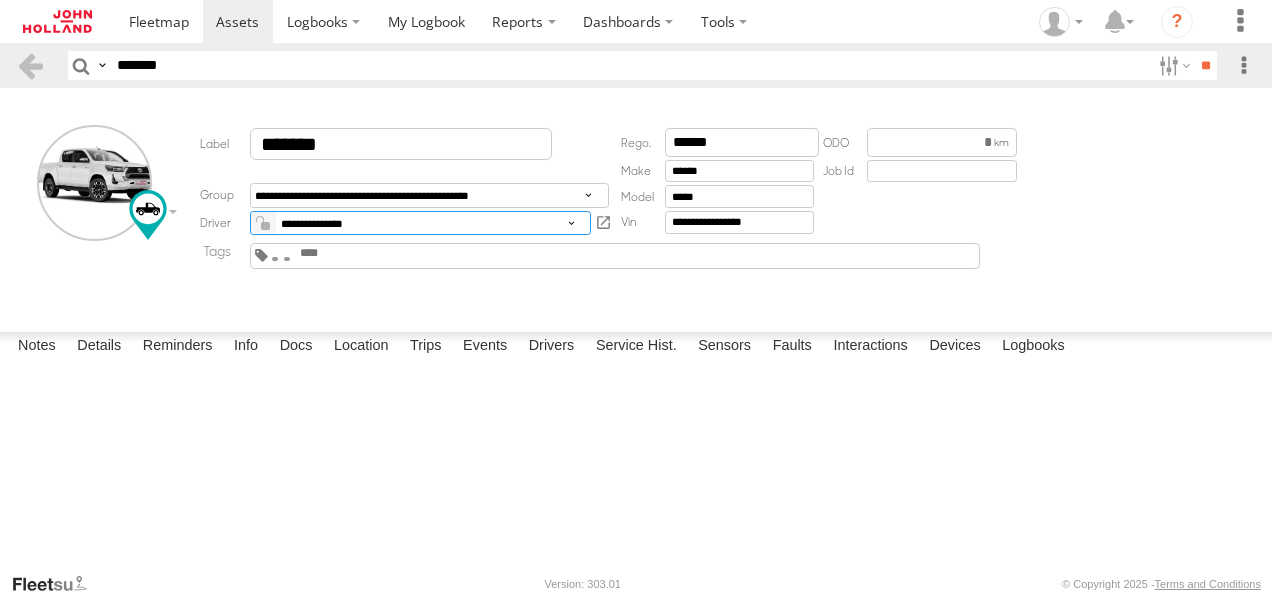 click on "**********" at bounding box center [420, 223] 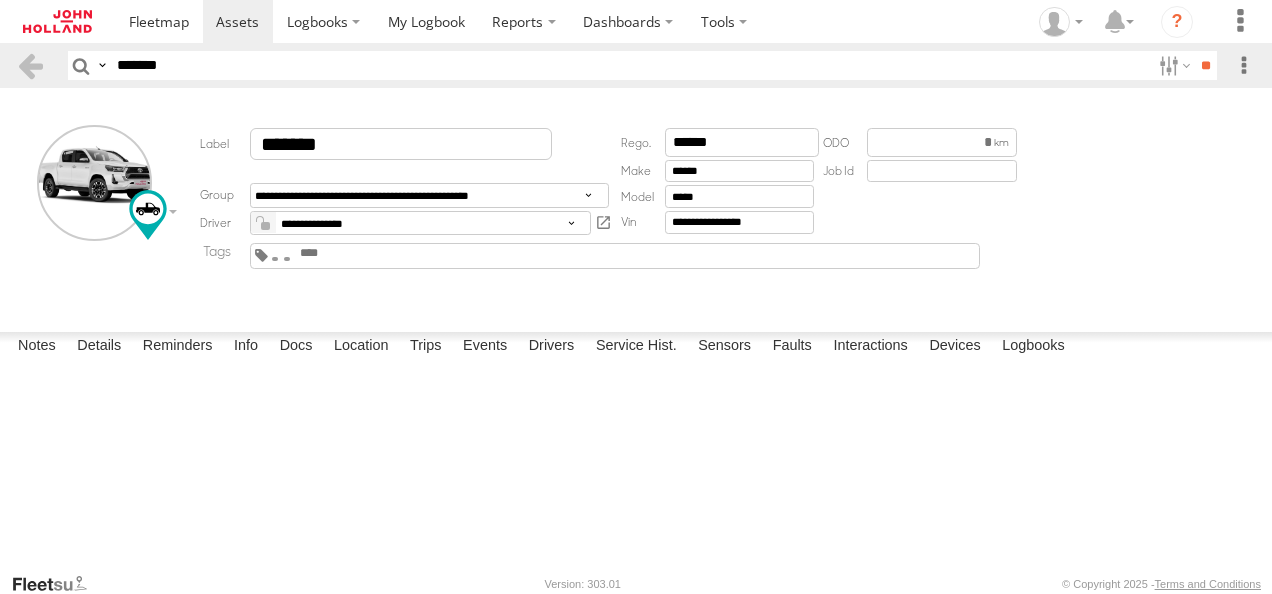 click at bounding box center (263, 223) 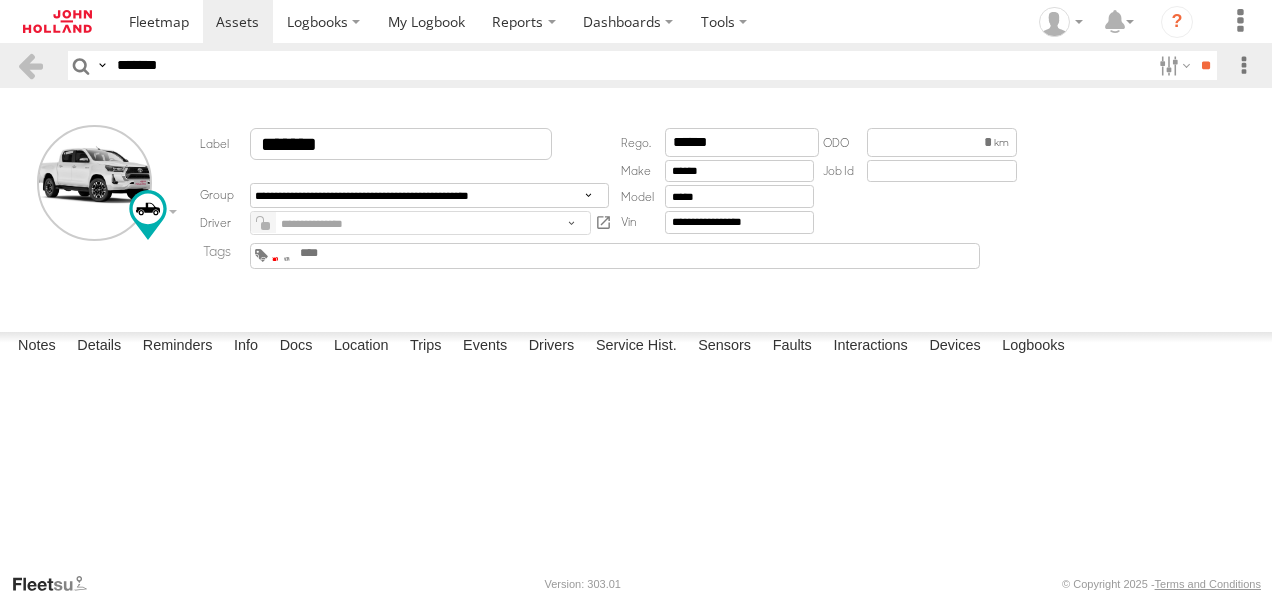 click at bounding box center [275, 259] 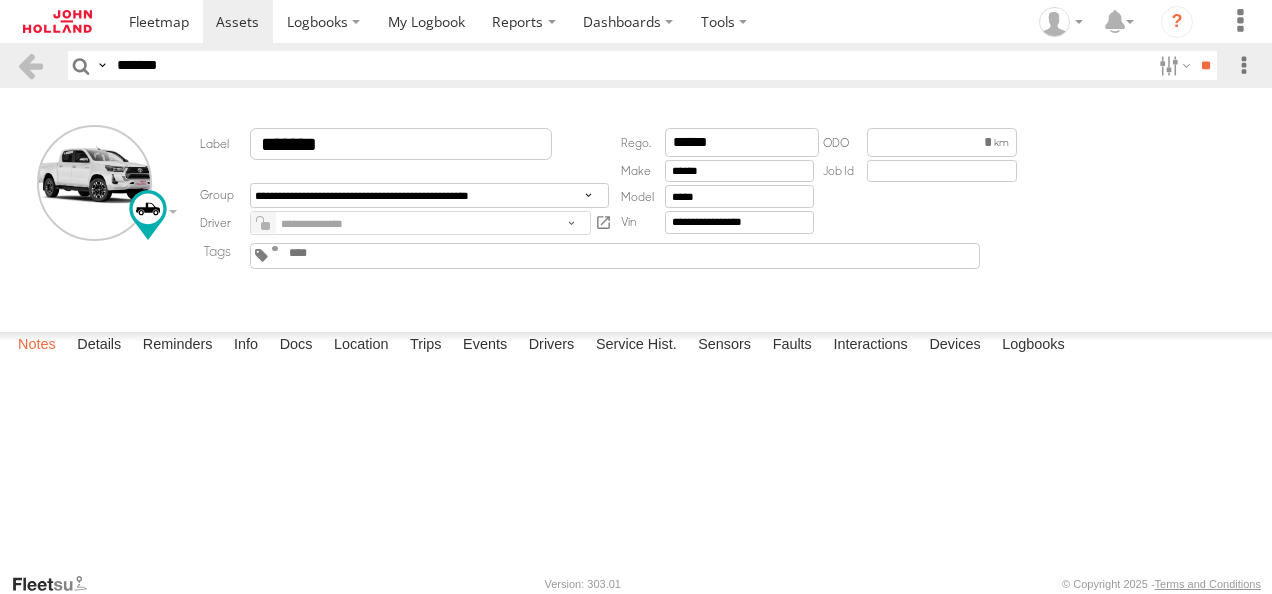 click on "Notes" at bounding box center (37, 346) 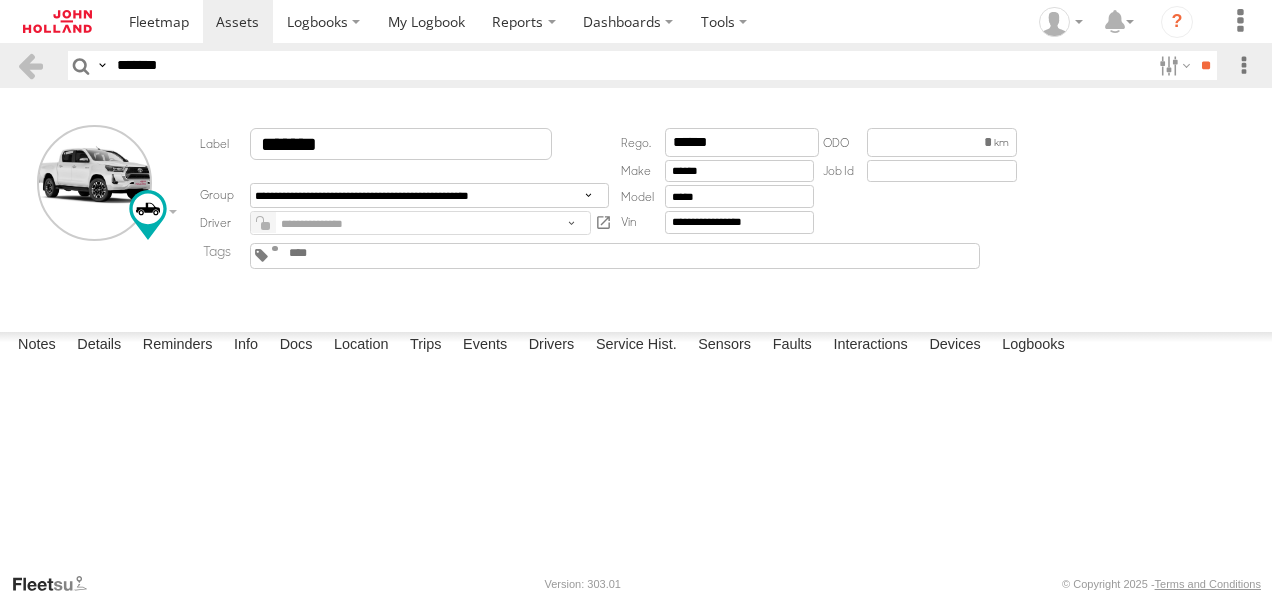 click at bounding box center (0, 0) 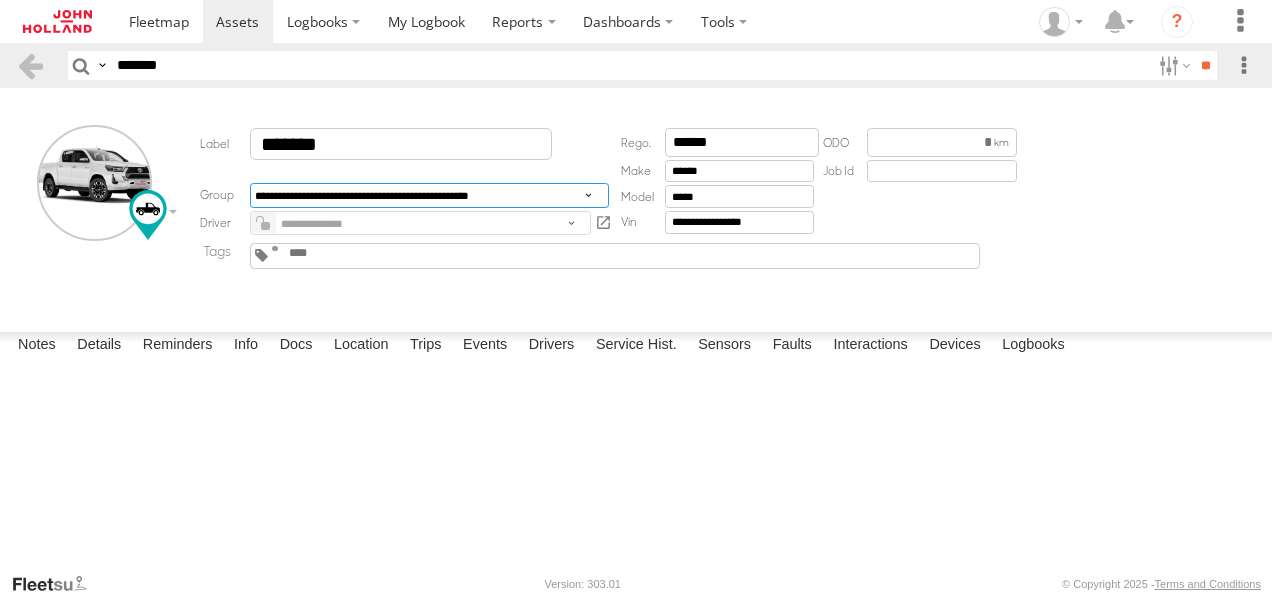 click on "**********" at bounding box center (429, 195) 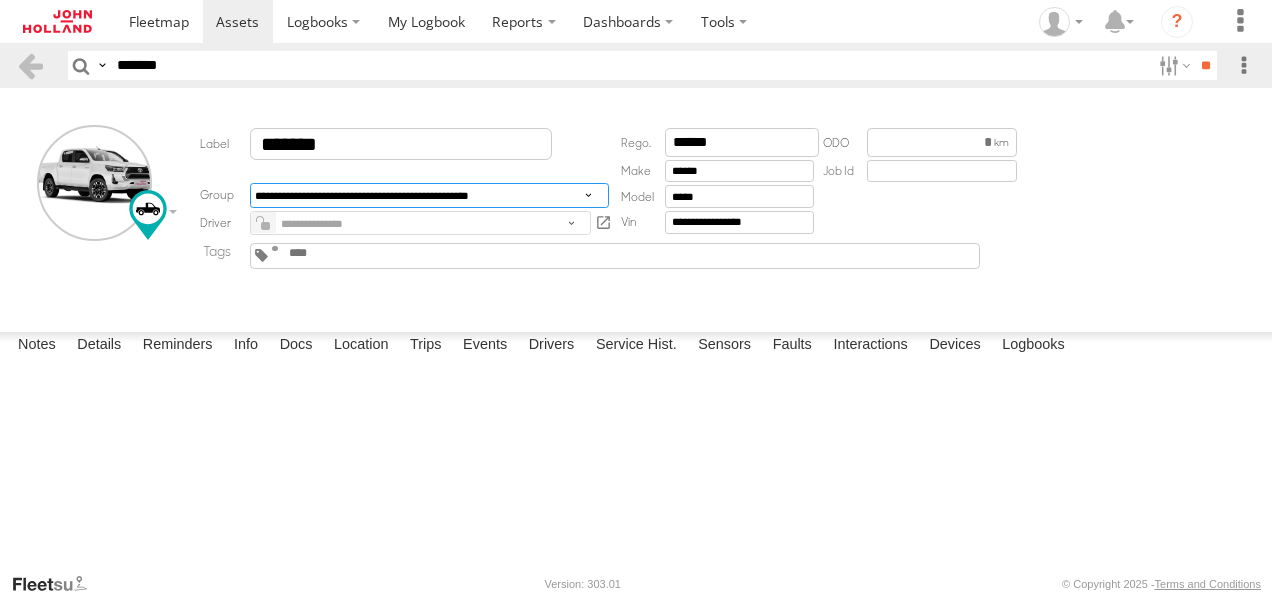 select on "****" 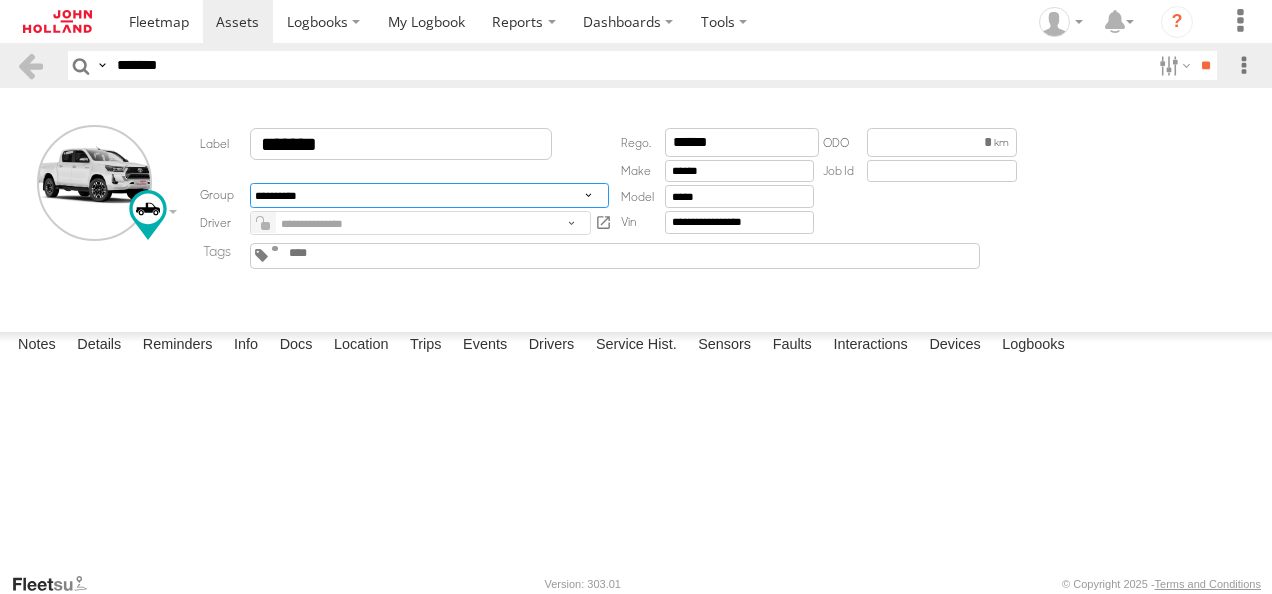 click on "**********" at bounding box center (429, 195) 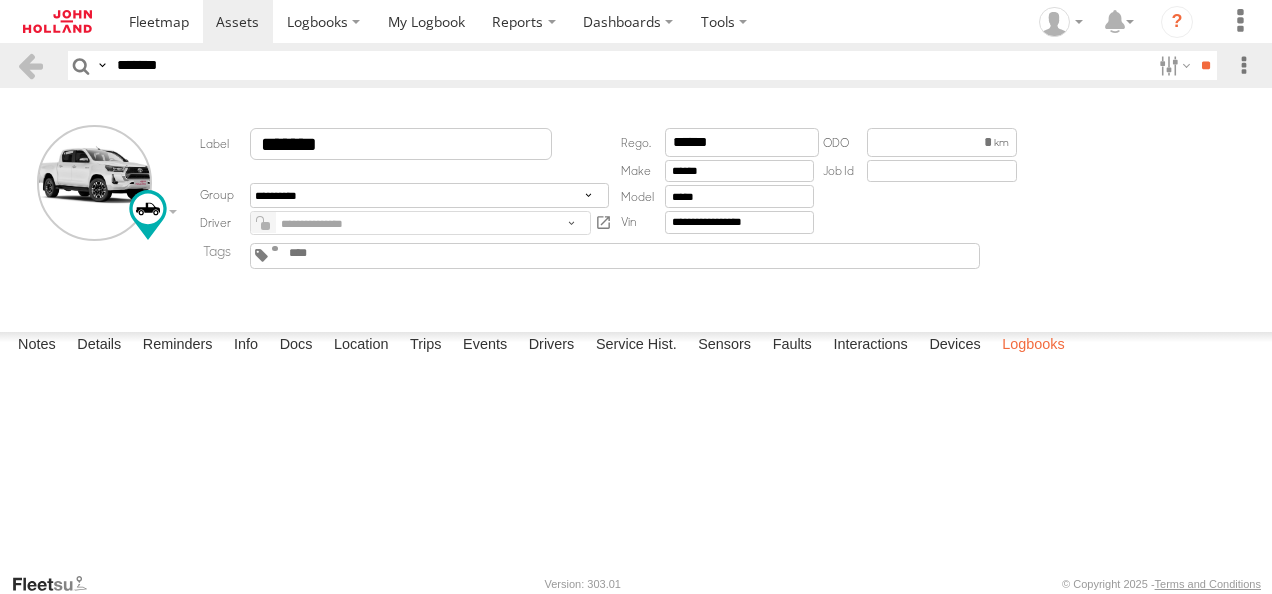 click on "Logbooks" at bounding box center (1033, 346) 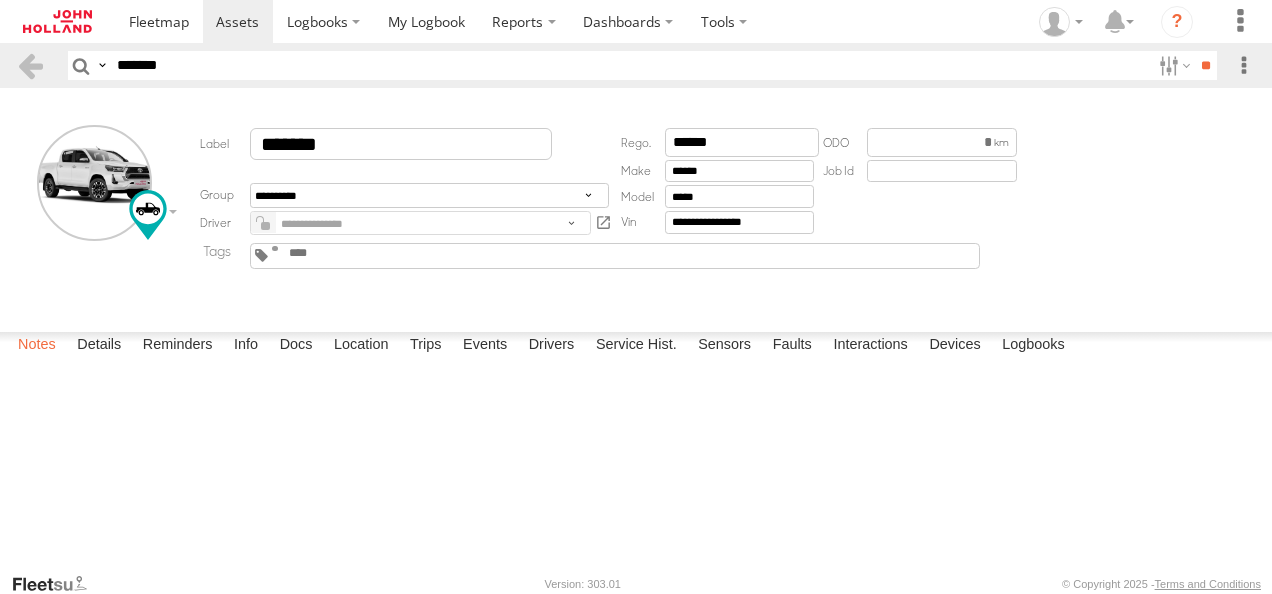 drag, startPoint x: 42, startPoint y: 553, endPoint x: 59, endPoint y: 542, distance: 20.248457 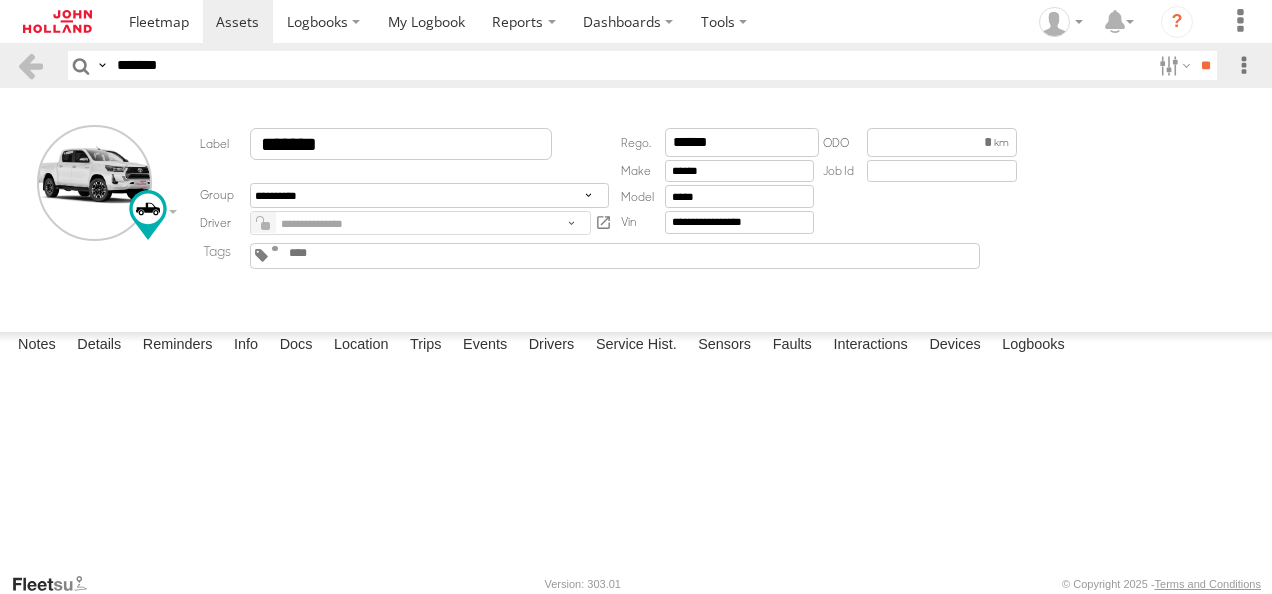 click on "Save" at bounding box center [0, 0] 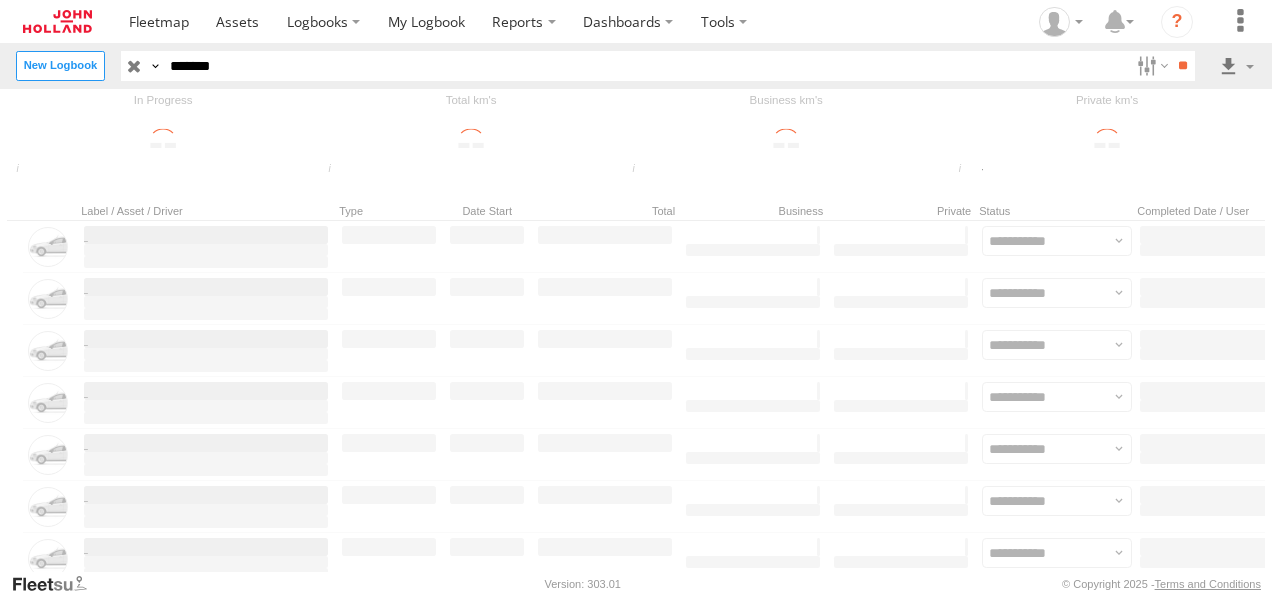 scroll, scrollTop: 0, scrollLeft: 0, axis: both 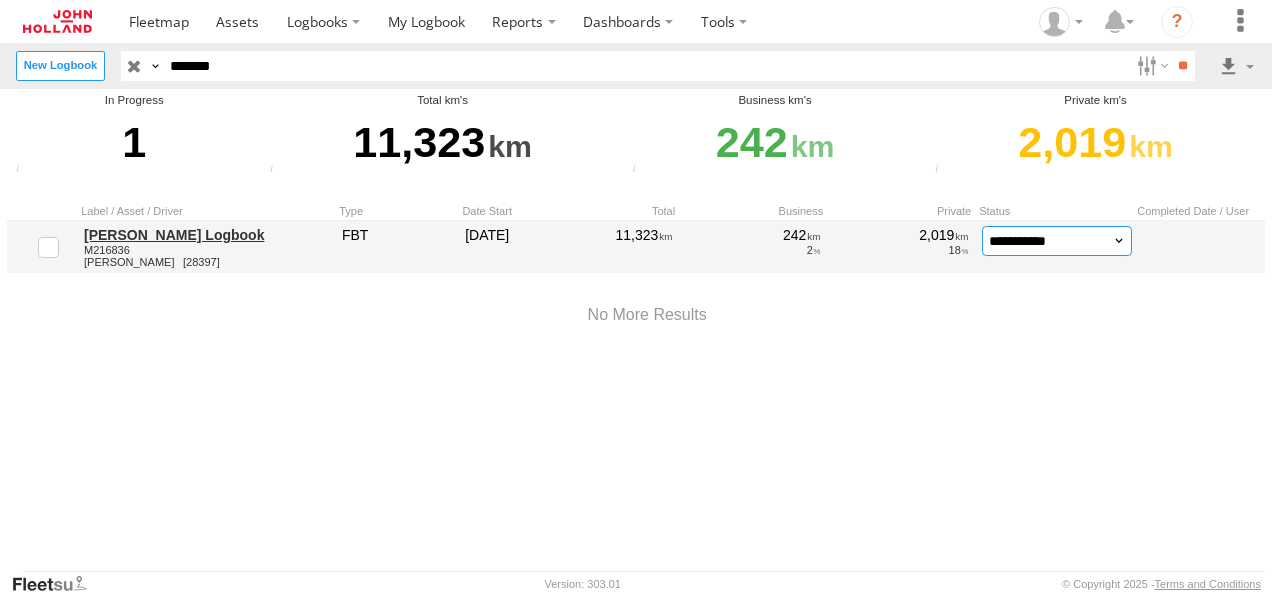 click on "**********" at bounding box center (1057, 241) 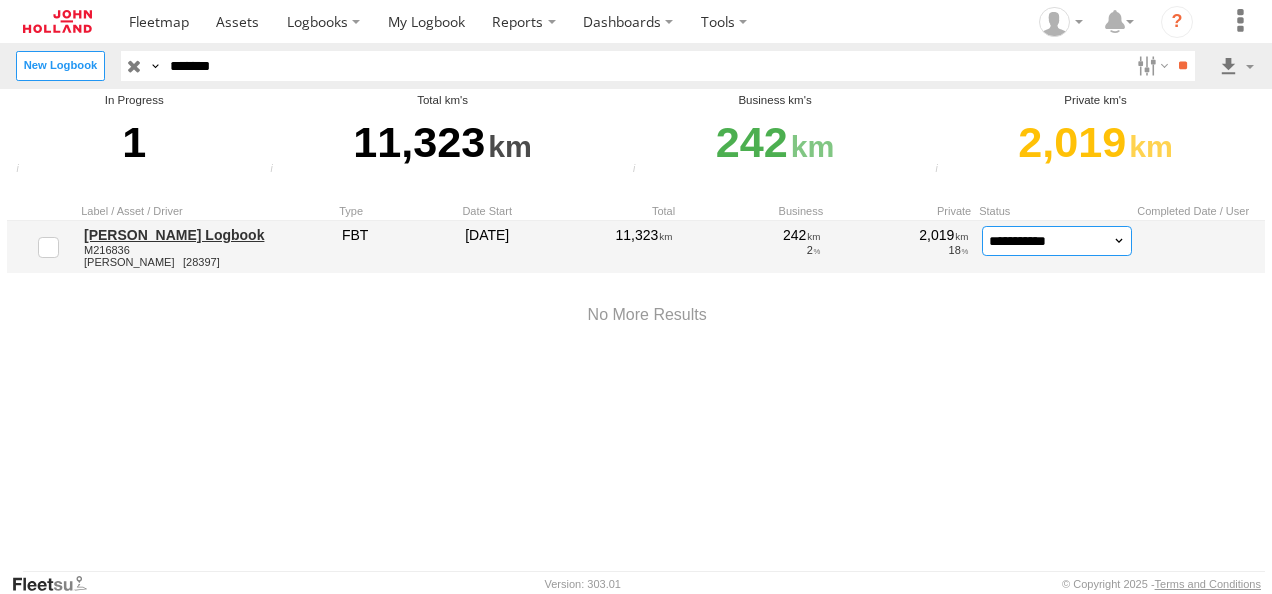 select on "*" 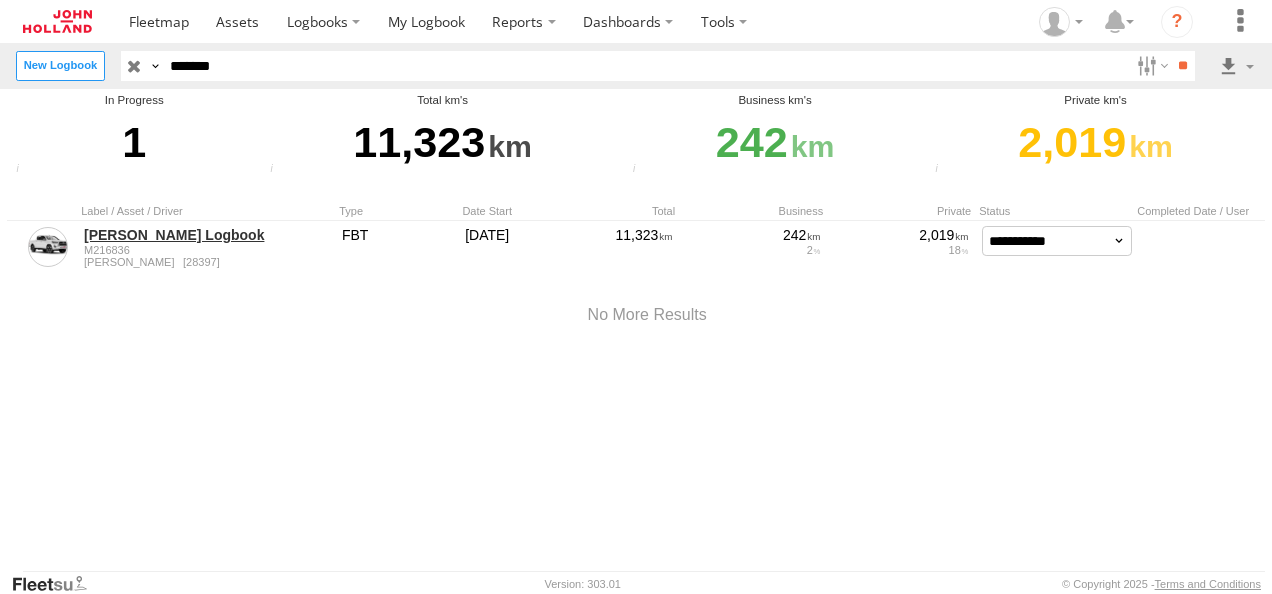 click on "**********" at bounding box center [0, 0] 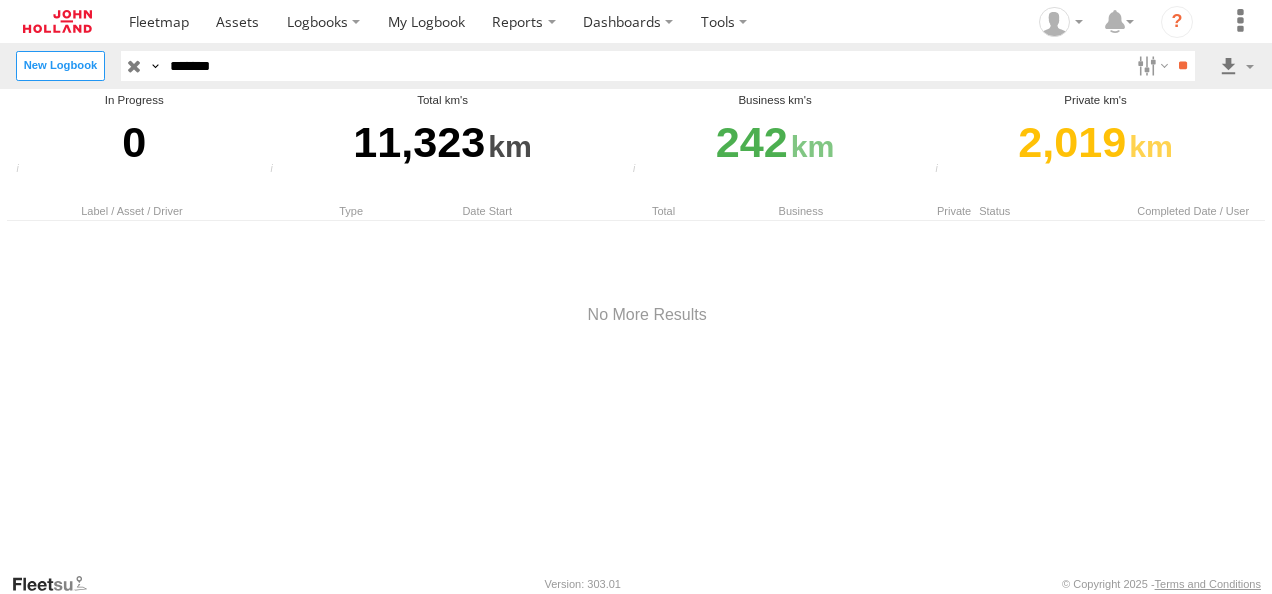 drag, startPoint x: 284, startPoint y: 62, endPoint x: 84, endPoint y: 94, distance: 202.54382 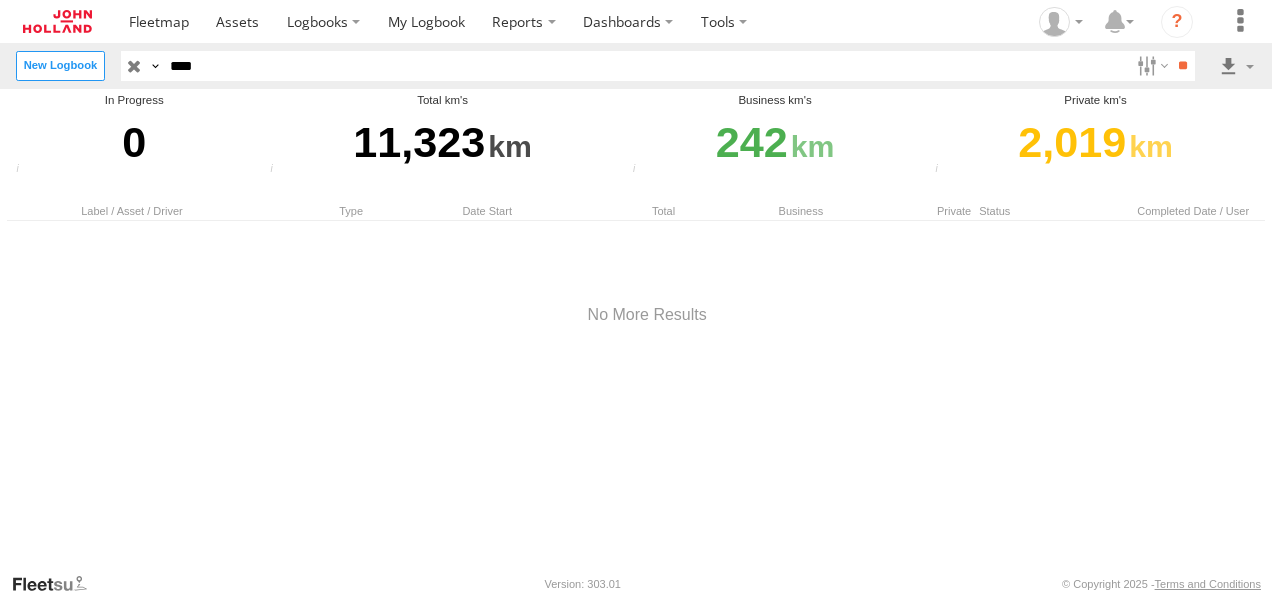 type on "****" 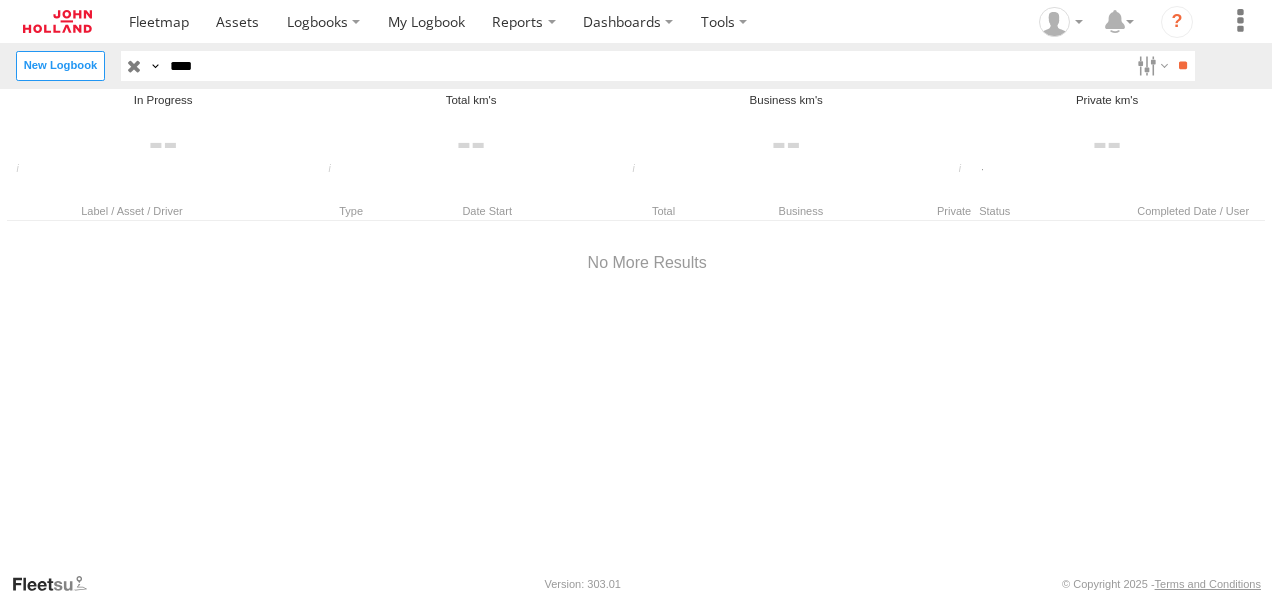 click at bounding box center (134, 65) 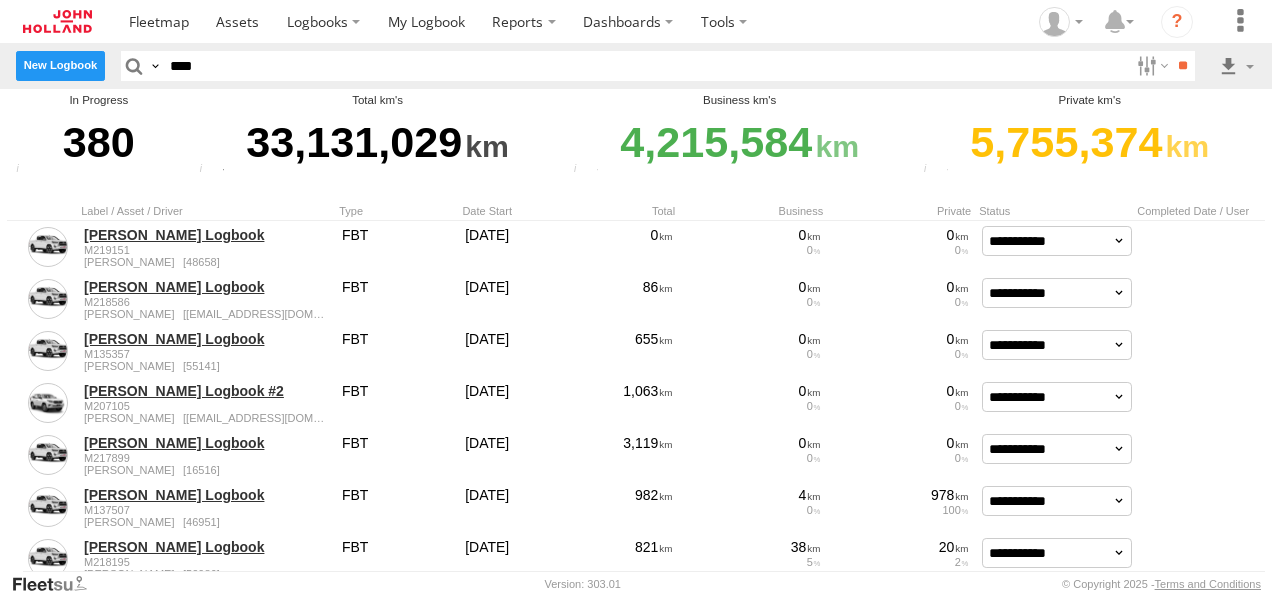 click on "New Logbook" at bounding box center [60, 65] 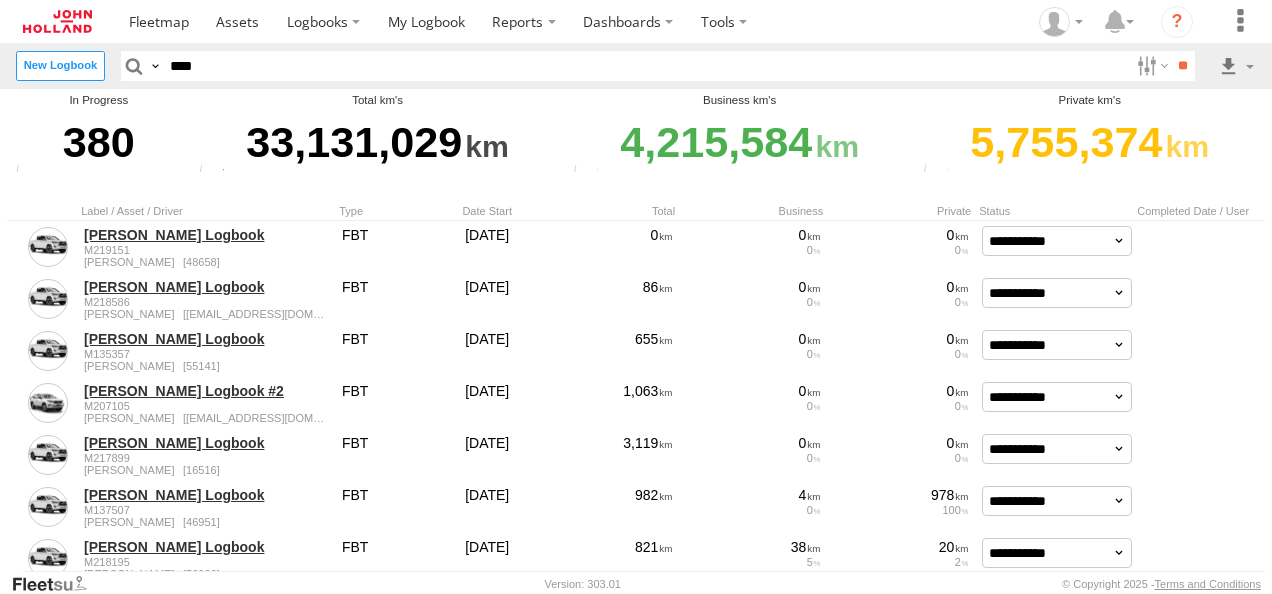 click at bounding box center (0, 0) 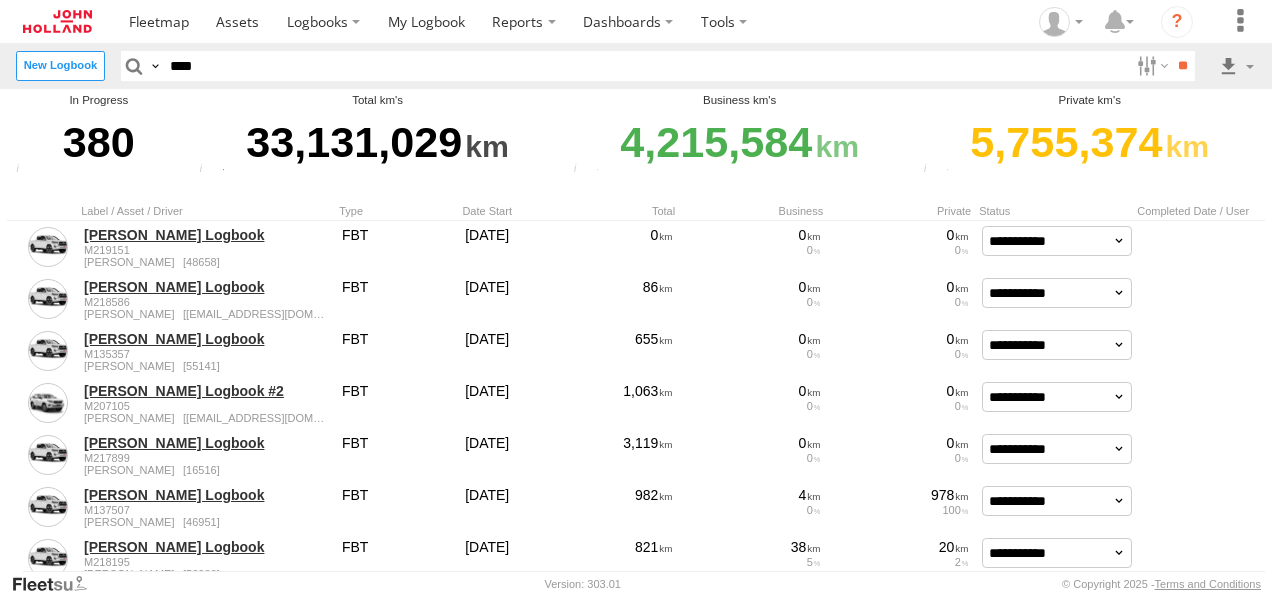 type on "**********" 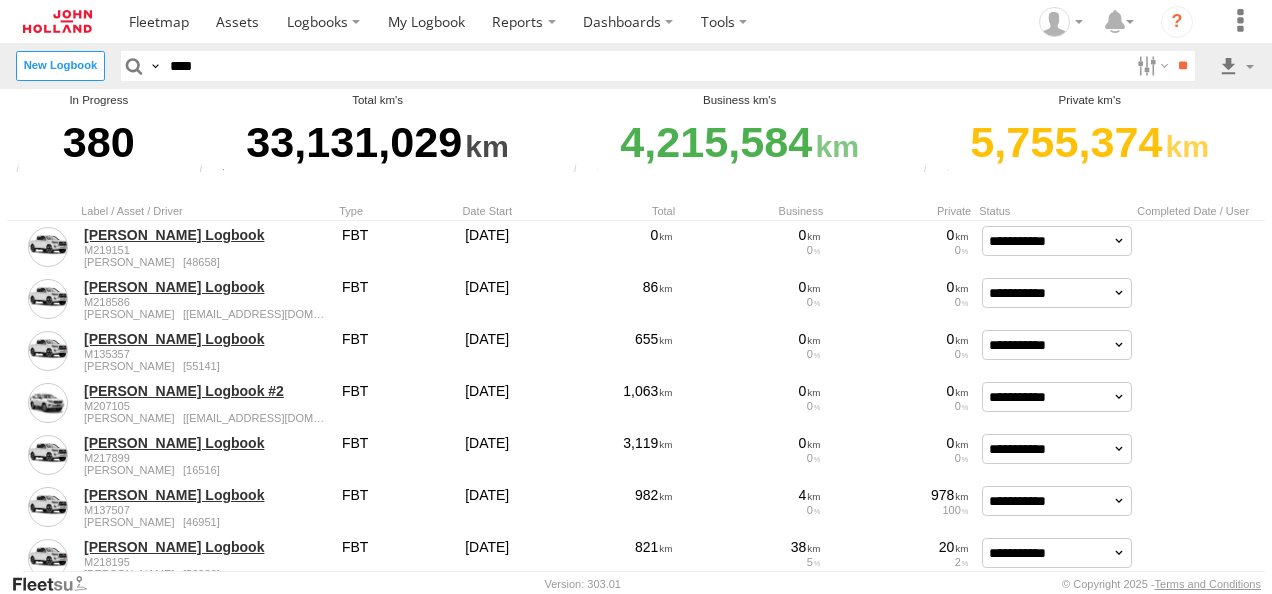 click at bounding box center (0, 0) 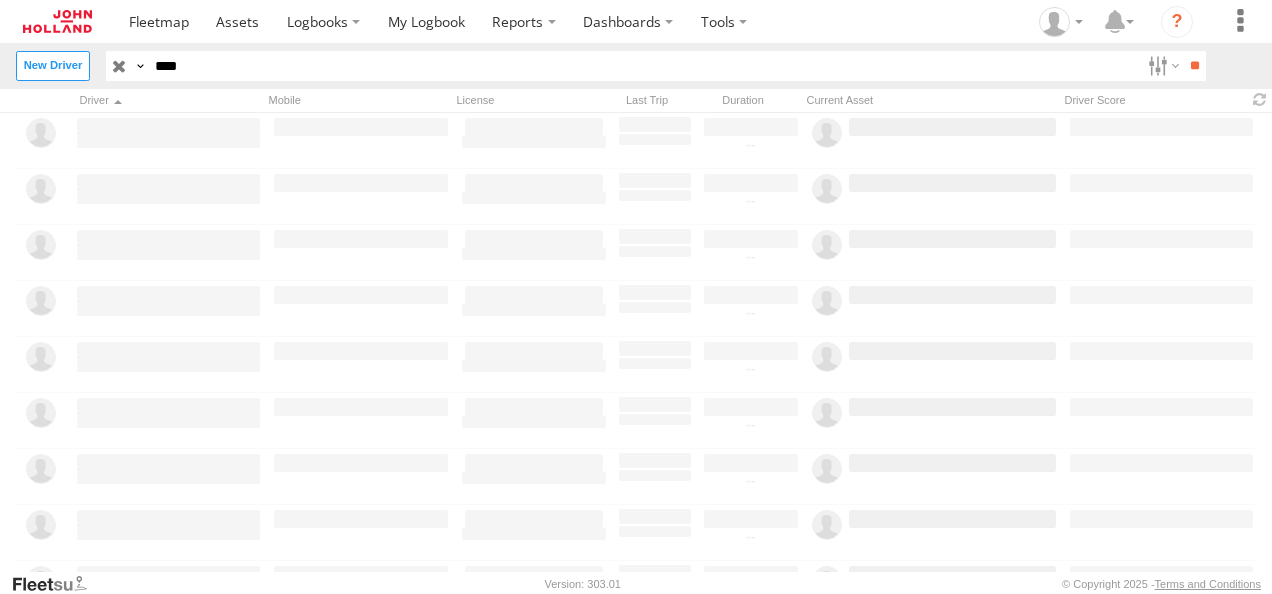 scroll, scrollTop: 0, scrollLeft: 0, axis: both 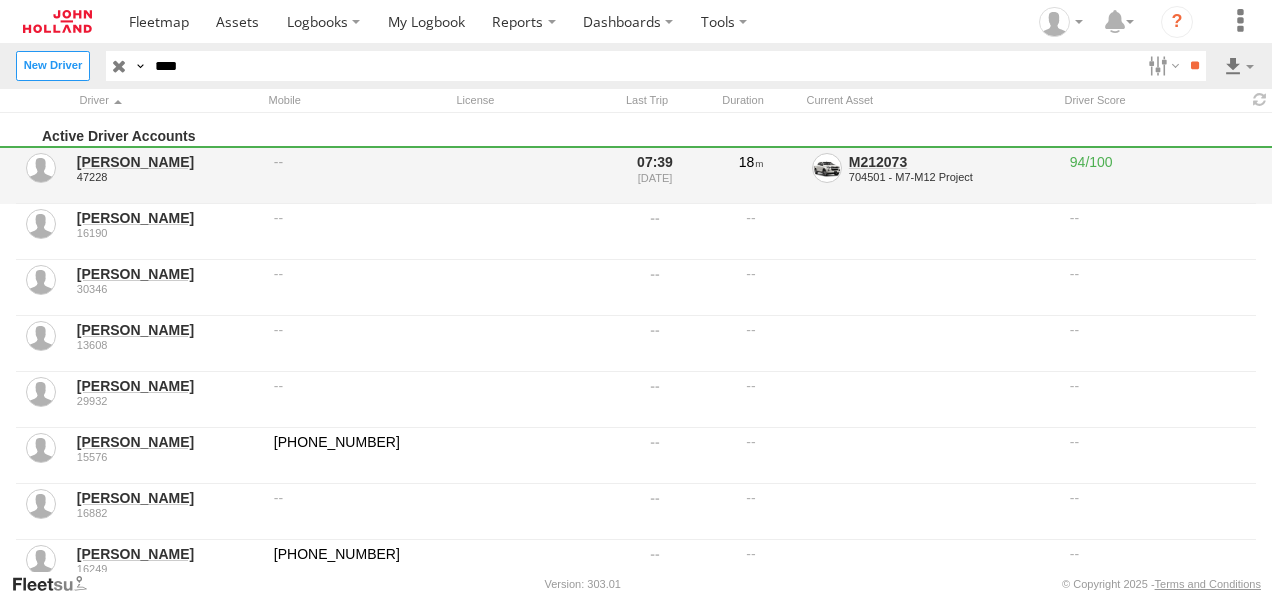 click on "[PERSON_NAME]" at bounding box center [168, 162] 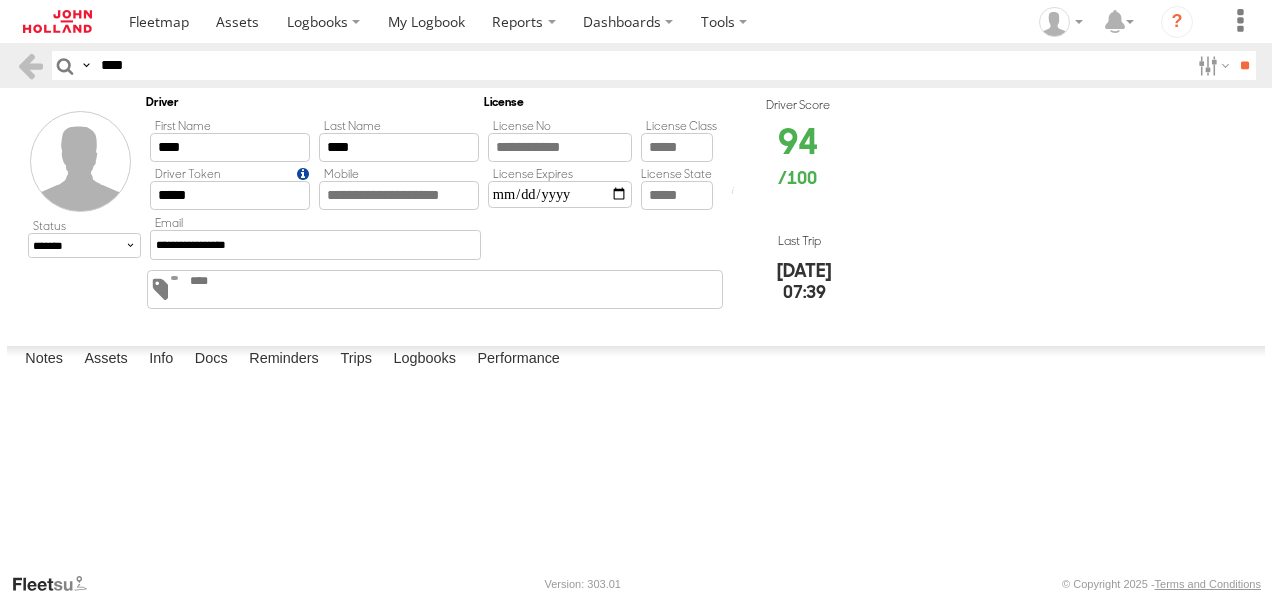 scroll, scrollTop: 0, scrollLeft: 0, axis: both 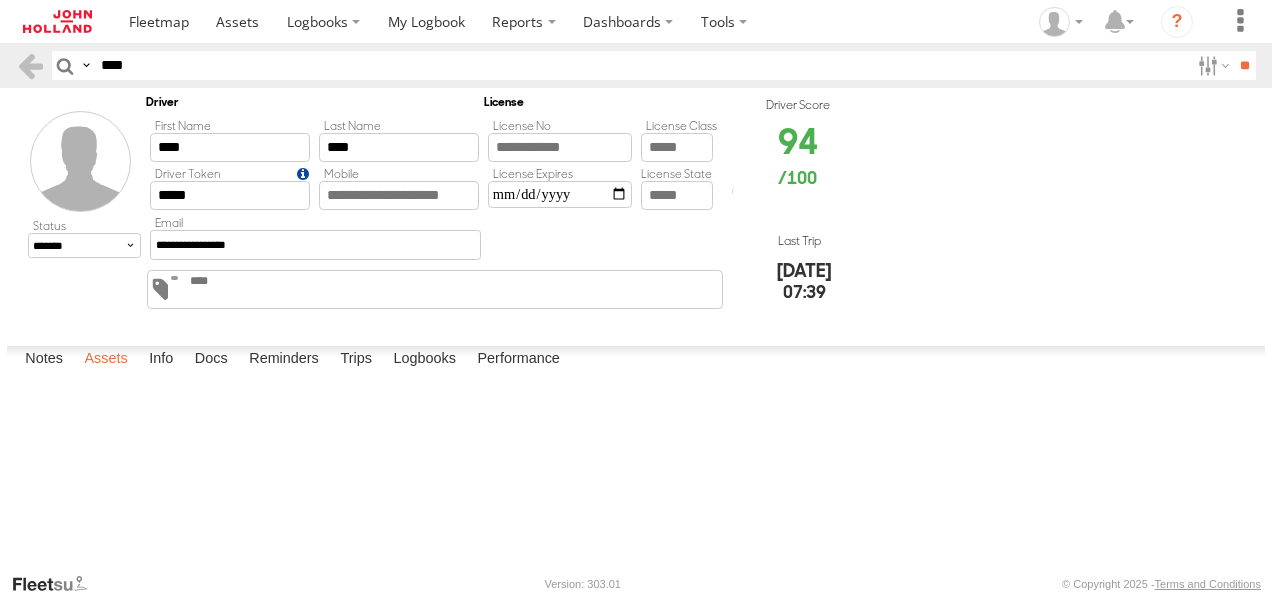 click on "Assets" at bounding box center [105, 360] 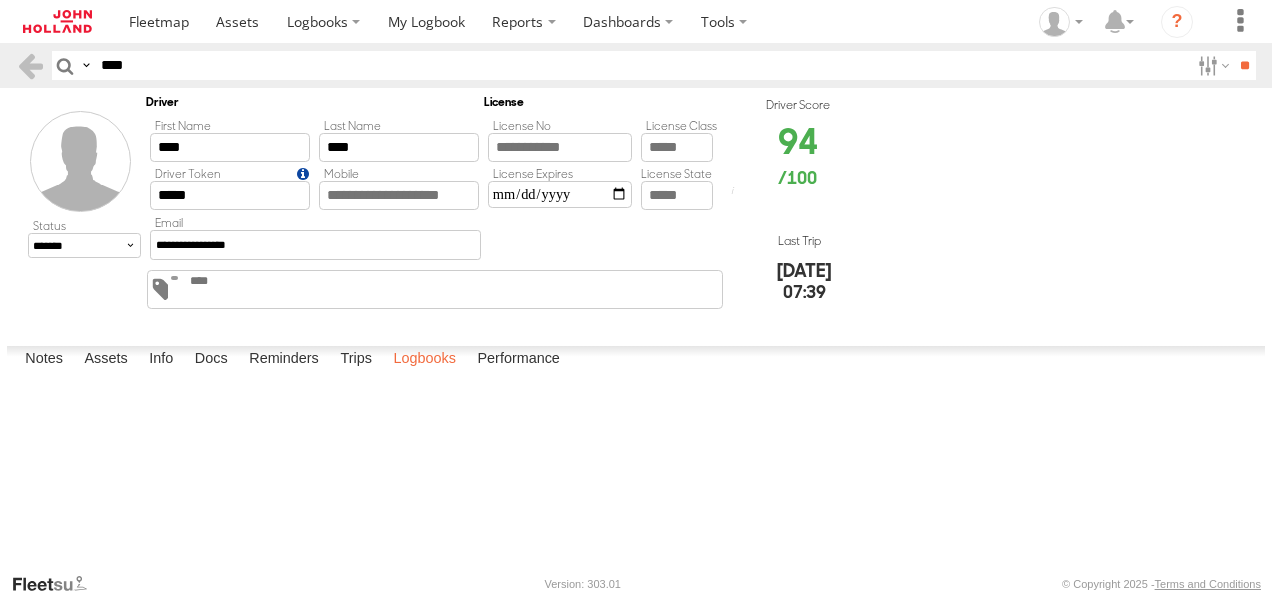 click on "Logbooks" at bounding box center (424, 360) 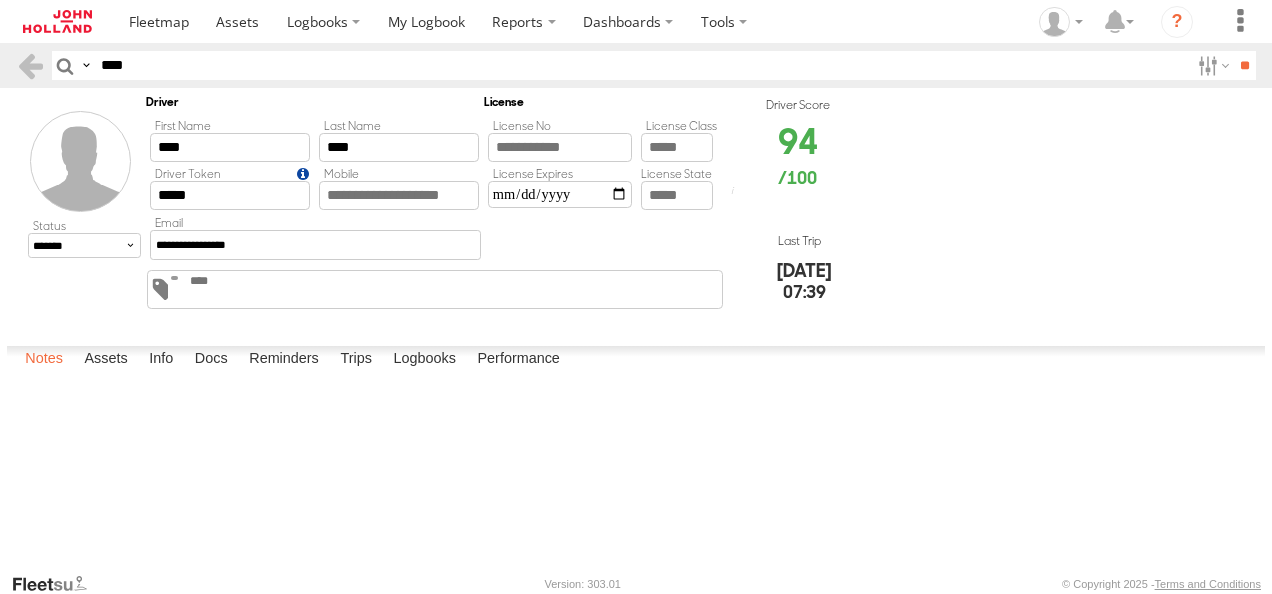 click on "Notes" at bounding box center (44, 360) 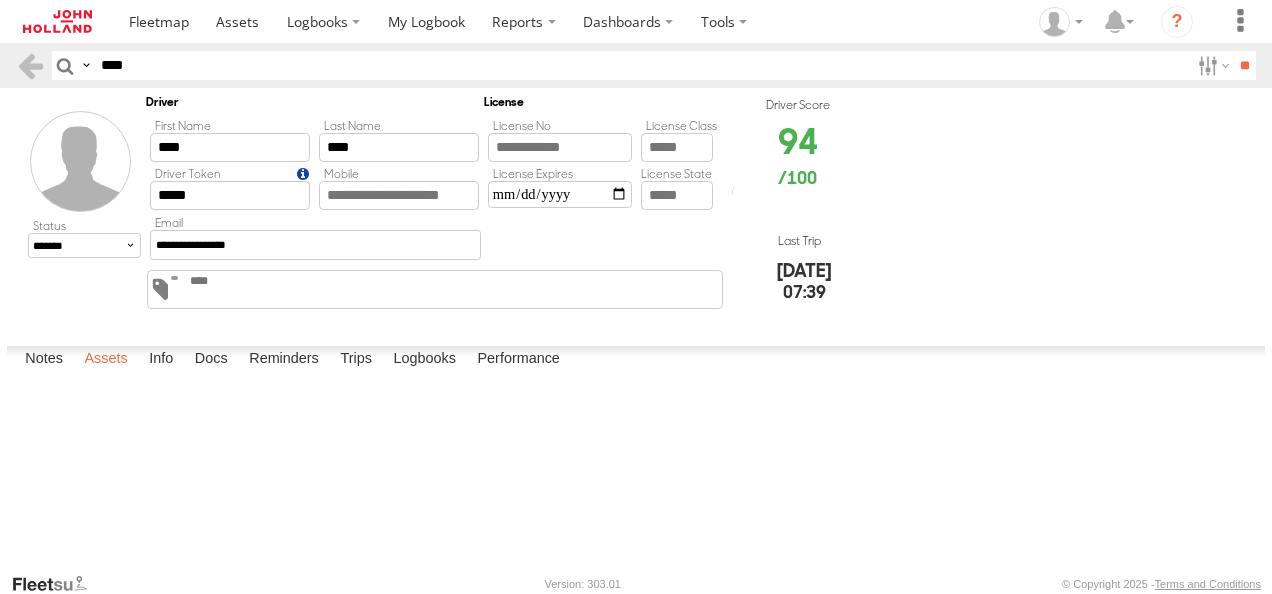 click on "Assets" at bounding box center [105, 360] 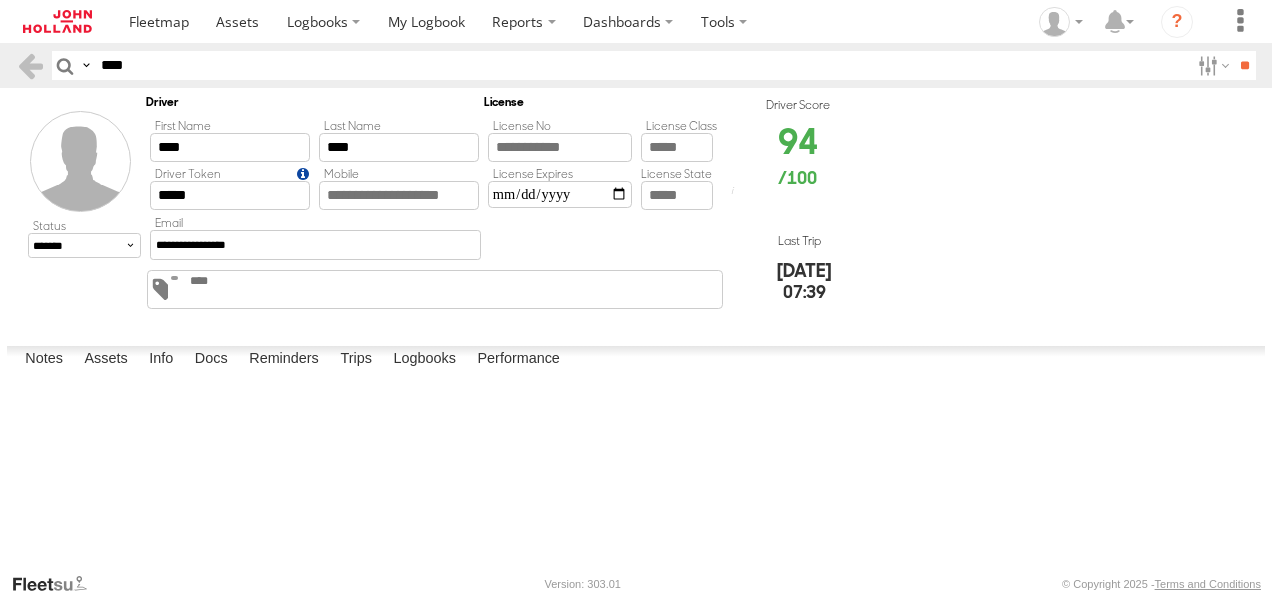 click on "M212073" at bounding box center (0, 0) 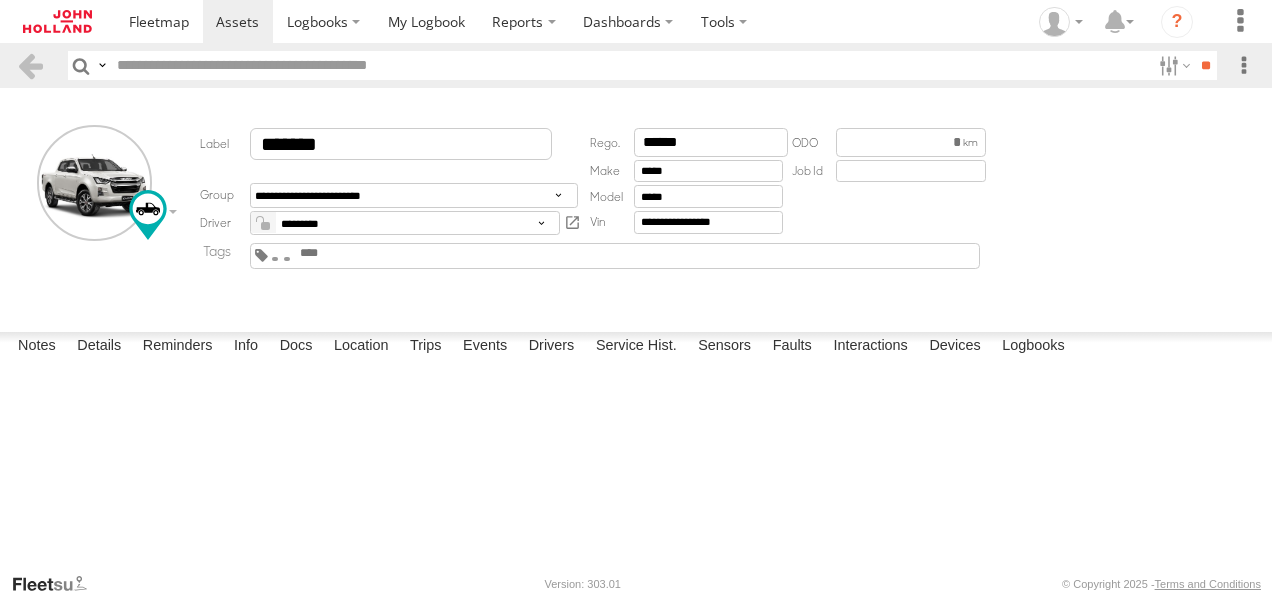 scroll, scrollTop: 0, scrollLeft: 0, axis: both 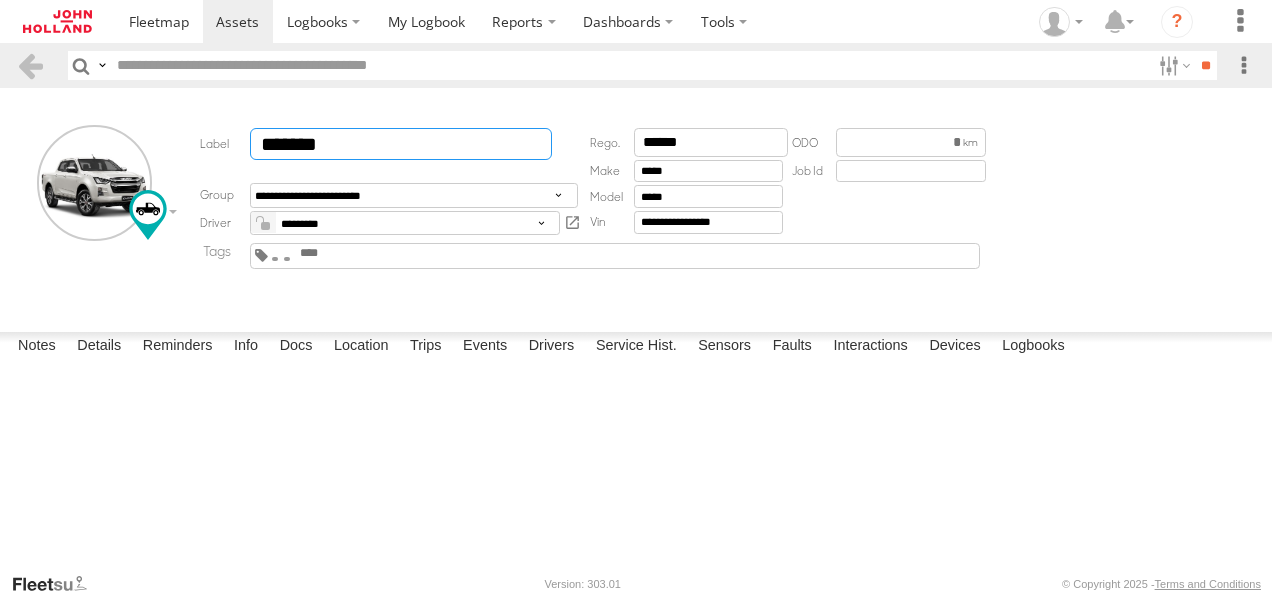 click on "*******" at bounding box center [401, 144] 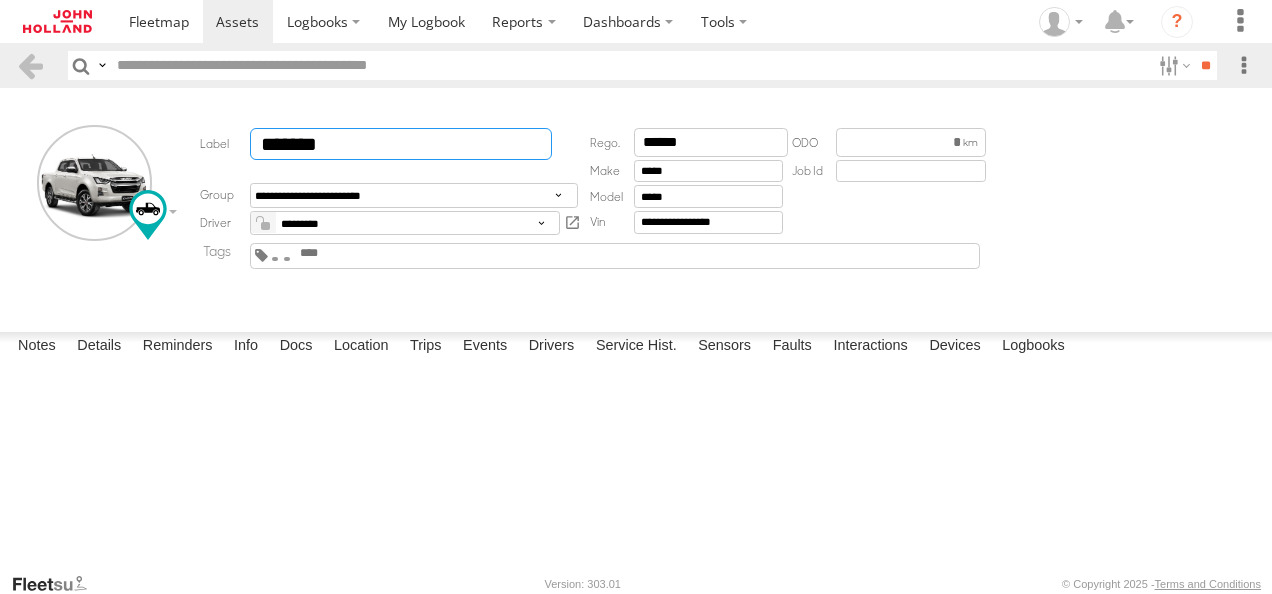 click on "*******" at bounding box center [401, 144] 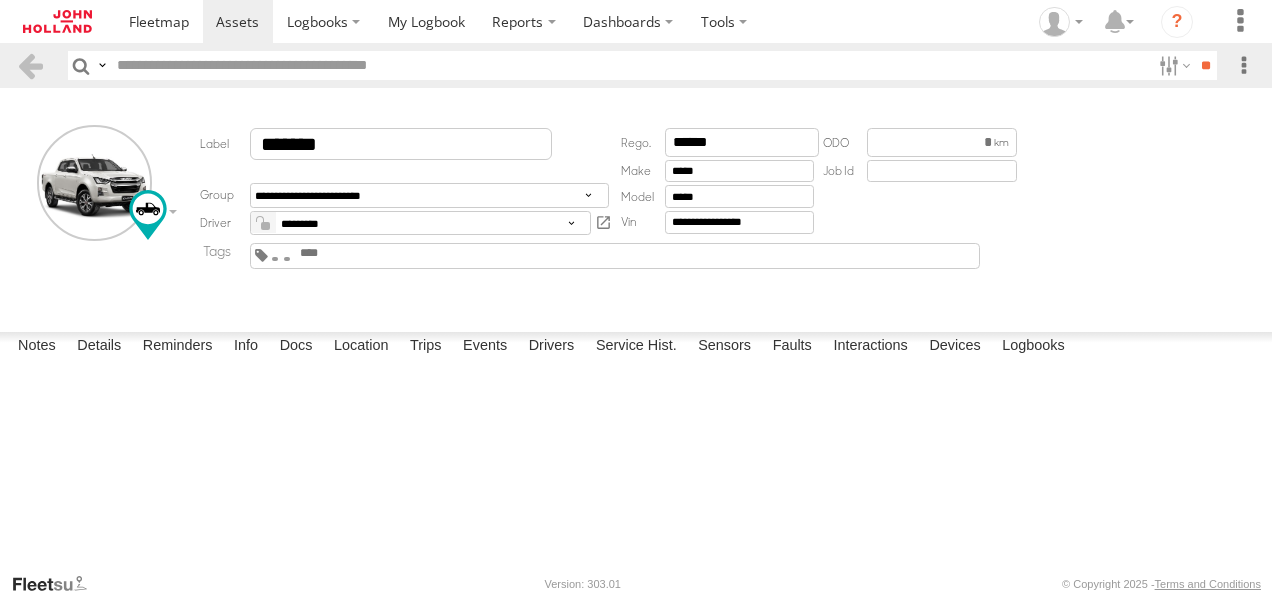 click at bounding box center (0, 0) 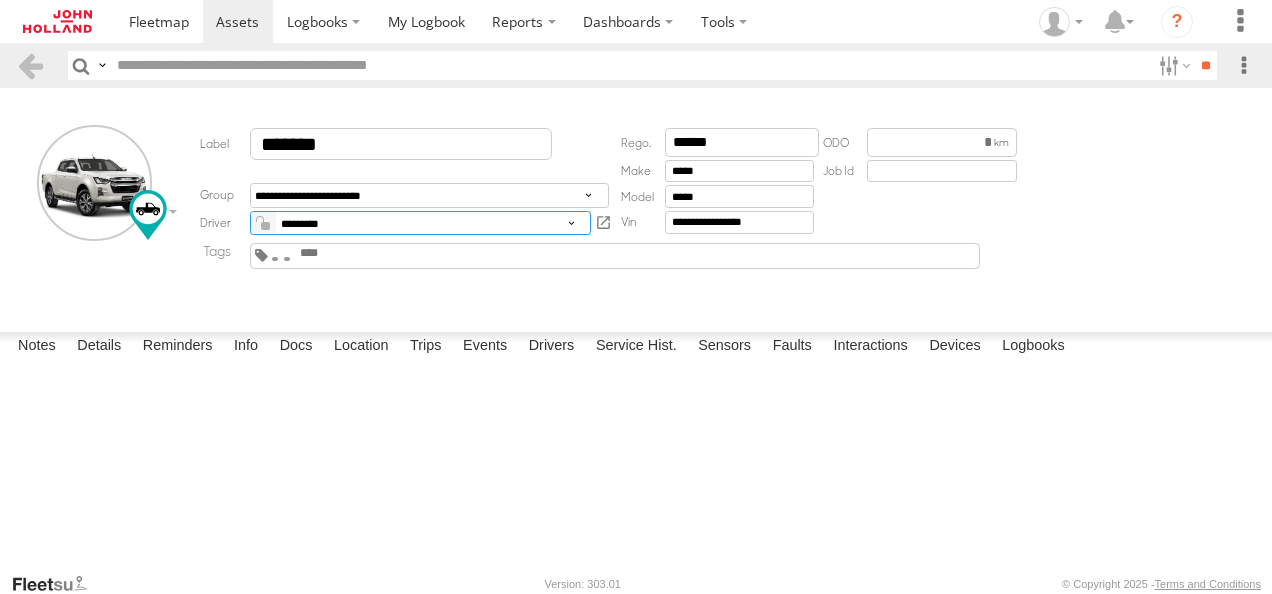 click on "**********" at bounding box center [420, 223] 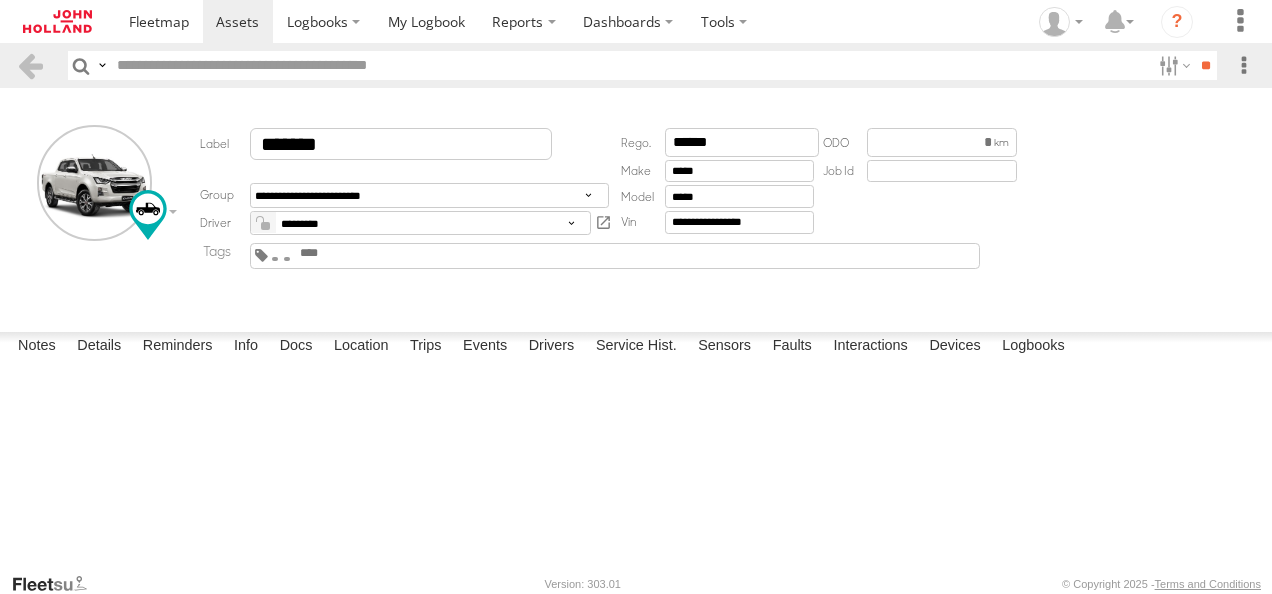 click on "**********" at bounding box center [0, 0] 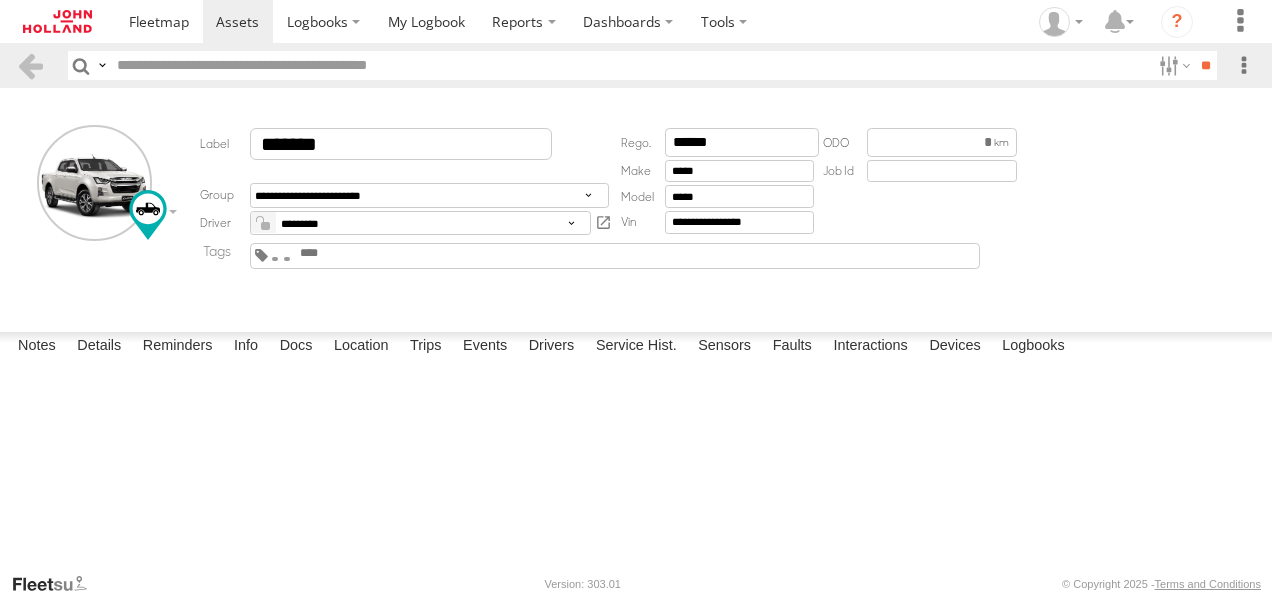 type on "**********" 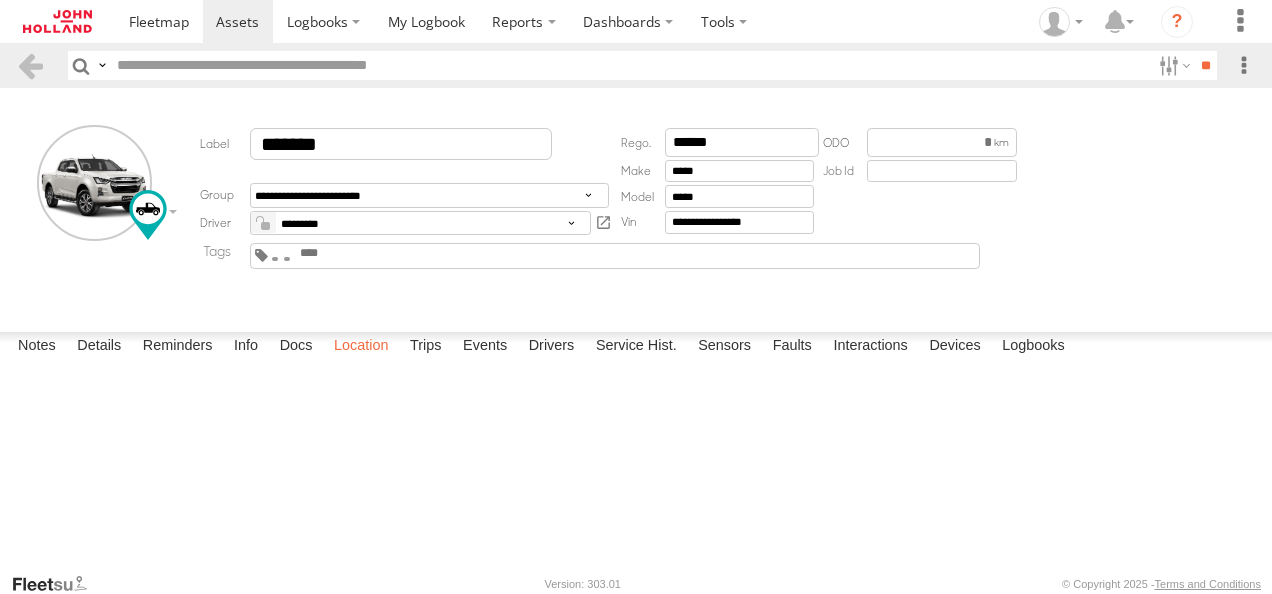 click on "Location" at bounding box center [361, 346] 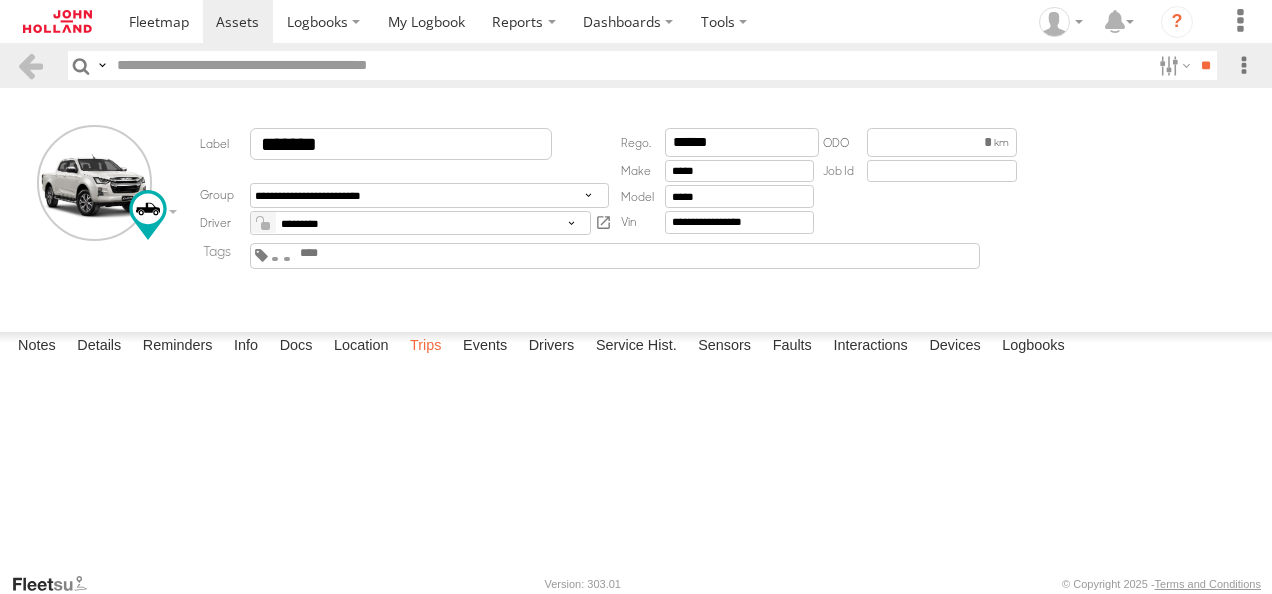 click on "Trips" at bounding box center (426, 346) 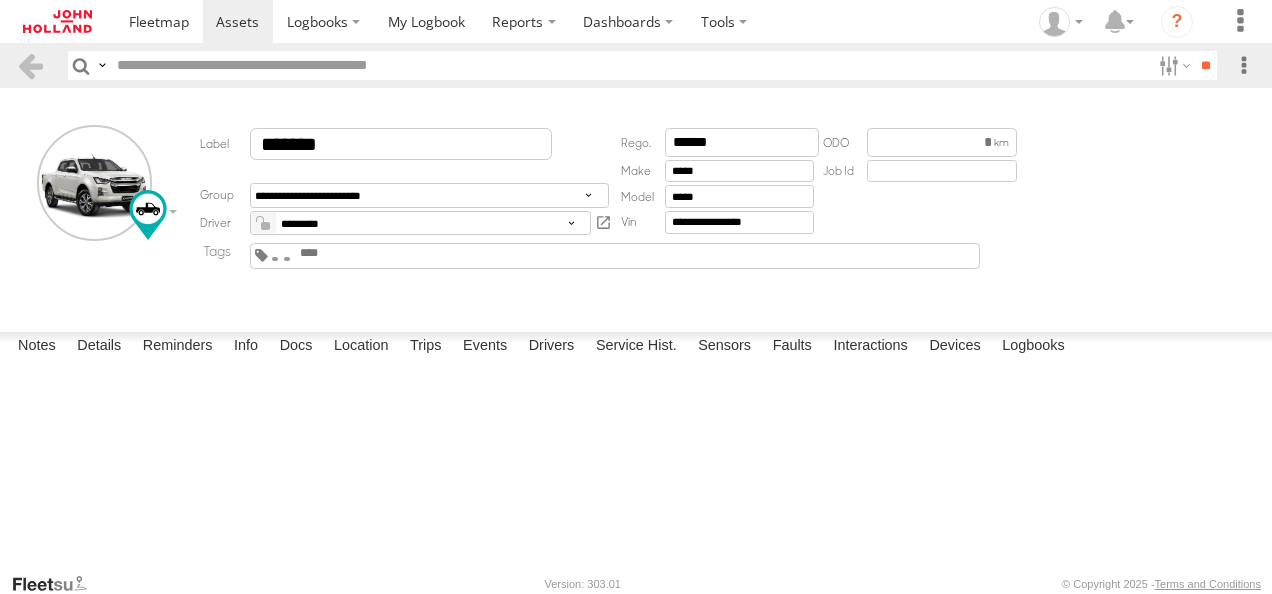 scroll, scrollTop: 1094, scrollLeft: 0, axis: vertical 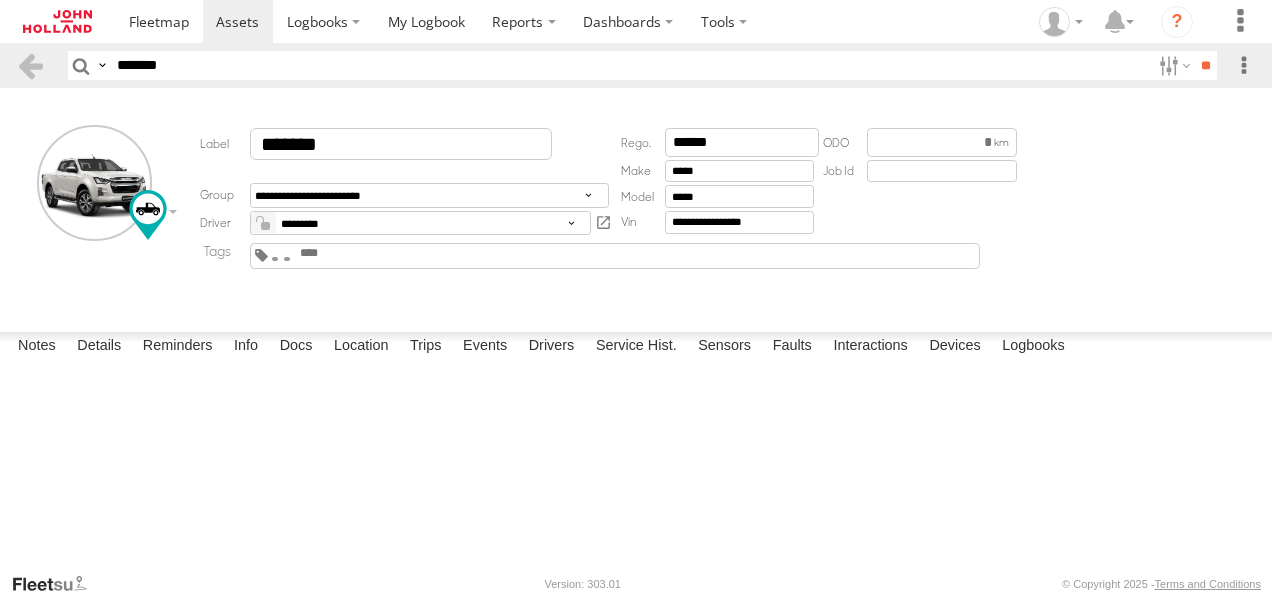 type on "*******" 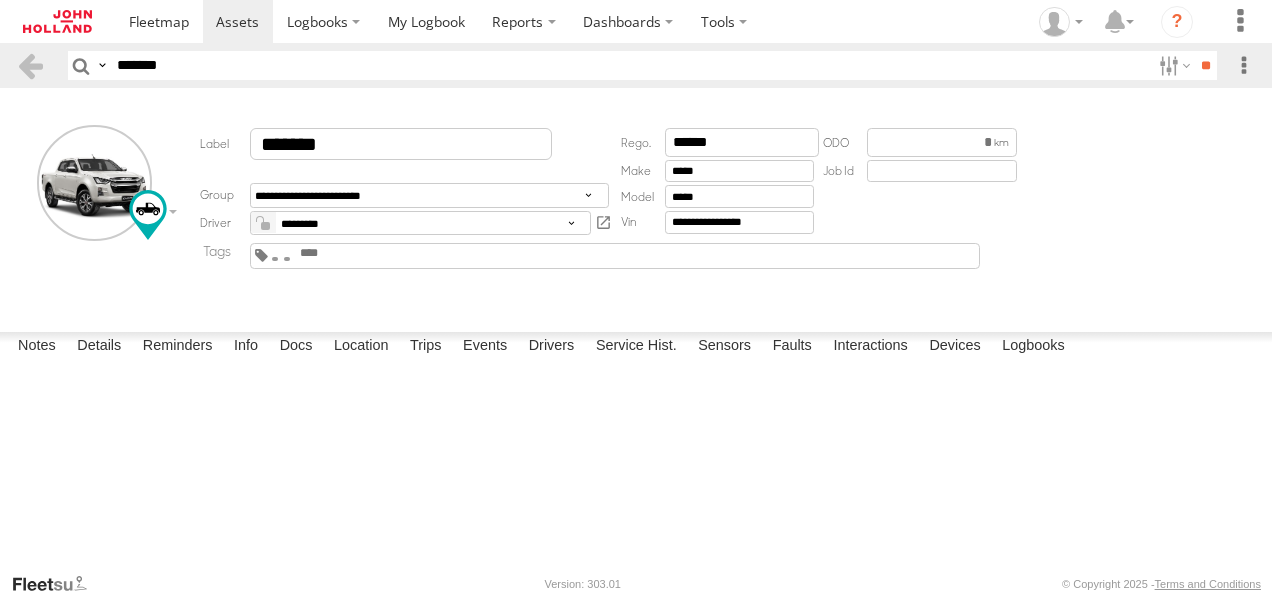 click on "**" at bounding box center [1205, 65] 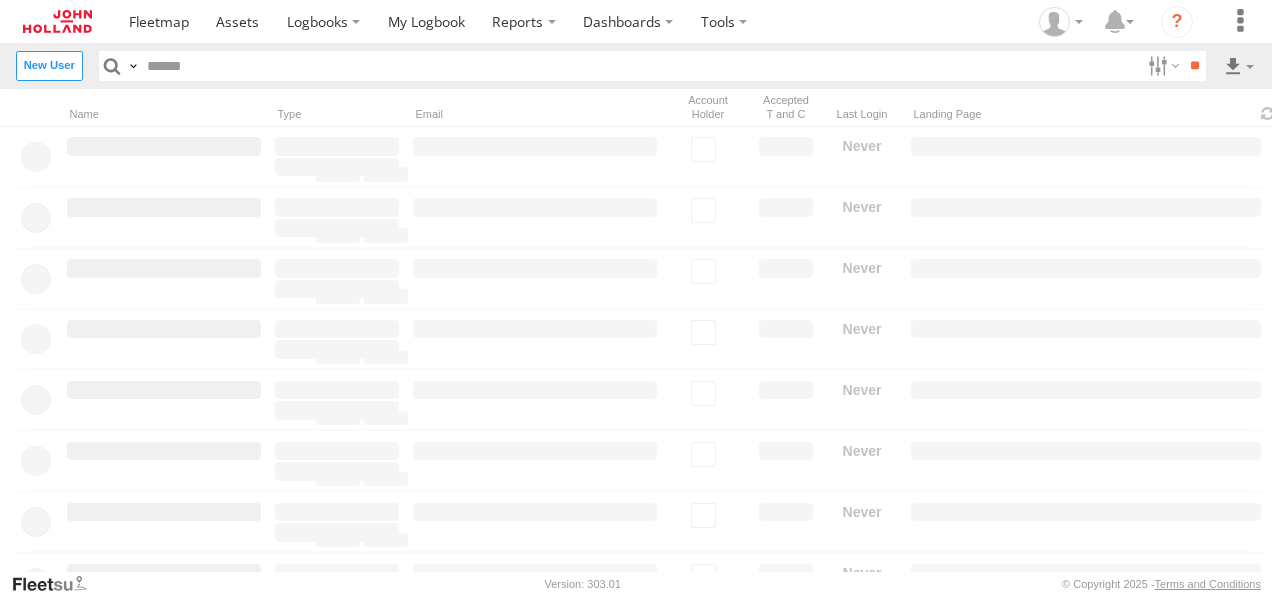 scroll, scrollTop: 0, scrollLeft: 0, axis: both 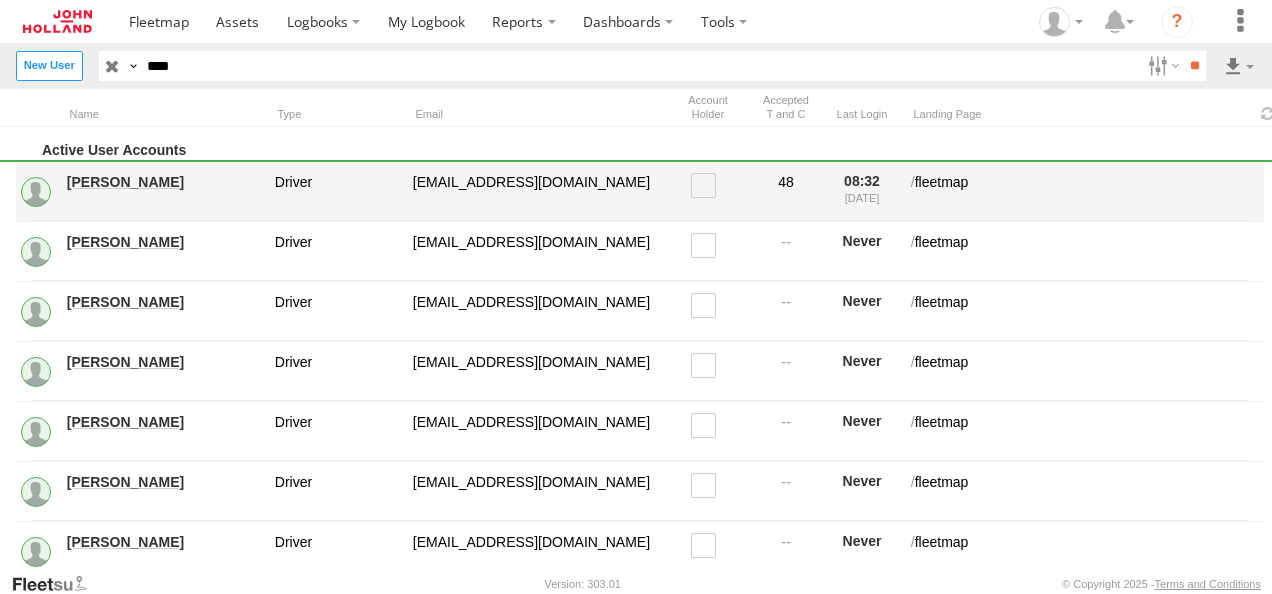 click on "[PERSON_NAME]" at bounding box center (164, 182) 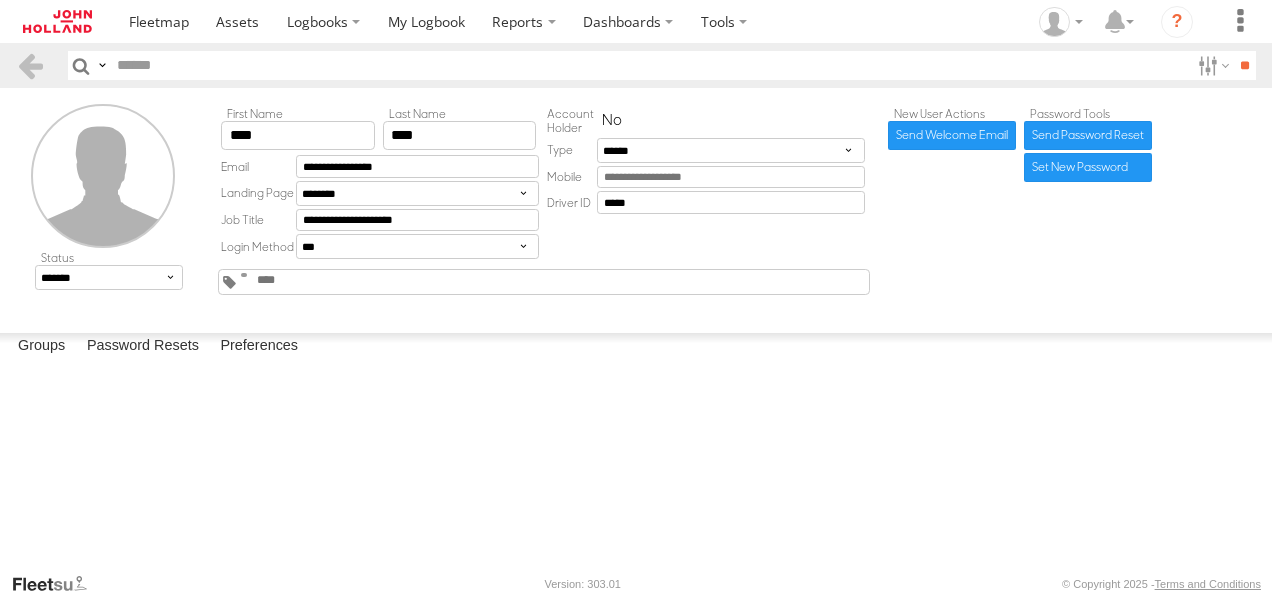 scroll, scrollTop: 0, scrollLeft: 0, axis: both 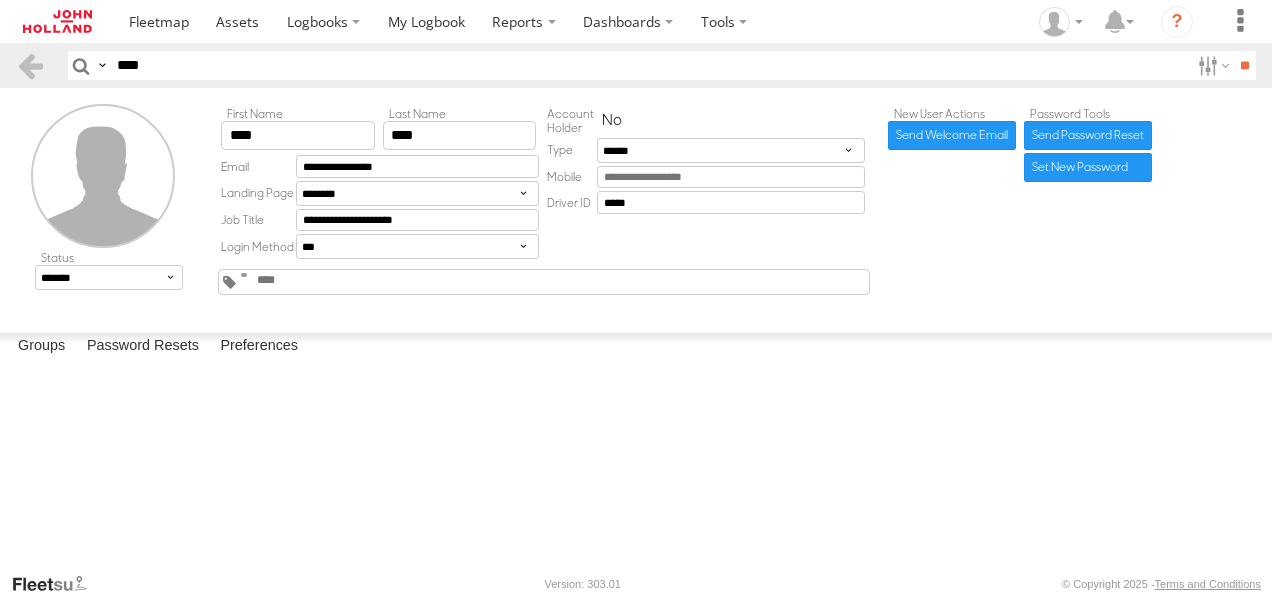 drag, startPoint x: 238, startPoint y: 70, endPoint x: 89, endPoint y: 59, distance: 149.40549 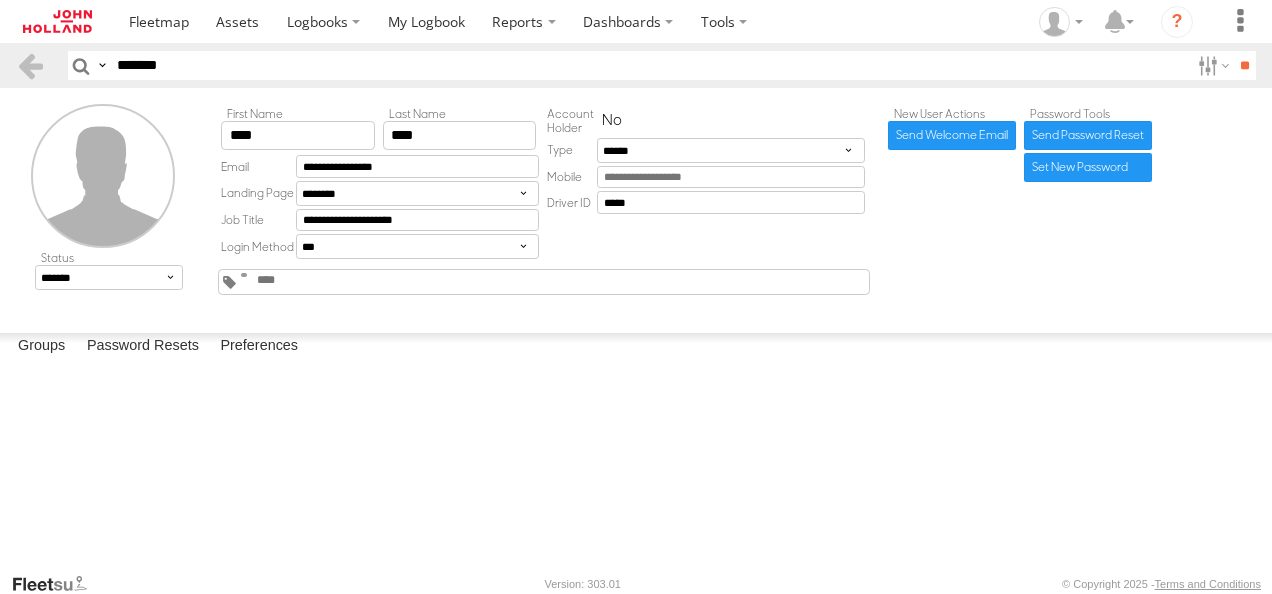 type on "*******" 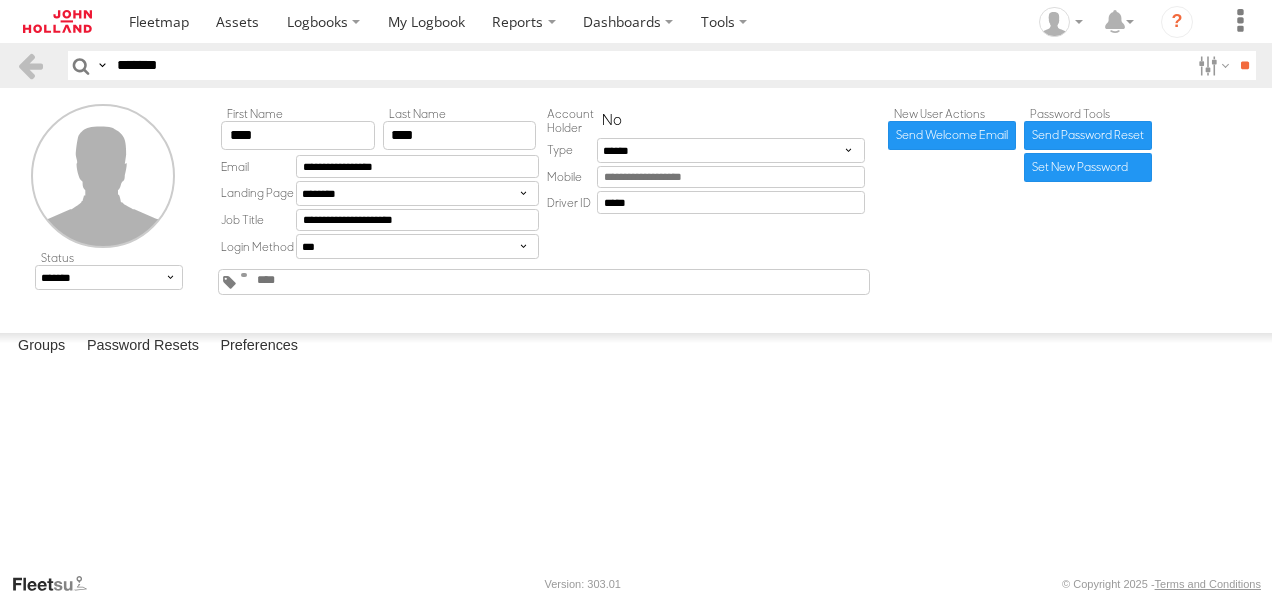click on "**" at bounding box center (1244, 65) 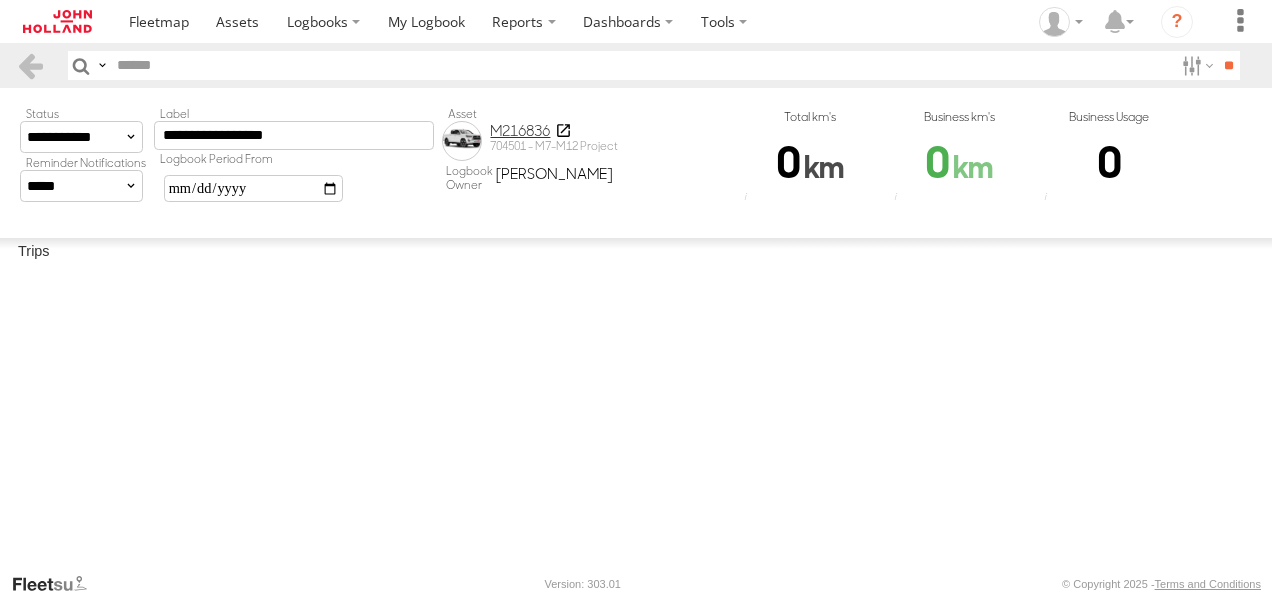 scroll, scrollTop: 0, scrollLeft: 0, axis: both 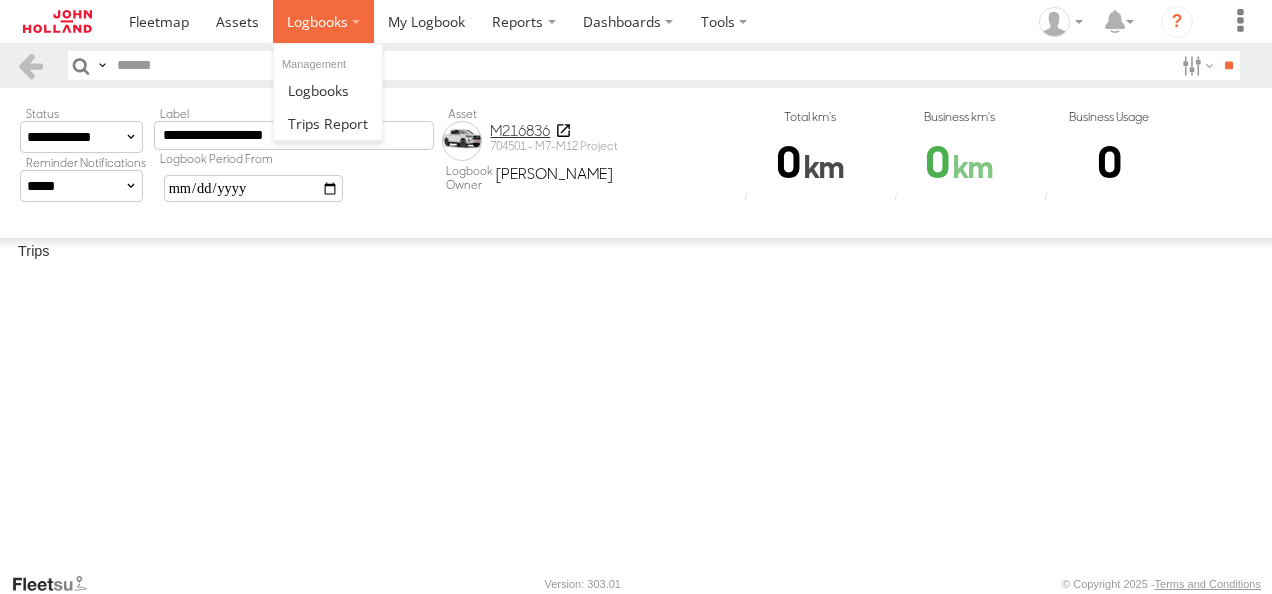 click at bounding box center (317, 21) 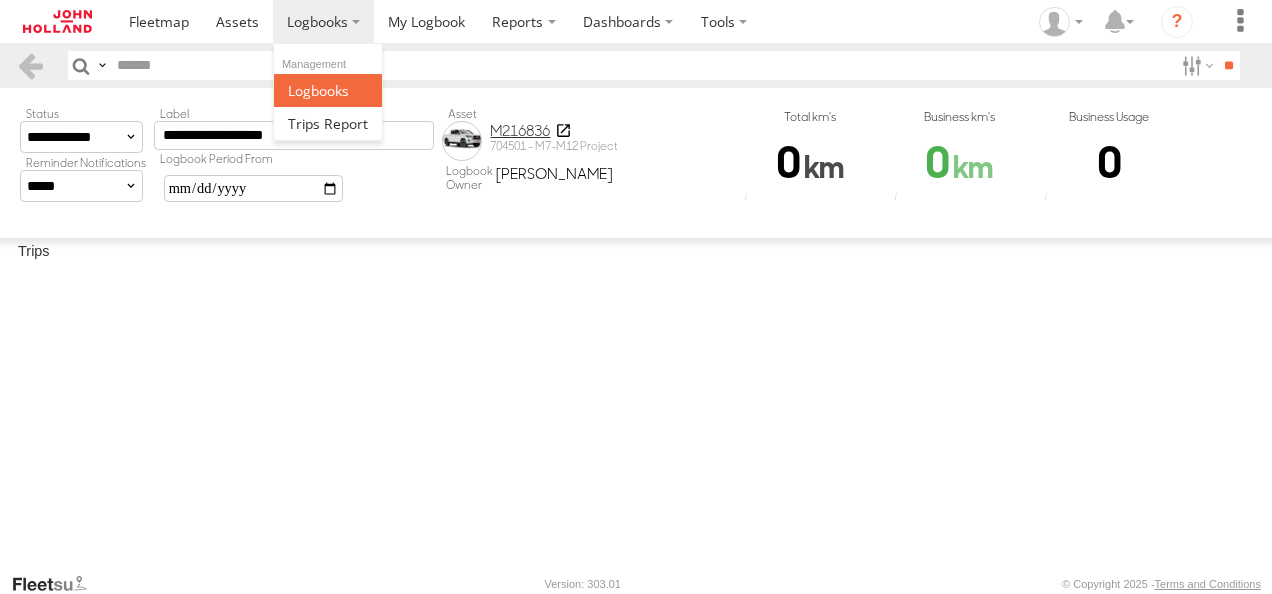 click at bounding box center (318, 90) 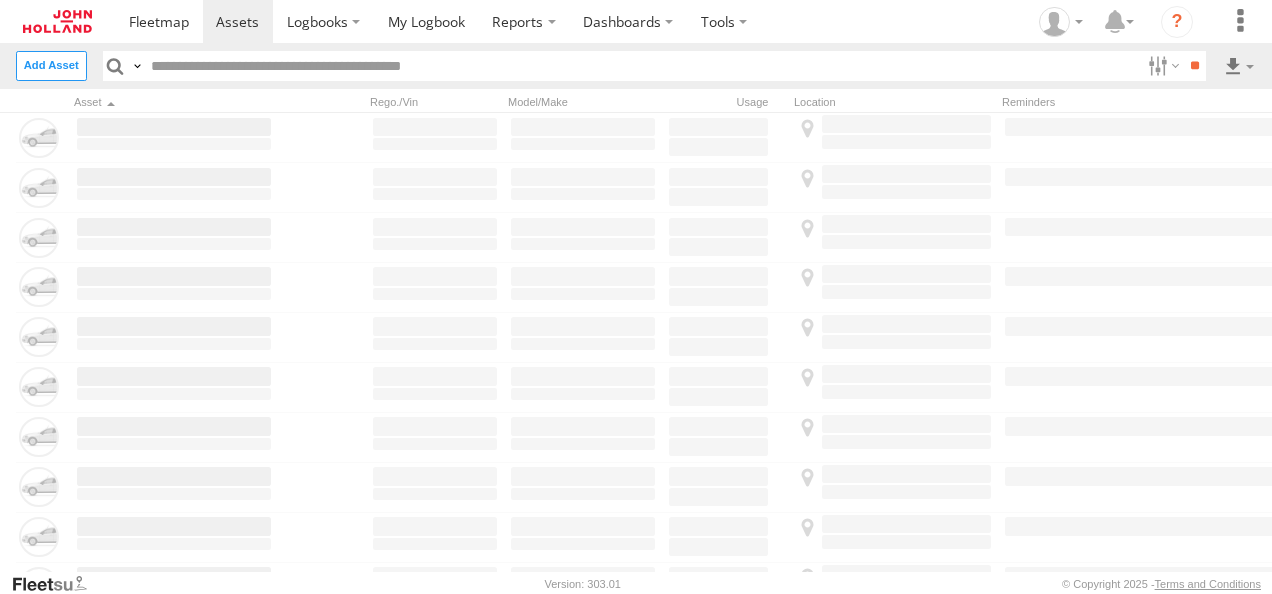 scroll, scrollTop: 0, scrollLeft: 0, axis: both 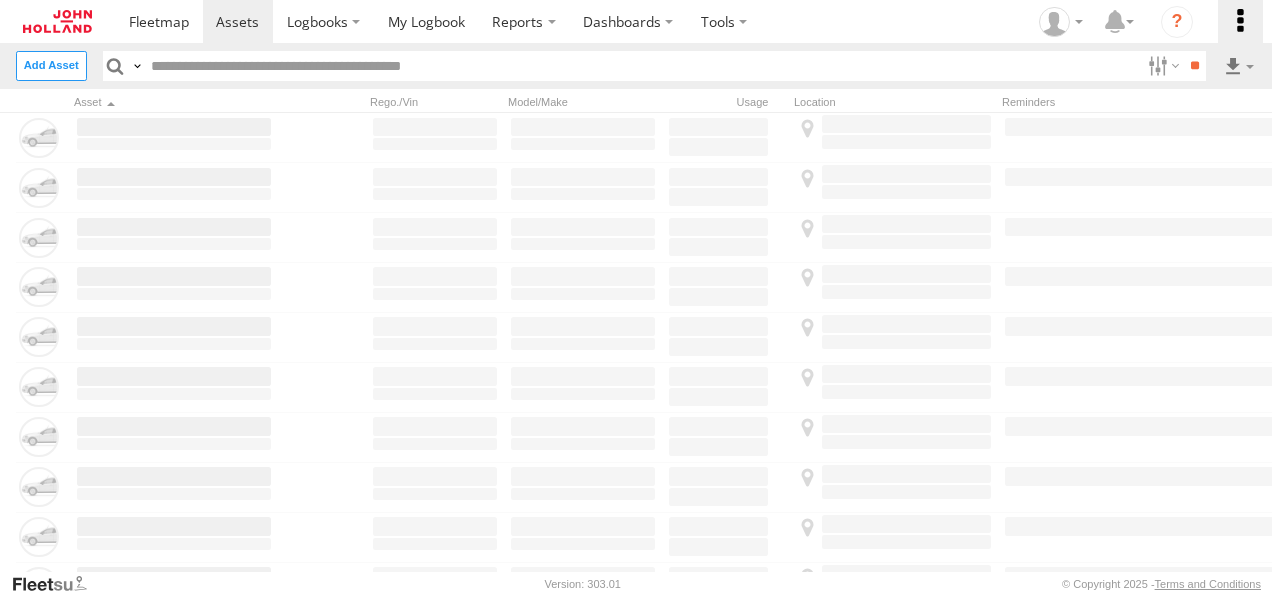 type on "*******" 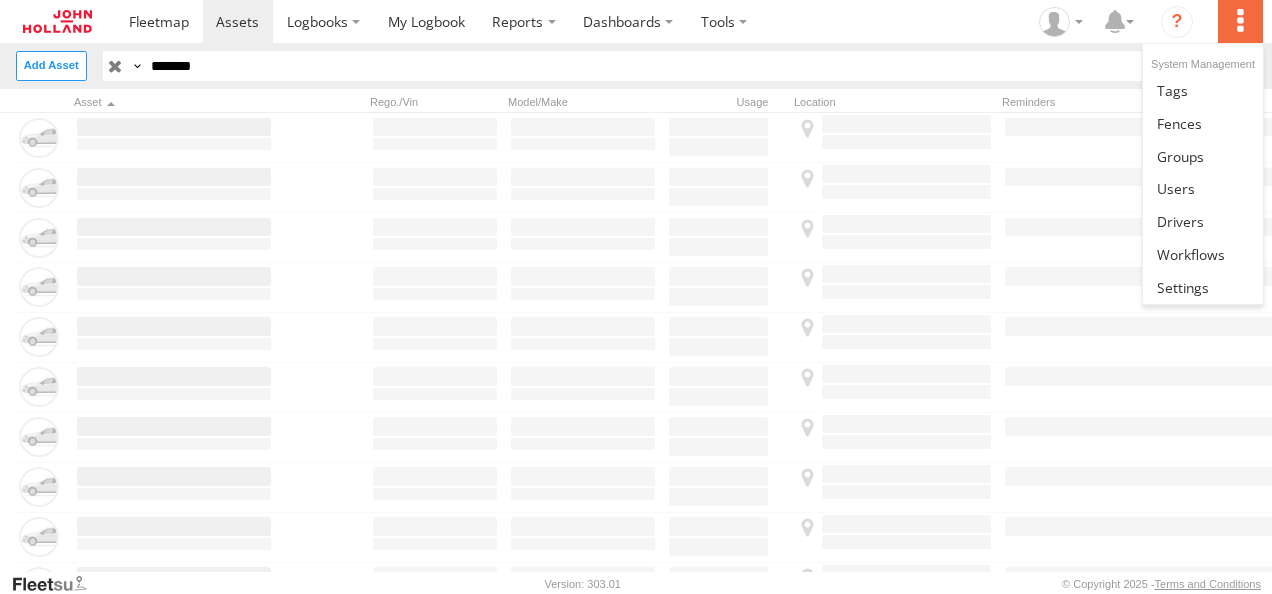 click at bounding box center (1240, 21) 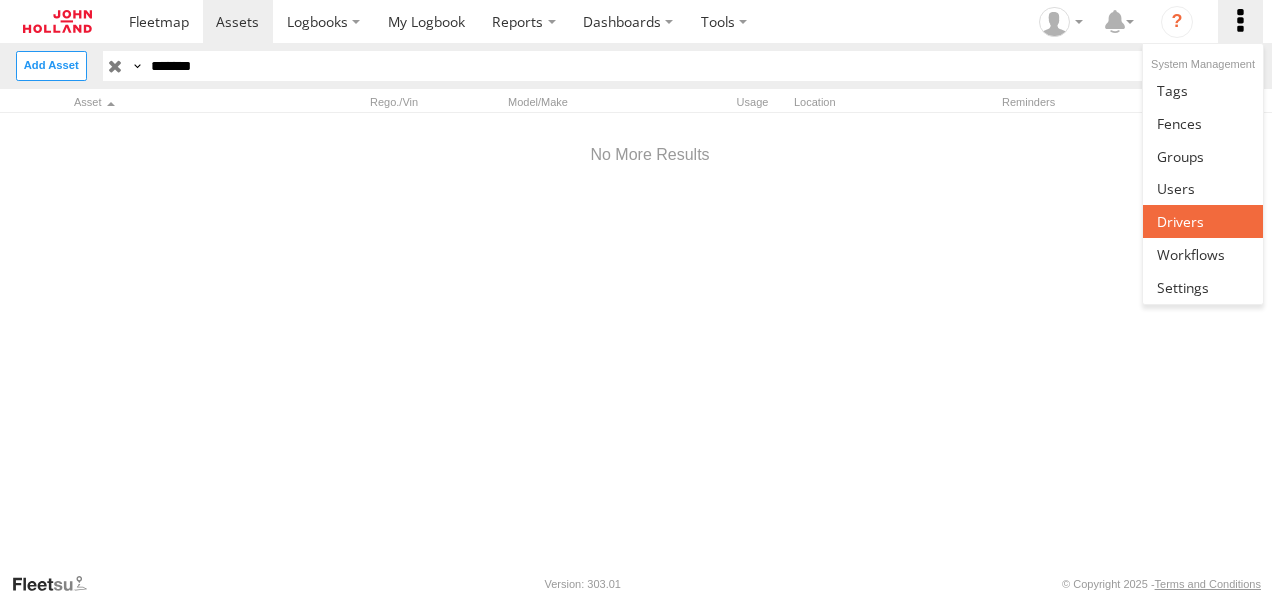 click at bounding box center (1180, 221) 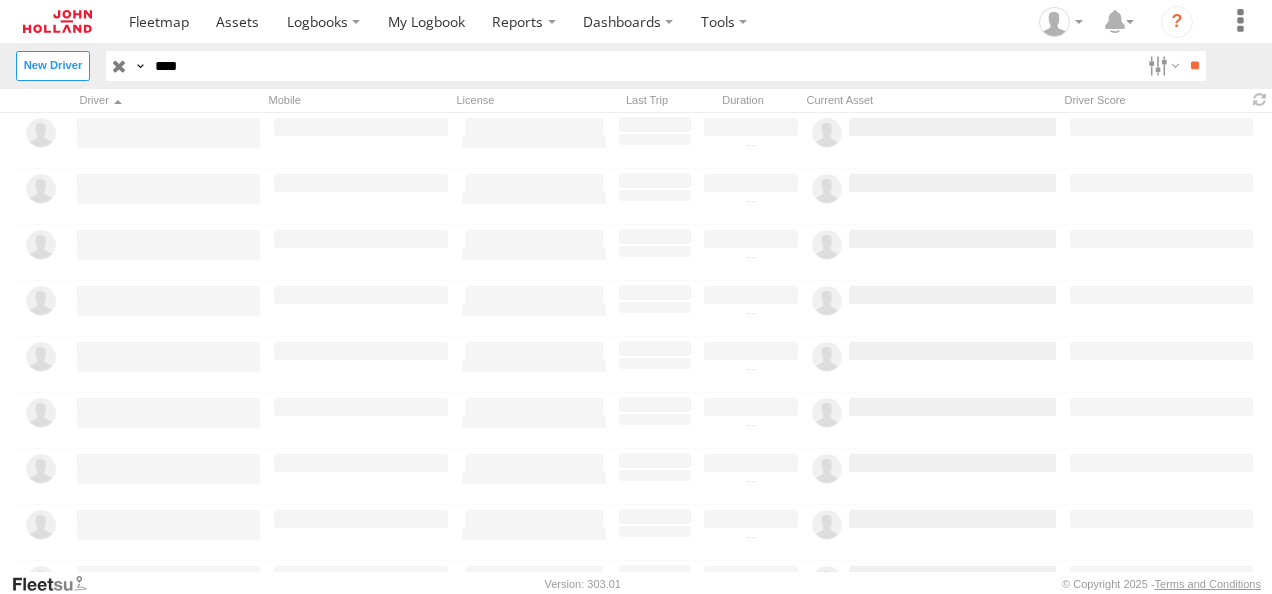 scroll, scrollTop: 0, scrollLeft: 0, axis: both 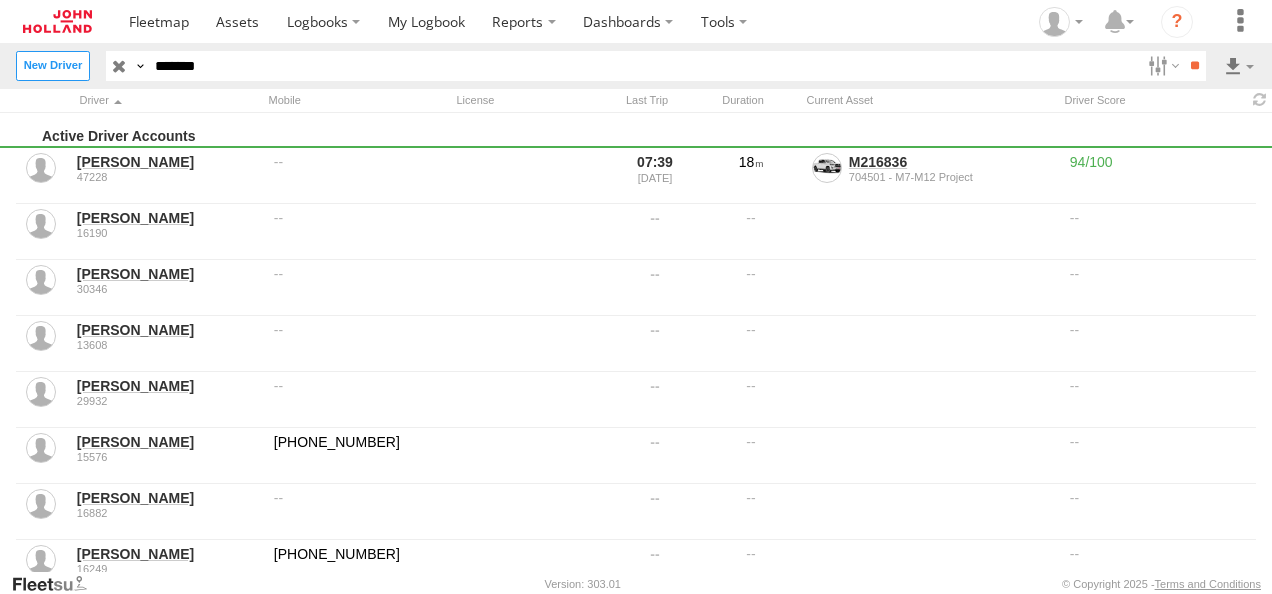 type on "*******" 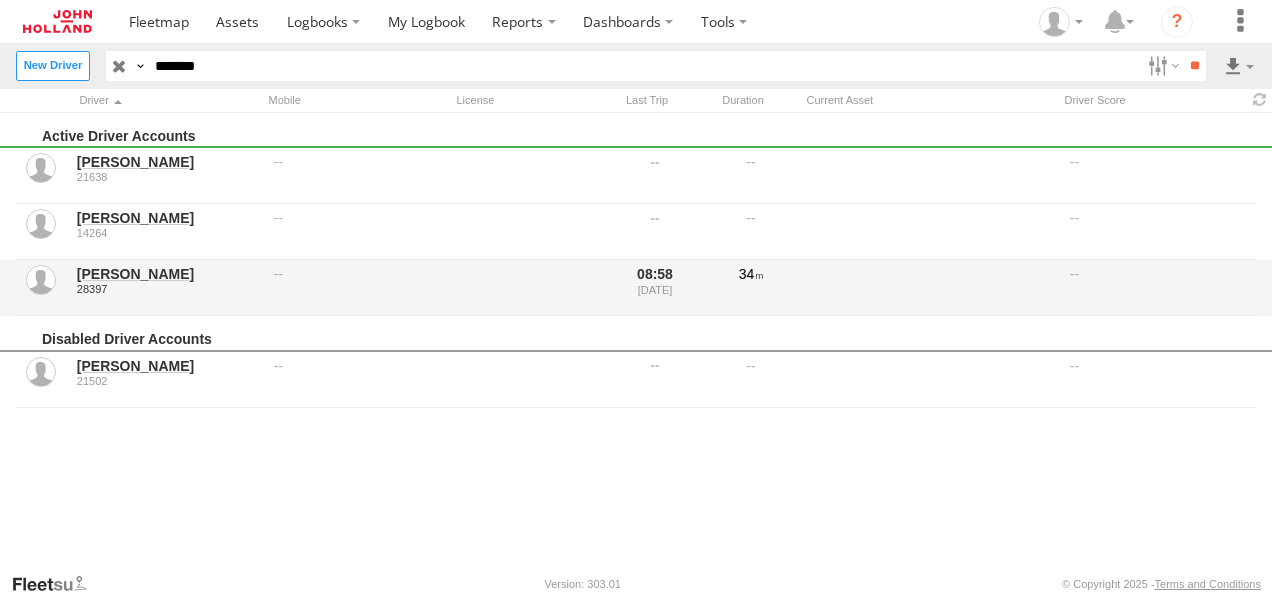 click on "[PERSON_NAME]" at bounding box center [168, 274] 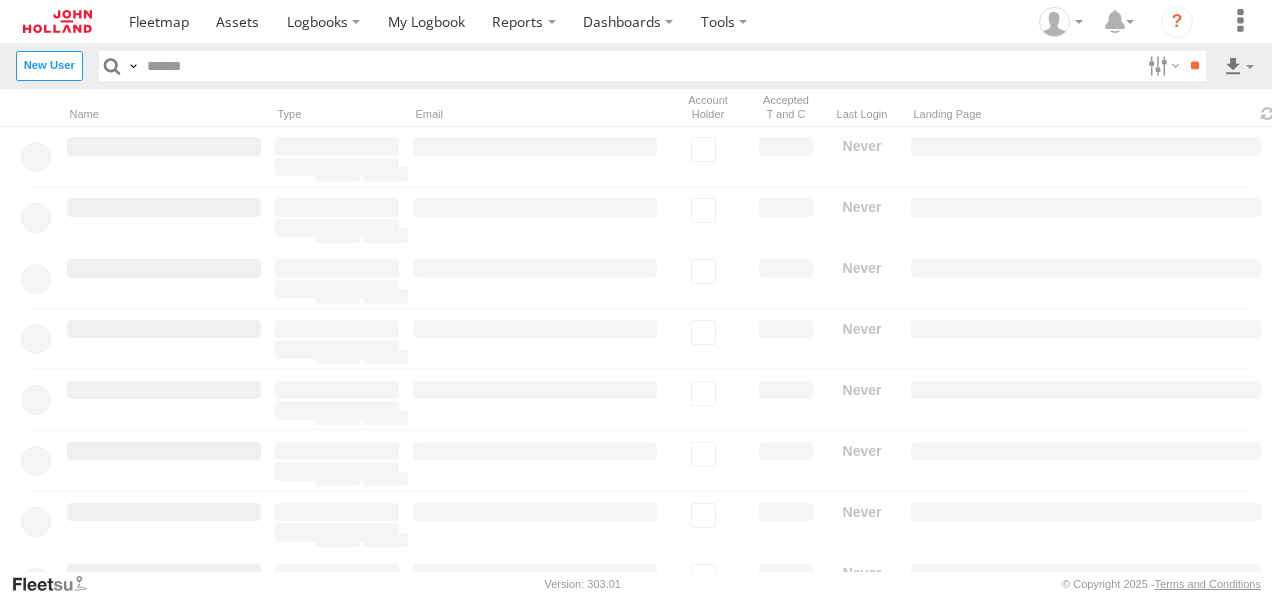 scroll, scrollTop: 0, scrollLeft: 0, axis: both 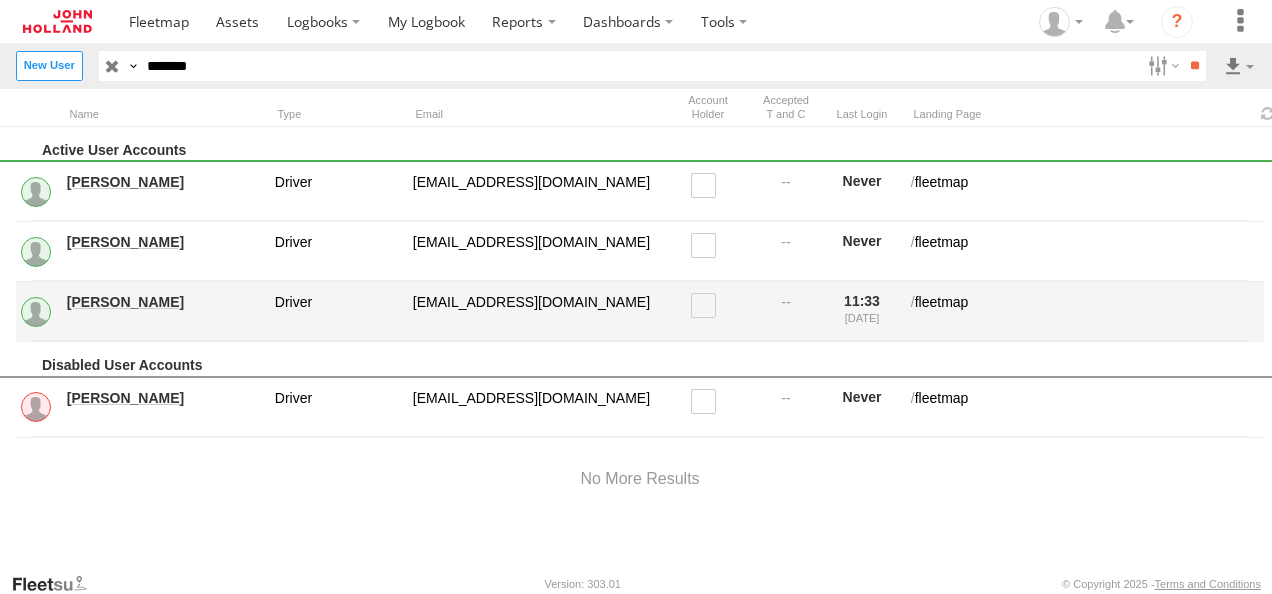 click on "[PERSON_NAME]" at bounding box center (164, 302) 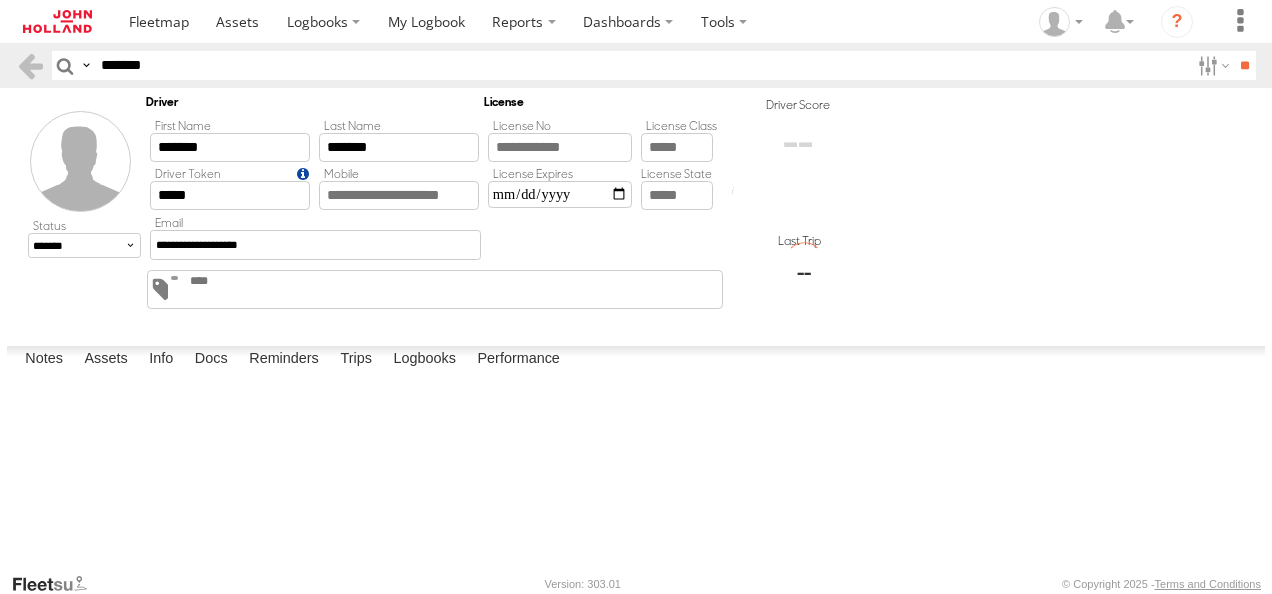 scroll, scrollTop: 0, scrollLeft: 0, axis: both 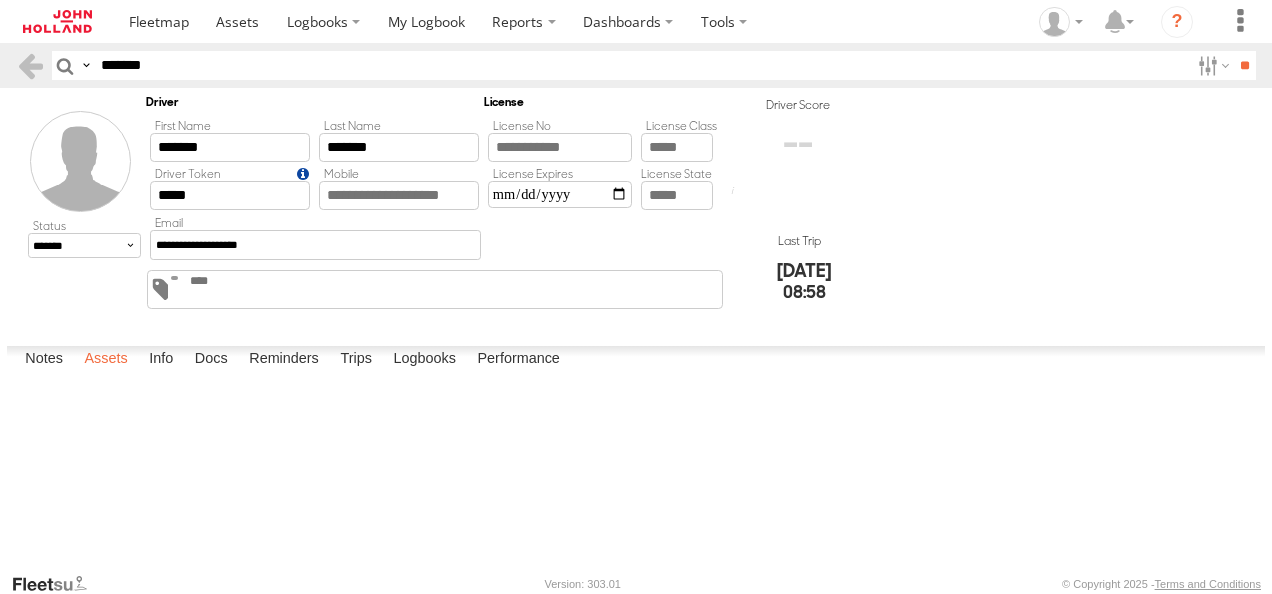 click on "Assets" at bounding box center (105, 360) 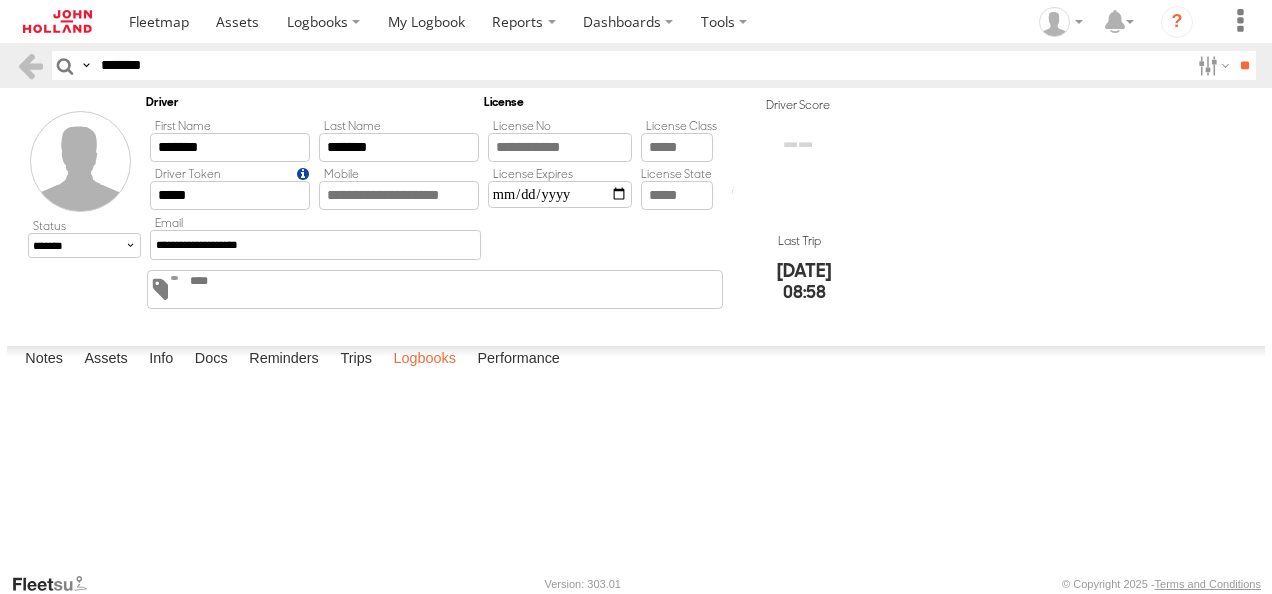 click on "Logbooks" at bounding box center [424, 360] 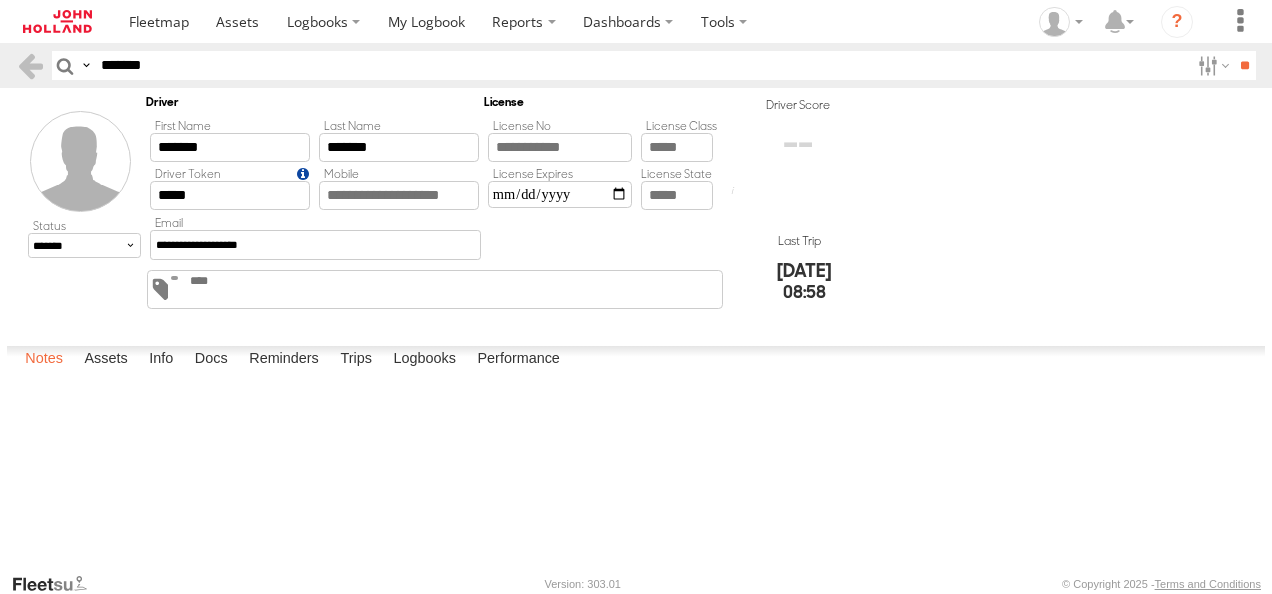 click on "Notes" at bounding box center (44, 360) 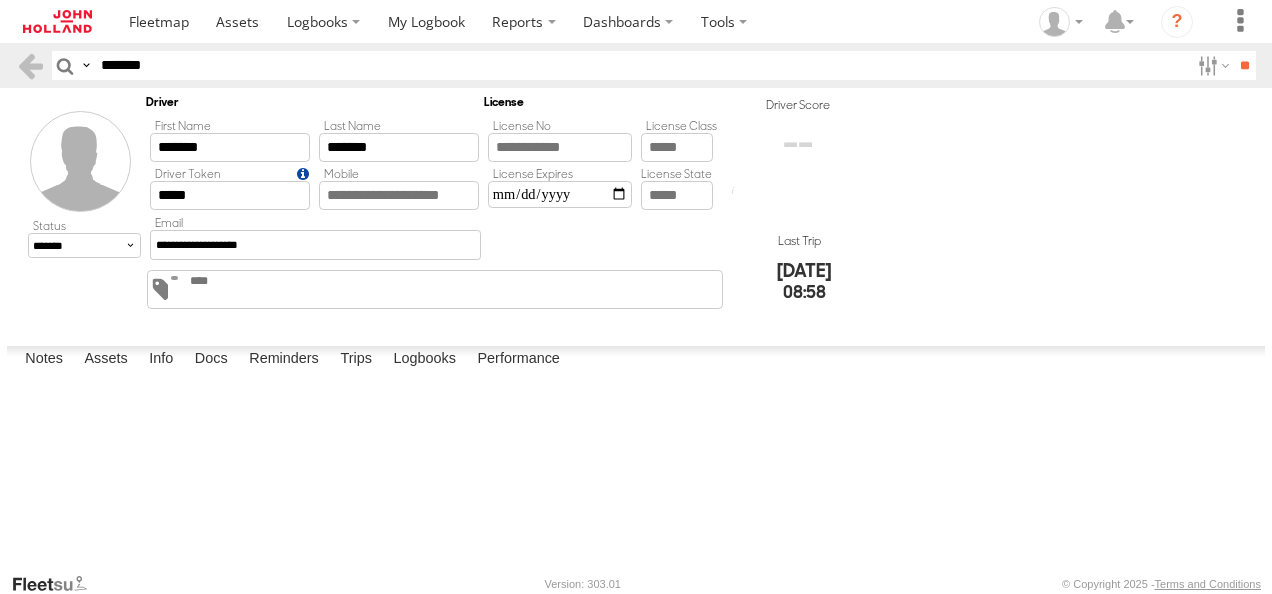 drag, startPoint x: 272, startPoint y: 68, endPoint x: 78, endPoint y: 64, distance: 194.04123 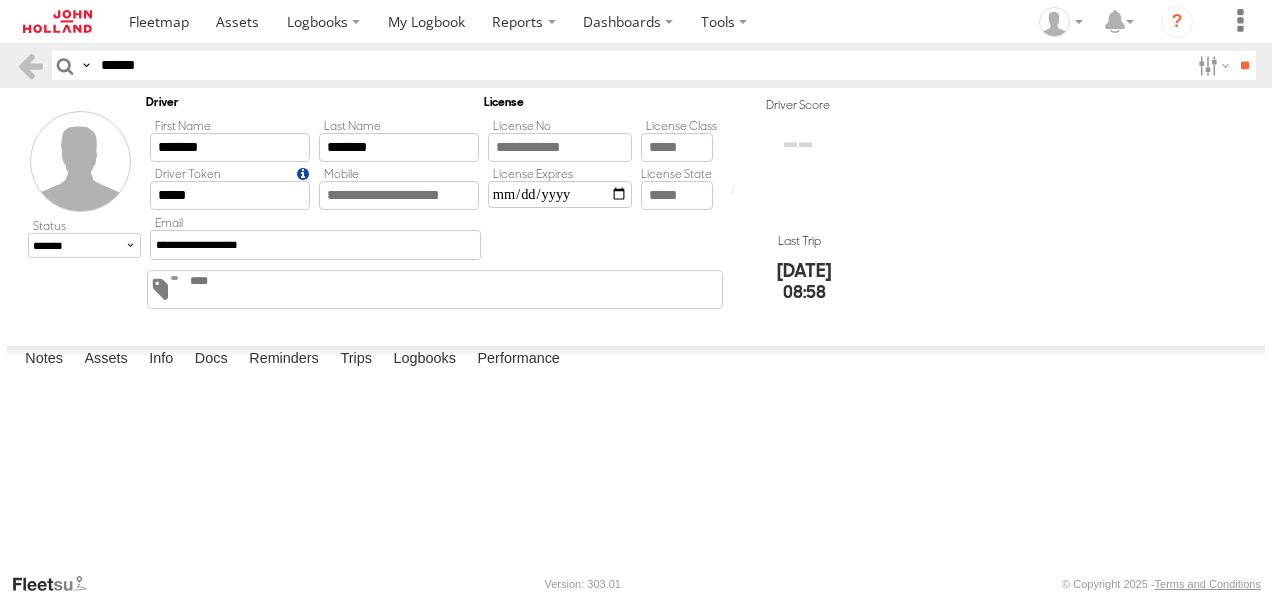 type on "******" 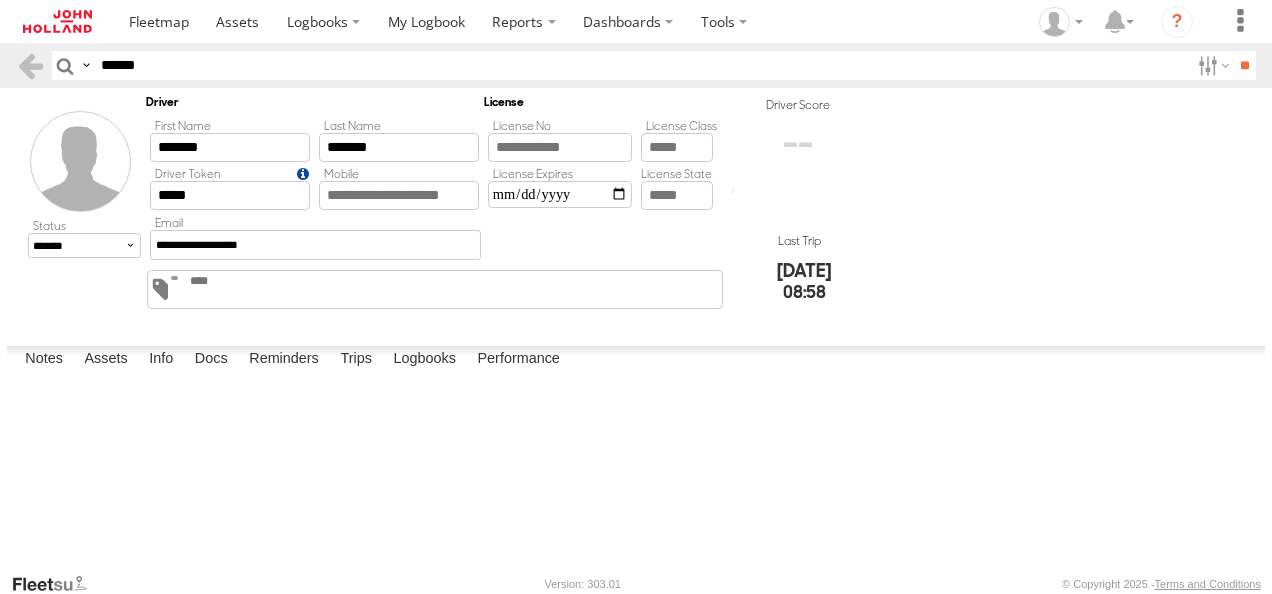 click on "**" at bounding box center [1244, 65] 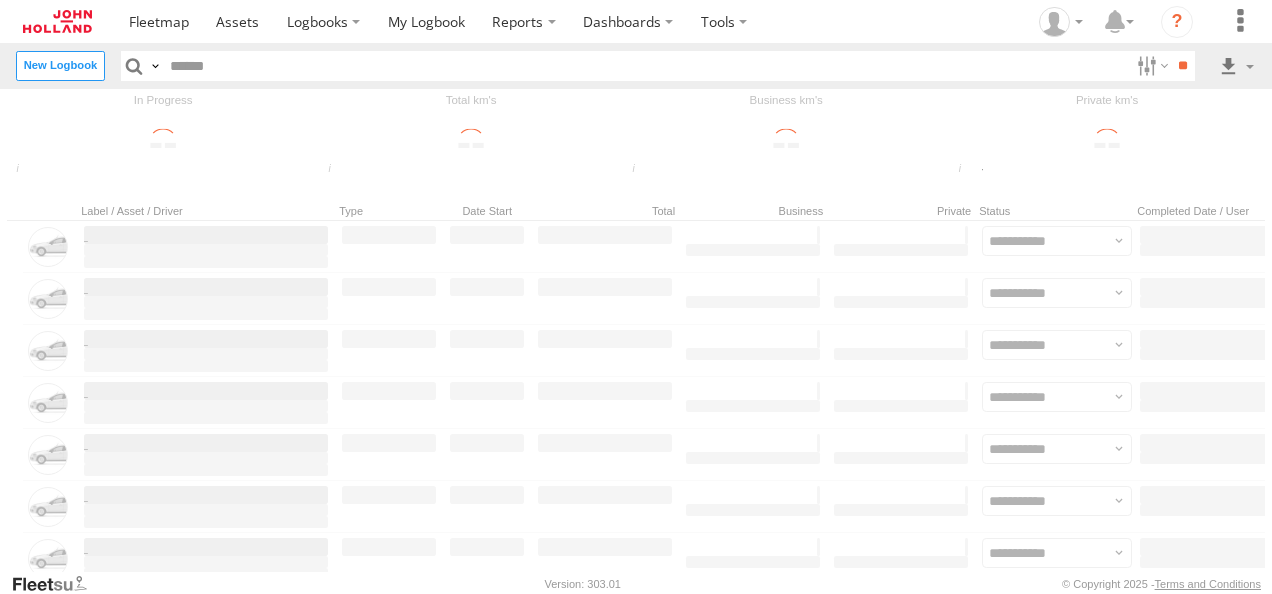 scroll, scrollTop: 0, scrollLeft: 0, axis: both 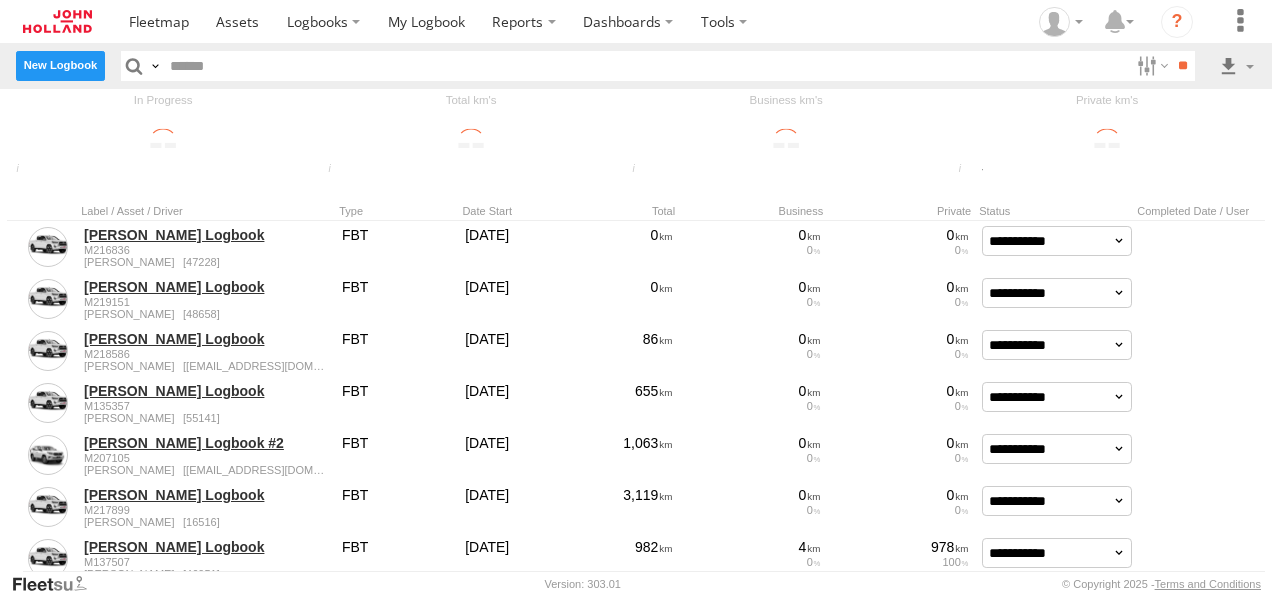 click on "New Logbook" at bounding box center (60, 65) 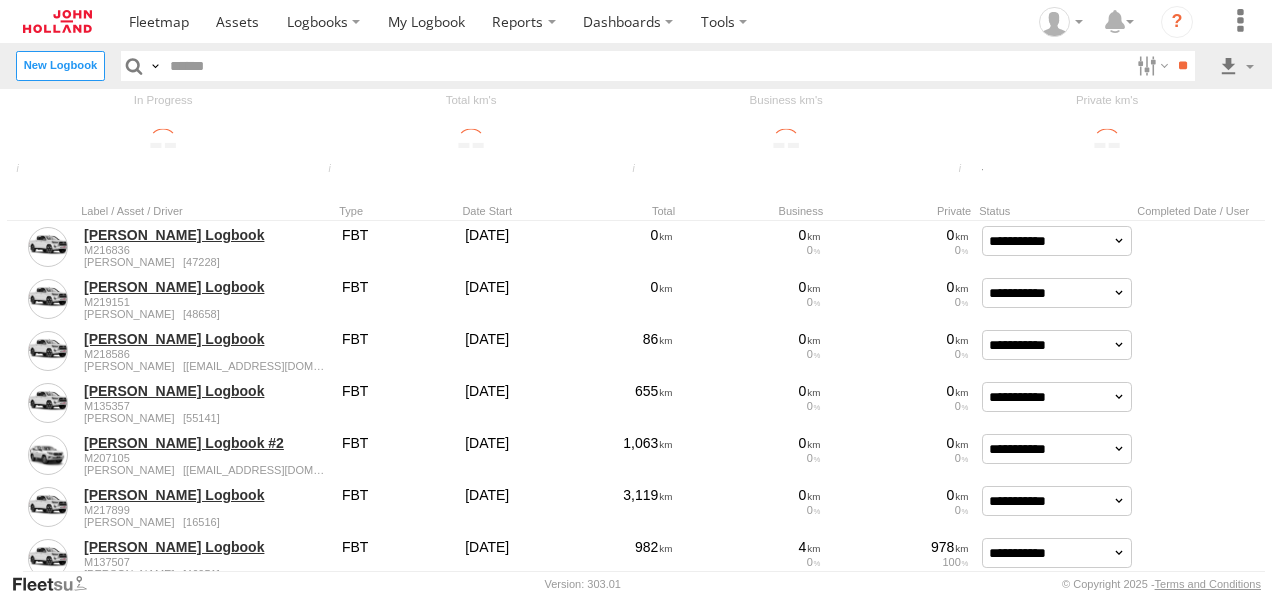 click at bounding box center [0, 0] 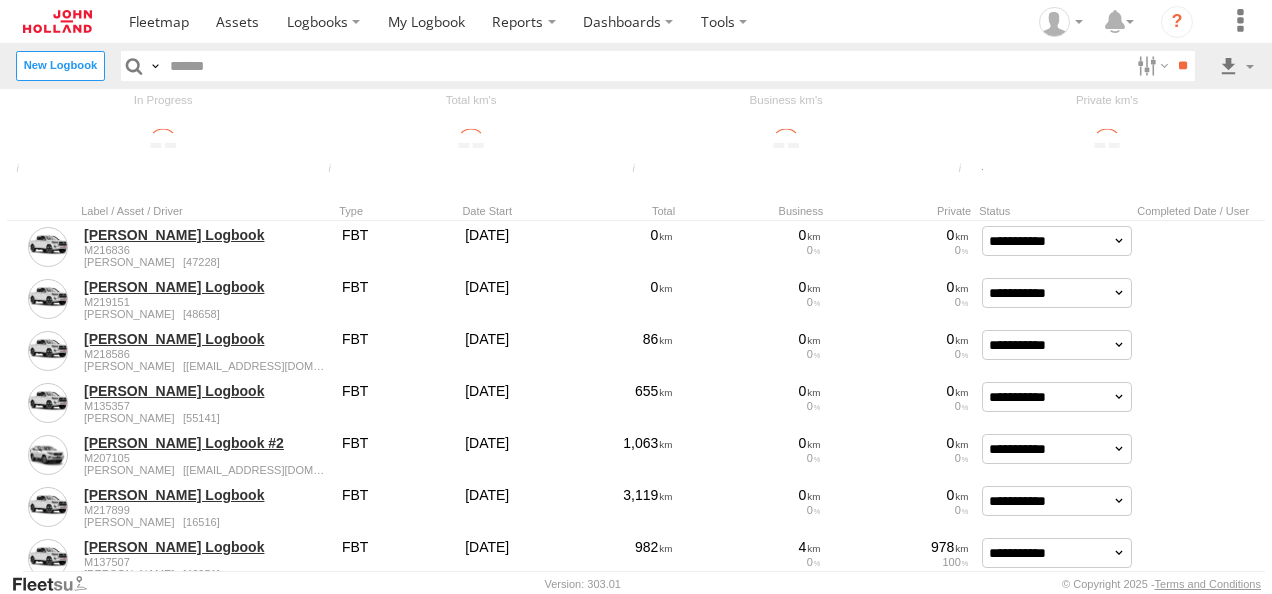 type on "**********" 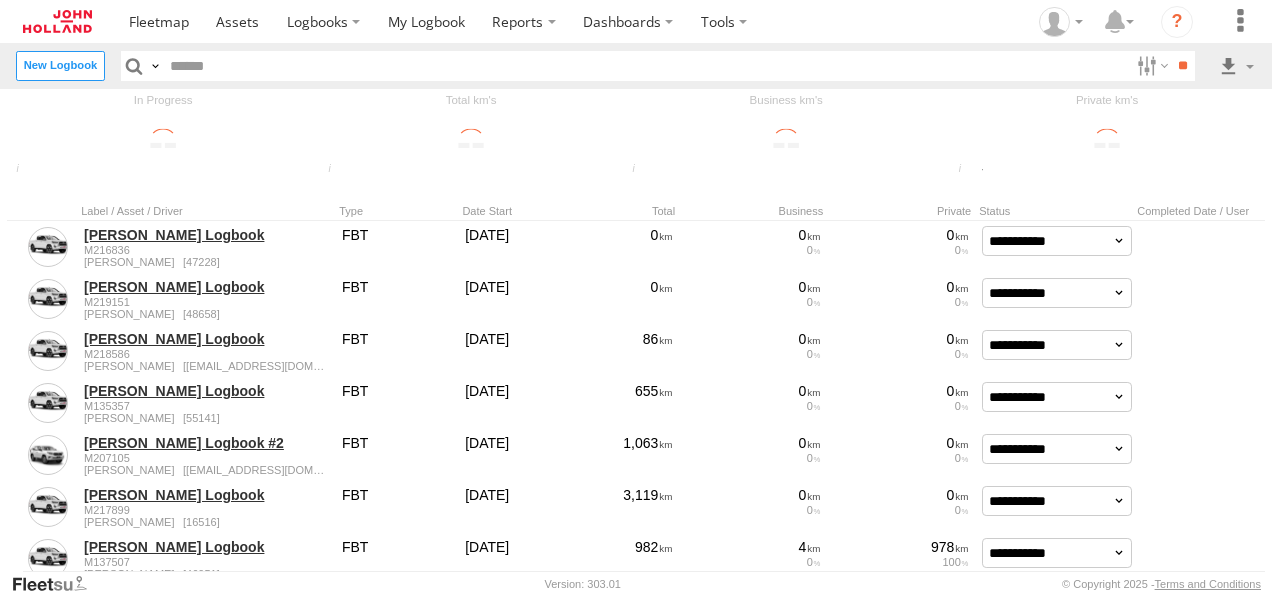 click on "*****" at bounding box center [0, 0] 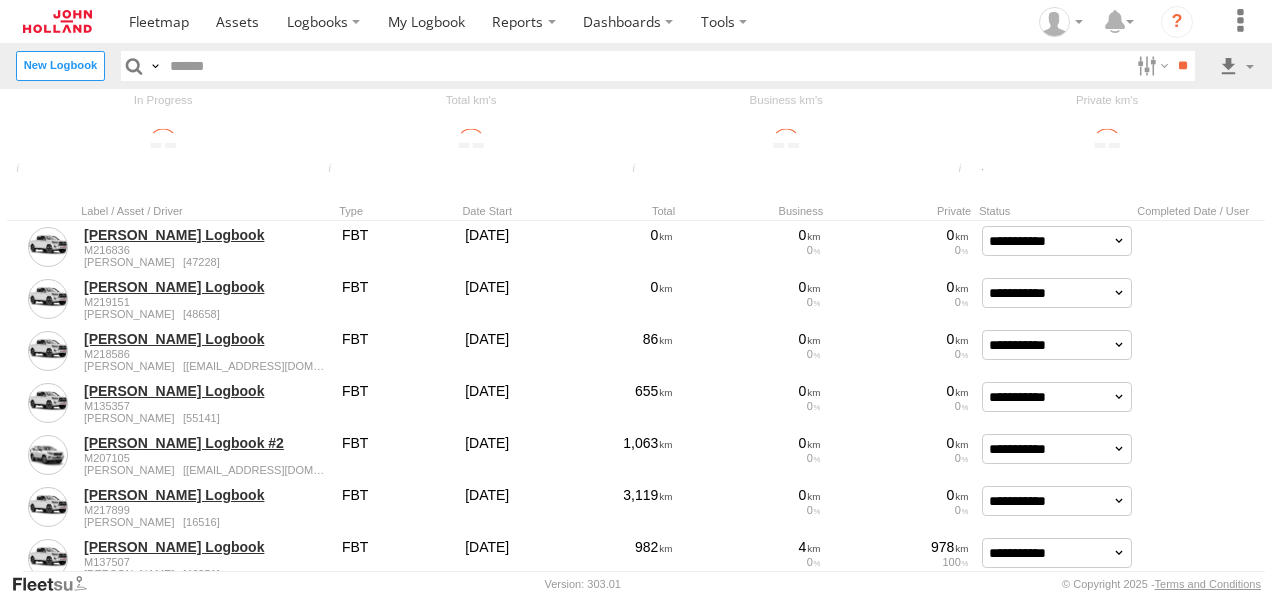 type on "*******" 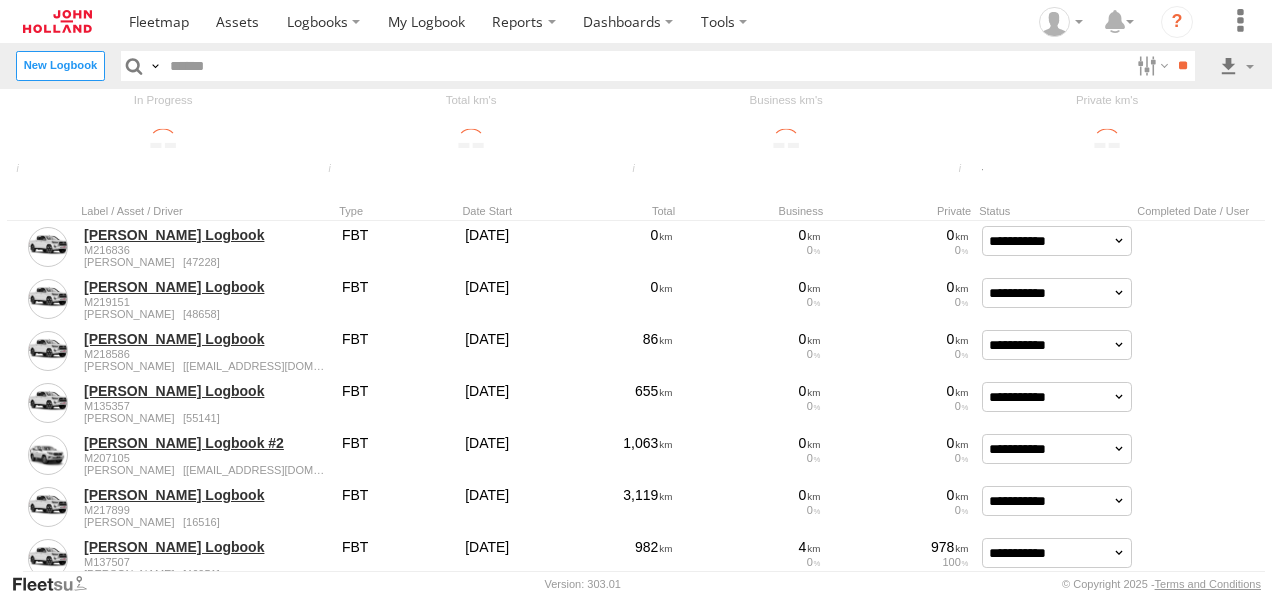 type on "**********" 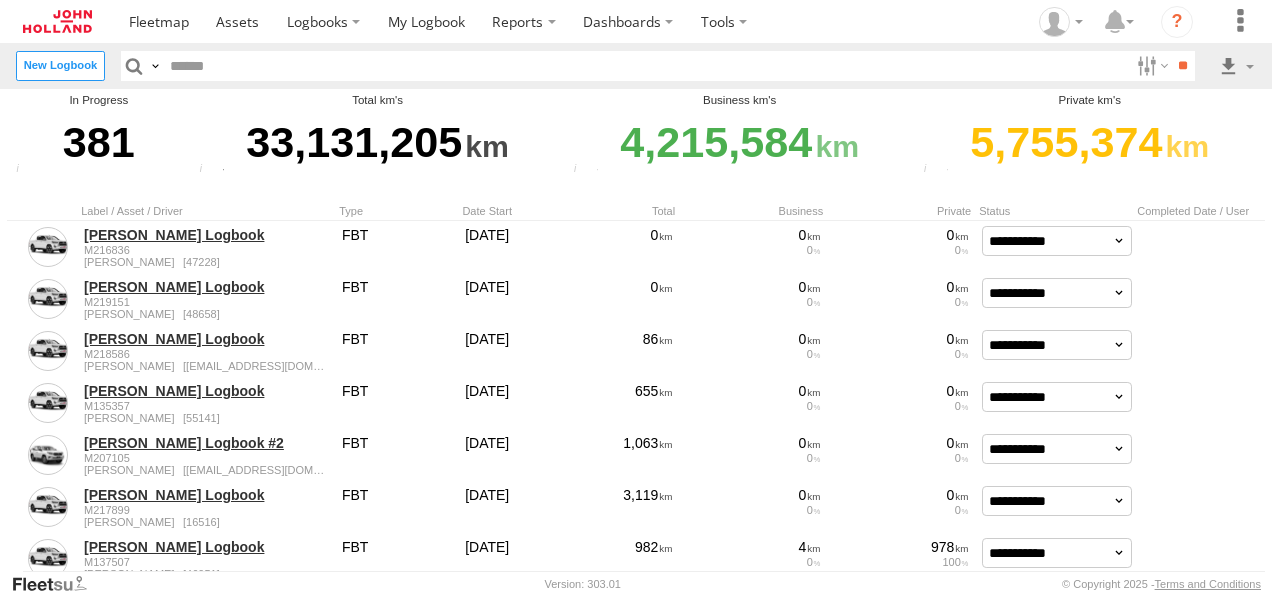 click on "**********" at bounding box center [0, 0] 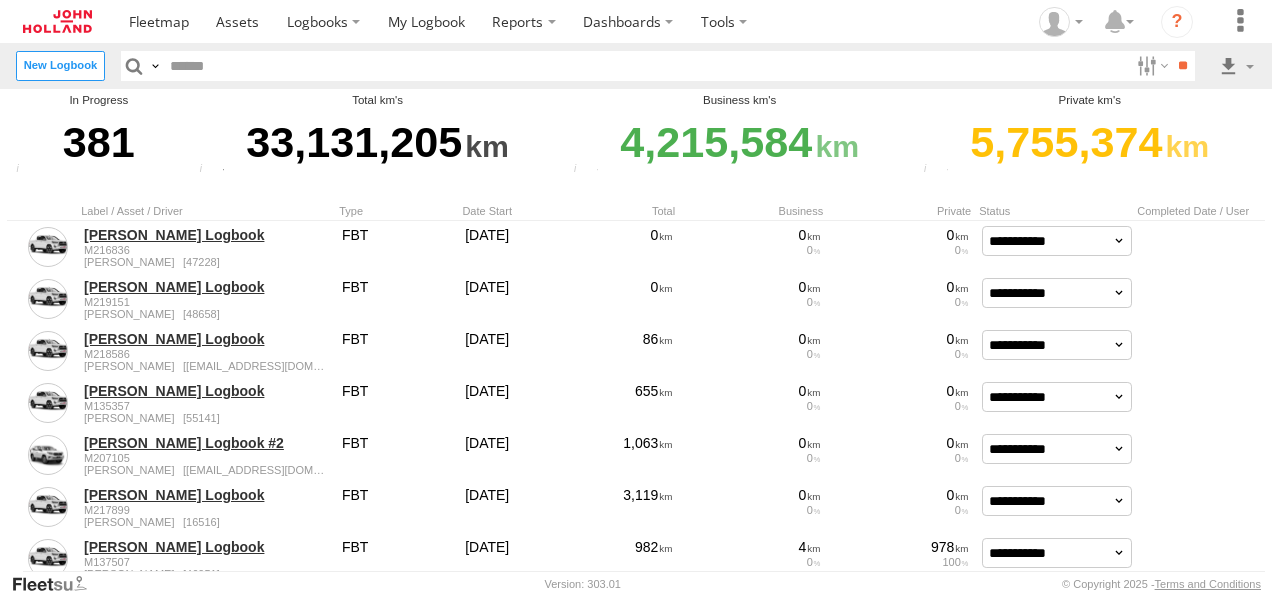select on "*****" 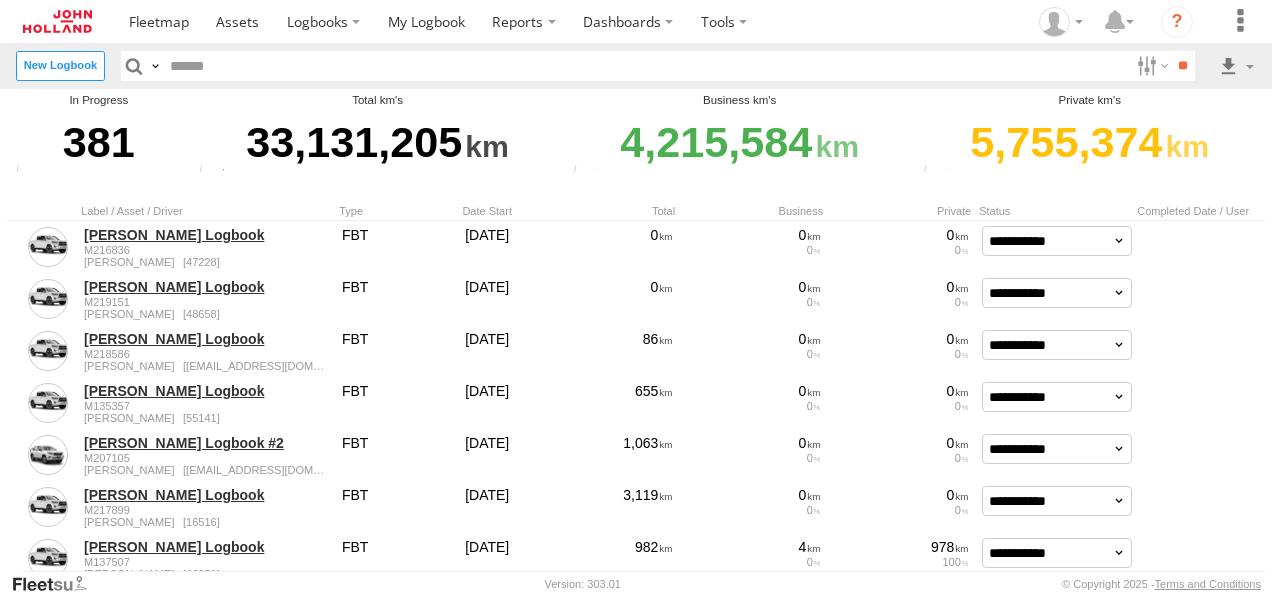 click on "Create" at bounding box center (0, 0) 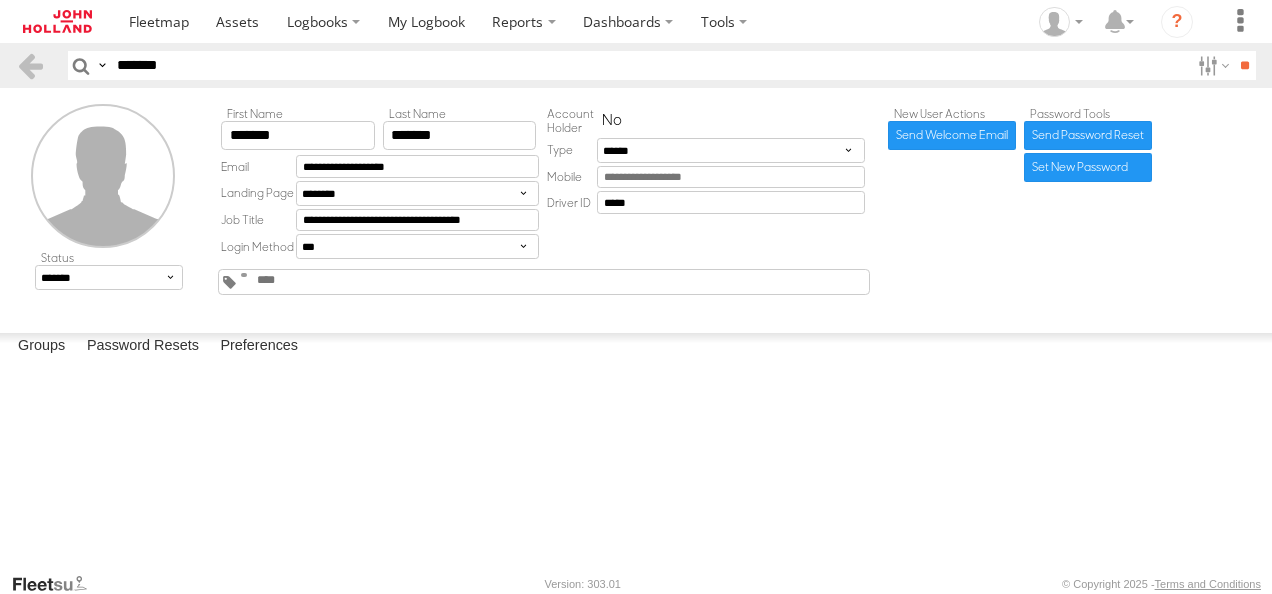 scroll, scrollTop: 0, scrollLeft: 0, axis: both 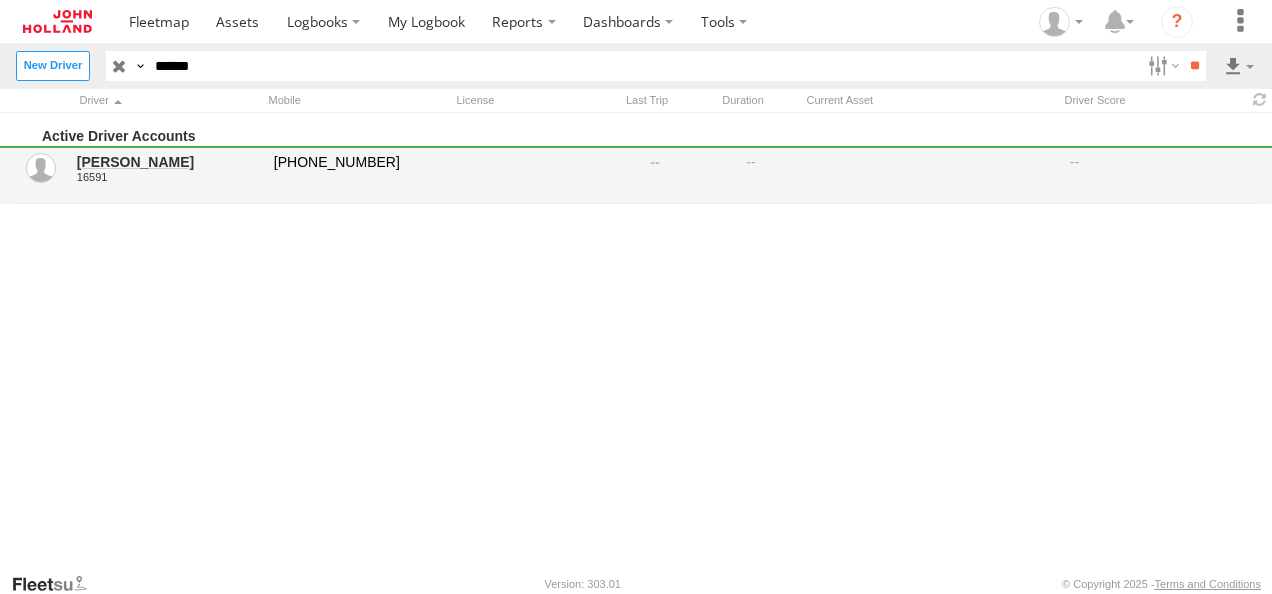 click on "[PERSON_NAME]" at bounding box center (168, 162) 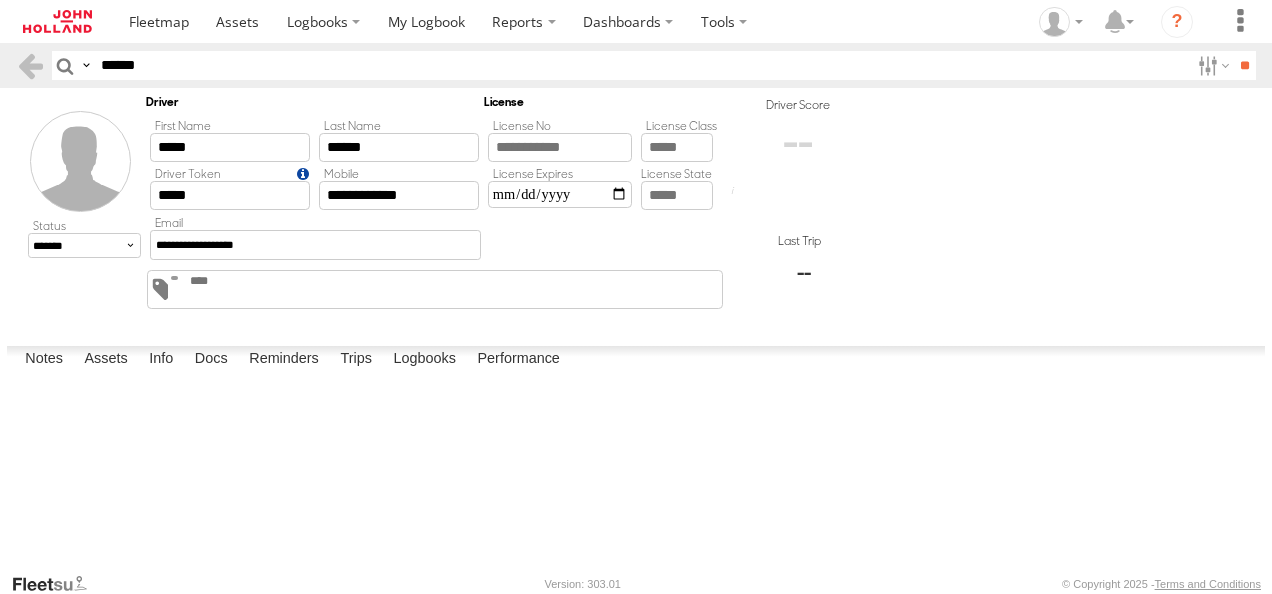 scroll, scrollTop: 0, scrollLeft: 0, axis: both 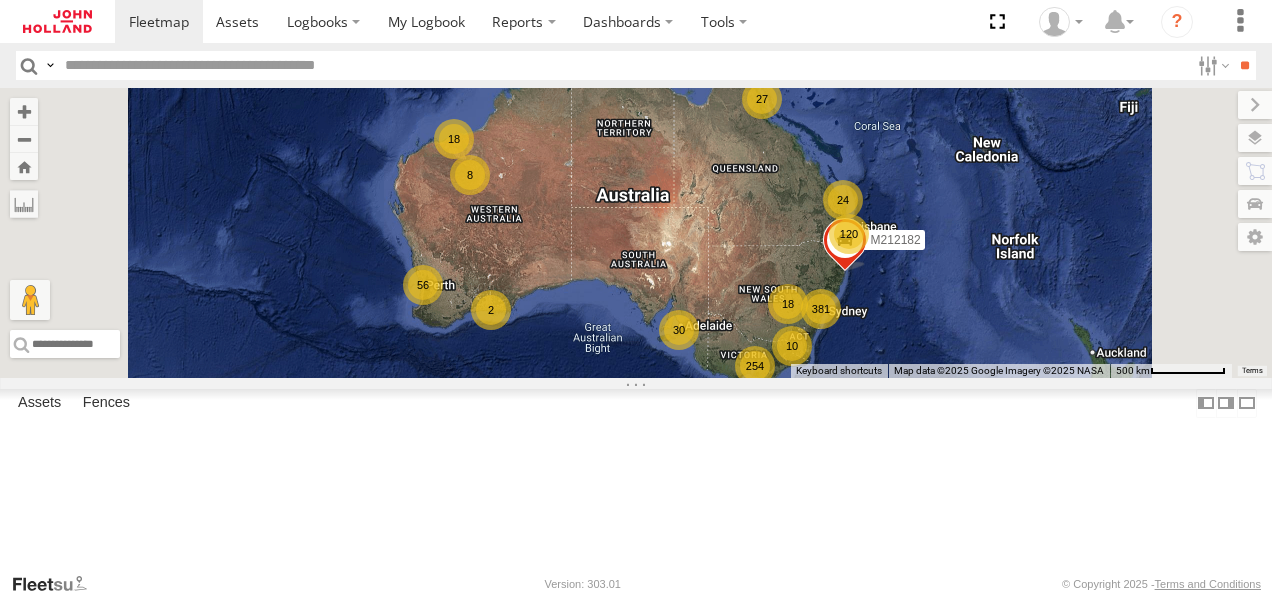 click at bounding box center (623, 65) 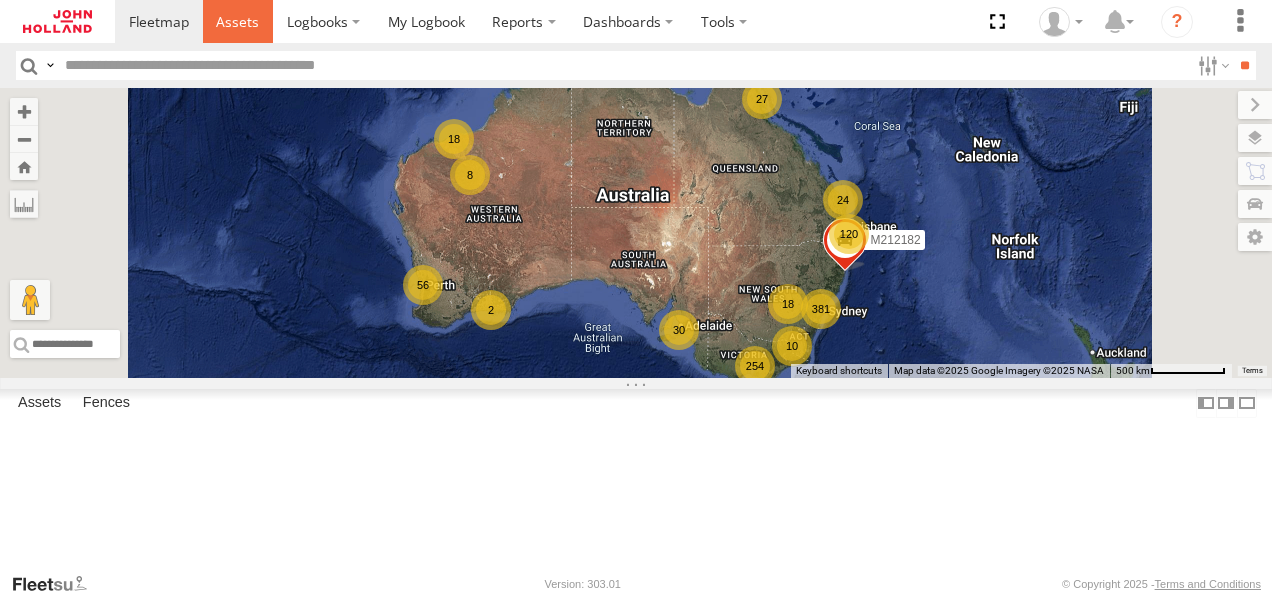 click at bounding box center [237, 21] 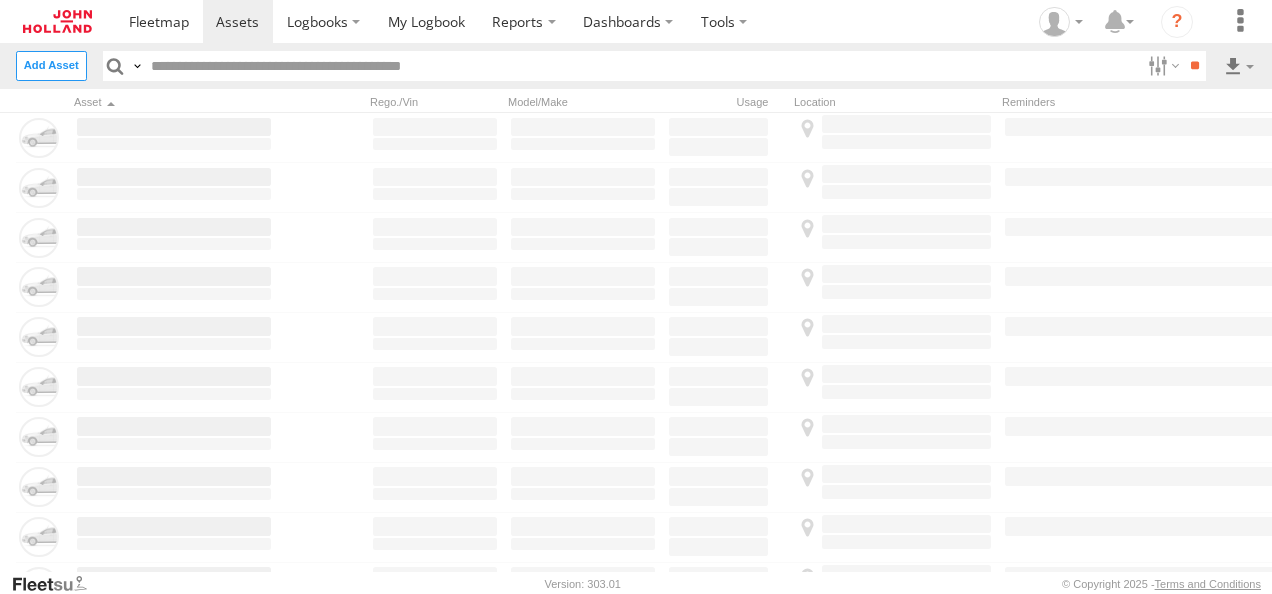 scroll, scrollTop: 0, scrollLeft: 0, axis: both 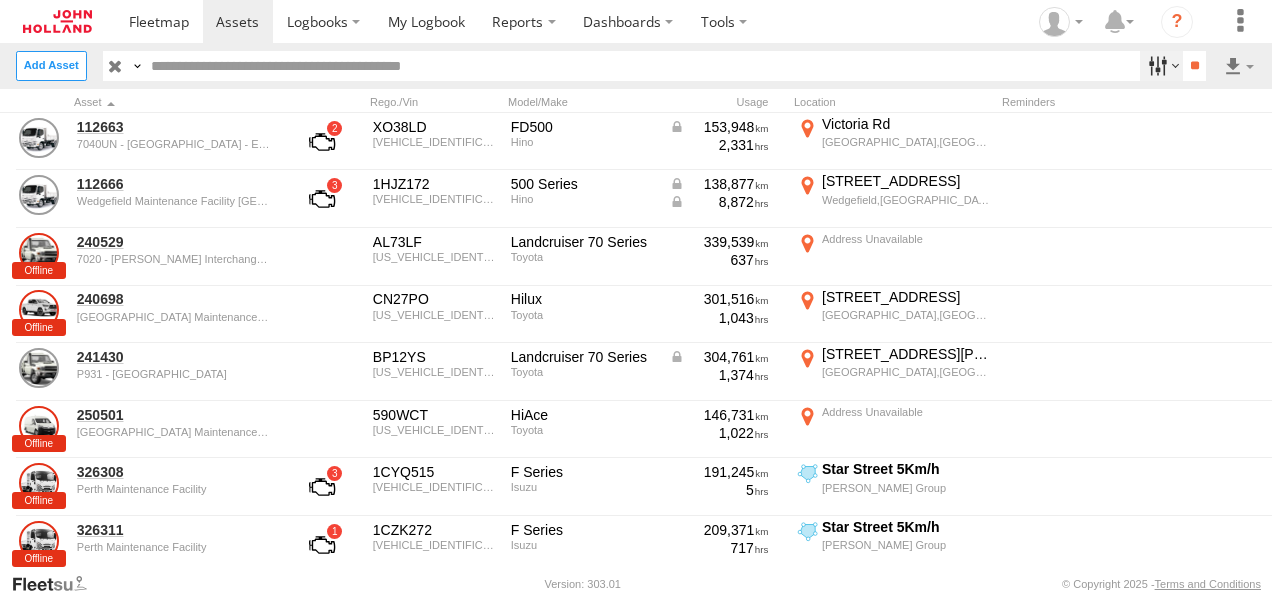 click at bounding box center (1161, 65) 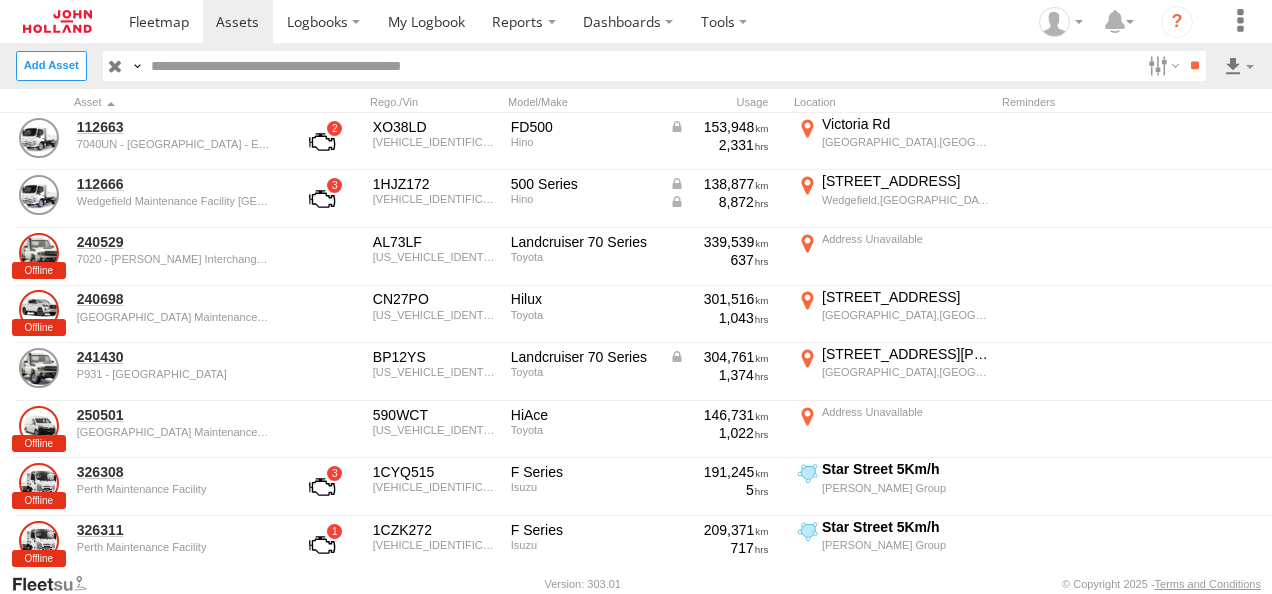 scroll, scrollTop: 919, scrollLeft: 0, axis: vertical 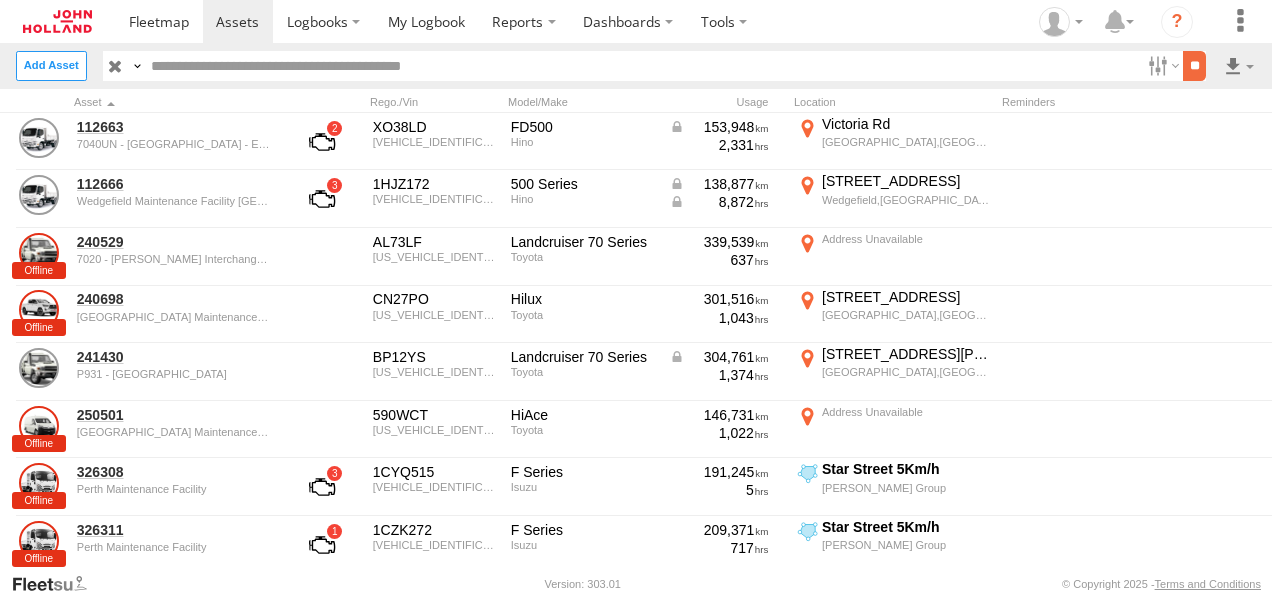 click on "**" at bounding box center (1194, 65) 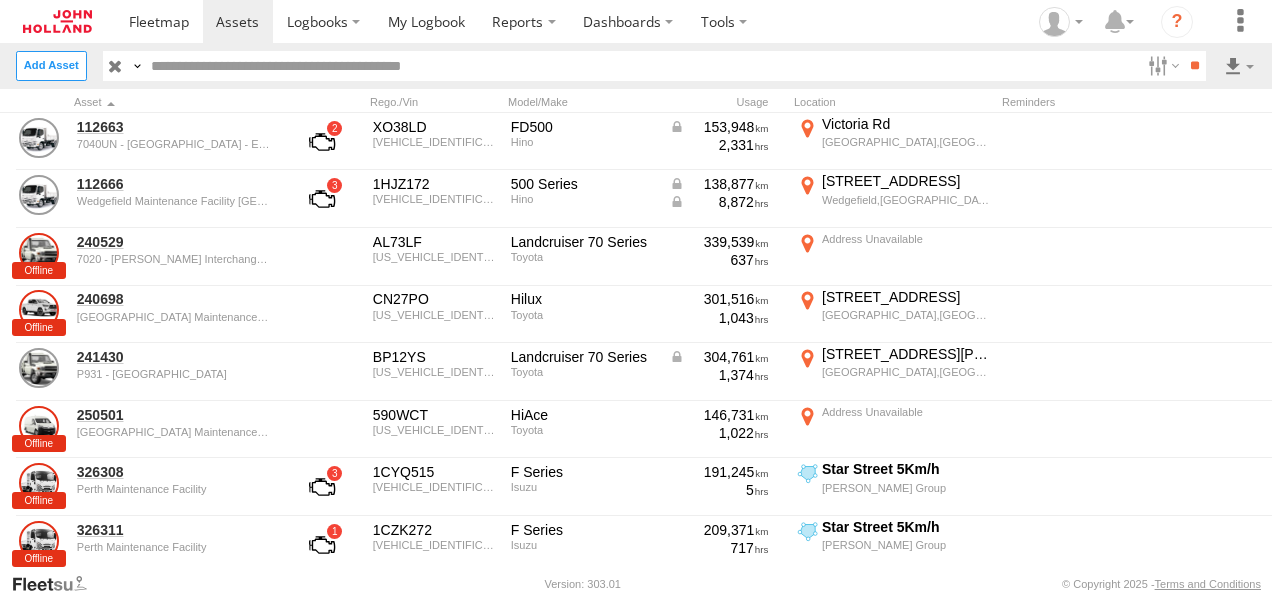 scroll, scrollTop: 0, scrollLeft: 0, axis: both 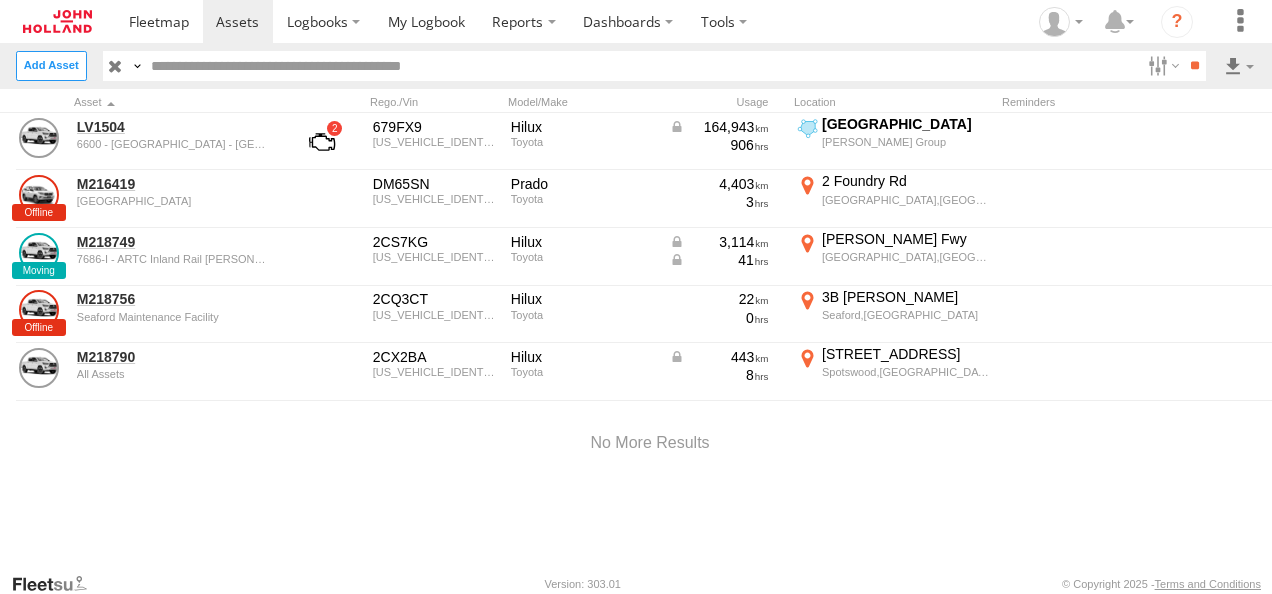click at bounding box center [0, 0] 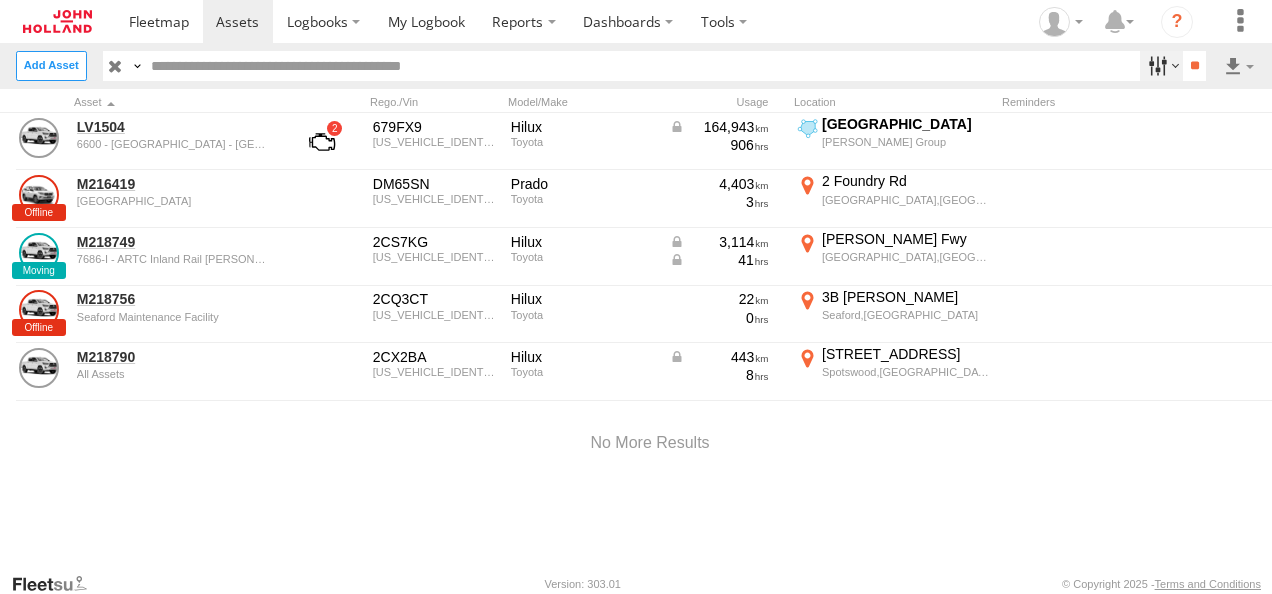 click at bounding box center (1161, 65) 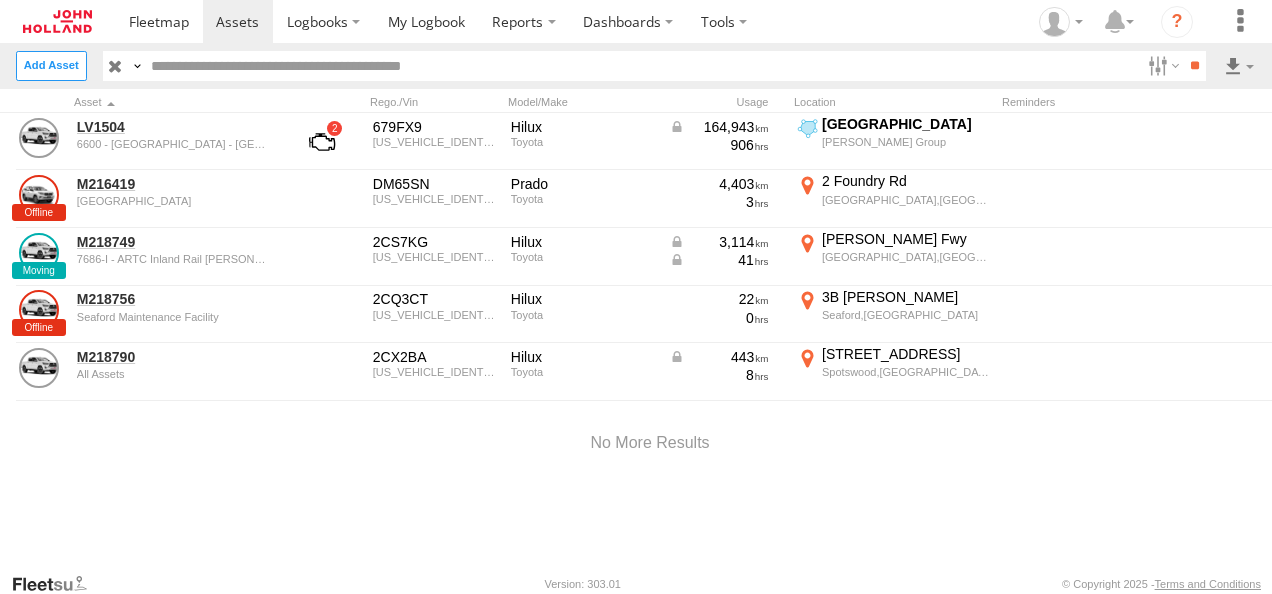 scroll, scrollTop: 100, scrollLeft: 0, axis: vertical 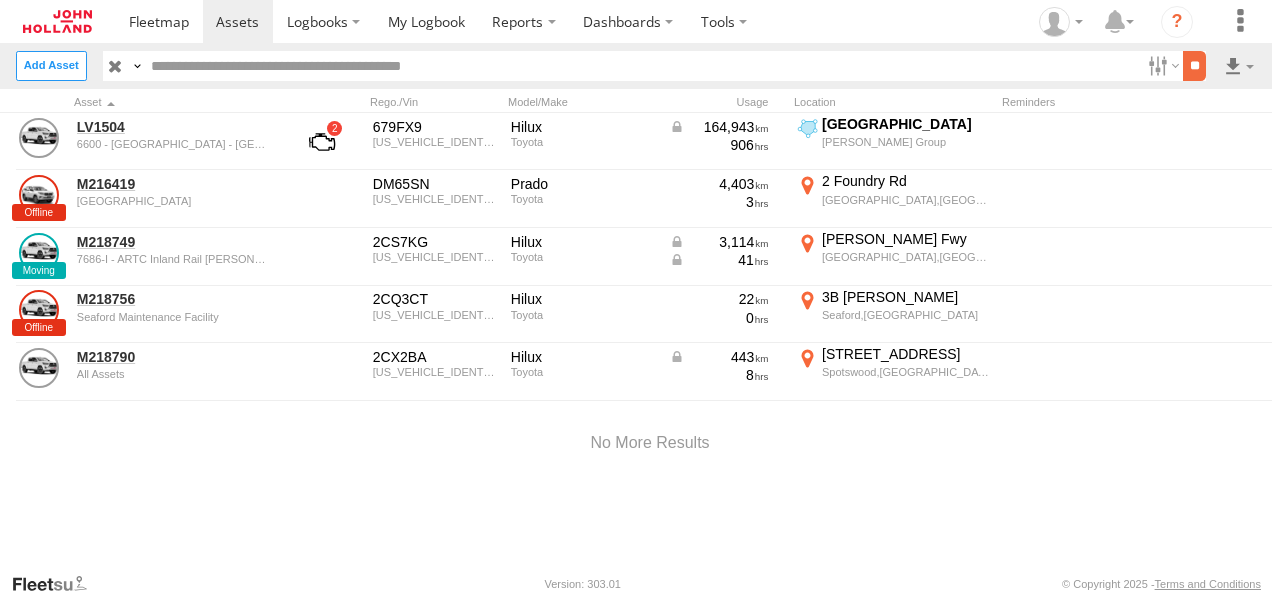click on "**" at bounding box center [1194, 65] 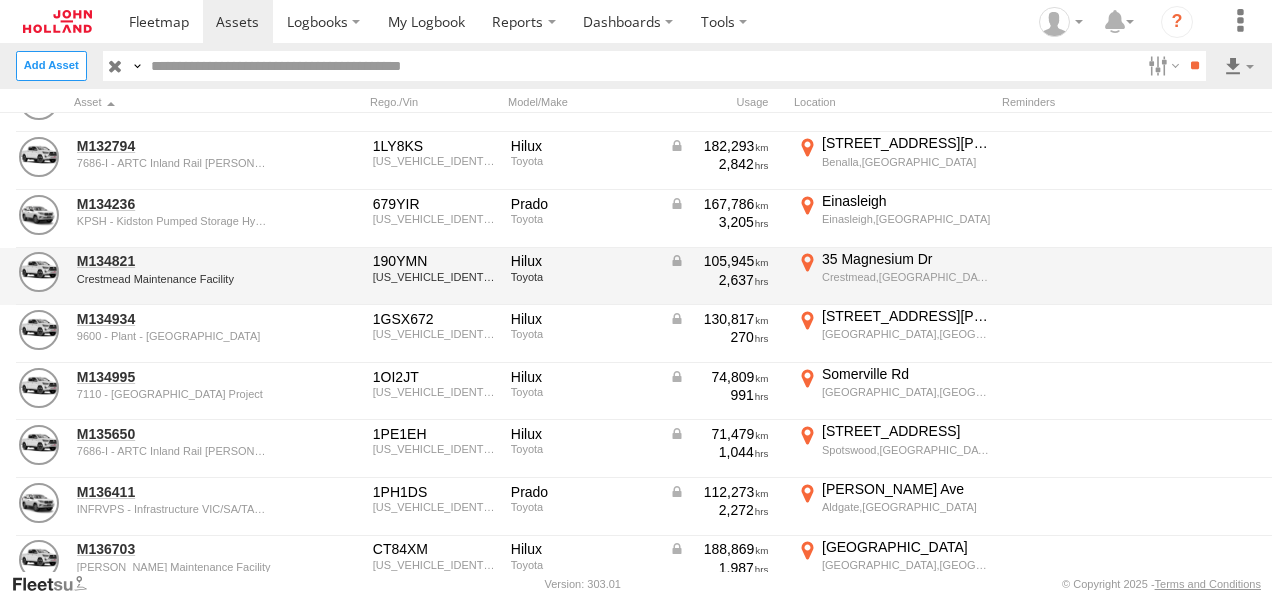 scroll, scrollTop: 0, scrollLeft: 0, axis: both 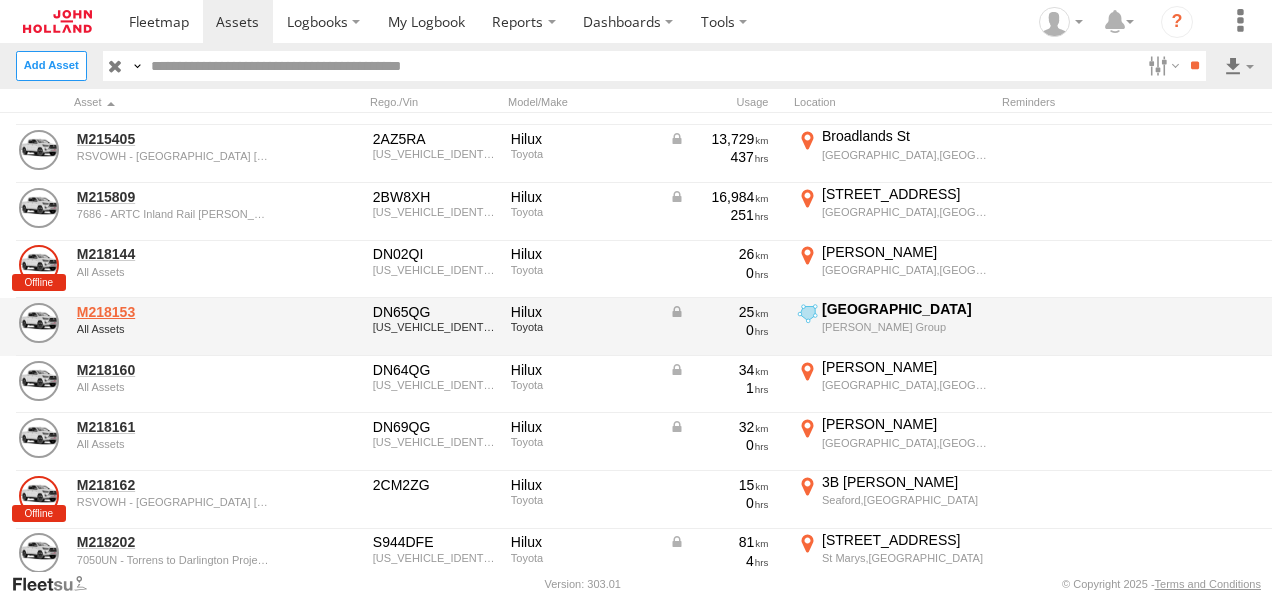 drag, startPoint x: 120, startPoint y: 300, endPoint x: 102, endPoint y: 310, distance: 20.59126 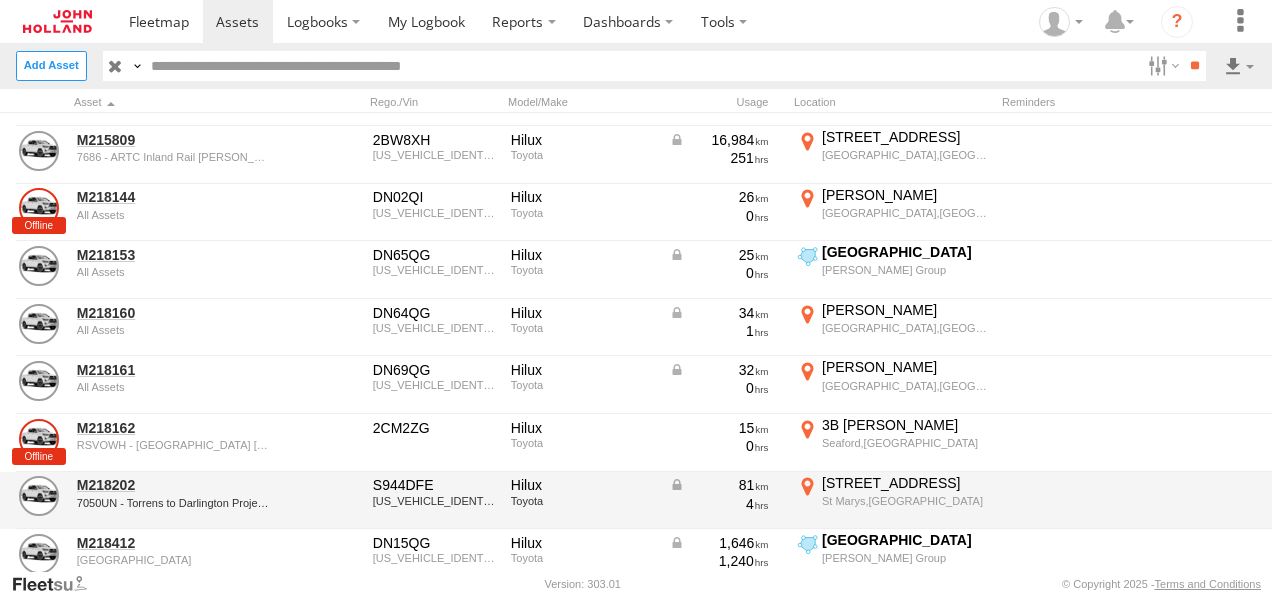 scroll, scrollTop: 1794, scrollLeft: 0, axis: vertical 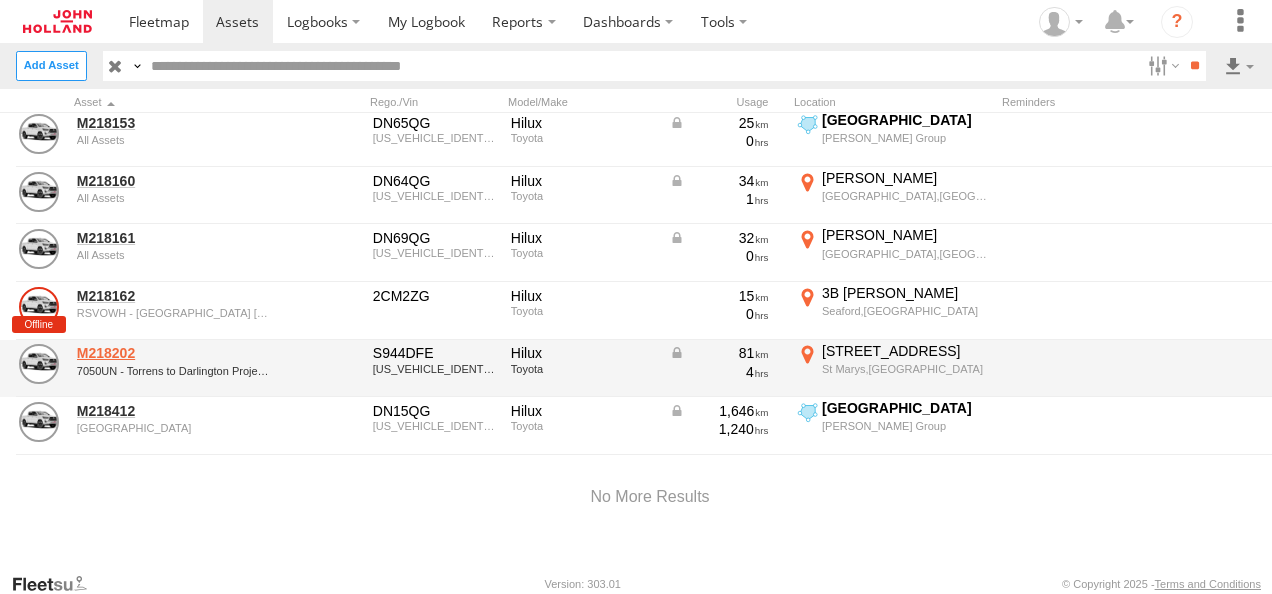 drag, startPoint x: 96, startPoint y: 336, endPoint x: 78, endPoint y: 346, distance: 20.59126 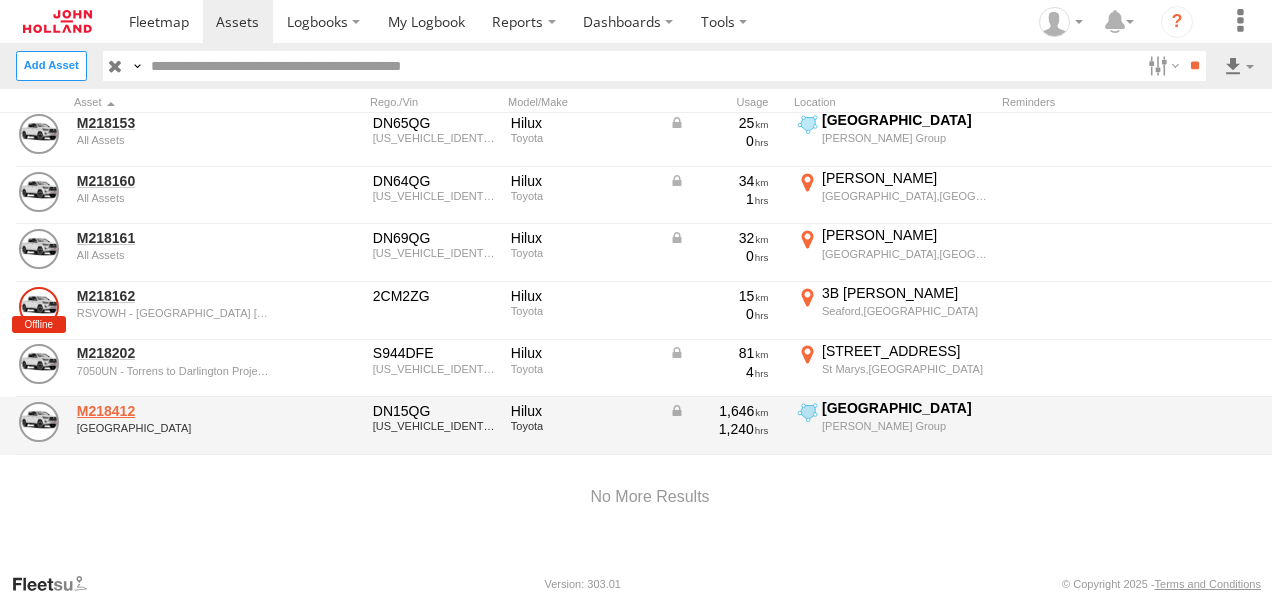 click on "M218412" at bounding box center (174, 411) 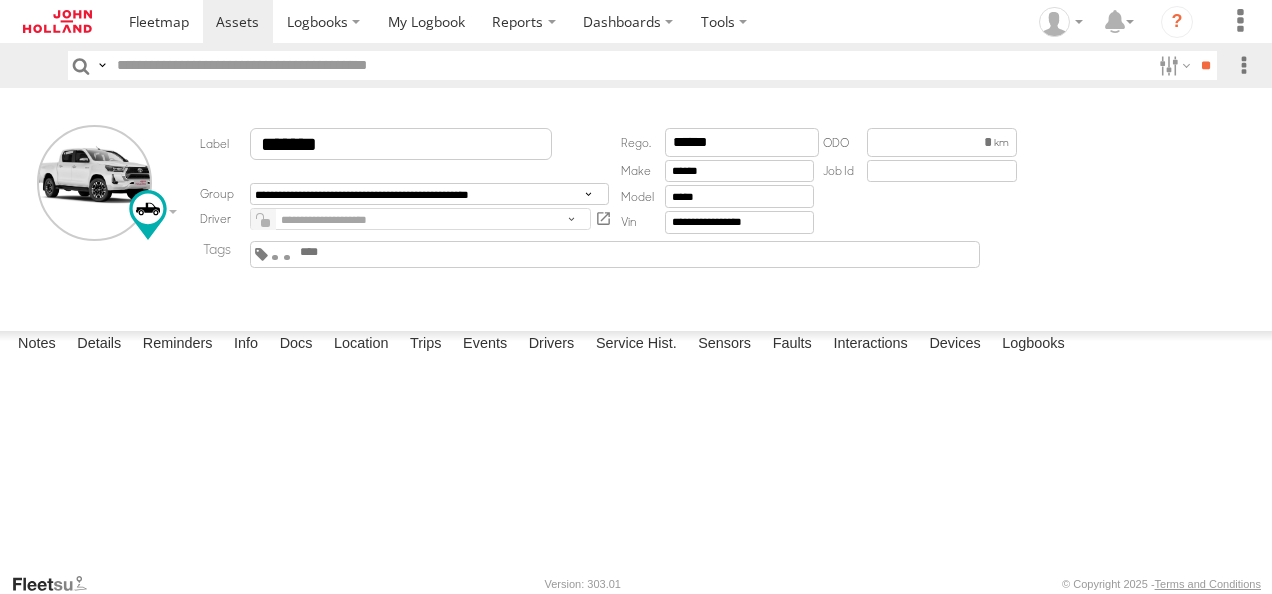scroll, scrollTop: 0, scrollLeft: 0, axis: both 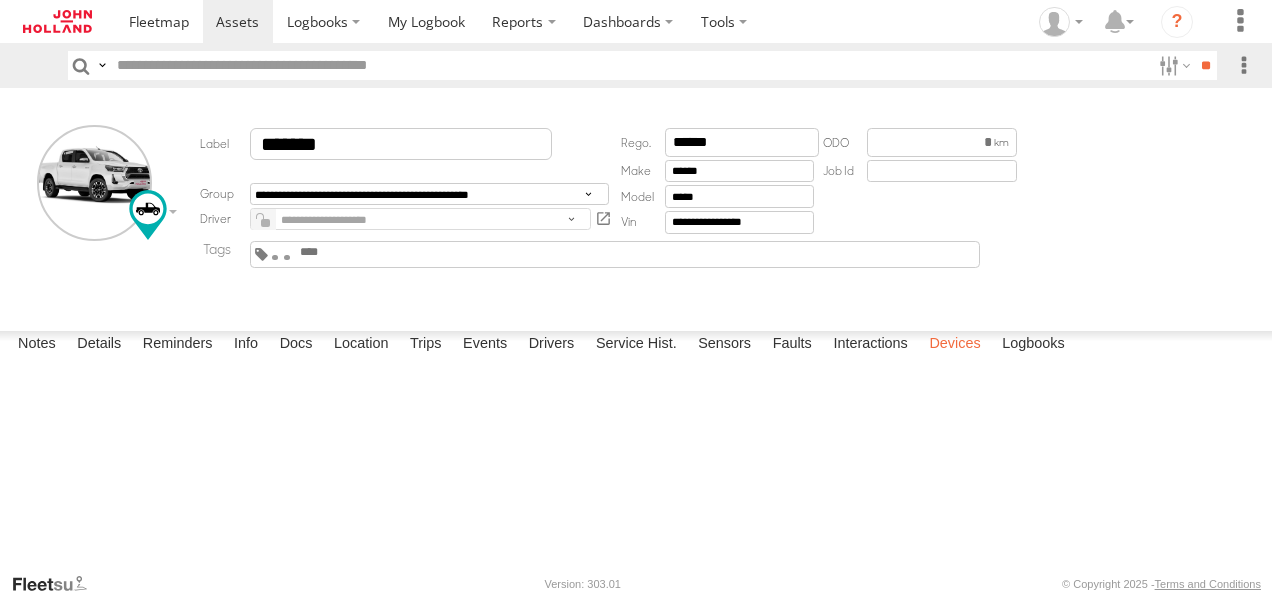 click on "Devices" at bounding box center (954, 345) 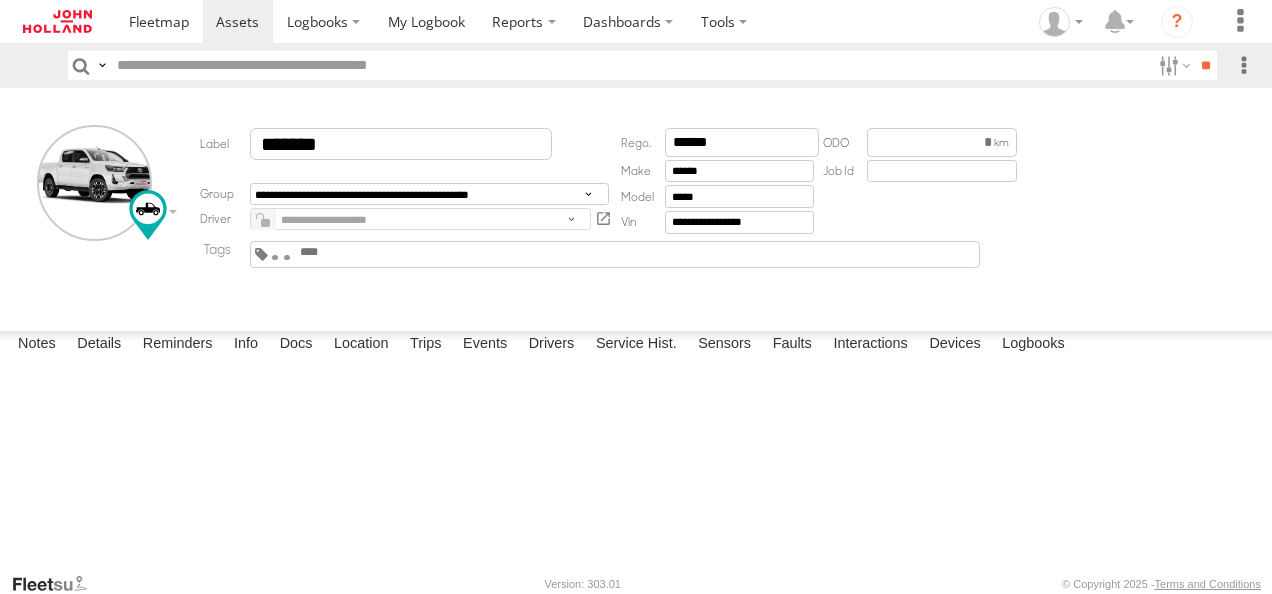drag, startPoint x: 320, startPoint y: 266, endPoint x: 159, endPoint y: 306, distance: 165.89455 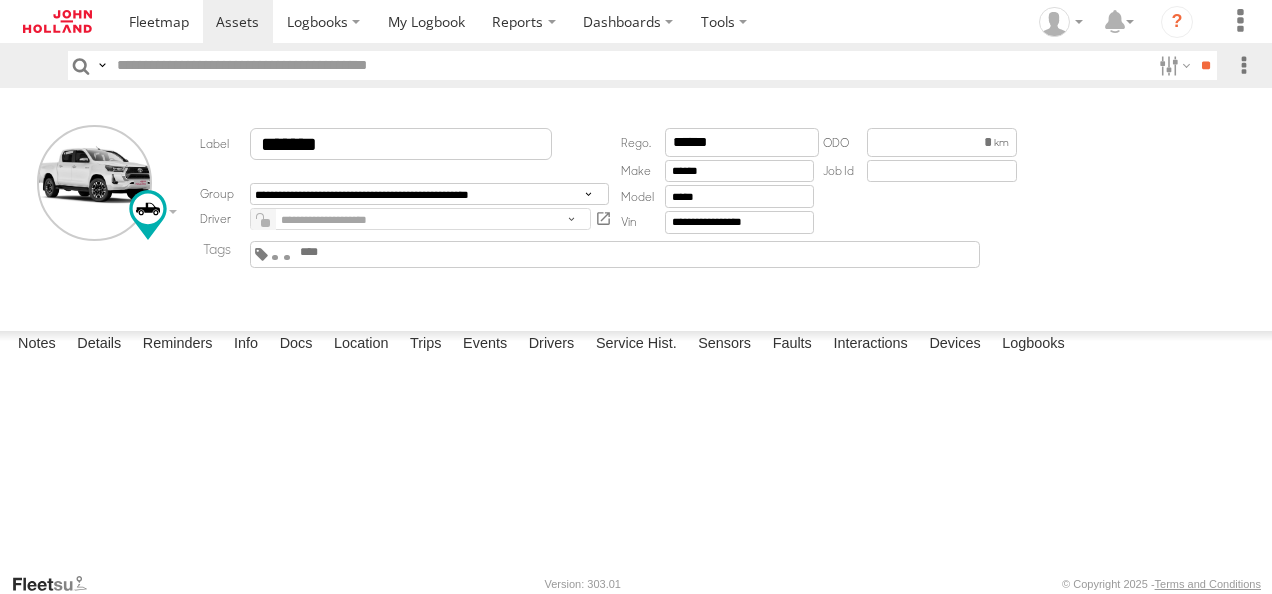 click at bounding box center (275, 257) 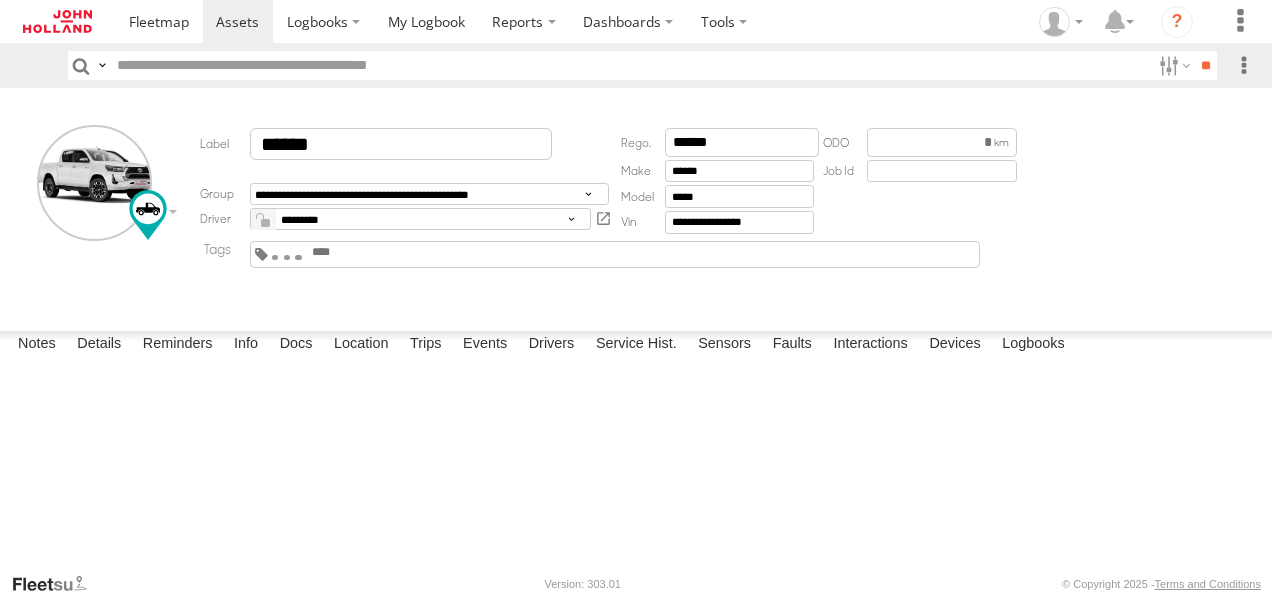 scroll, scrollTop: 0, scrollLeft: 0, axis: both 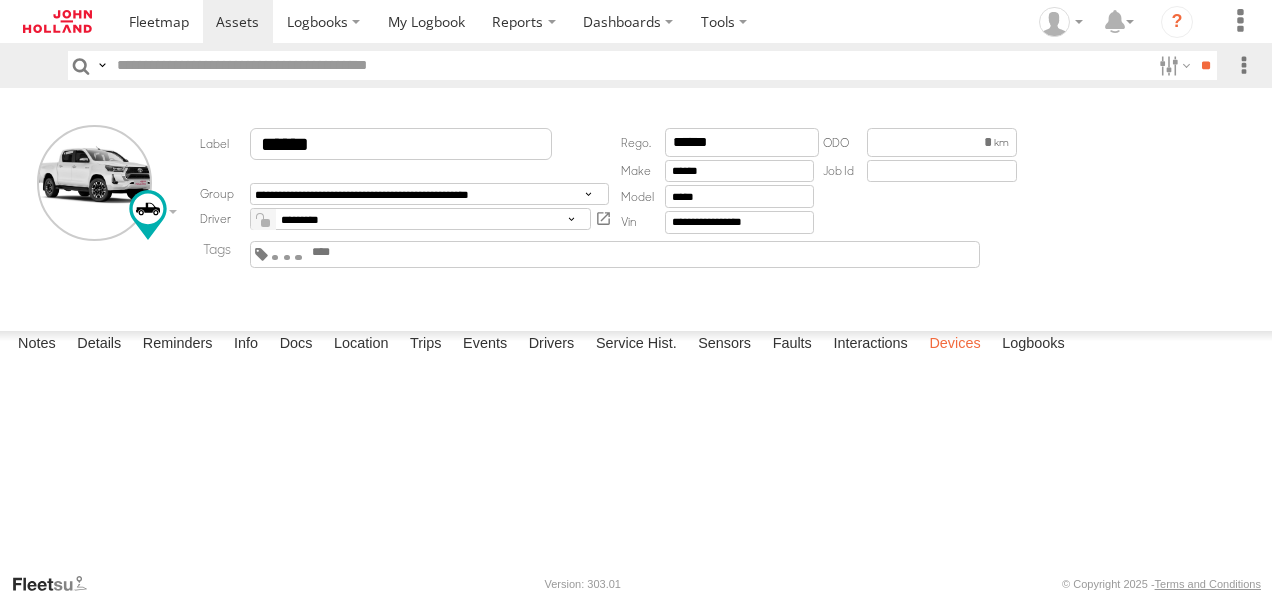 click on "Devices" at bounding box center [954, 345] 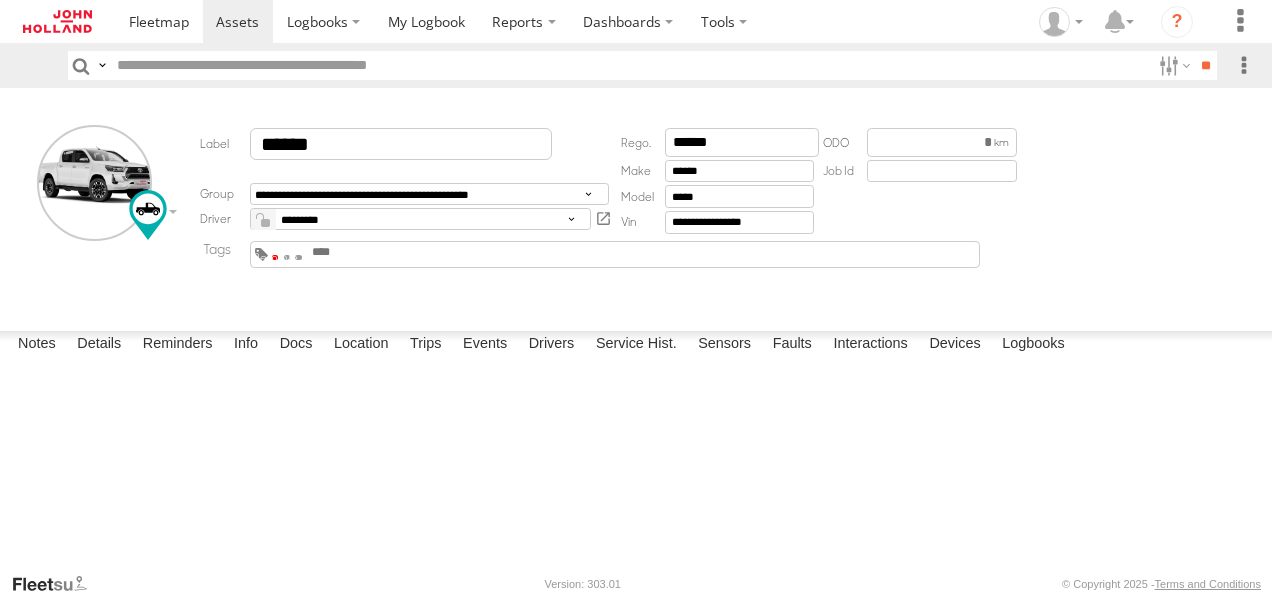 click at bounding box center (275, 257) 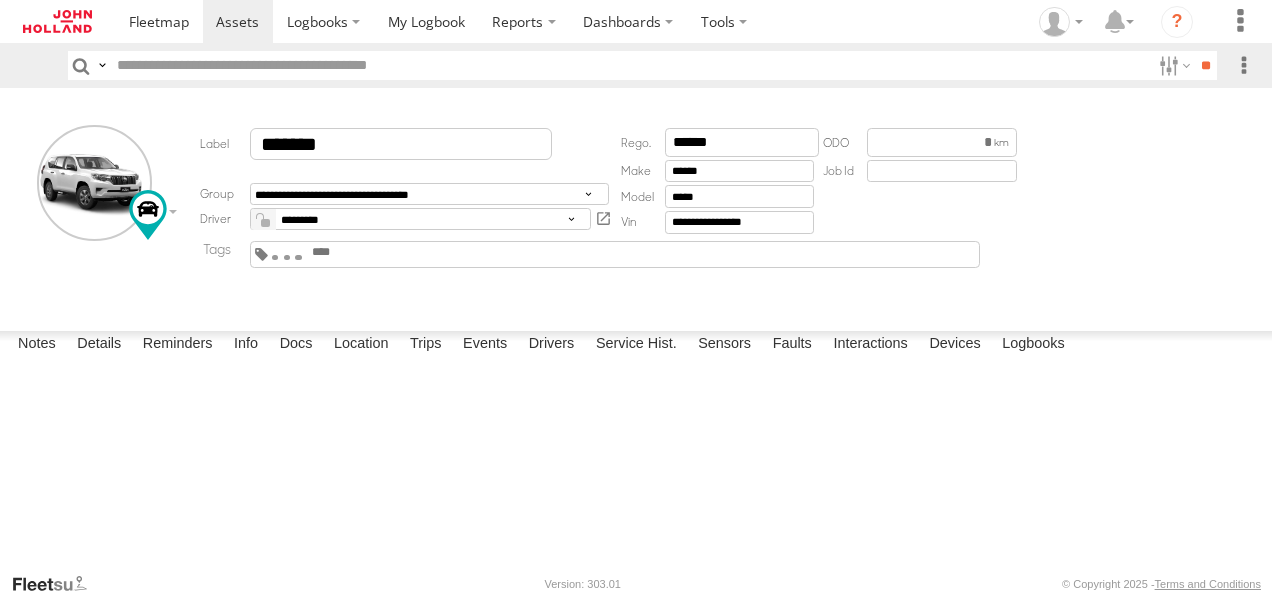 scroll, scrollTop: 0, scrollLeft: 0, axis: both 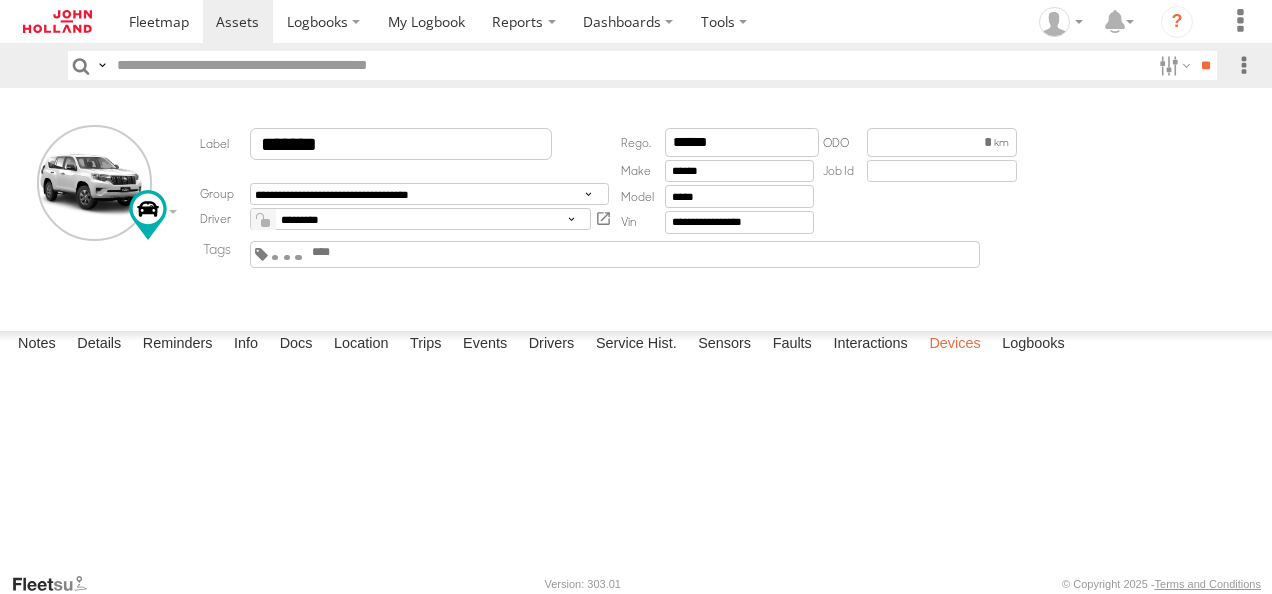 click on "Devices" at bounding box center (954, 345) 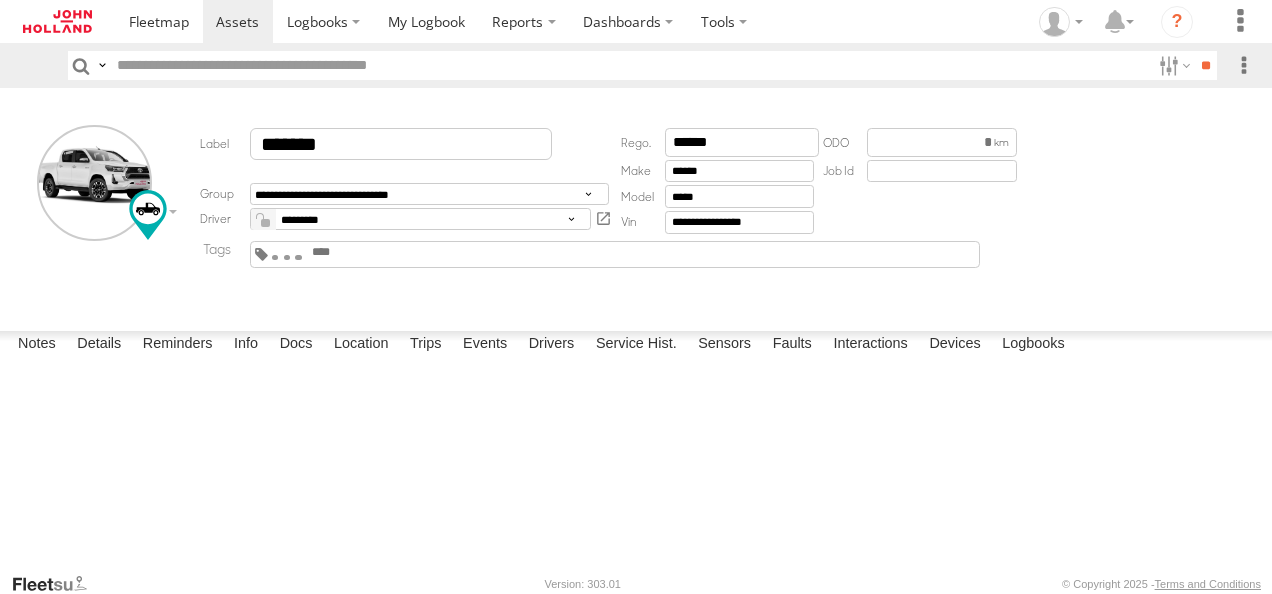 scroll, scrollTop: 0, scrollLeft: 0, axis: both 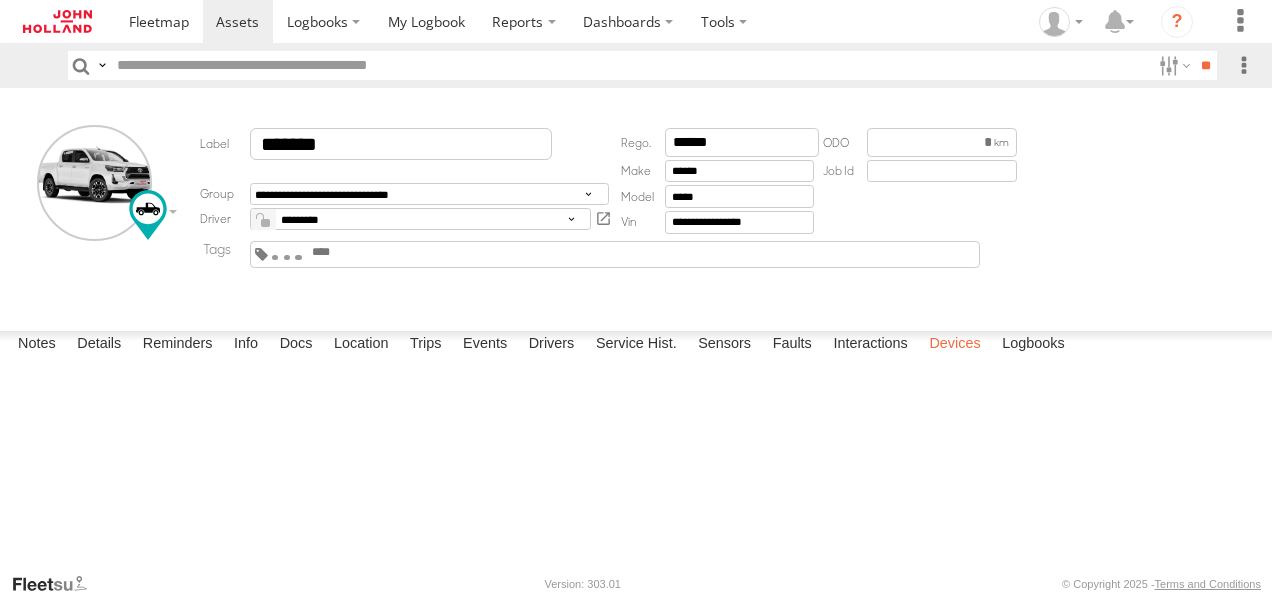 click on "Devices" at bounding box center (954, 345) 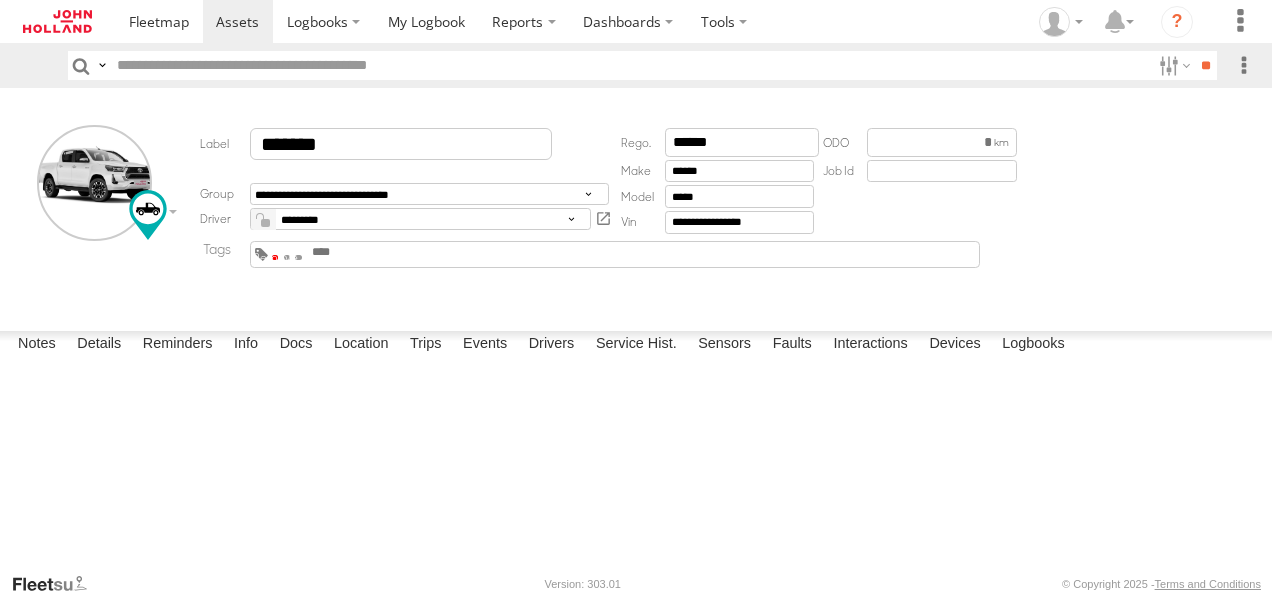 click at bounding box center (275, 257) 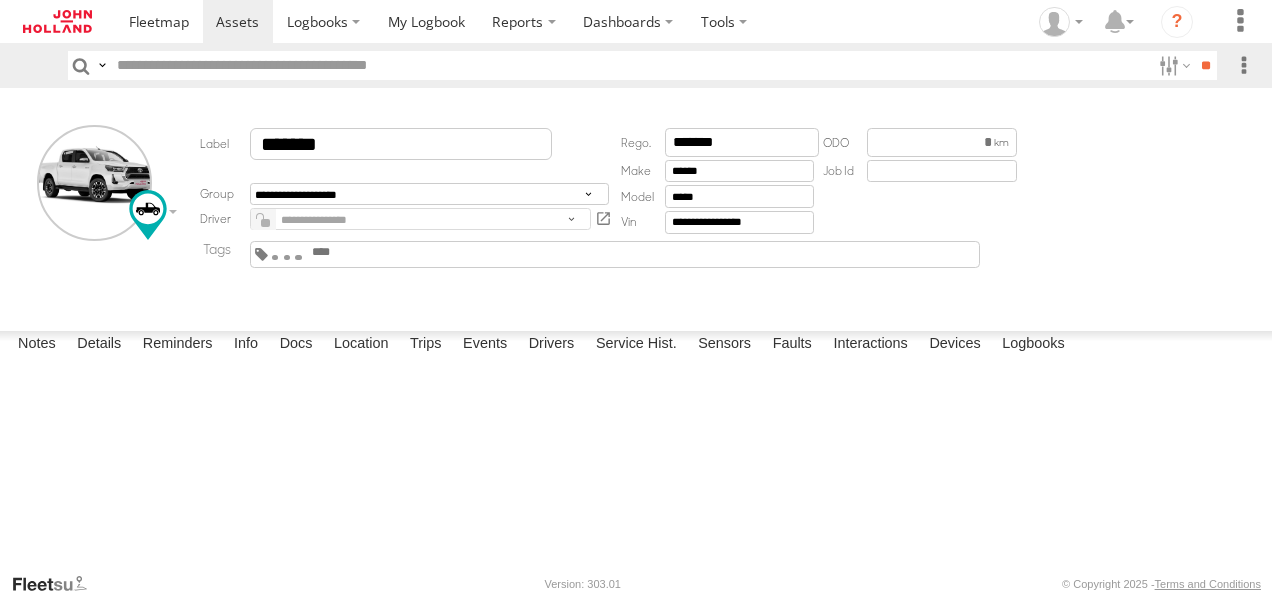 scroll, scrollTop: 0, scrollLeft: 0, axis: both 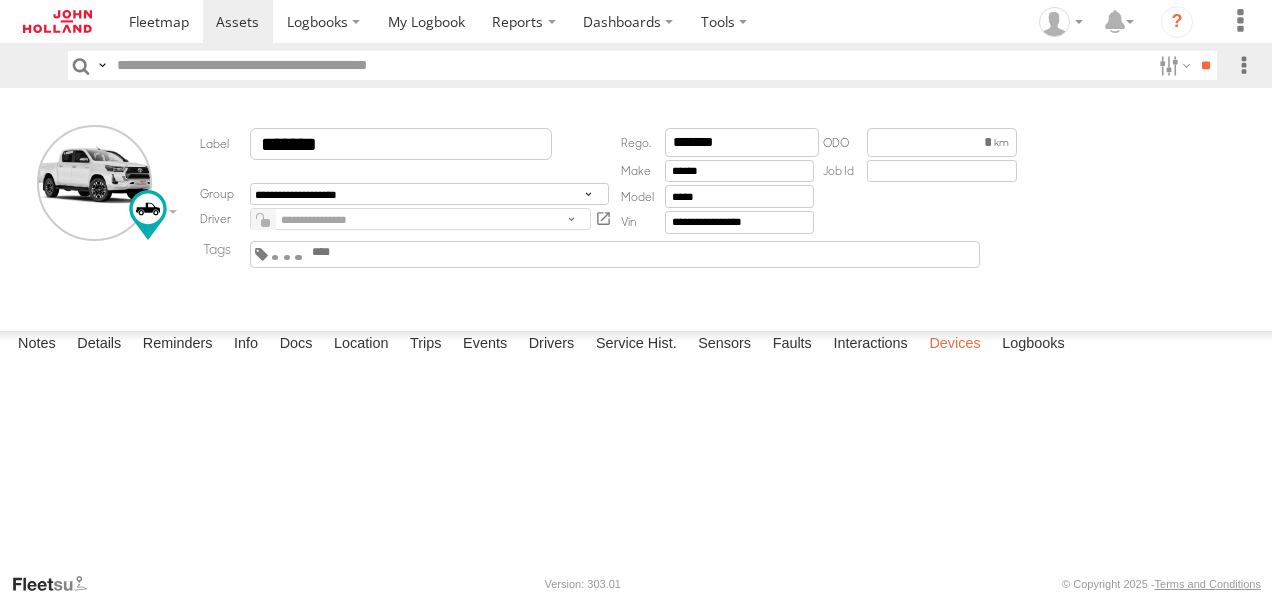 click on "Devices" at bounding box center (954, 345) 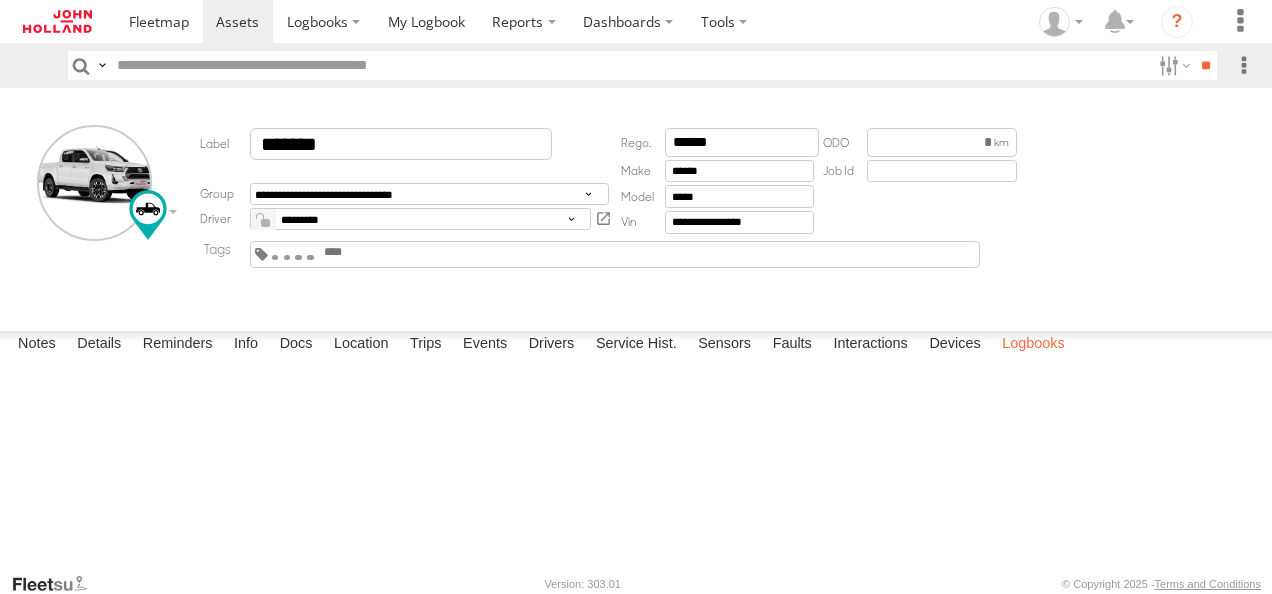 scroll, scrollTop: 0, scrollLeft: 0, axis: both 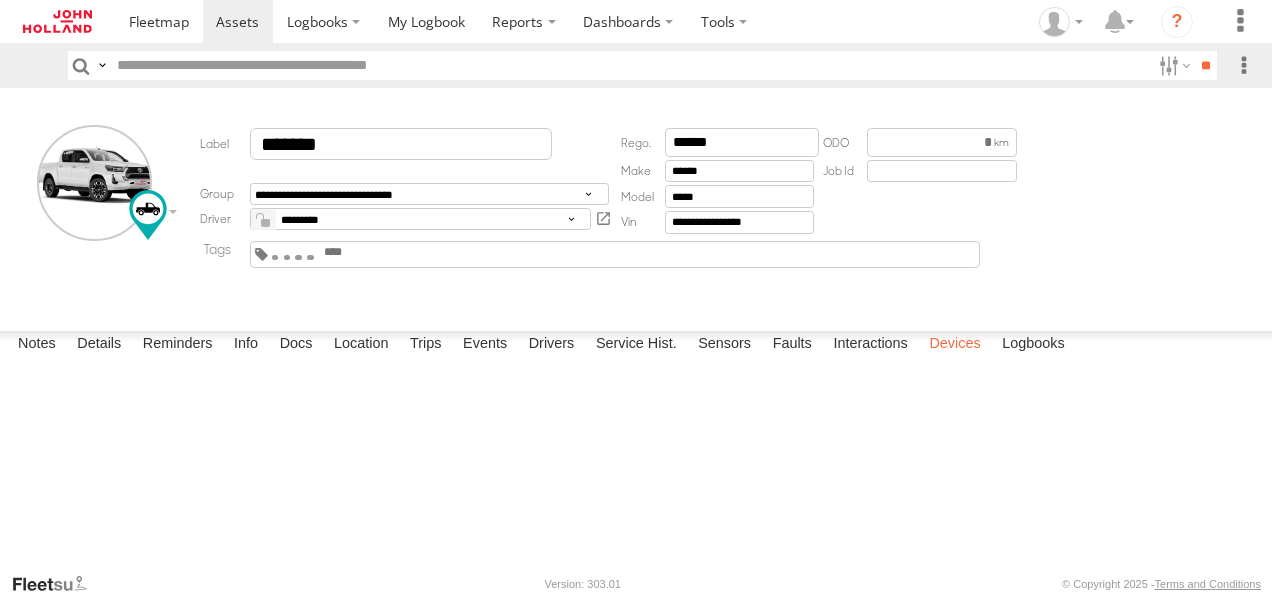 click on "Devices" at bounding box center (954, 345) 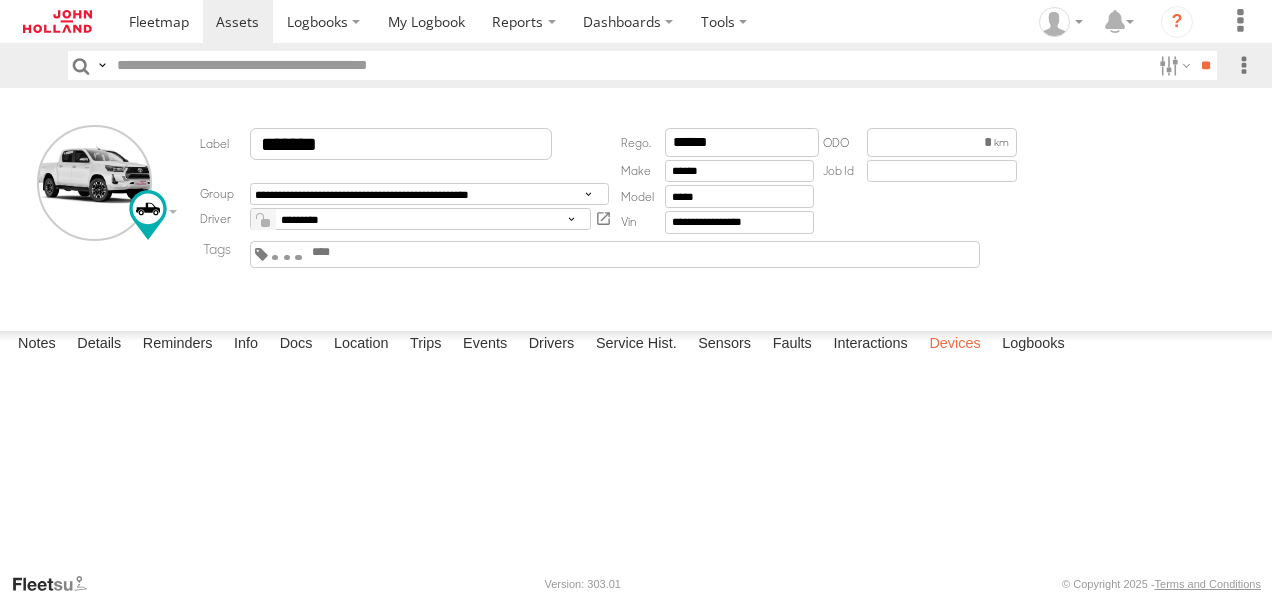 scroll, scrollTop: 0, scrollLeft: 0, axis: both 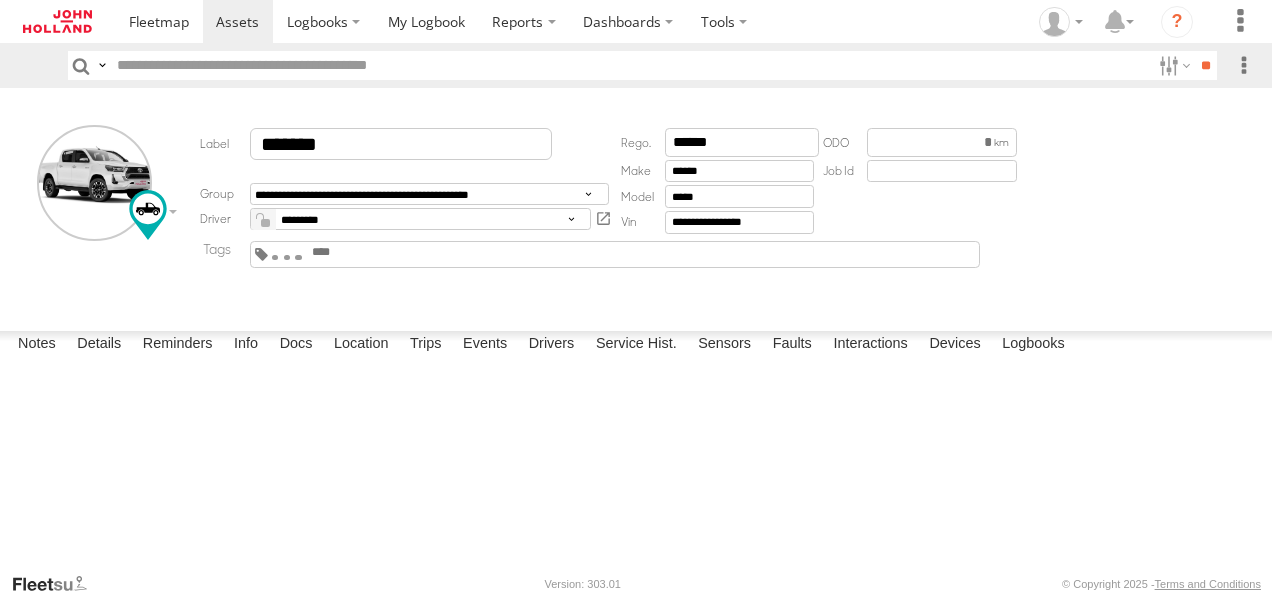 click at bounding box center [275, 257] 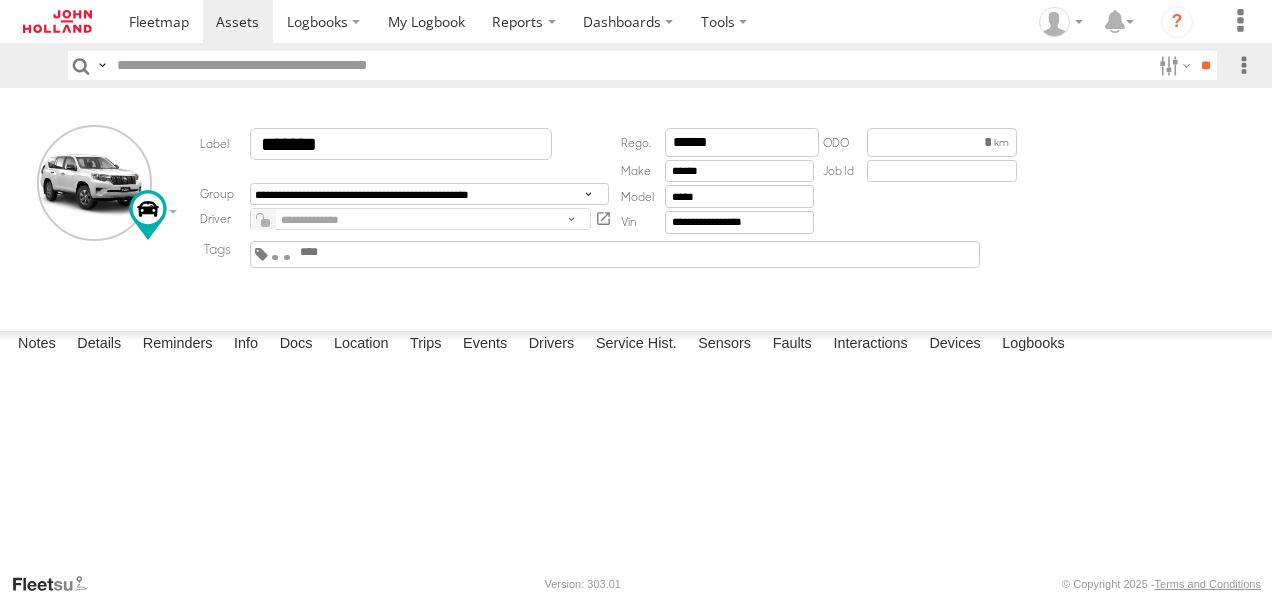 scroll, scrollTop: 0, scrollLeft: 0, axis: both 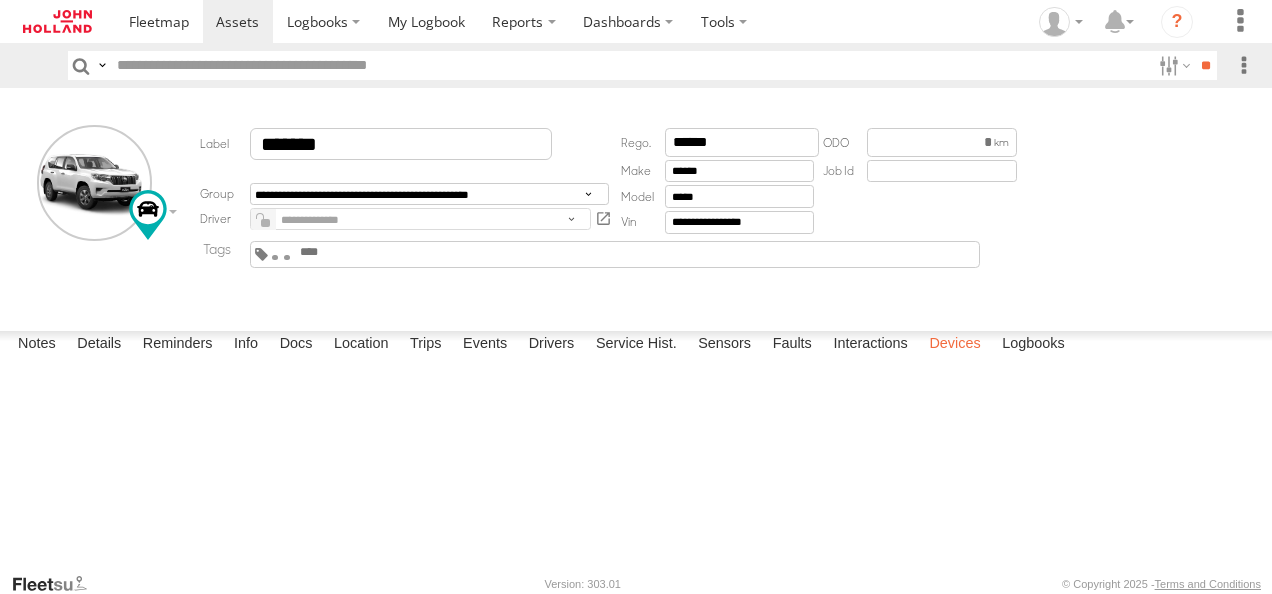 click on "Devices" at bounding box center (954, 345) 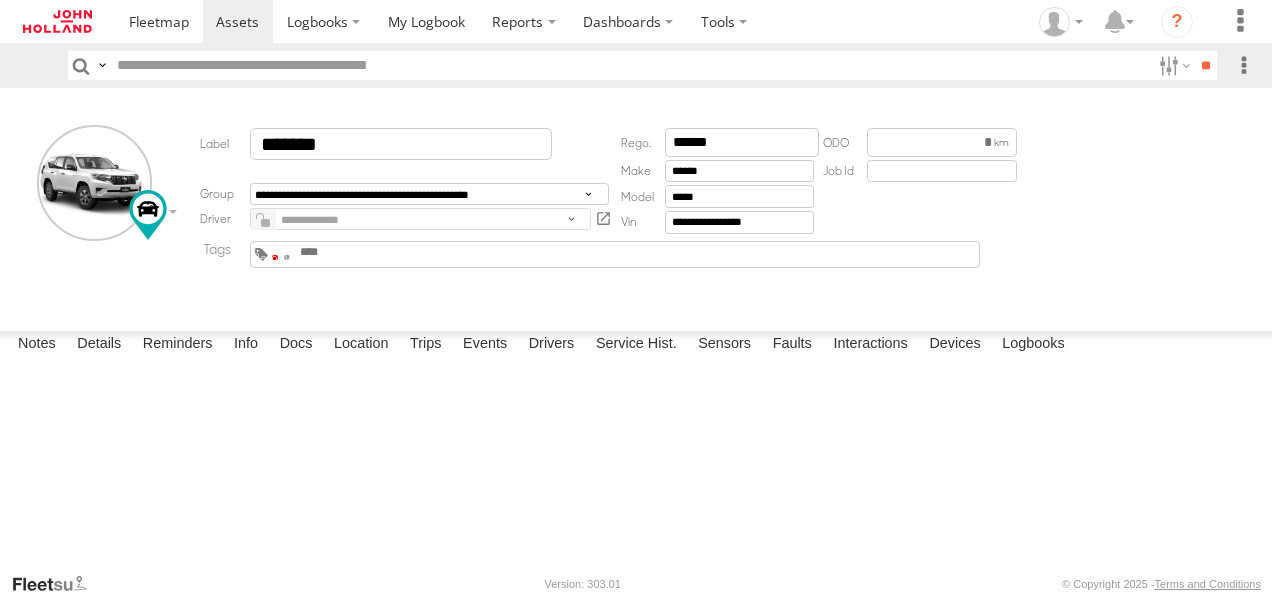 click at bounding box center (275, 257) 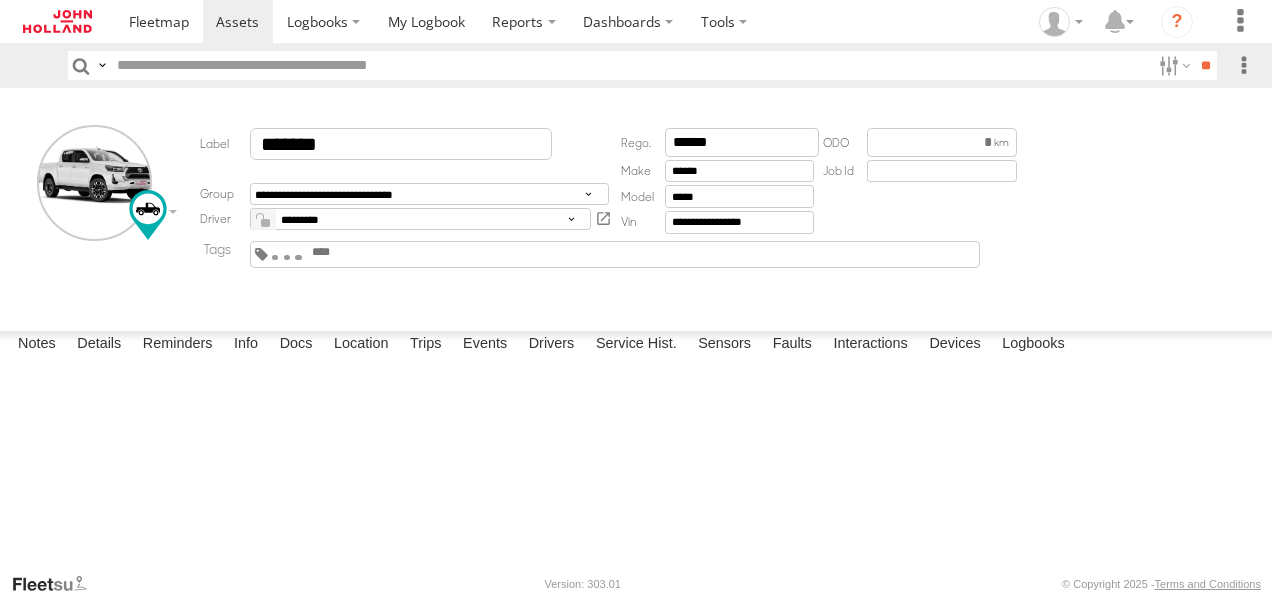 scroll, scrollTop: 0, scrollLeft: 0, axis: both 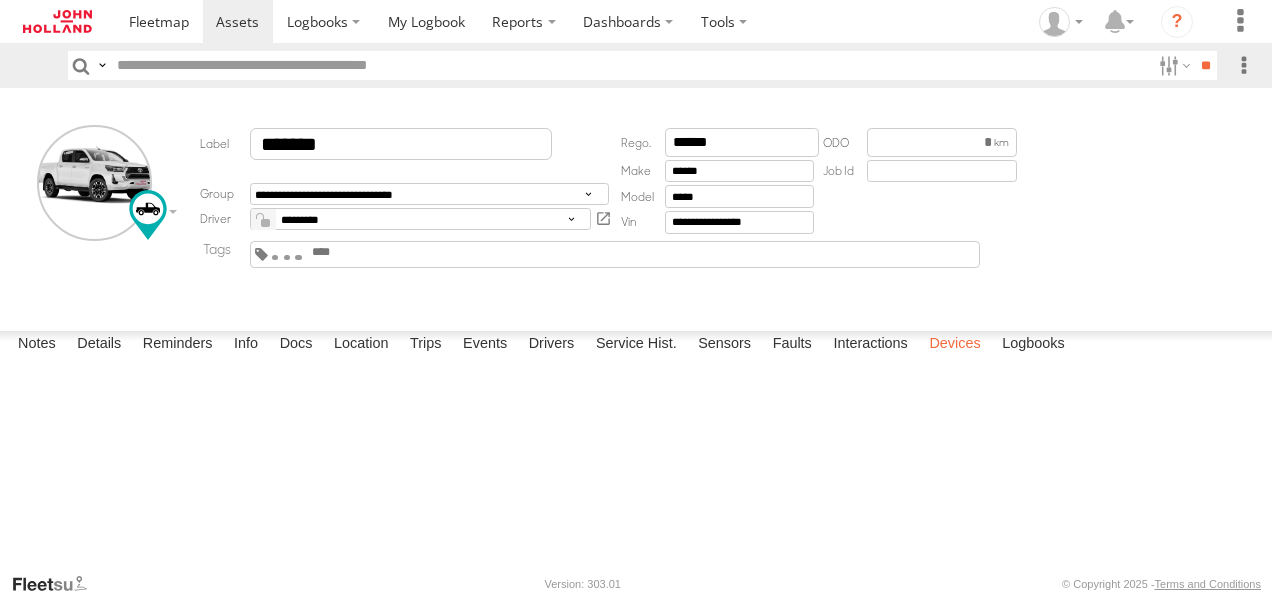 click on "Devices" at bounding box center [954, 345] 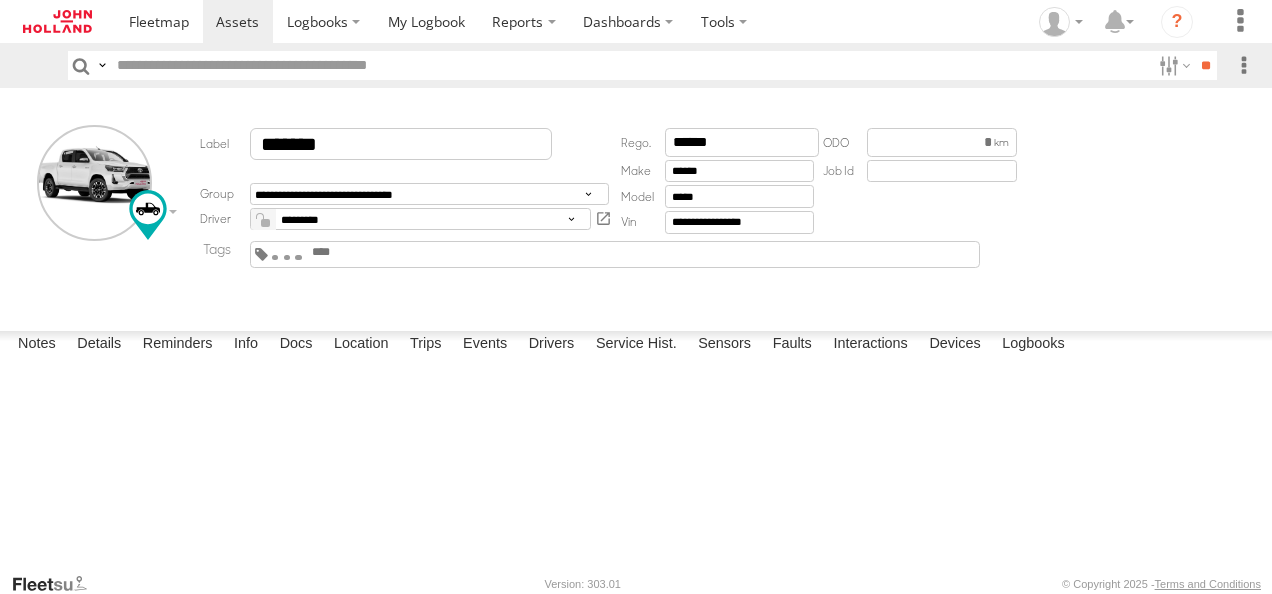 drag, startPoint x: 300, startPoint y: 264, endPoint x: 277, endPoint y: 295, distance: 38.600517 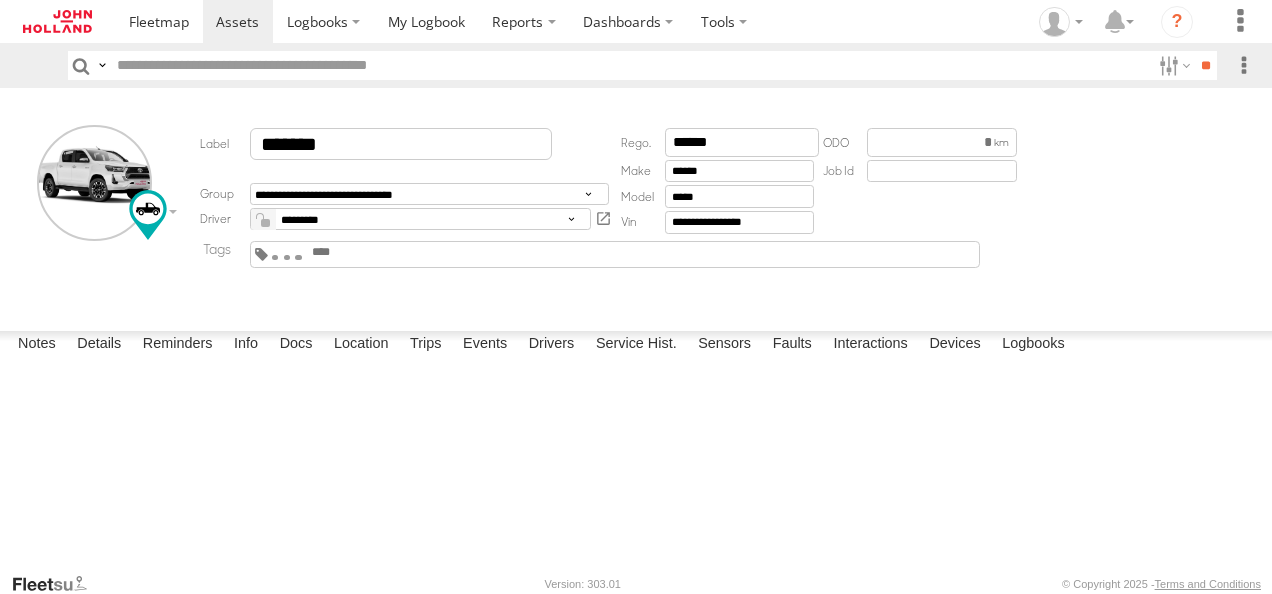 click at bounding box center [275, 257] 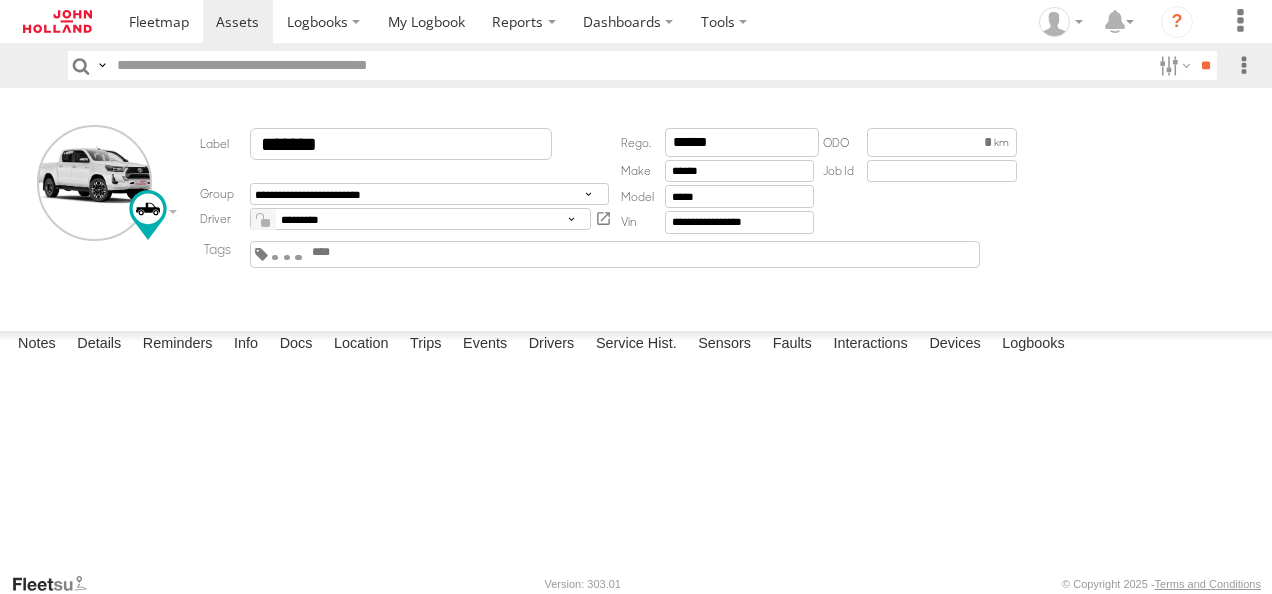 scroll, scrollTop: 0, scrollLeft: 0, axis: both 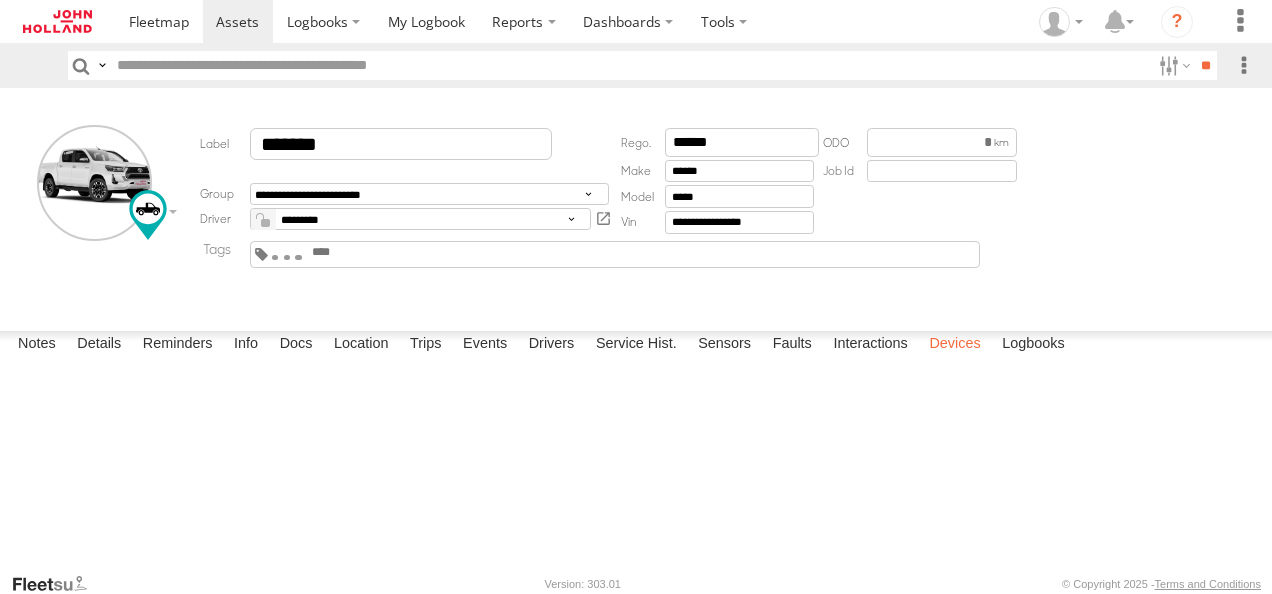 click on "Devices" at bounding box center [954, 345] 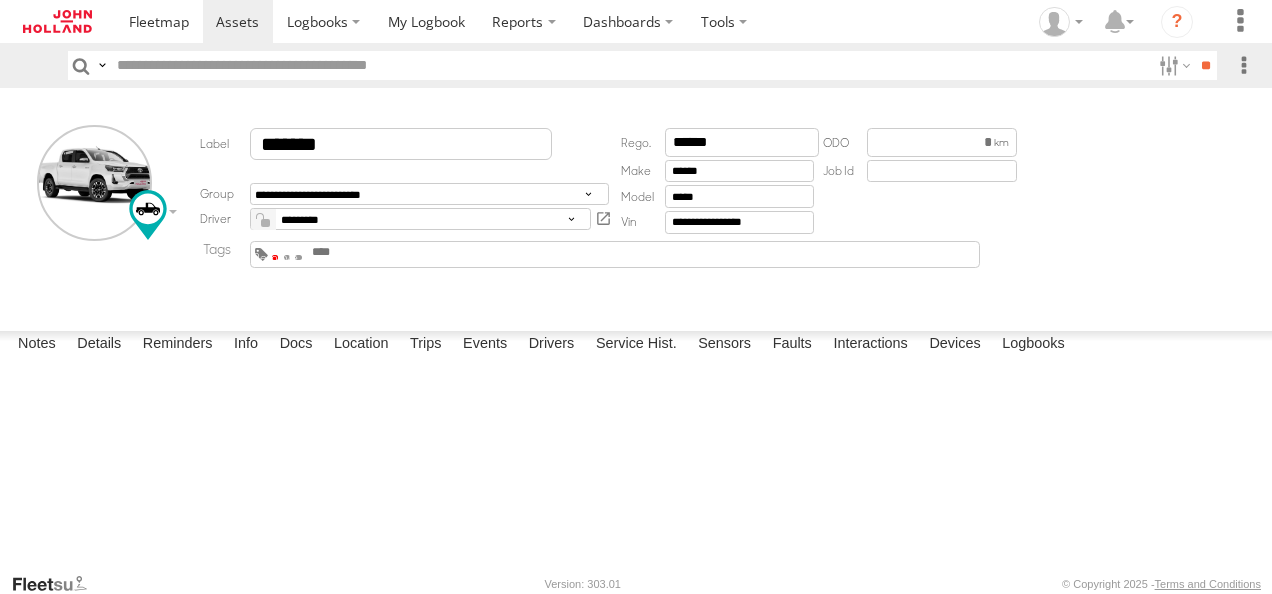 click at bounding box center [275, 257] 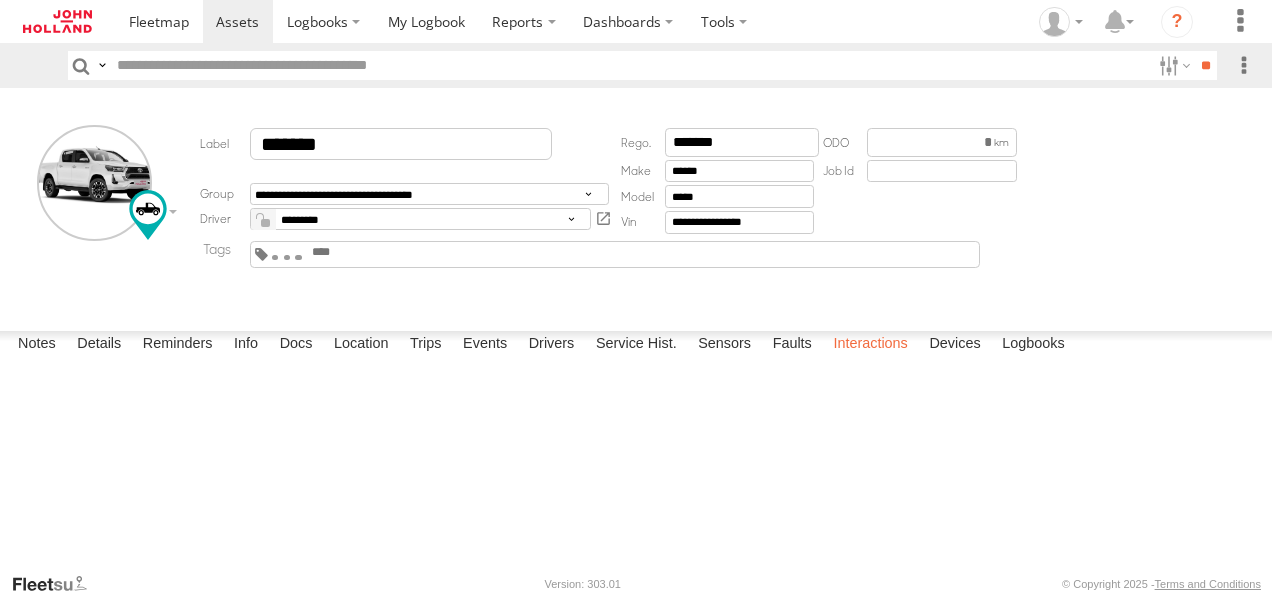 scroll, scrollTop: 0, scrollLeft: 0, axis: both 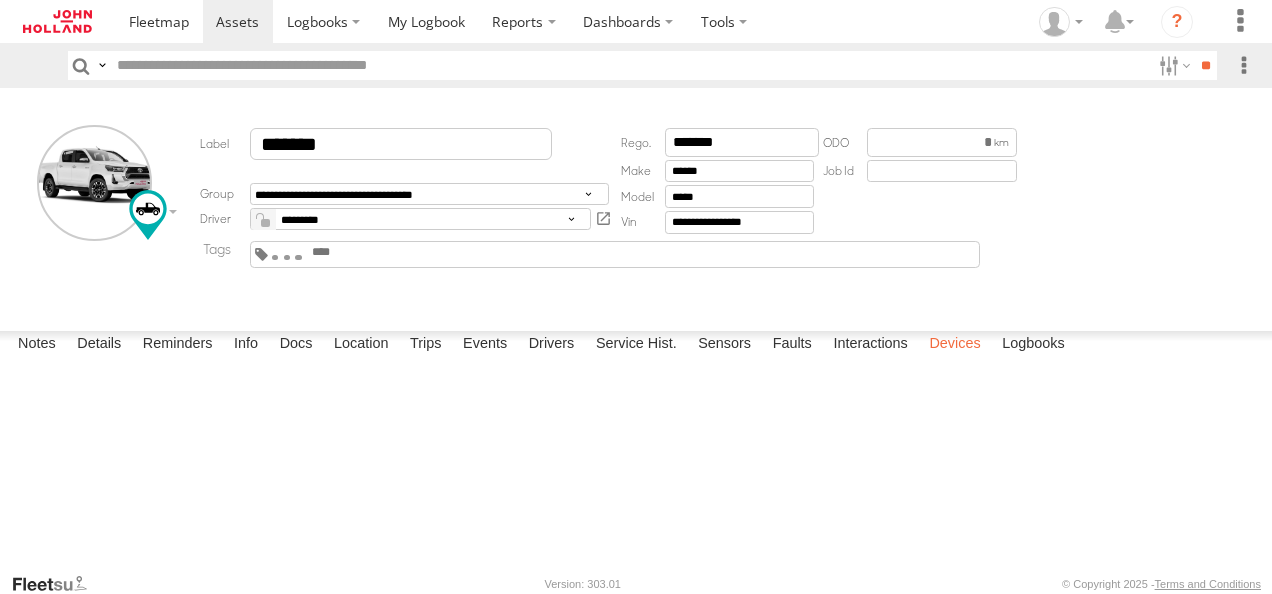click on "Devices" at bounding box center (954, 345) 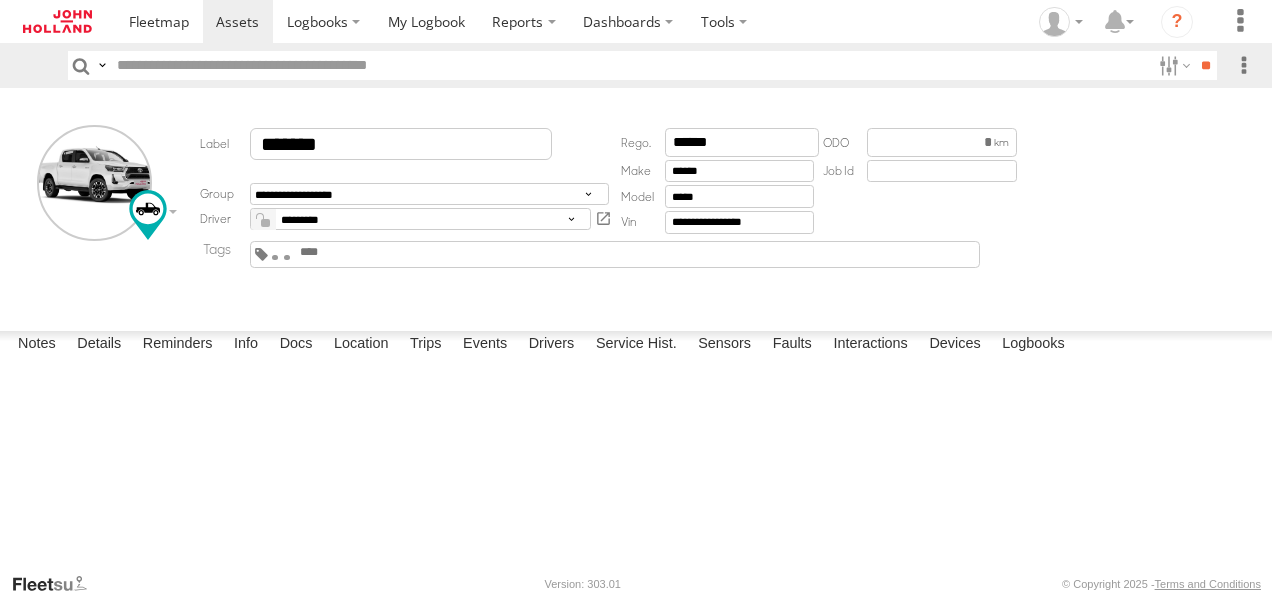 scroll, scrollTop: 0, scrollLeft: 0, axis: both 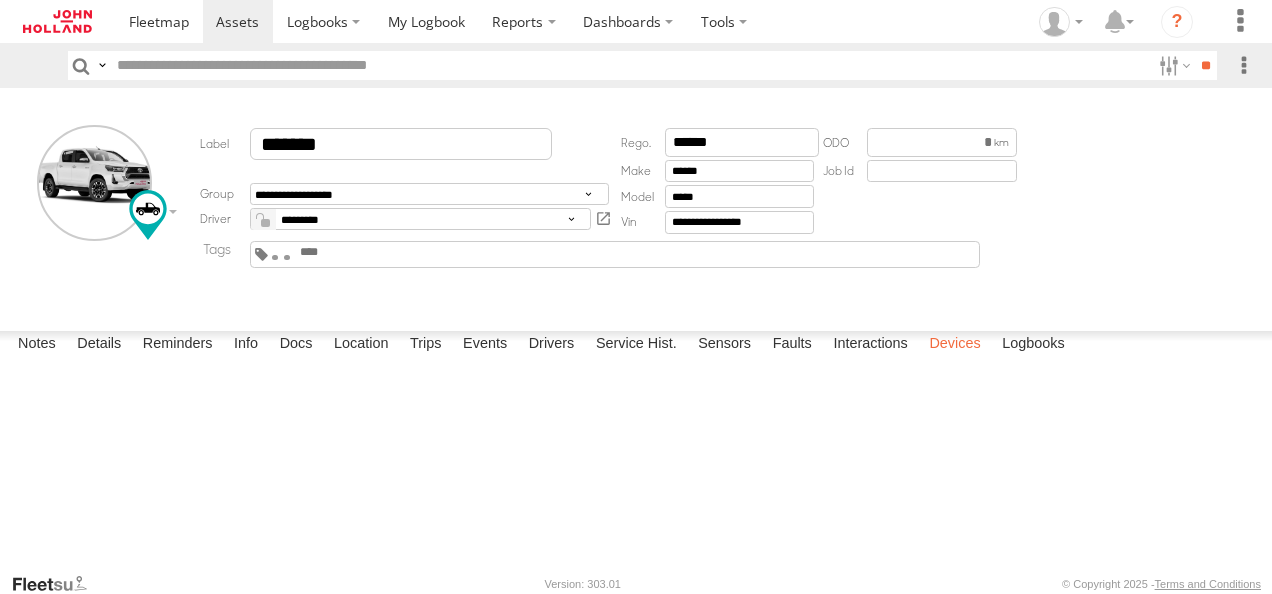 click on "Devices" at bounding box center (954, 345) 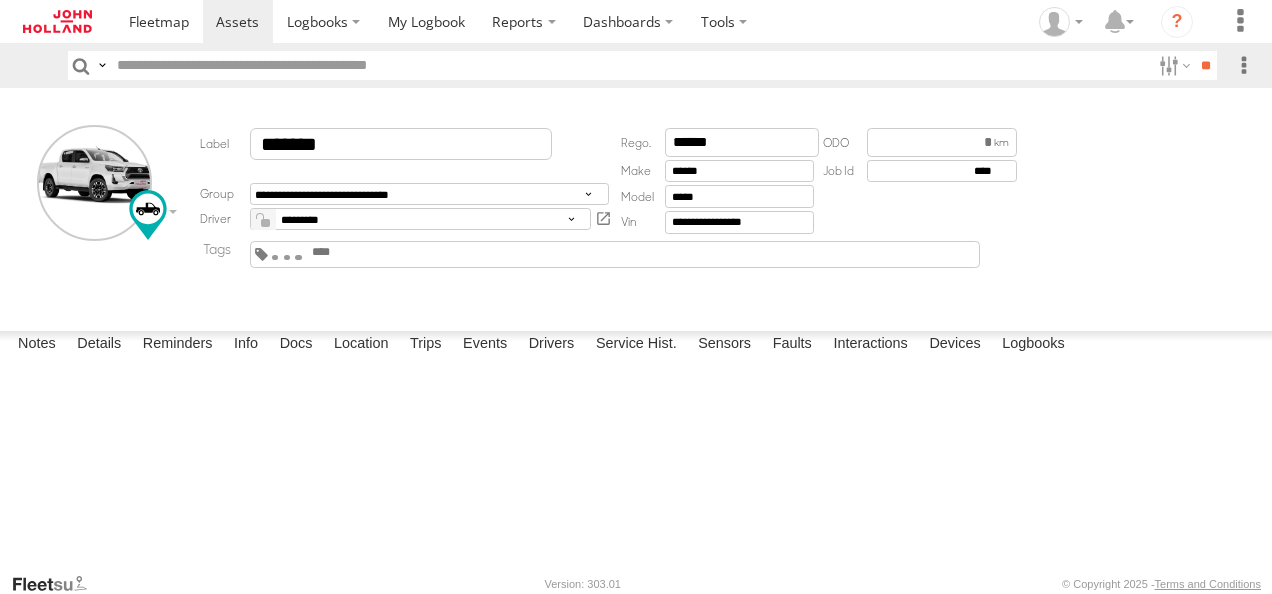 scroll, scrollTop: 0, scrollLeft: 0, axis: both 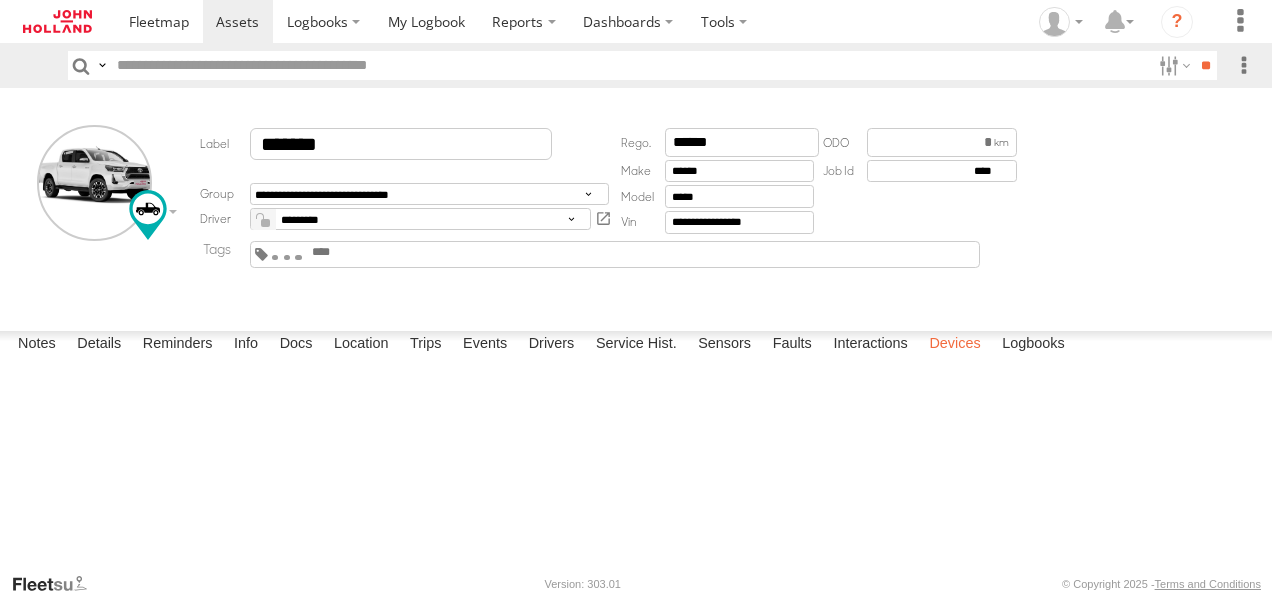 click on "Devices" at bounding box center [954, 345] 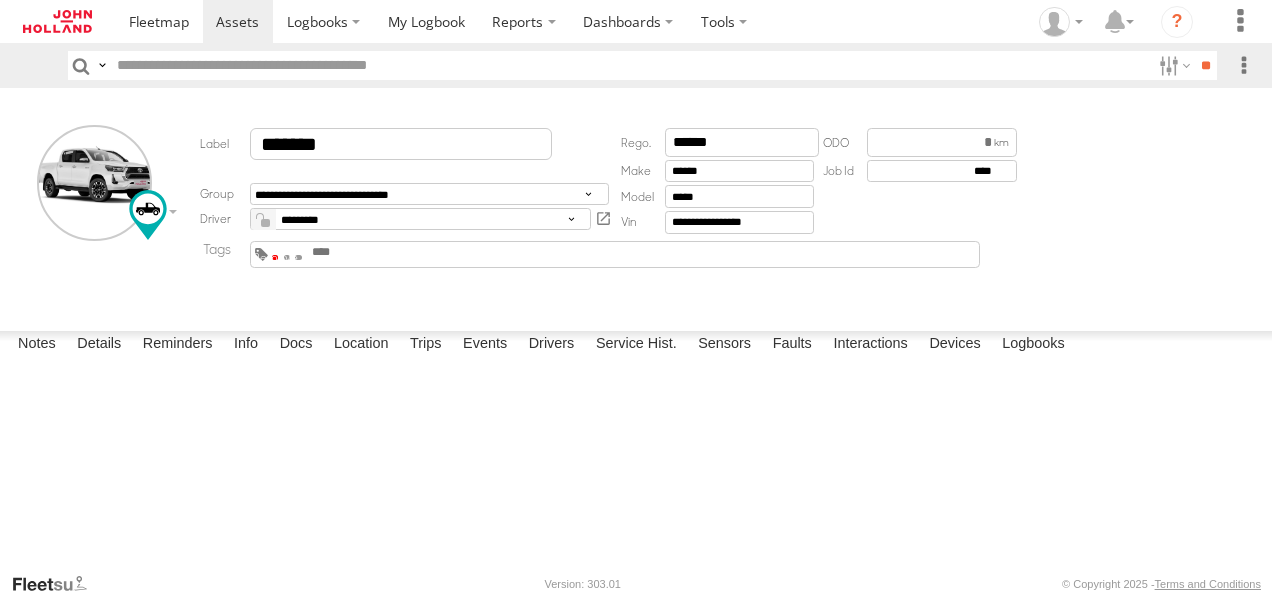 click at bounding box center (275, 257) 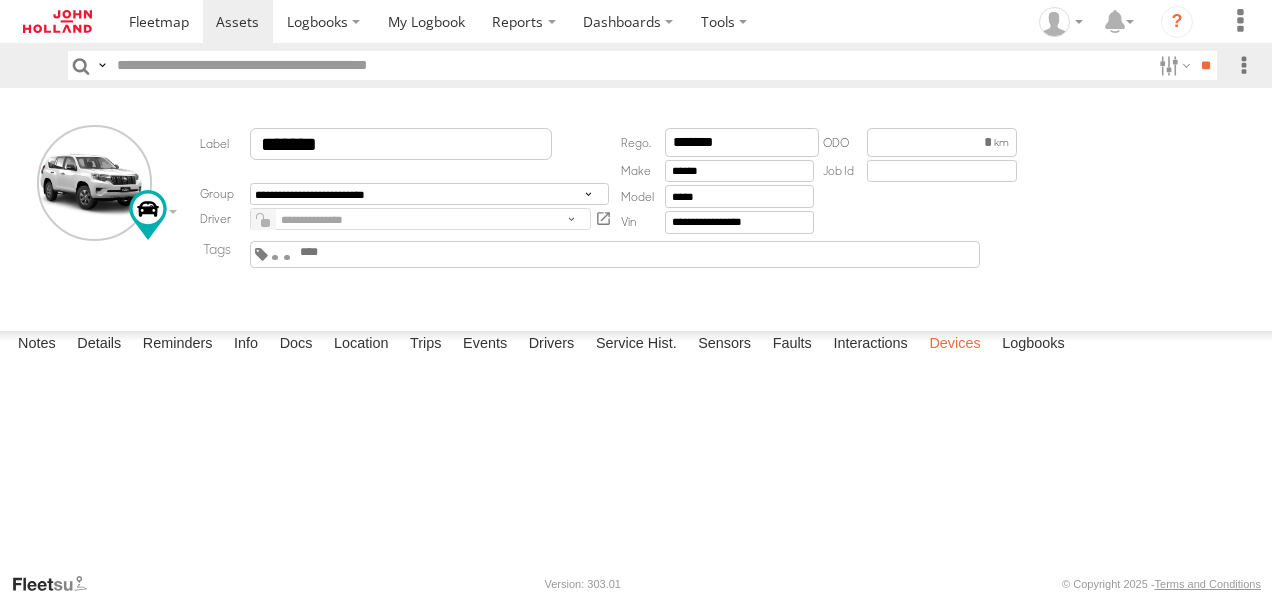 scroll, scrollTop: 0, scrollLeft: 0, axis: both 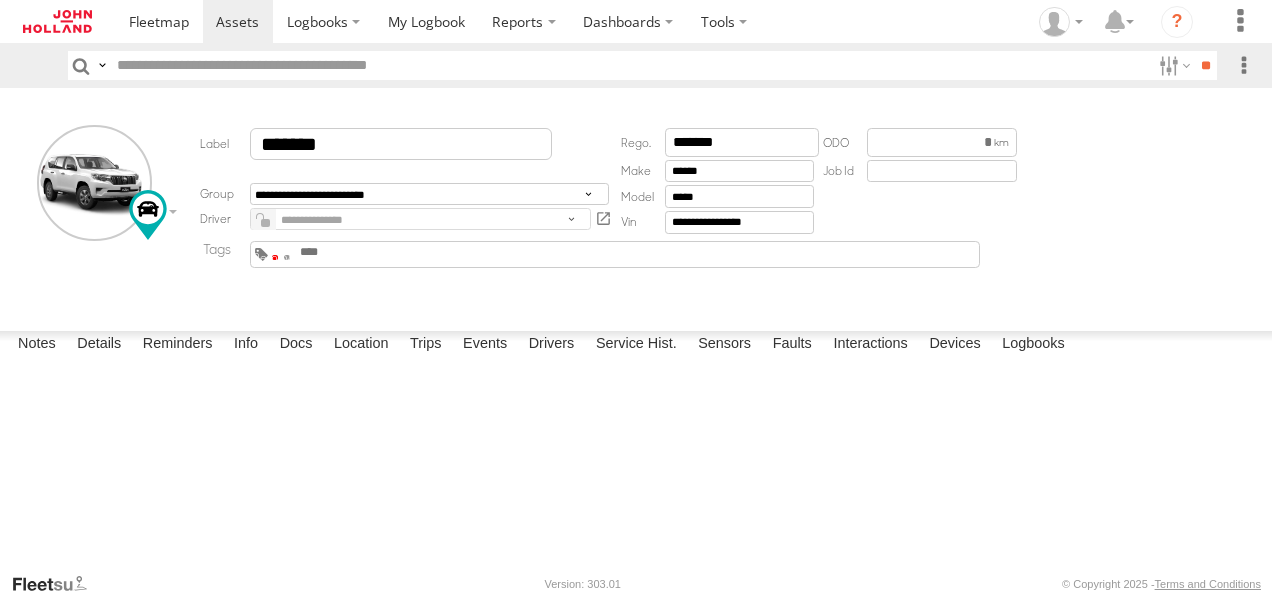 click at bounding box center [275, 257] 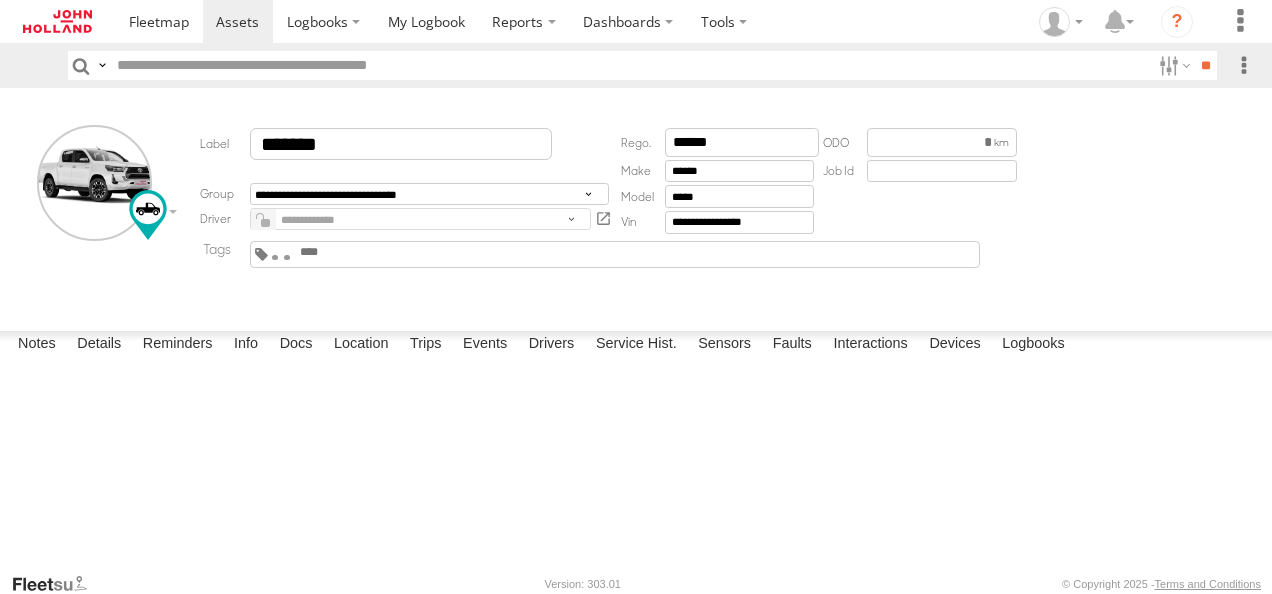 scroll, scrollTop: 0, scrollLeft: 0, axis: both 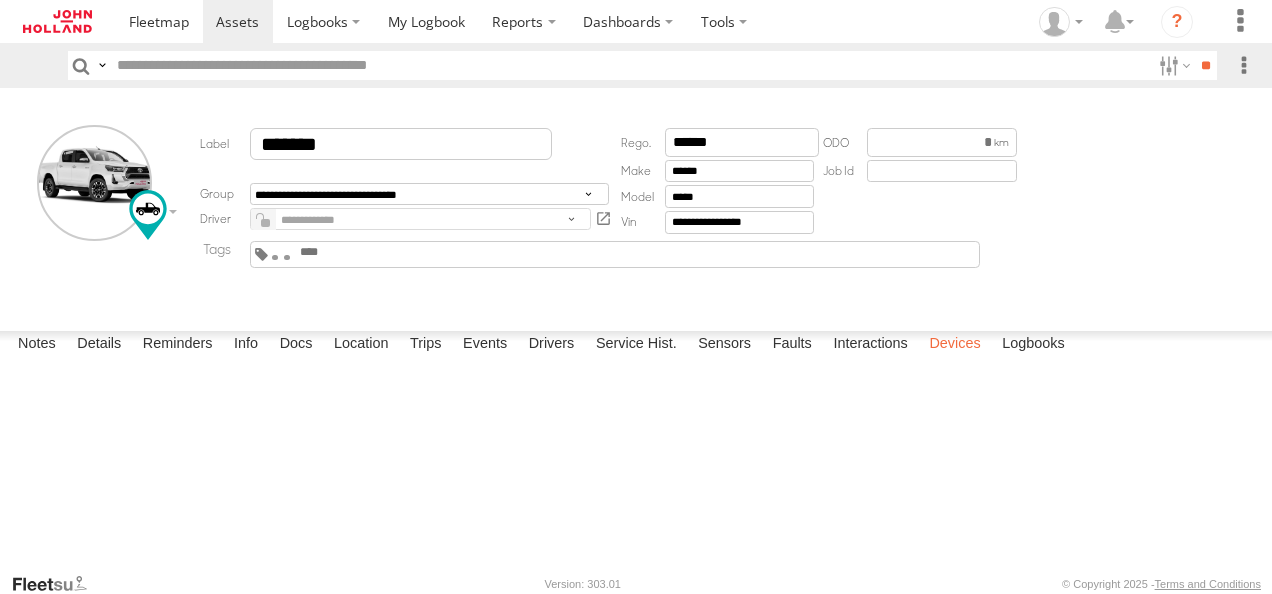 click on "Devices" at bounding box center (954, 345) 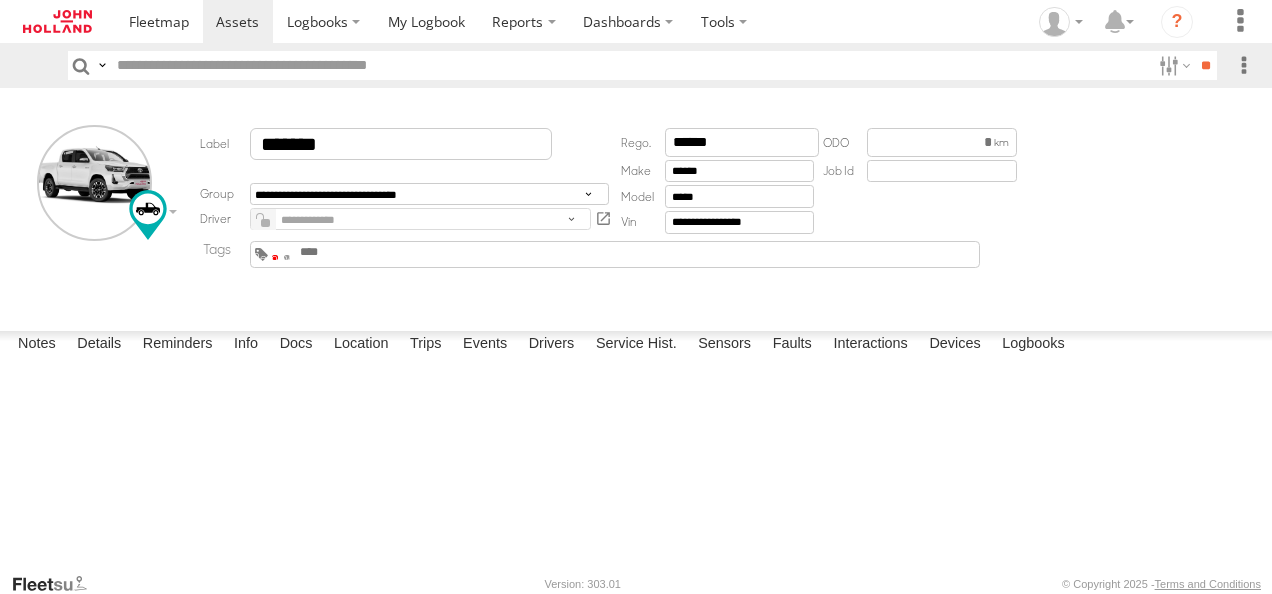 click at bounding box center [275, 257] 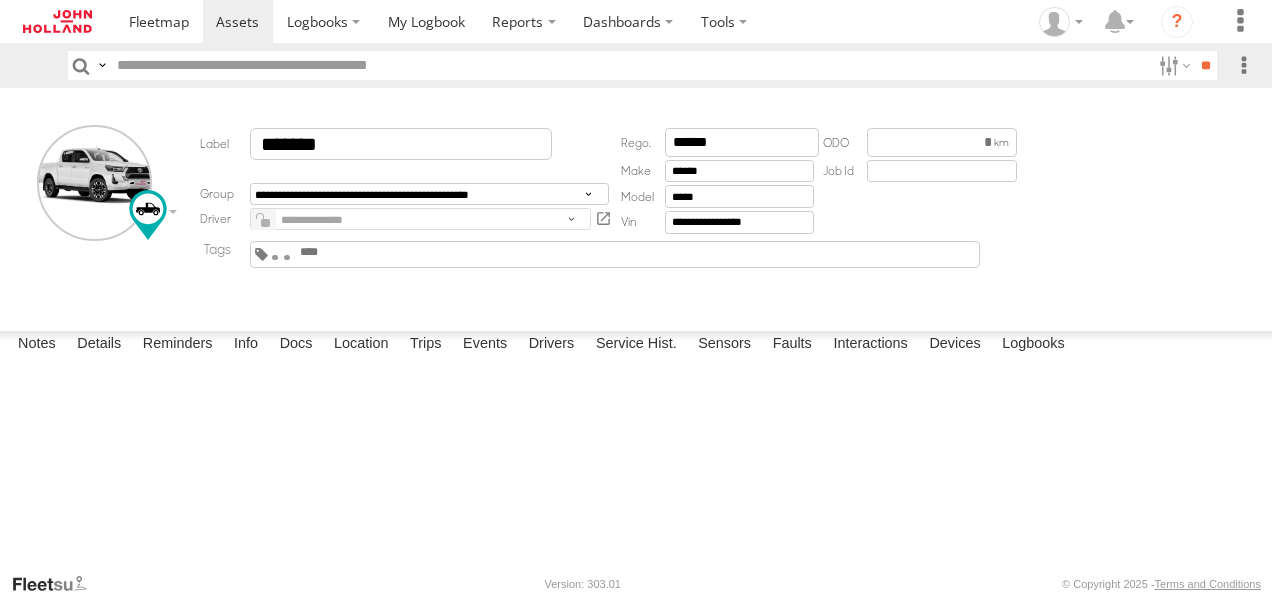 scroll, scrollTop: 0, scrollLeft: 0, axis: both 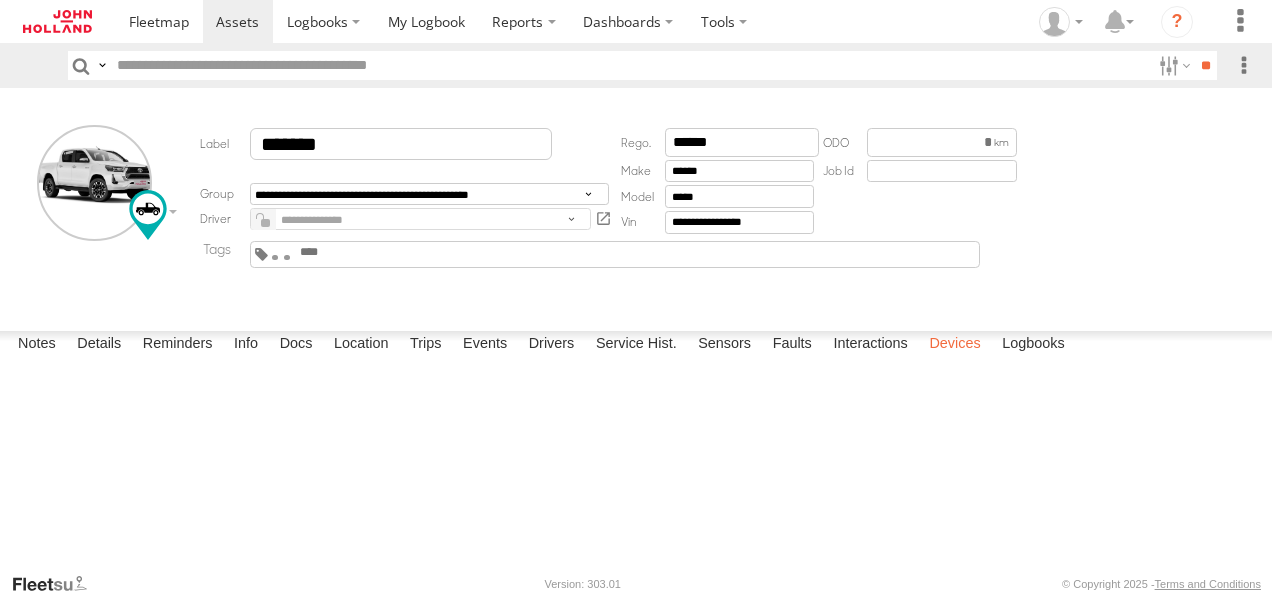 click on "Devices" at bounding box center (954, 345) 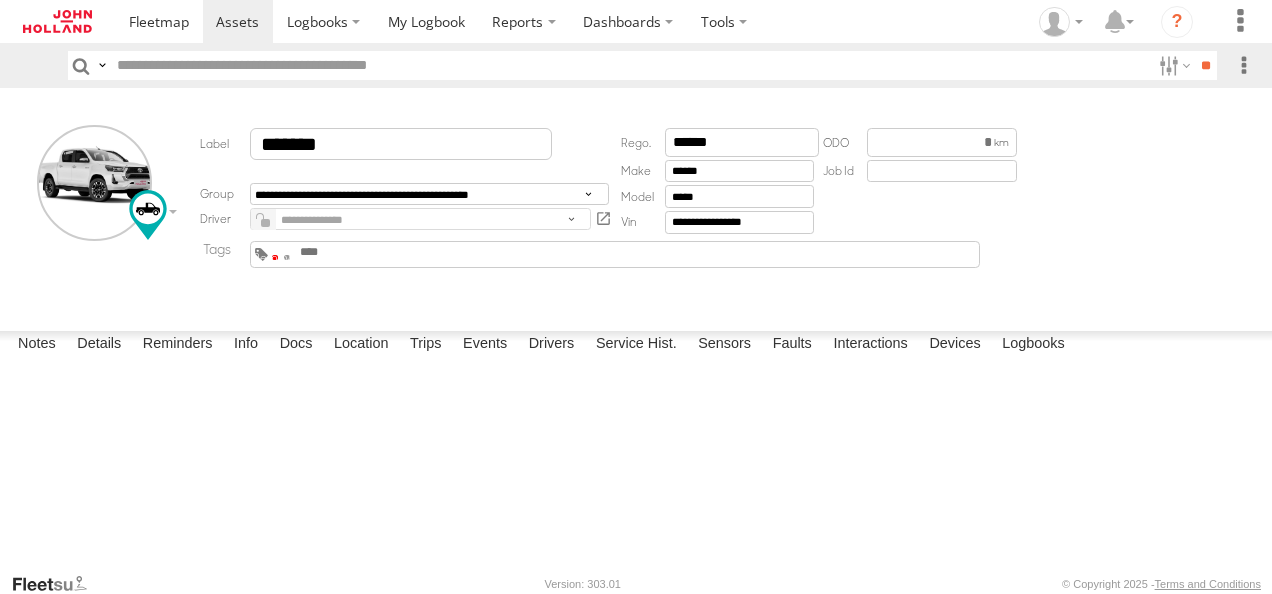 click at bounding box center (275, 257) 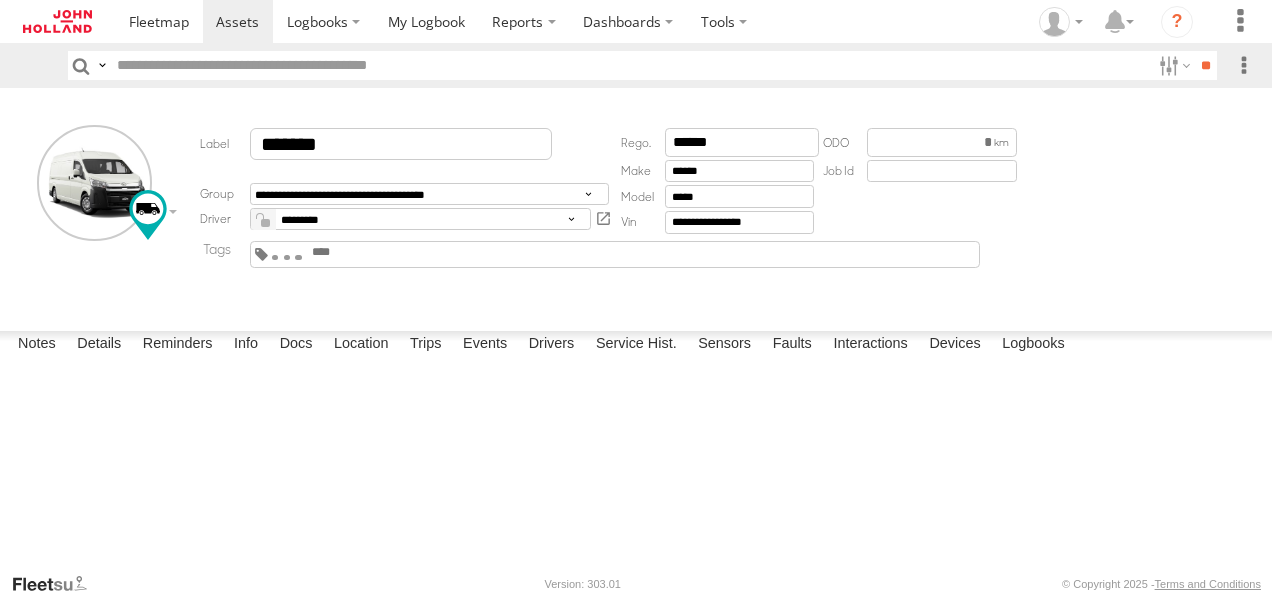 scroll, scrollTop: 0, scrollLeft: 0, axis: both 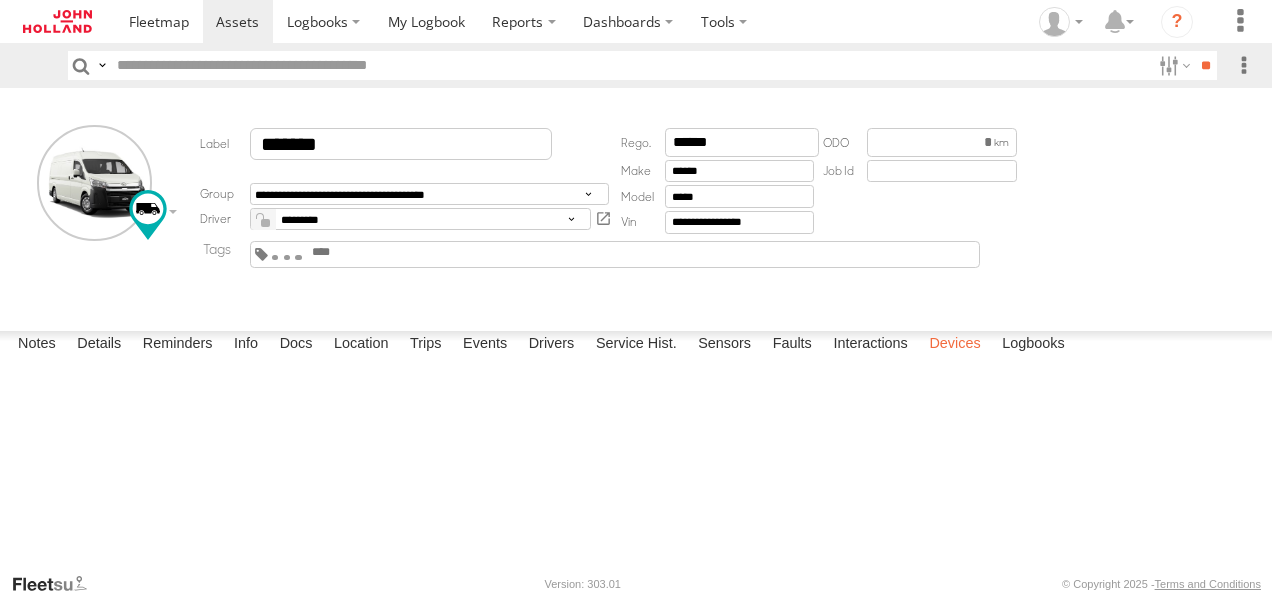 click on "Devices" at bounding box center [954, 345] 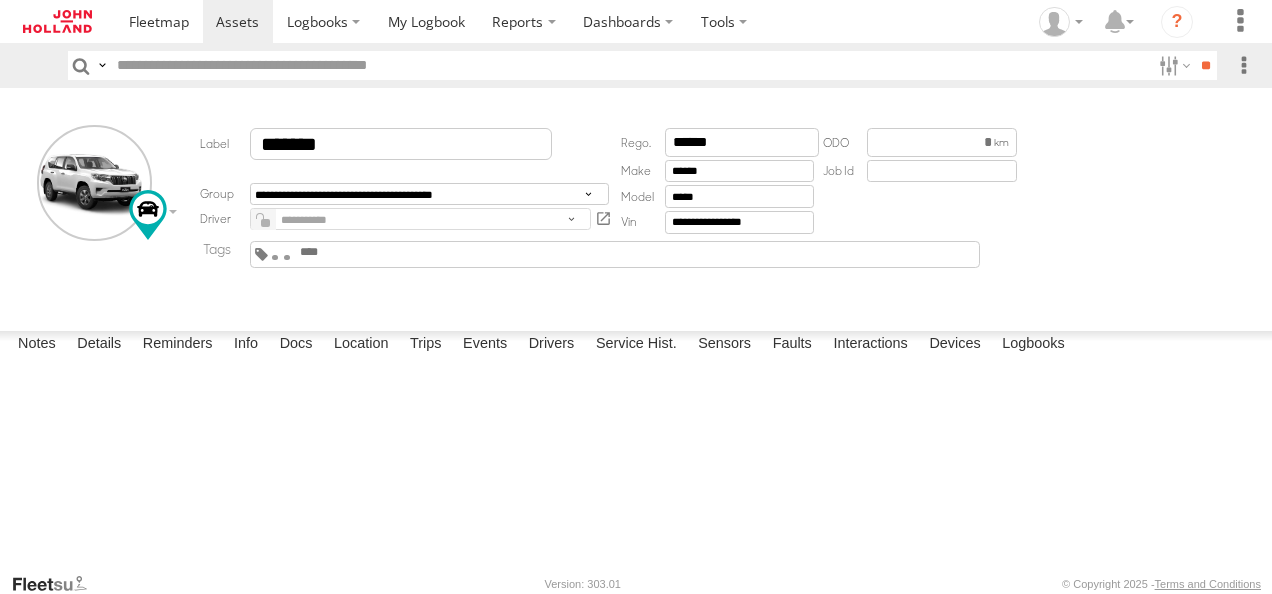 scroll, scrollTop: 0, scrollLeft: 0, axis: both 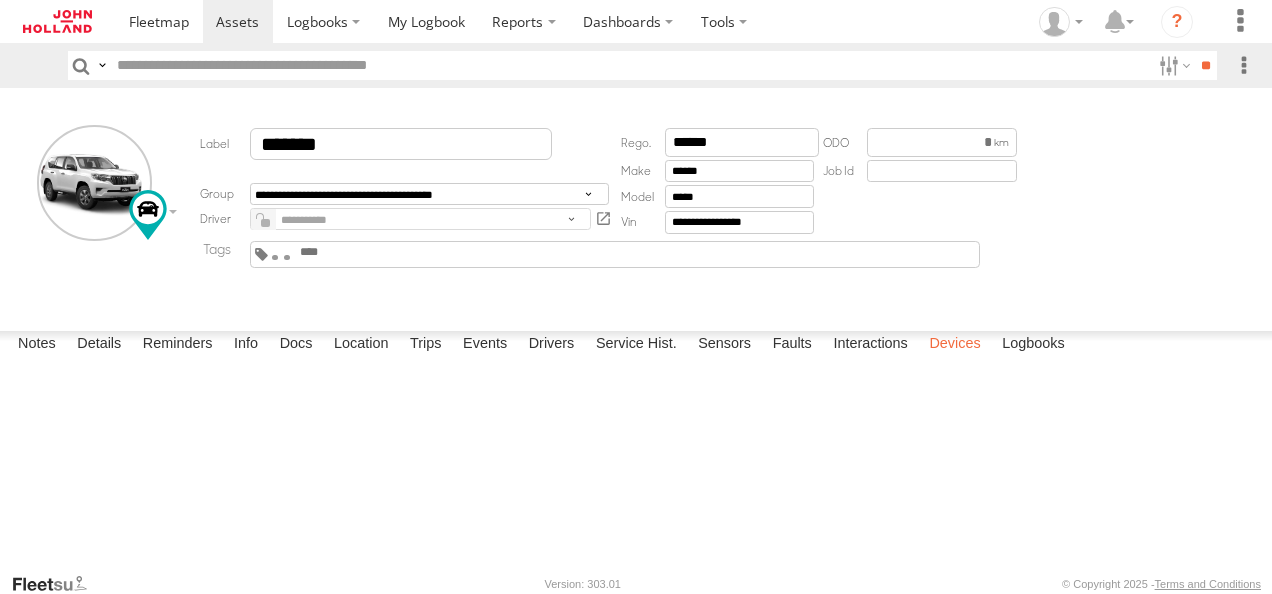 click on "Devices" at bounding box center (954, 345) 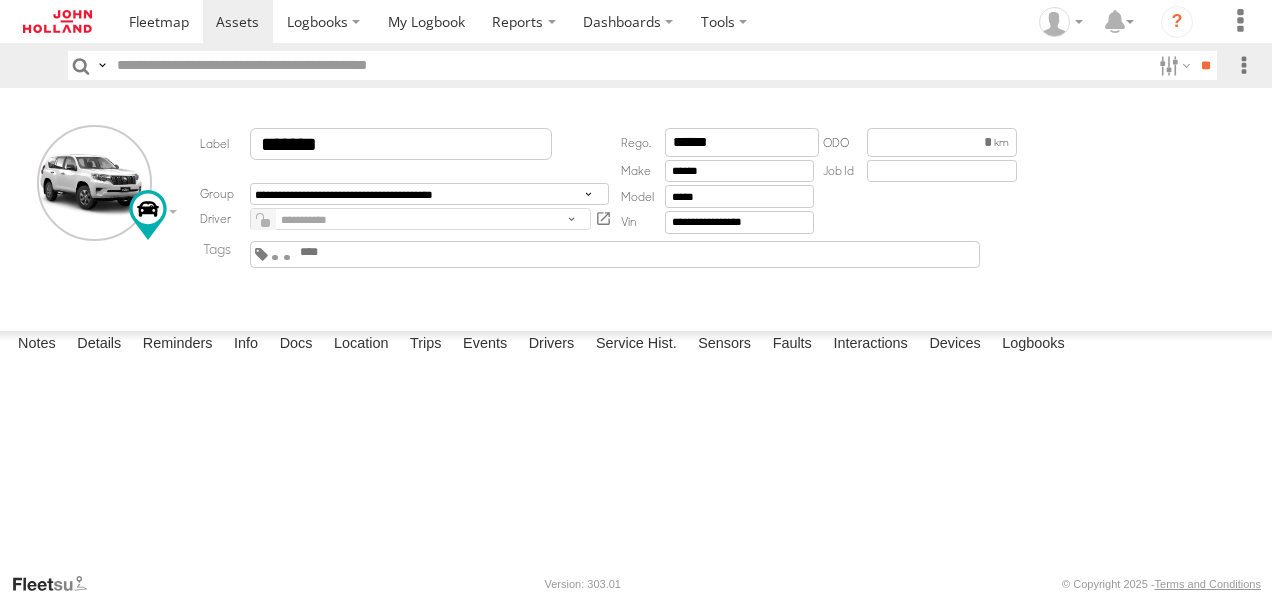 click at bounding box center [275, 257] 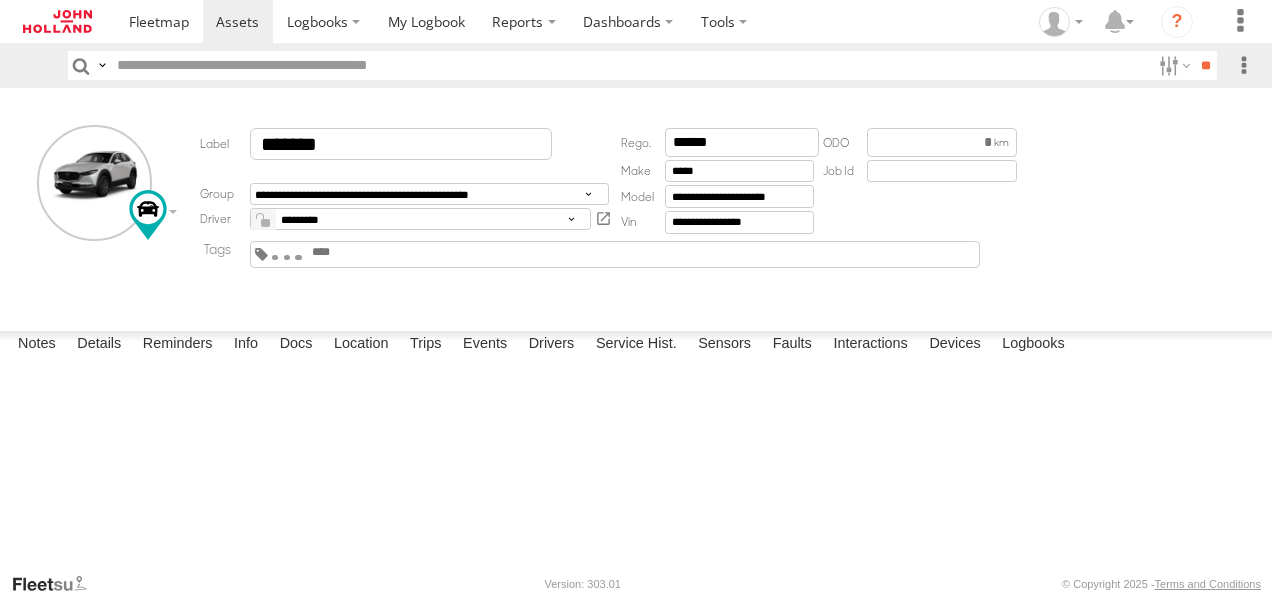 scroll, scrollTop: 0, scrollLeft: 0, axis: both 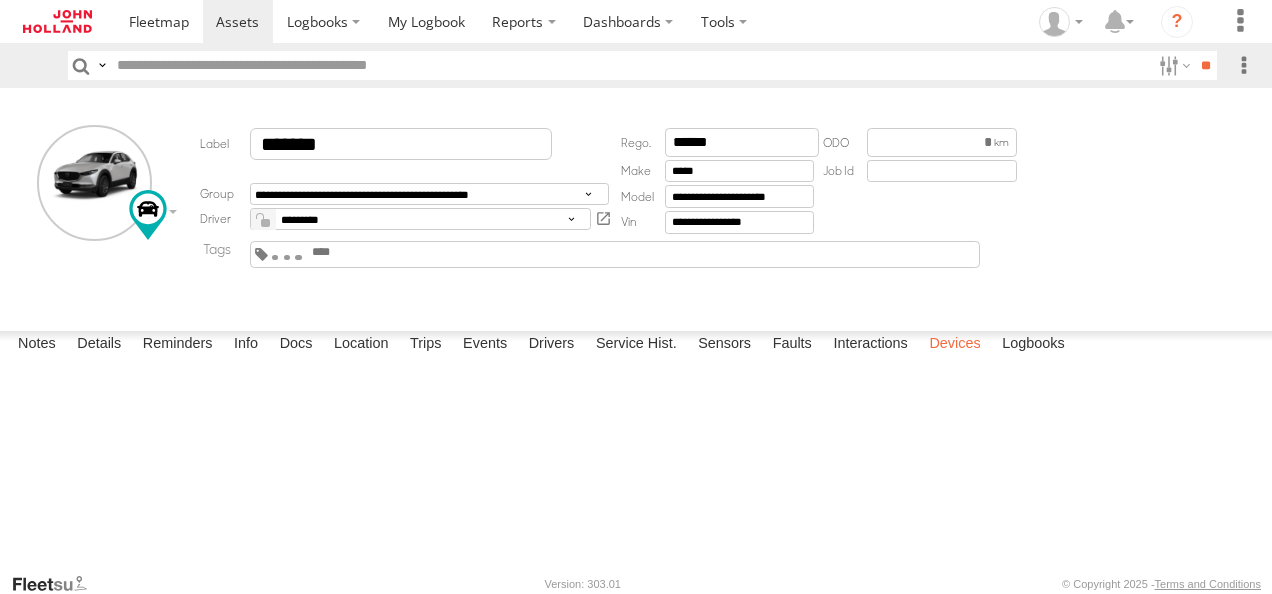click on "Devices" at bounding box center (954, 345) 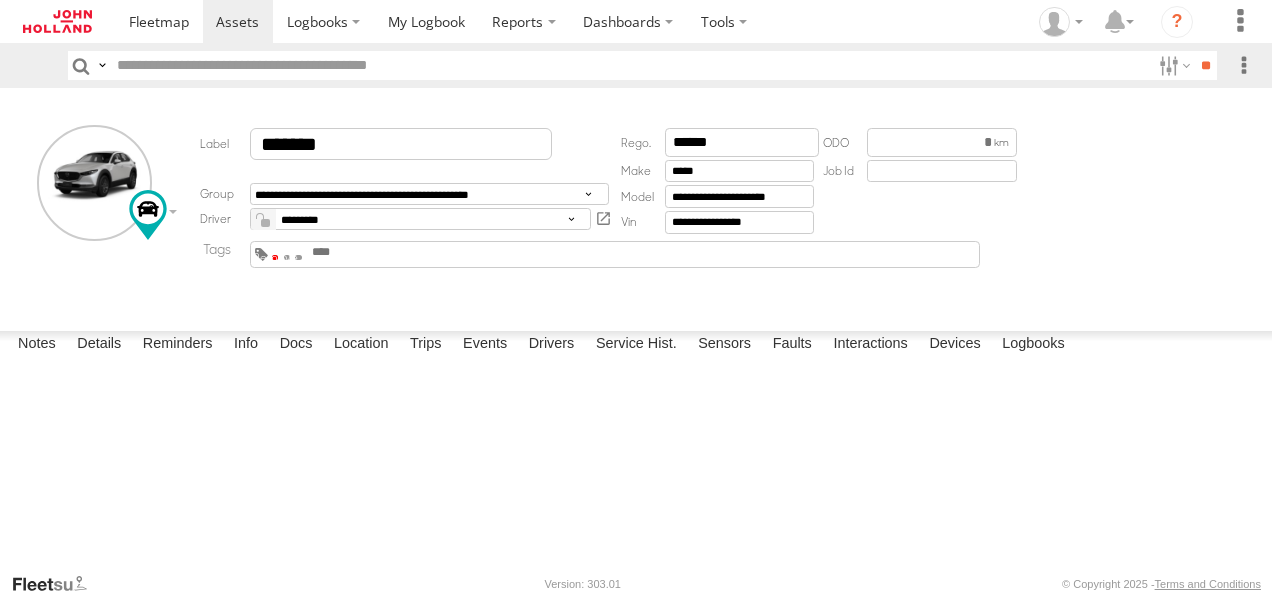 click at bounding box center [275, 257] 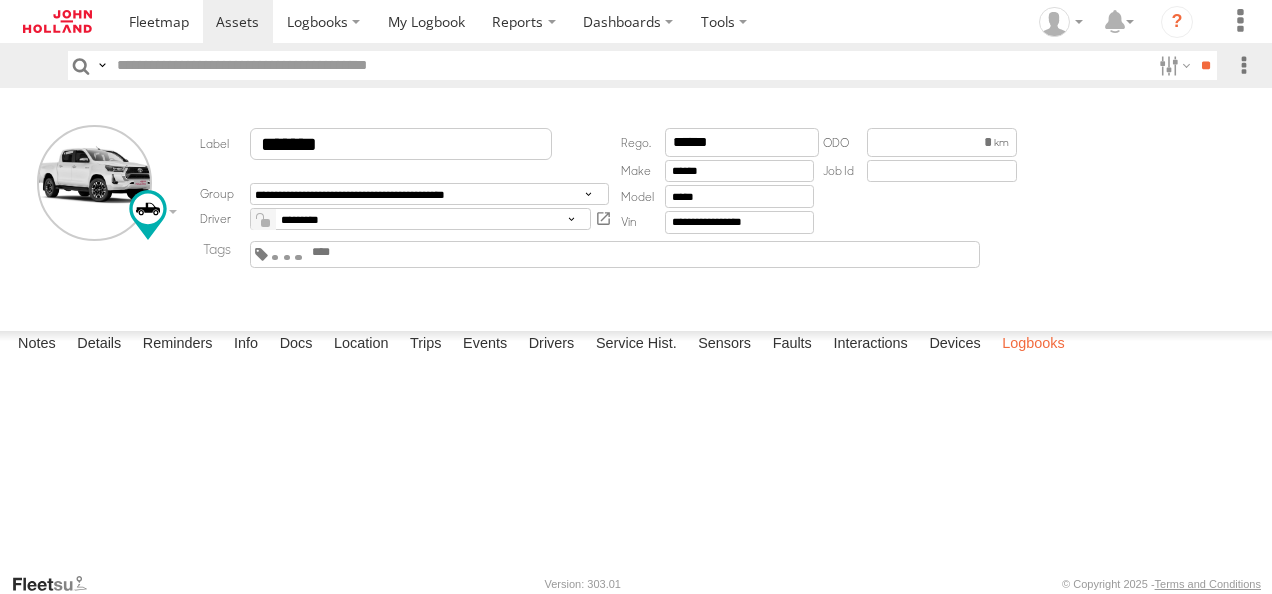 scroll, scrollTop: 0, scrollLeft: 0, axis: both 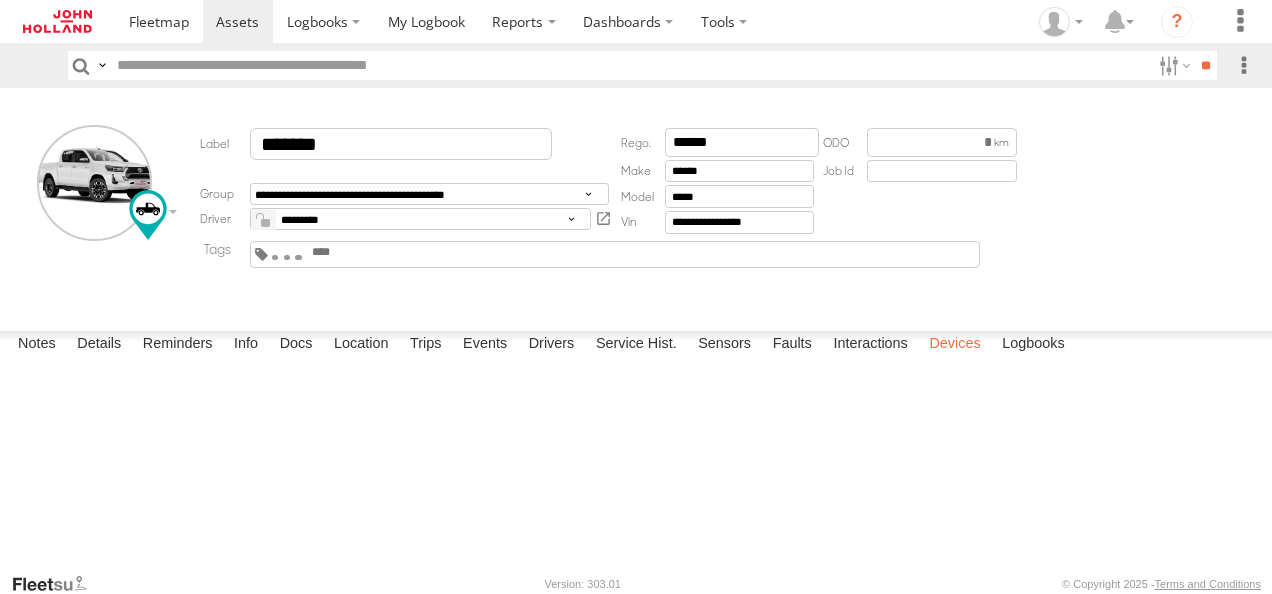 click on "Devices" at bounding box center [954, 345] 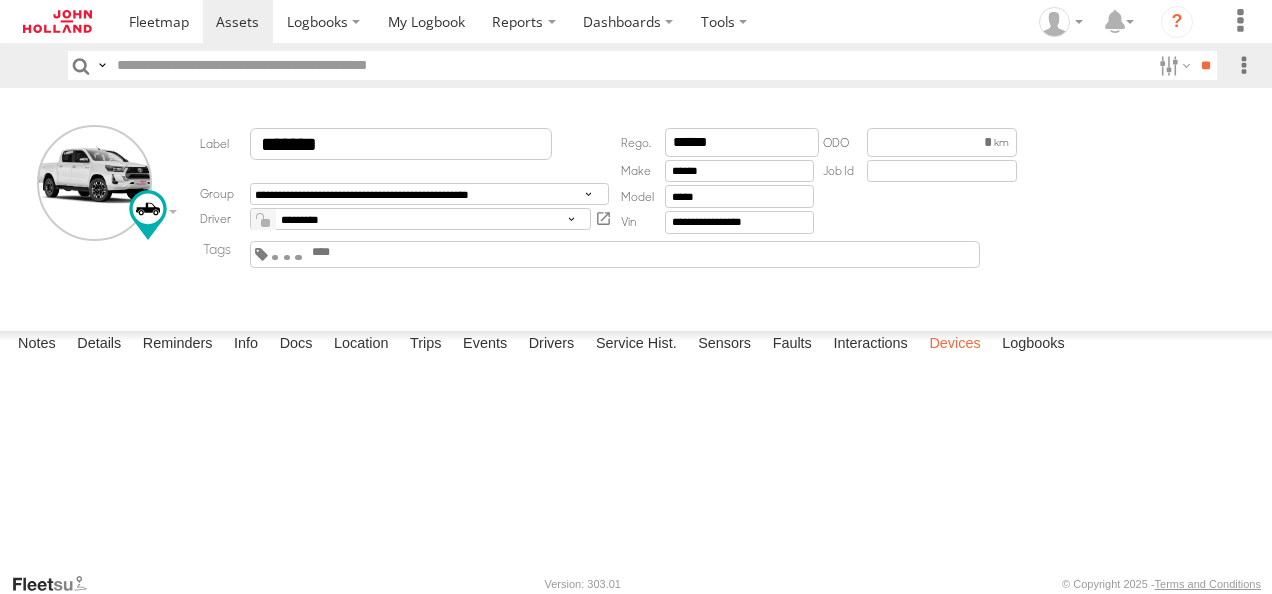 scroll, scrollTop: 0, scrollLeft: 0, axis: both 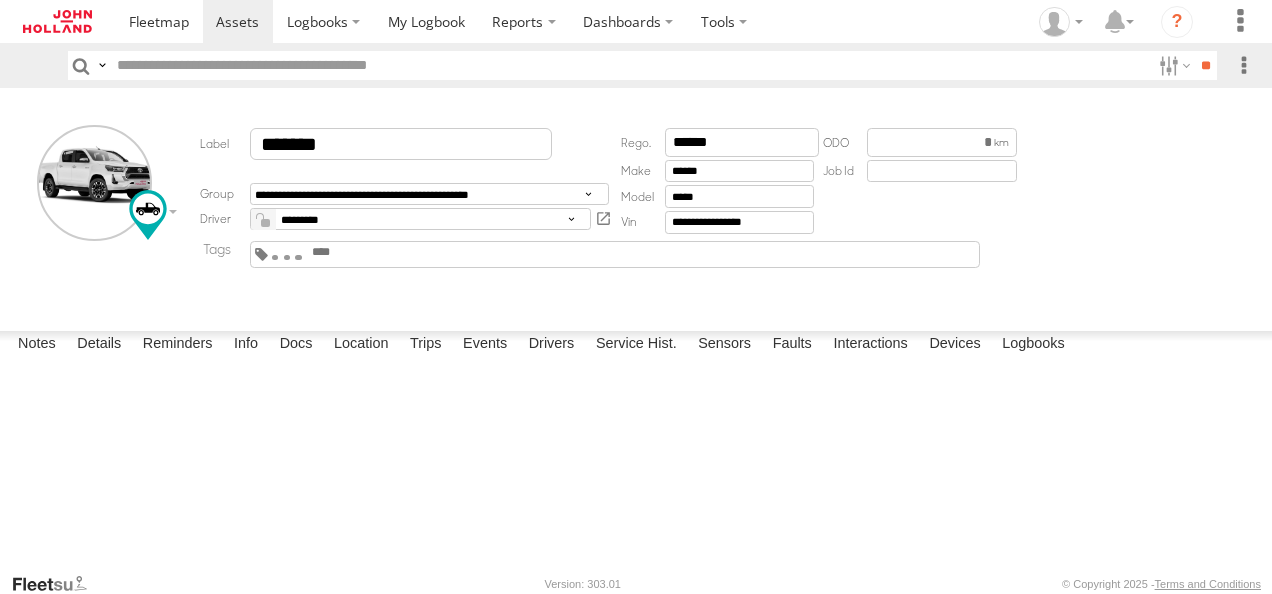 click on "Devices" at bounding box center (954, 345) 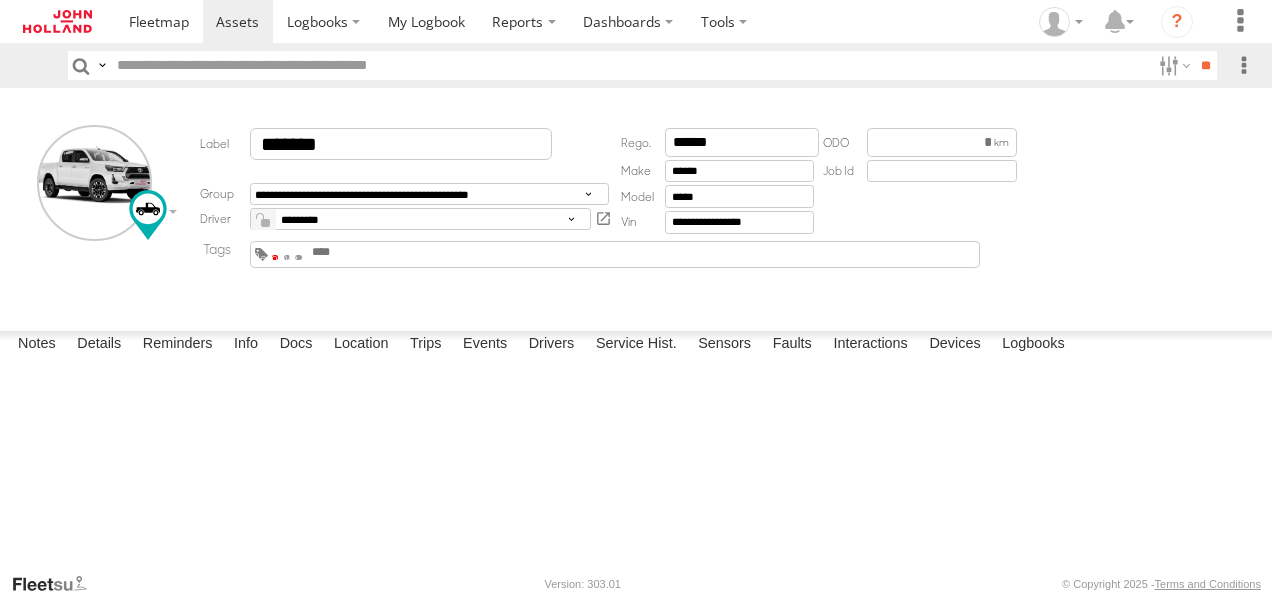 click at bounding box center (275, 257) 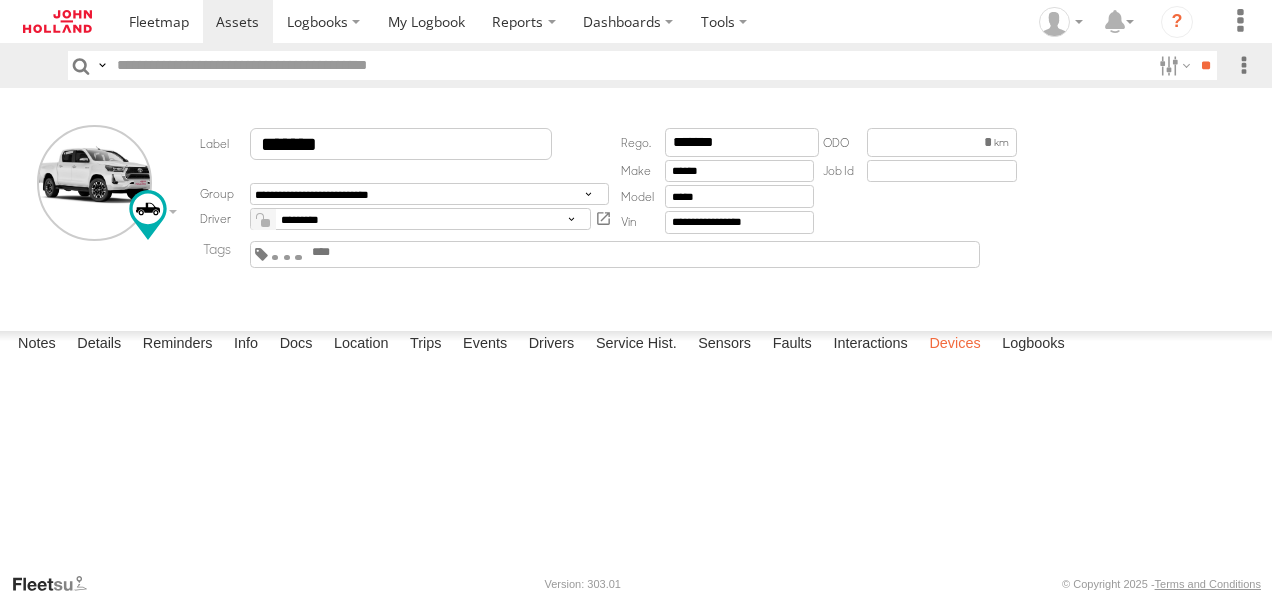 click on "Devices" at bounding box center (954, 345) 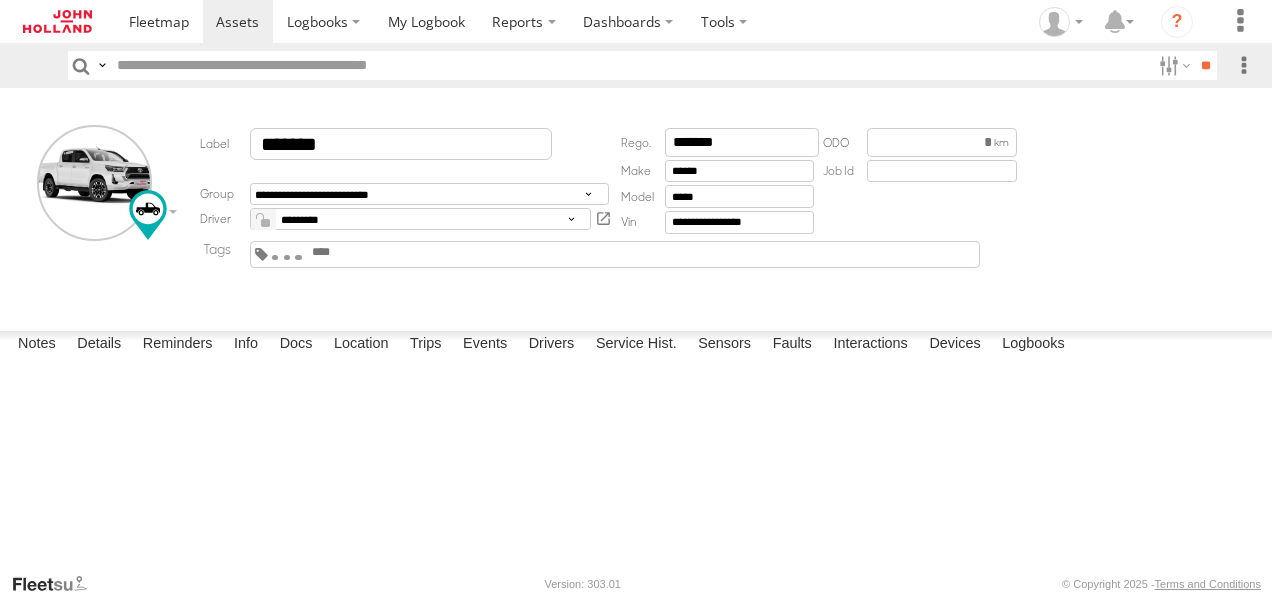 scroll, scrollTop: 0, scrollLeft: 0, axis: both 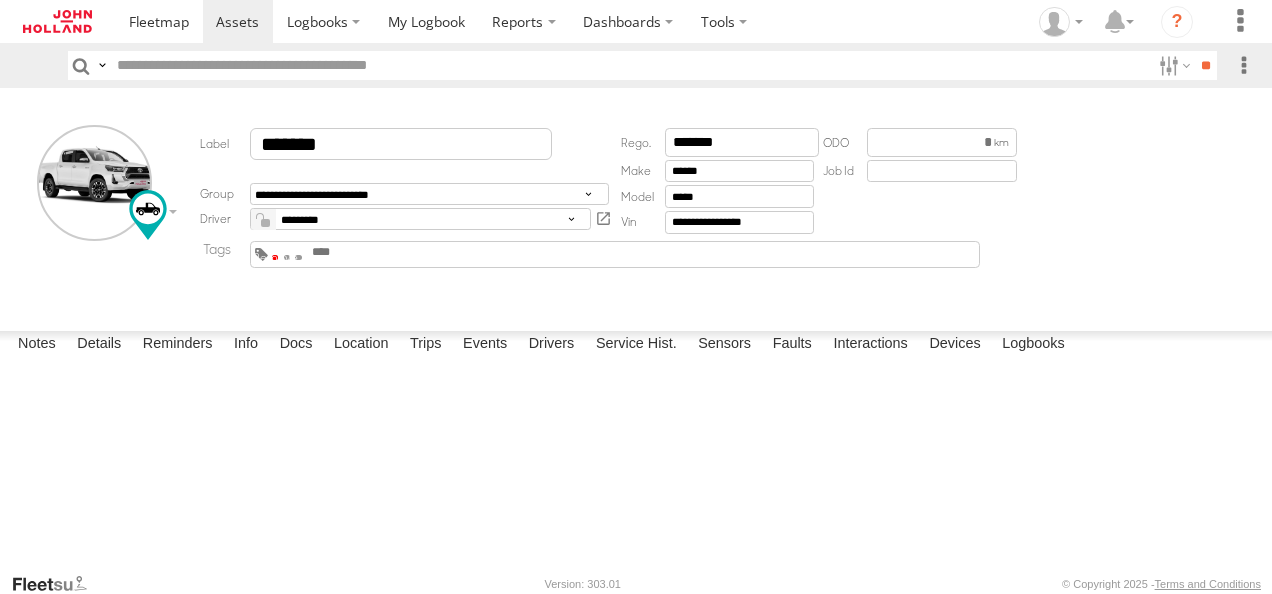 click at bounding box center [275, 257] 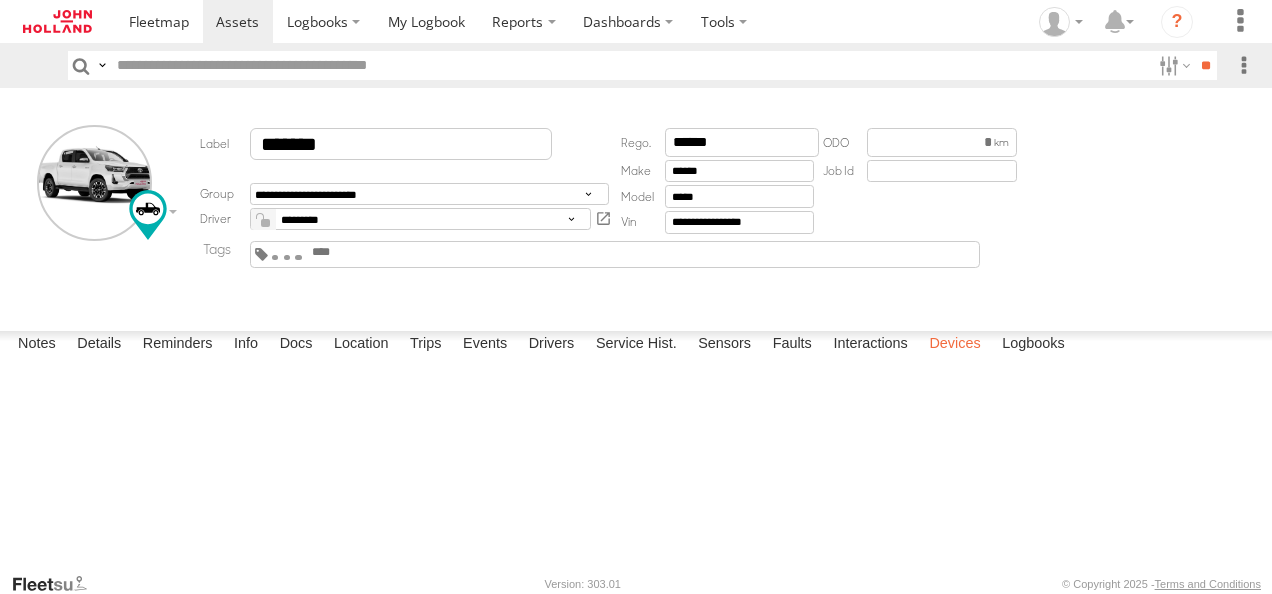 scroll, scrollTop: 0, scrollLeft: 0, axis: both 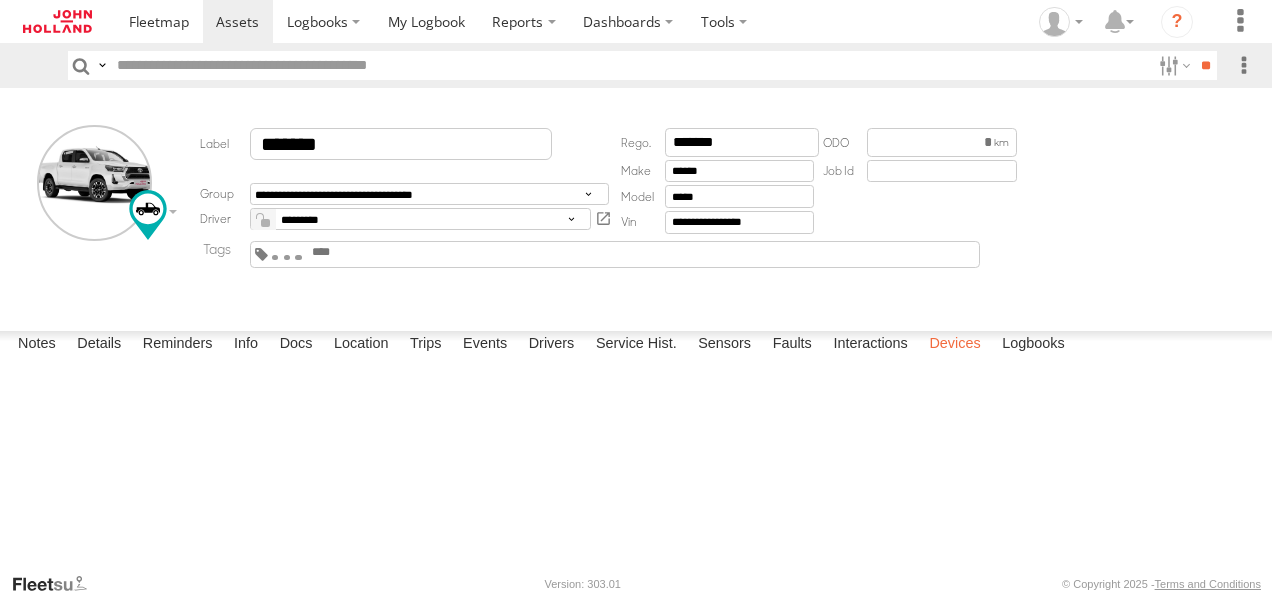 click on "Devices" at bounding box center [954, 345] 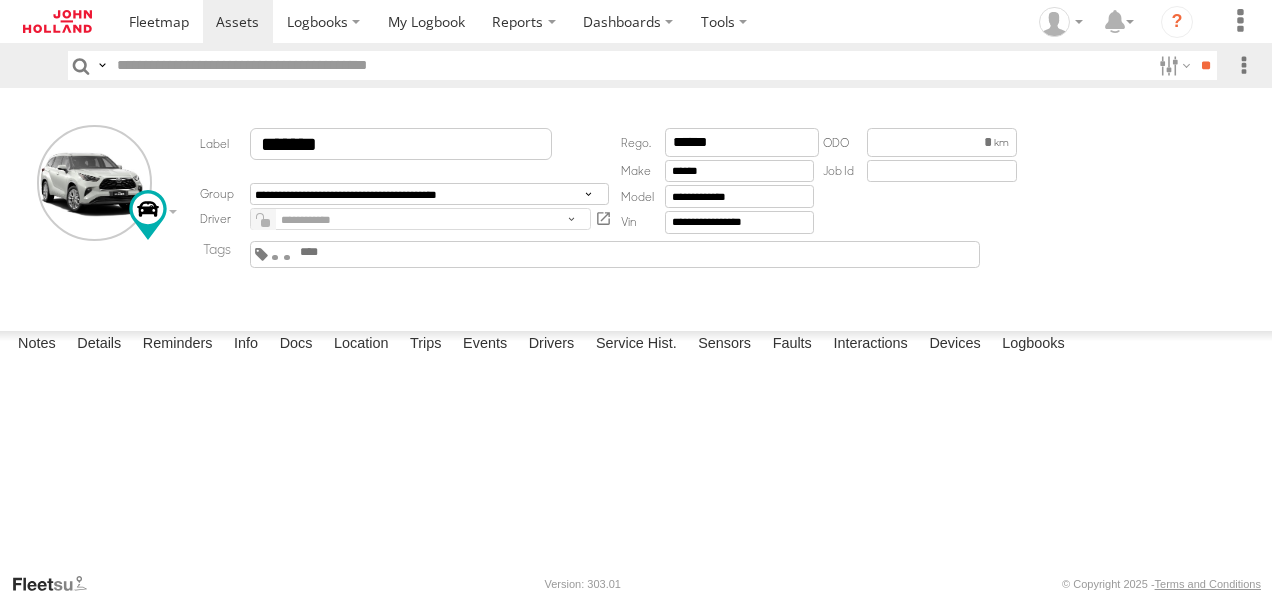scroll, scrollTop: 0, scrollLeft: 0, axis: both 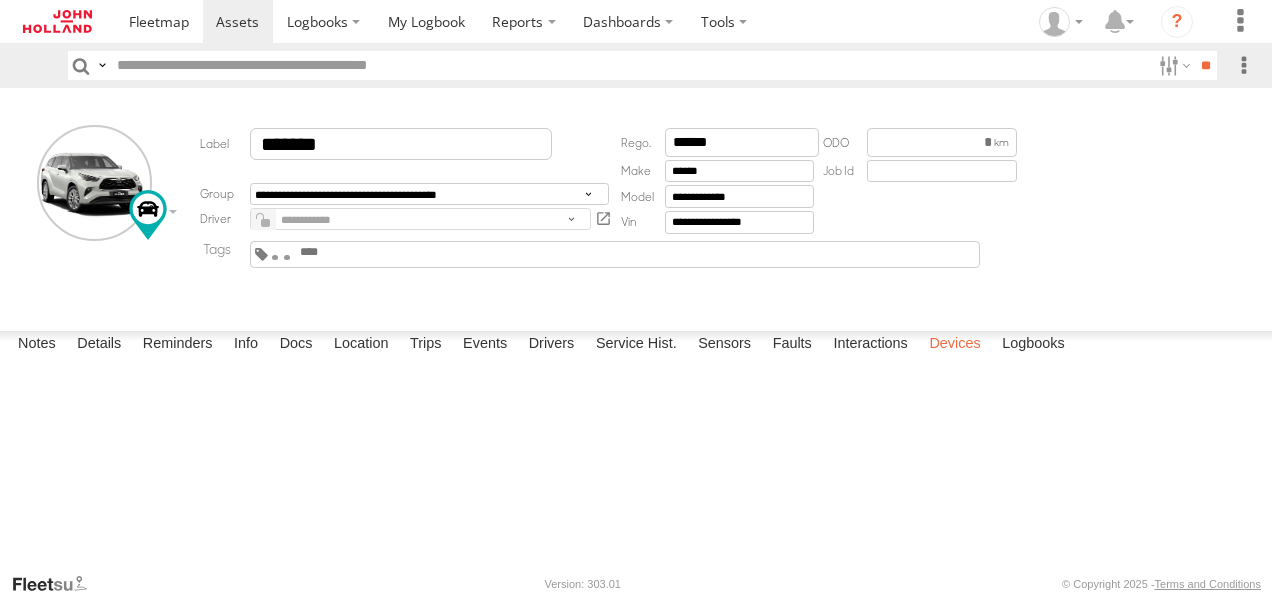 click on "Devices" at bounding box center (954, 345) 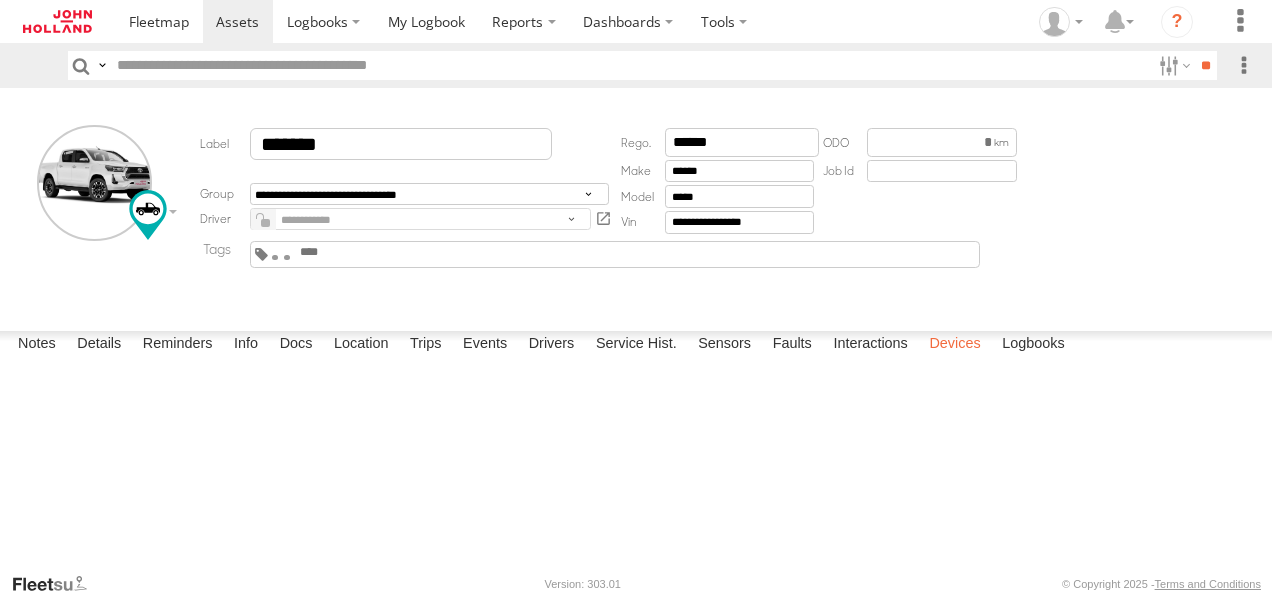 scroll, scrollTop: 0, scrollLeft: 0, axis: both 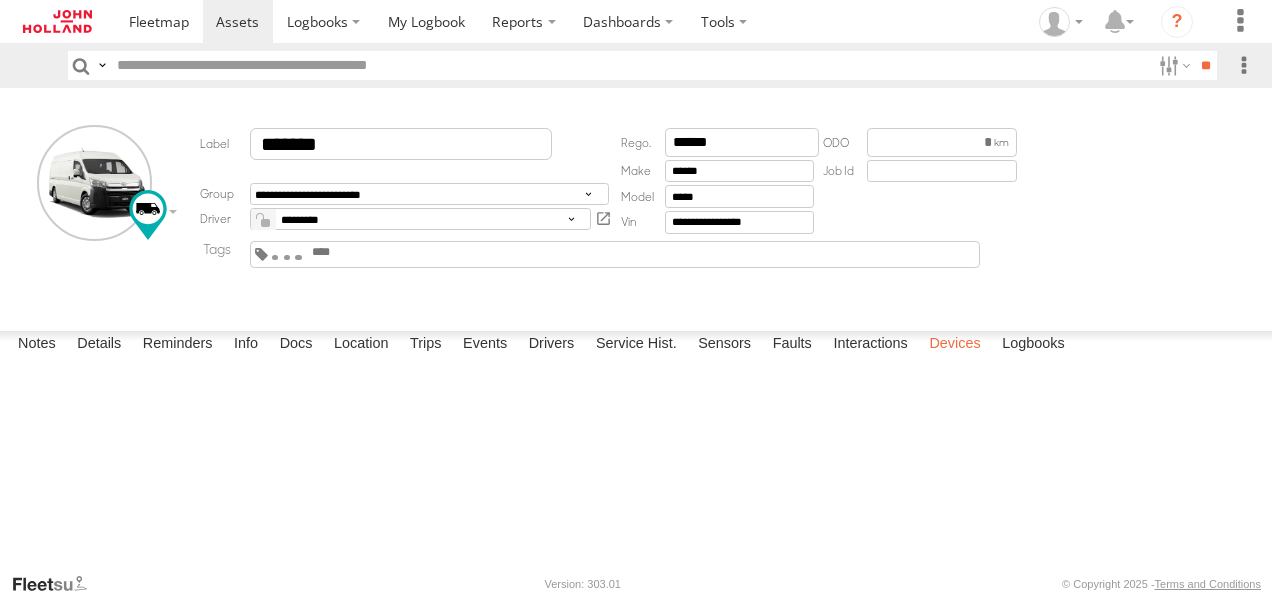 click on "Devices" at bounding box center (954, 345) 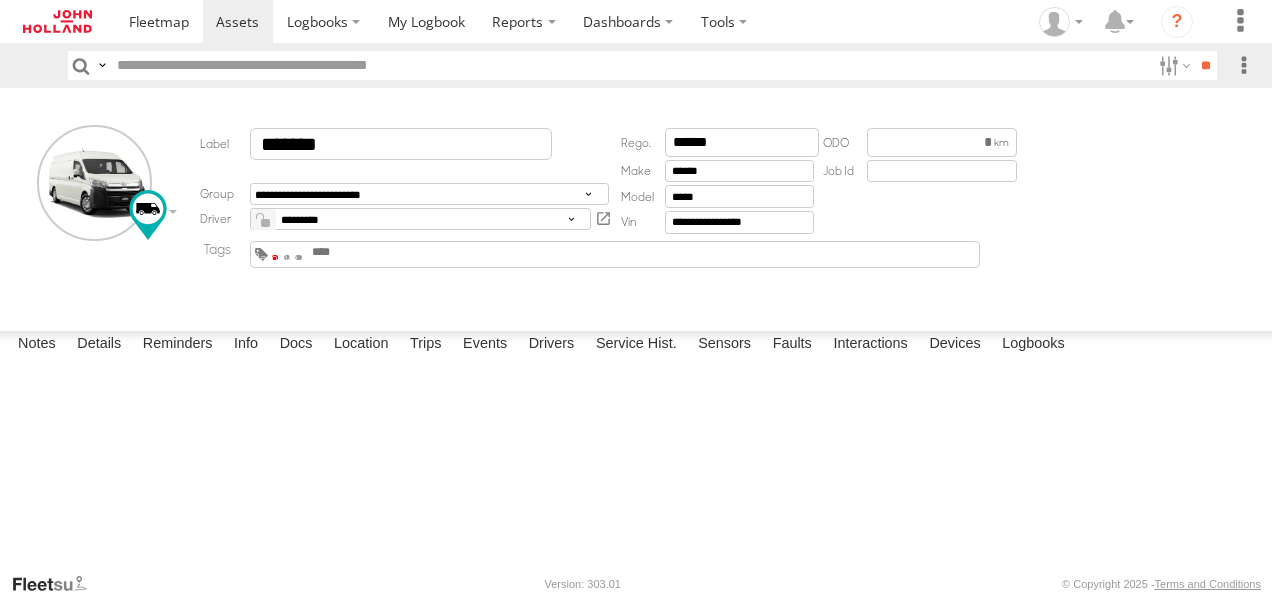 click at bounding box center (275, 257) 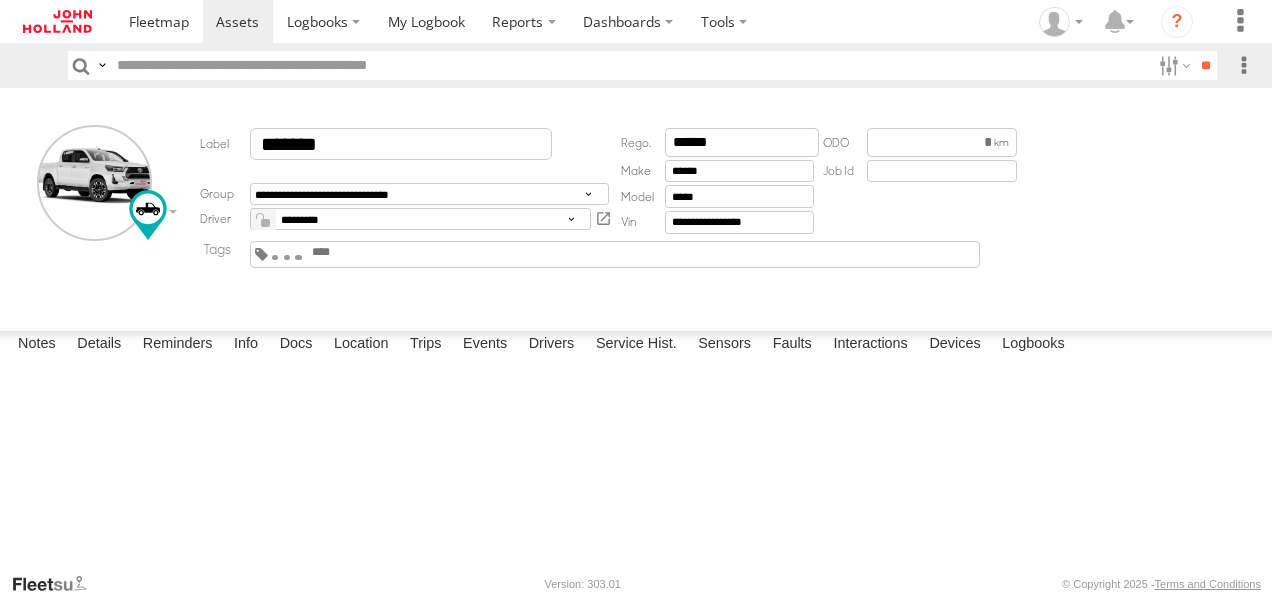 scroll, scrollTop: 0, scrollLeft: 0, axis: both 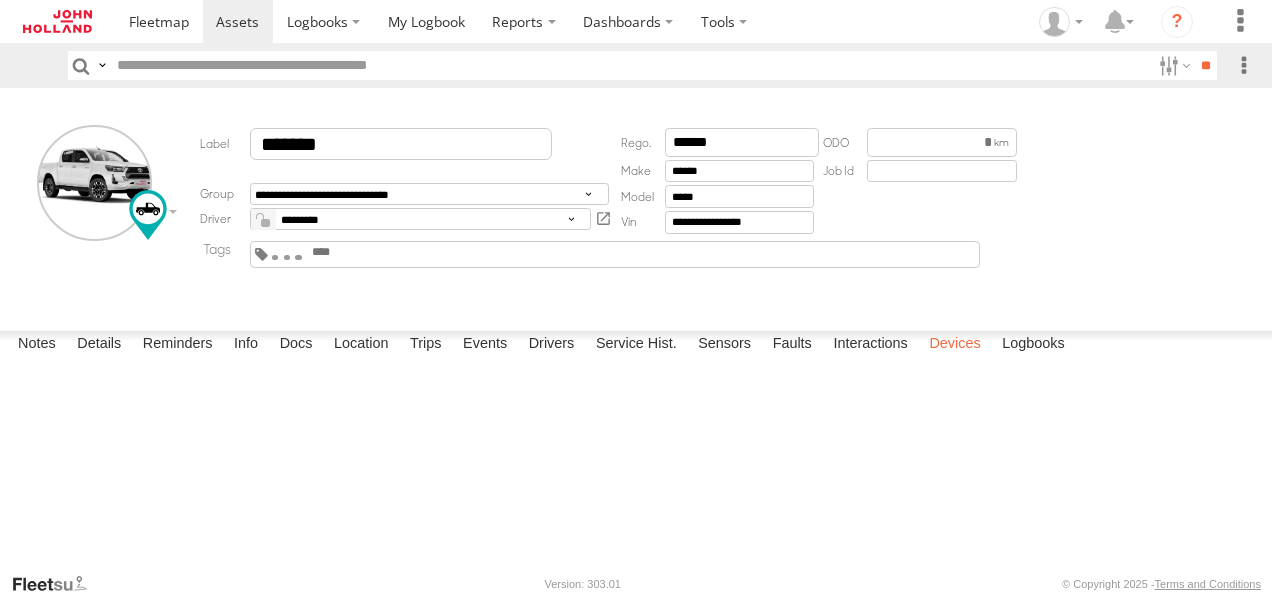 click on "Devices" at bounding box center [954, 345] 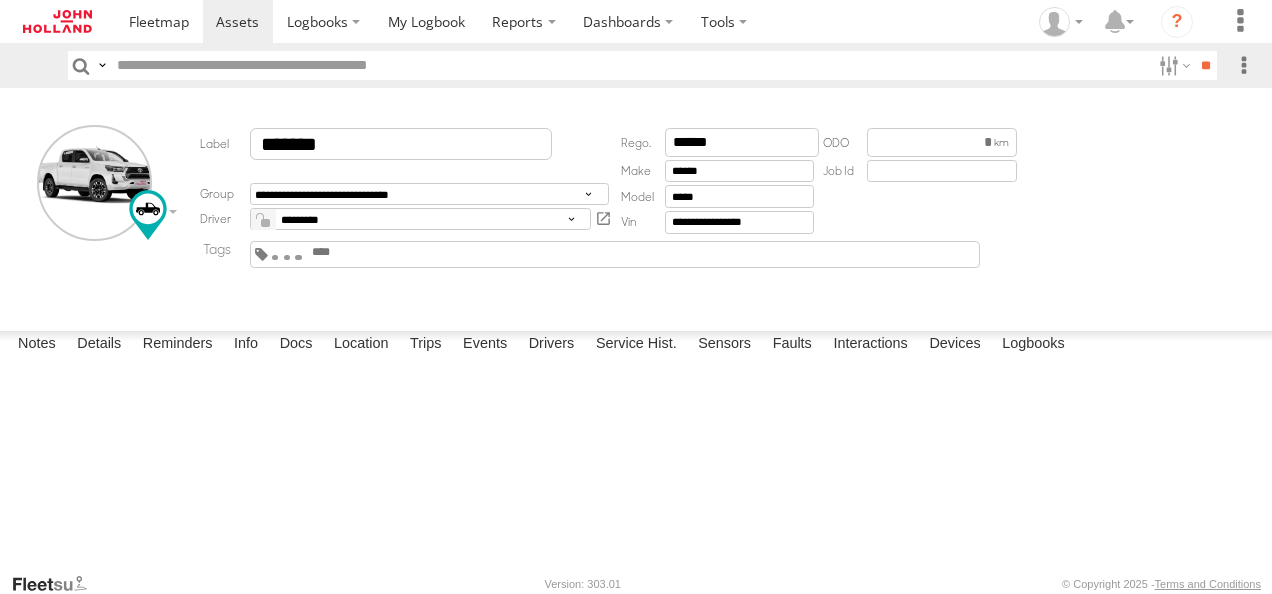 click on "Awaiting Project Battery Isolated Check Device Secured Properly Deep Sleep Enabled Disposed Vehicle Driver Field Locked EV Exceeded 100% Private Limit Exceeded 50% Private Limit Exceeded 75% Private Limit Exceeded 90% Private Limit Exceeded 95% Private Limit External Hybrid Known freq. isolated Low Battery Alert Motor Veh Non Commercial Motor Vehicle - Site Superable MV Commercial: 1,000km Limited Private Use MV TOT Private Use: Reasonable Private Use MV: Car Allowance" at bounding box center [584, 254] 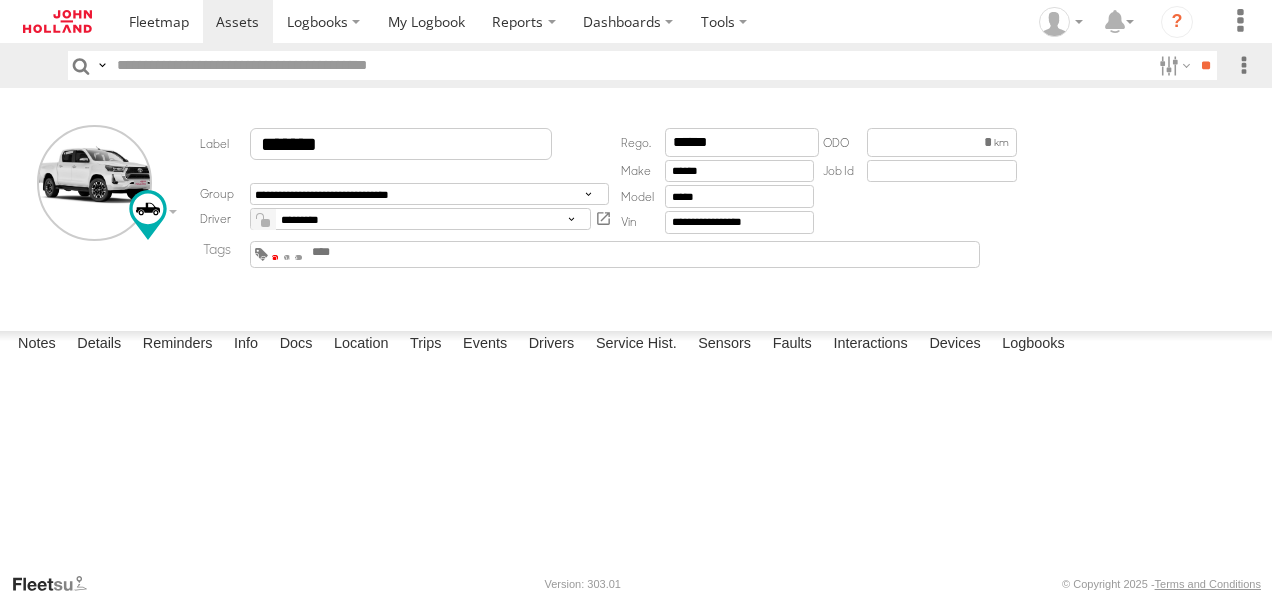 click at bounding box center (275, 257) 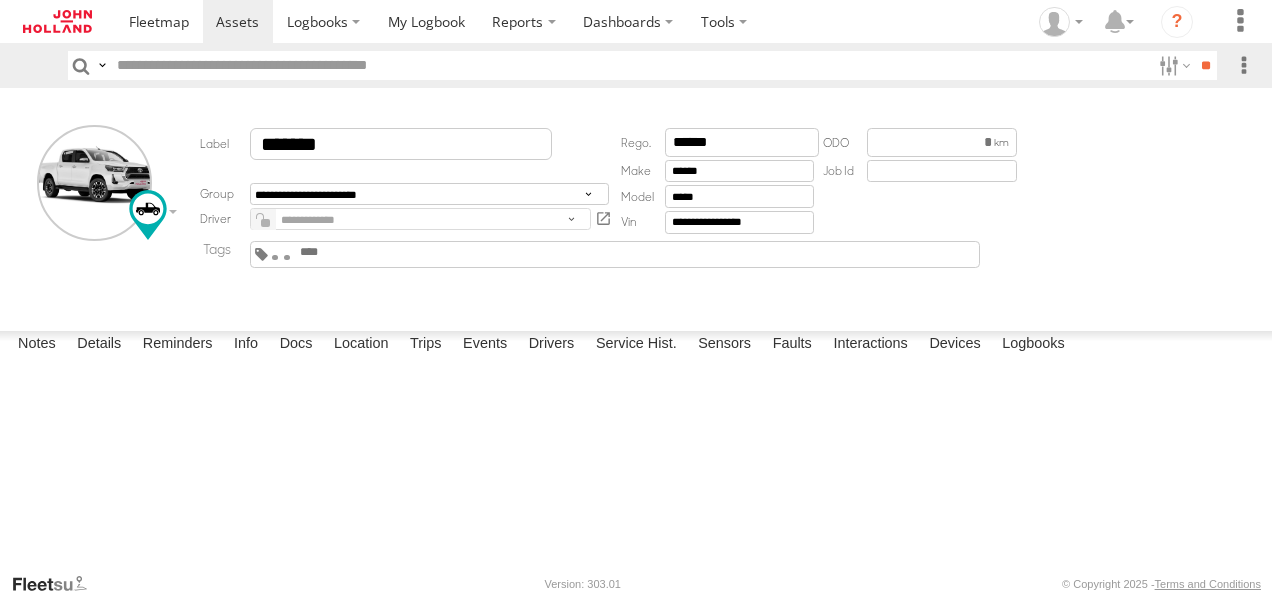 scroll, scrollTop: 0, scrollLeft: 0, axis: both 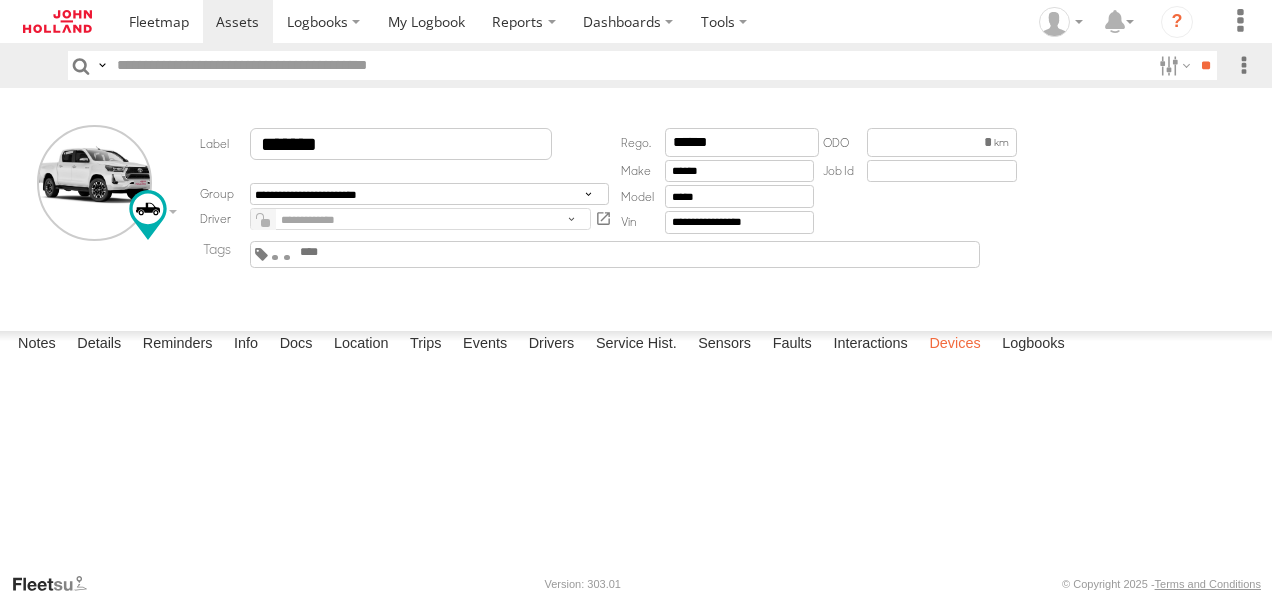 click on "Devices" at bounding box center (954, 345) 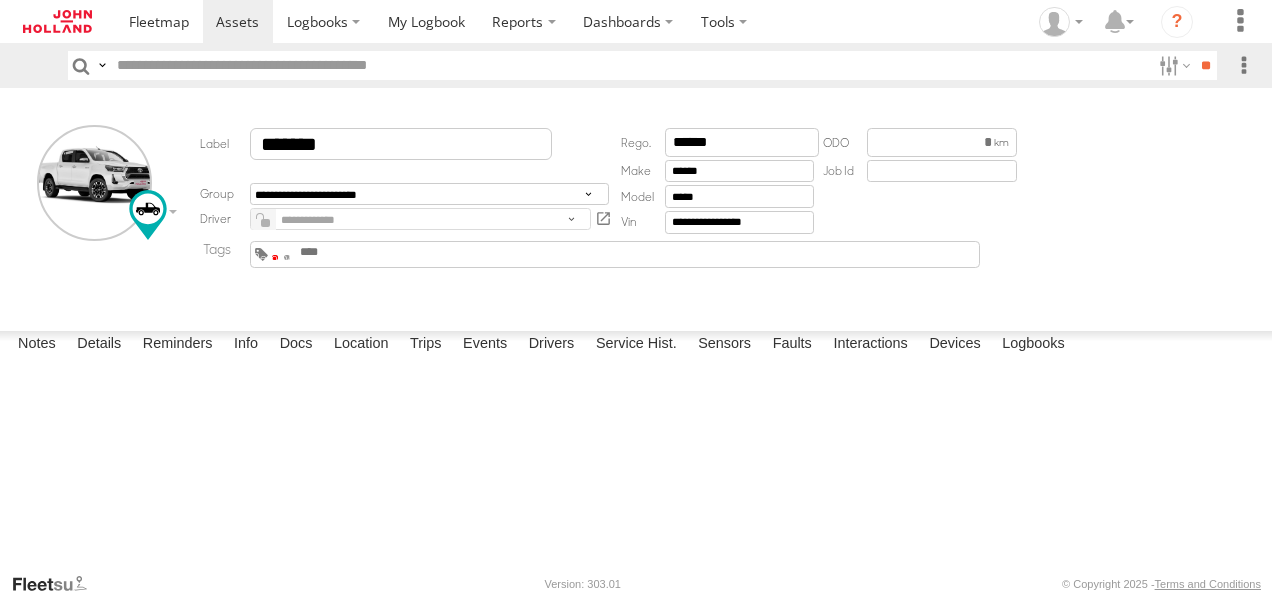 click at bounding box center (275, 257) 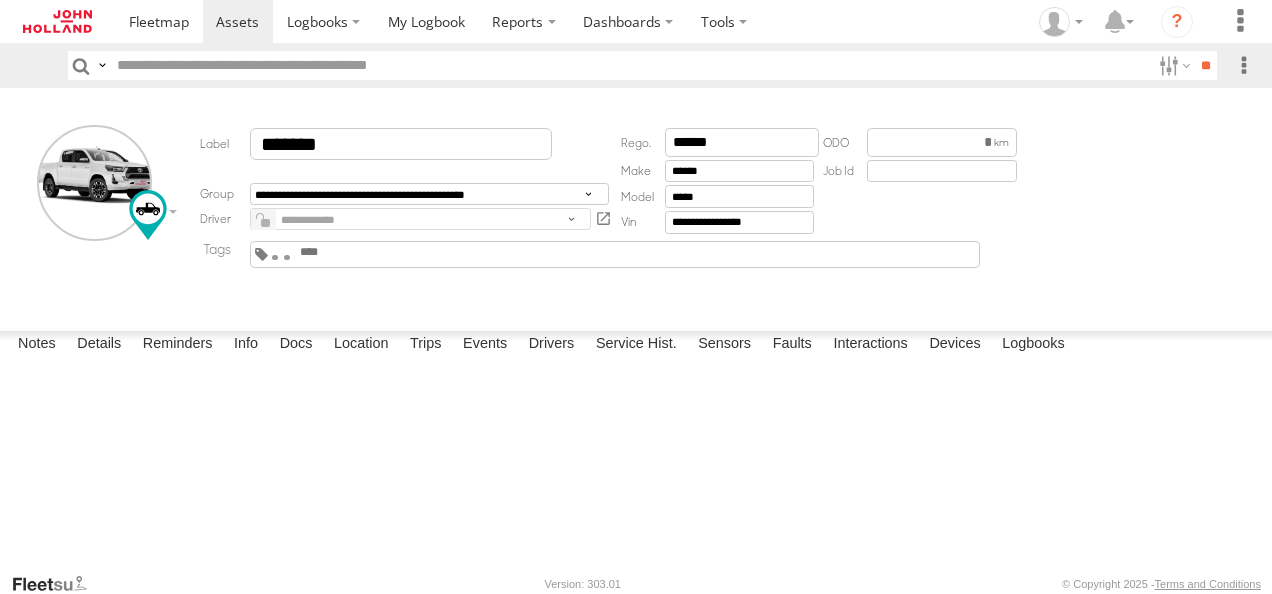 scroll, scrollTop: 0, scrollLeft: 0, axis: both 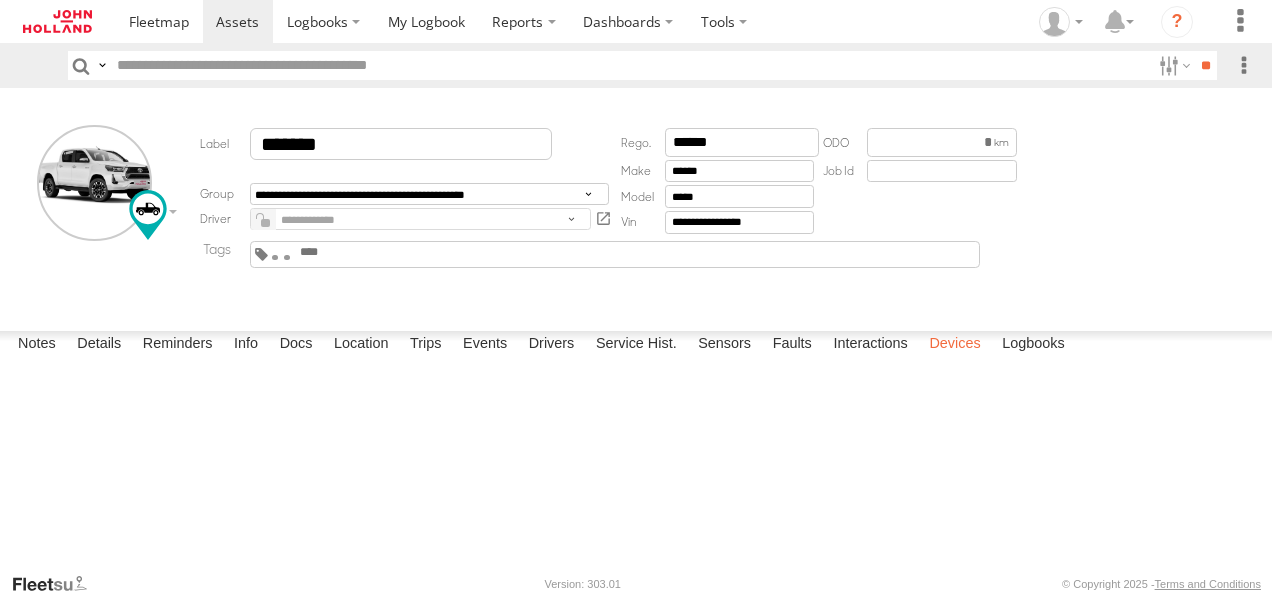click on "Devices" at bounding box center [954, 345] 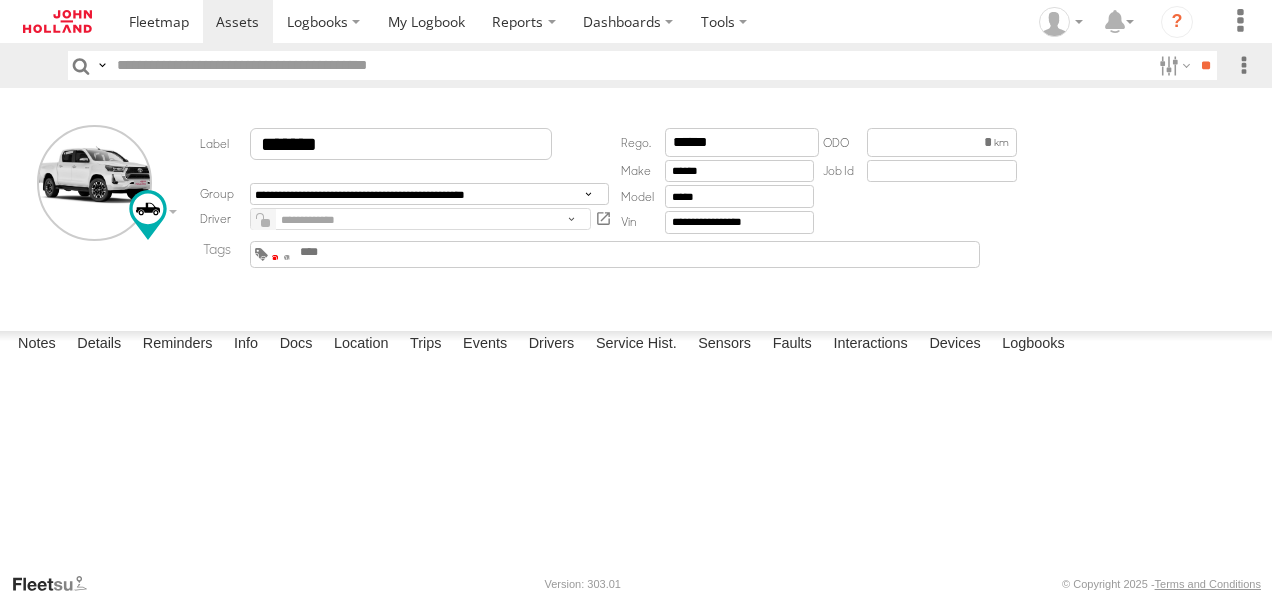 click at bounding box center [275, 257] 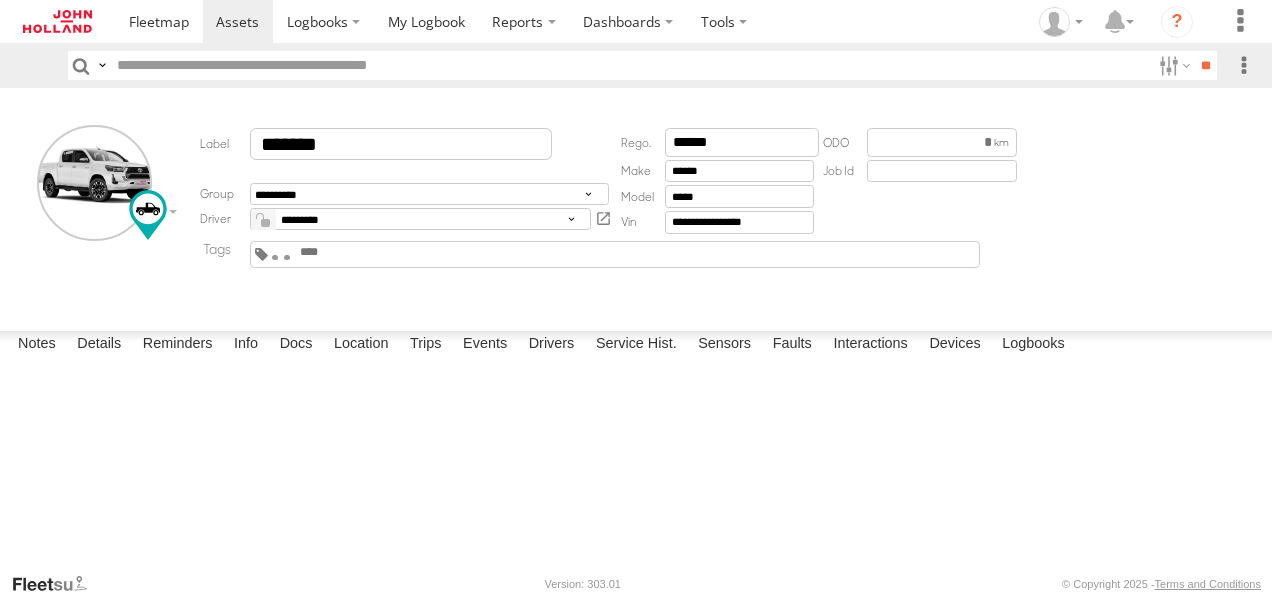 scroll, scrollTop: 0, scrollLeft: 0, axis: both 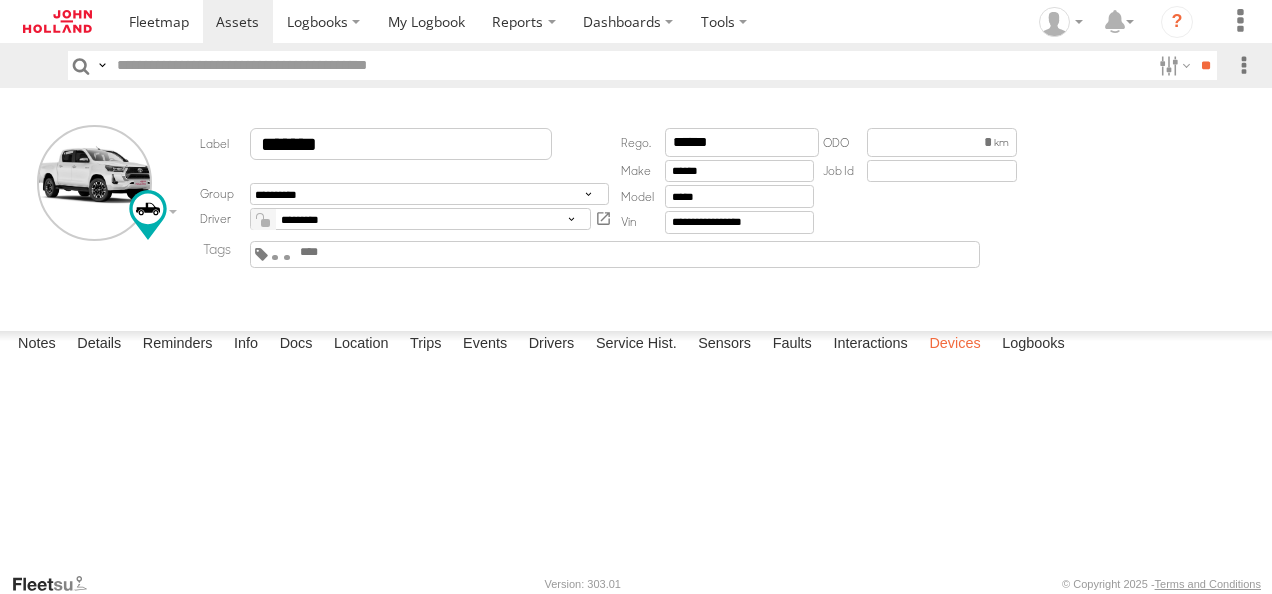 click on "Devices" at bounding box center (954, 345) 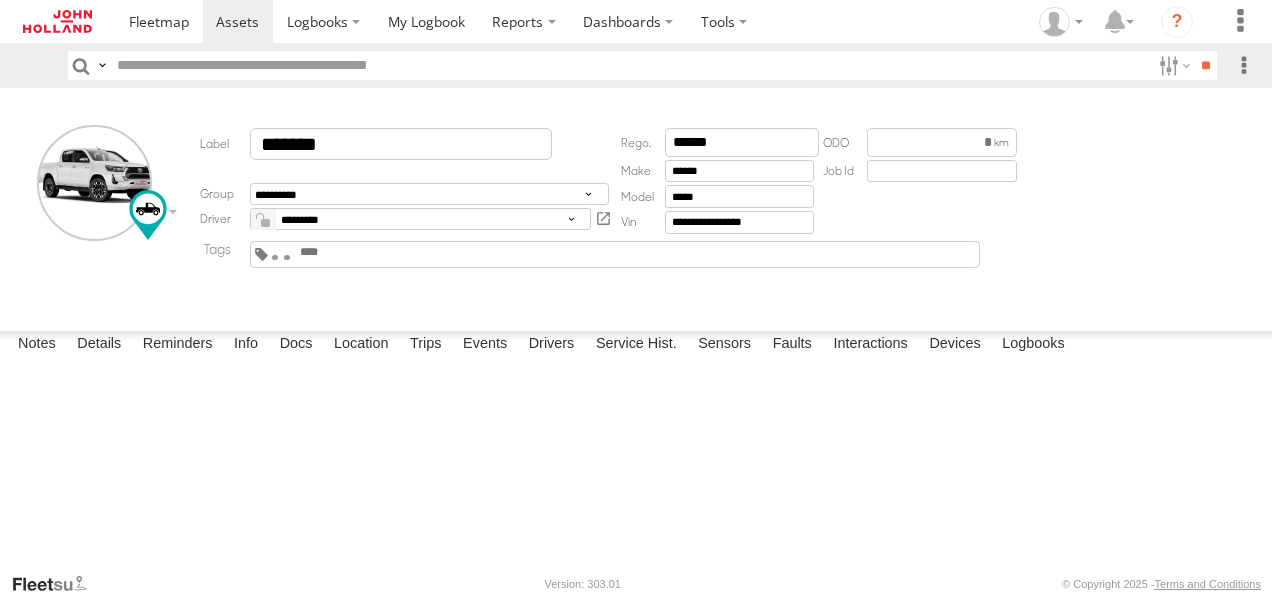 scroll, scrollTop: 0, scrollLeft: 0, axis: both 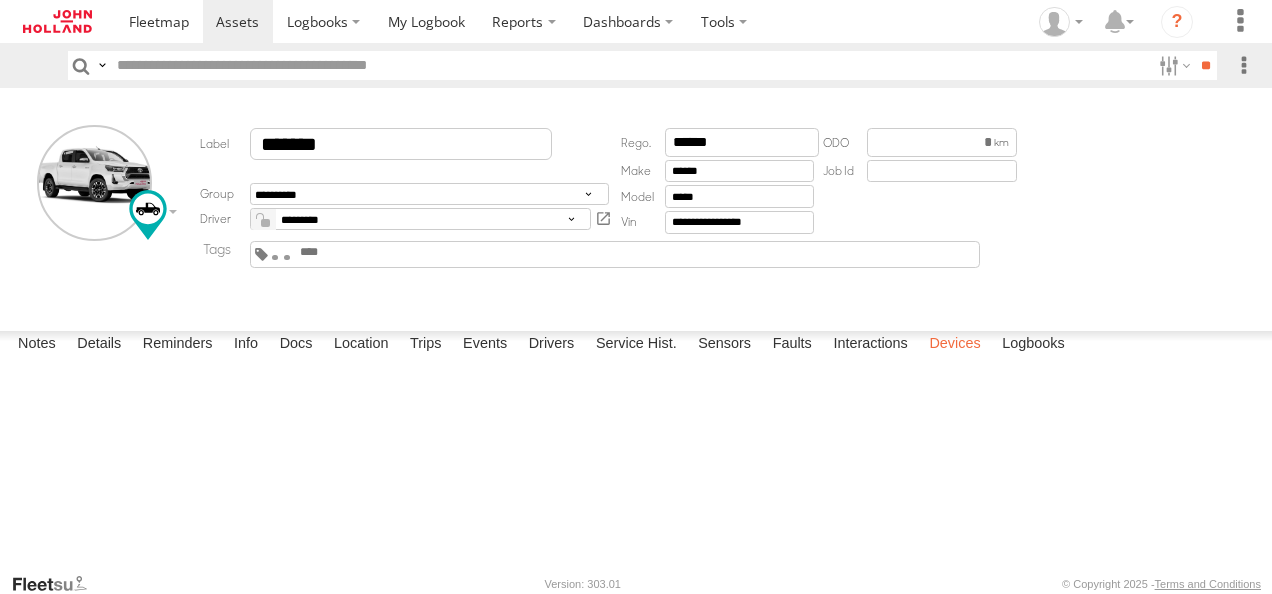 click on "Devices" at bounding box center [954, 345] 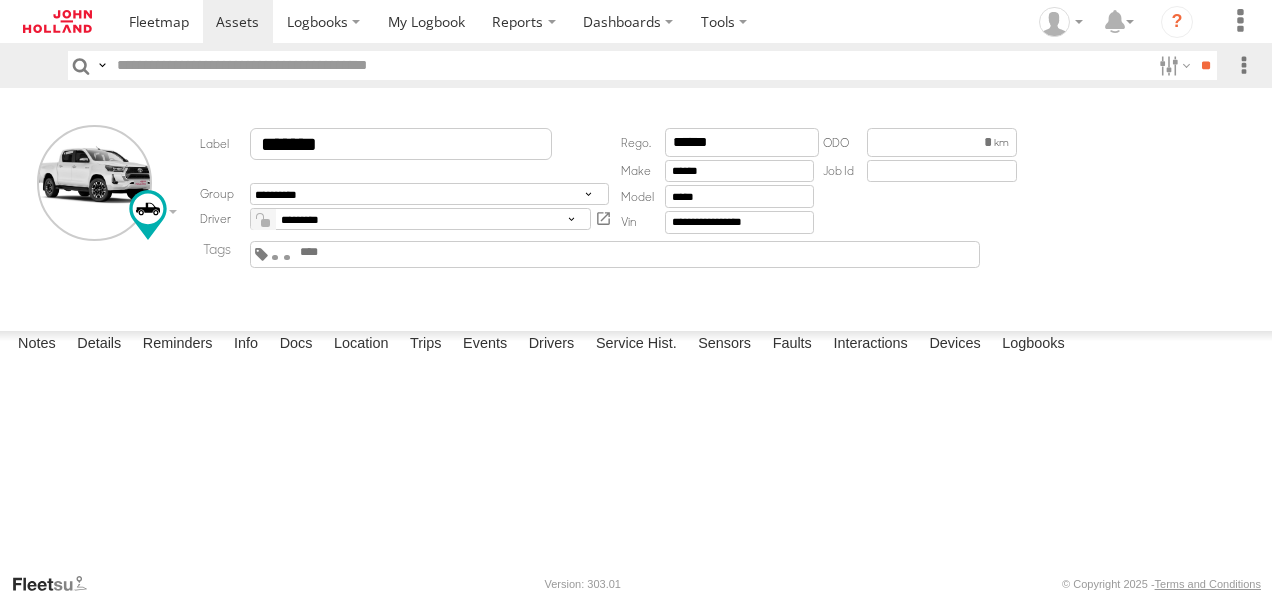 click at bounding box center (287, 257) 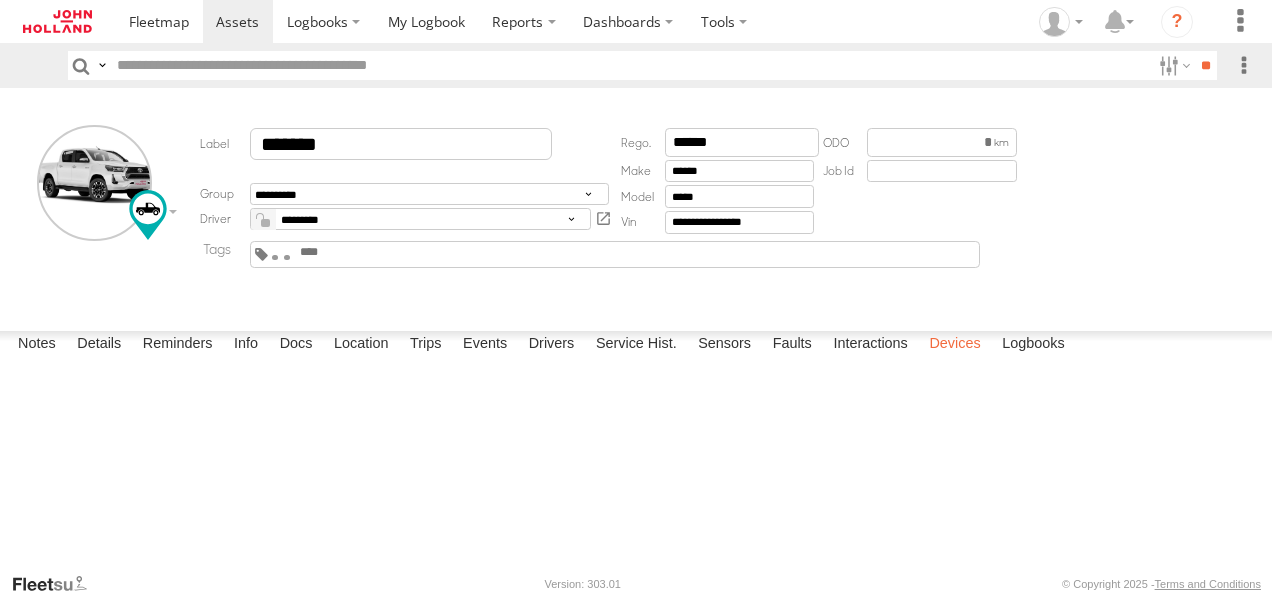 click on "Devices" at bounding box center (954, 345) 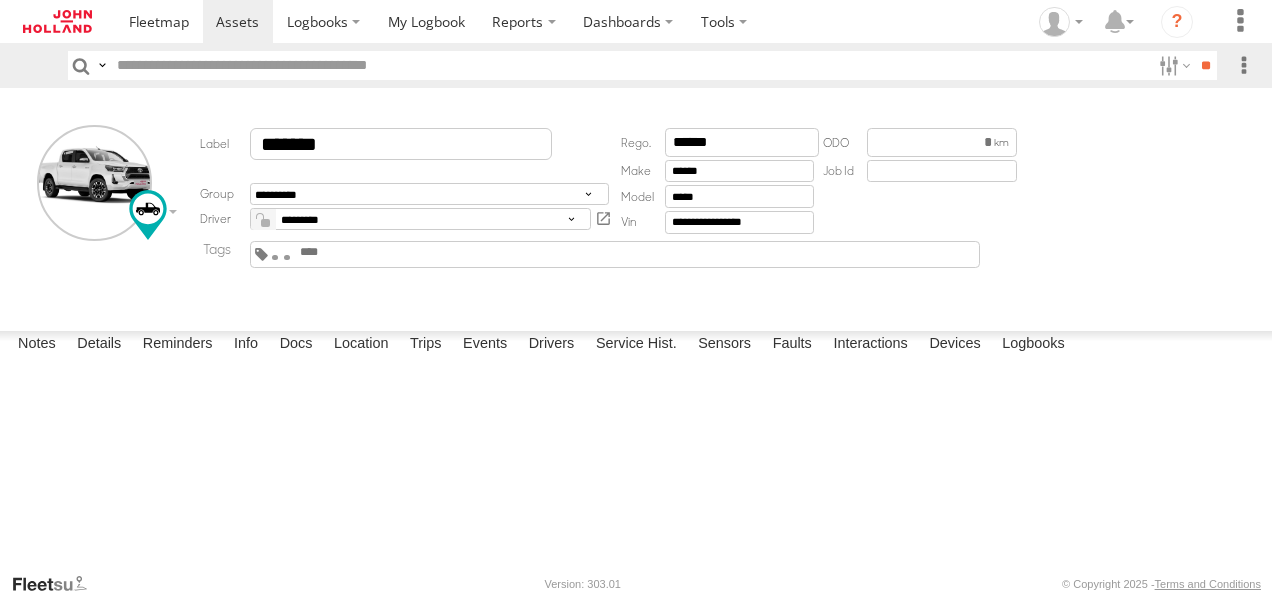 click on "Awaiting Project Battery Isolated Check Device Secured Properly Deep Sleep Enabled Disposed Vehicle Driver Field Locked EV Exceeded 100% Private Limit Exceeded 50% Private Limit Exceeded 75% Private Limit Exceeded 90% Private Limit Exceeded 95% Private Limit External Hybrid Known freq. isolated Low Battery Alert Motor Veh Non Commercial Motor Vehicle - Site Superable MV Commercial: 1,000km Limited Private Use MV TOT Private Use: Reasonable Private Use MV: Car Allowance No longer active in SF No Pay Component in SF Odometer Reading Check Offline - To investigate Pending Disposal Plant - WA" at bounding box center [584, 254] 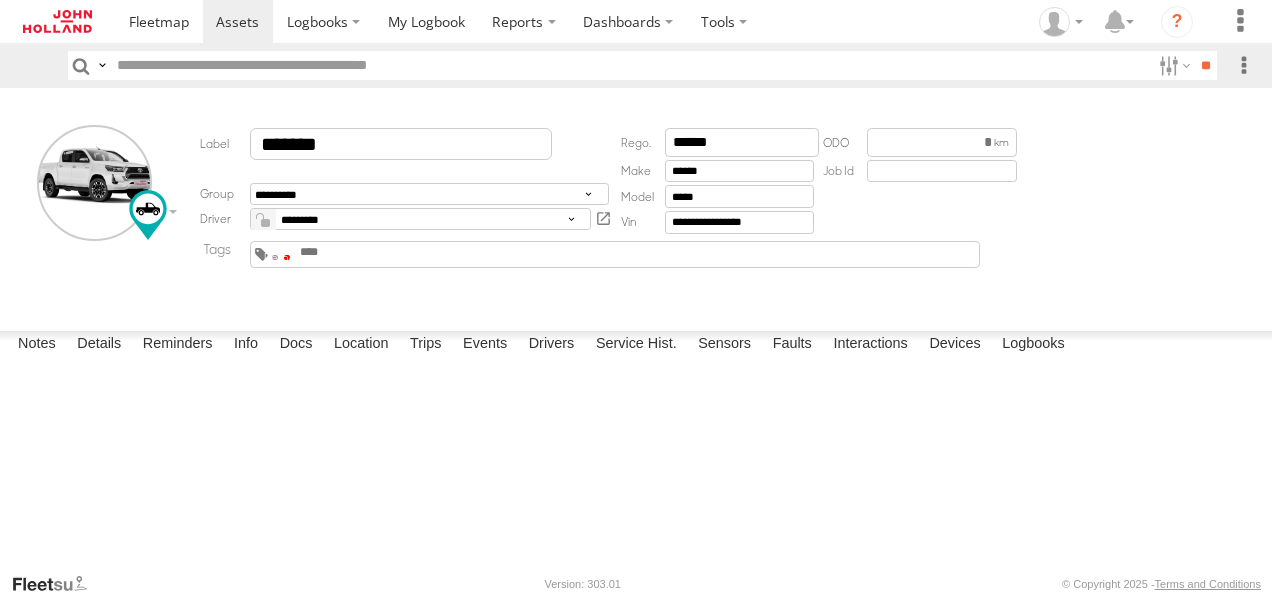 click at bounding box center [287, 257] 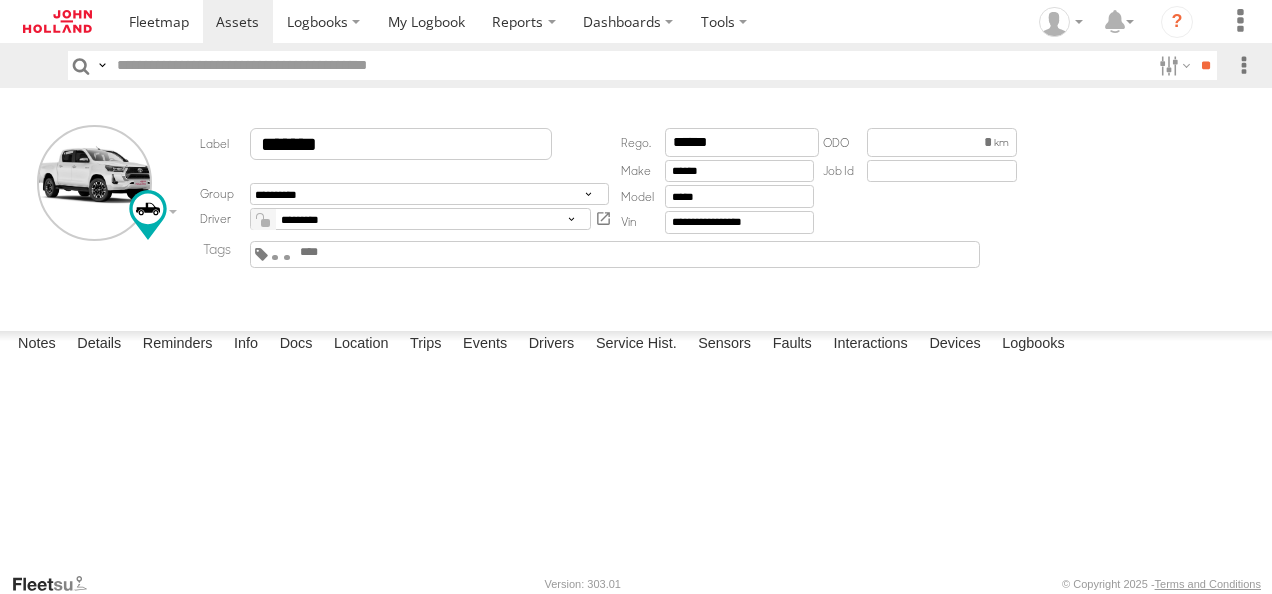 scroll, scrollTop: 0, scrollLeft: 0, axis: both 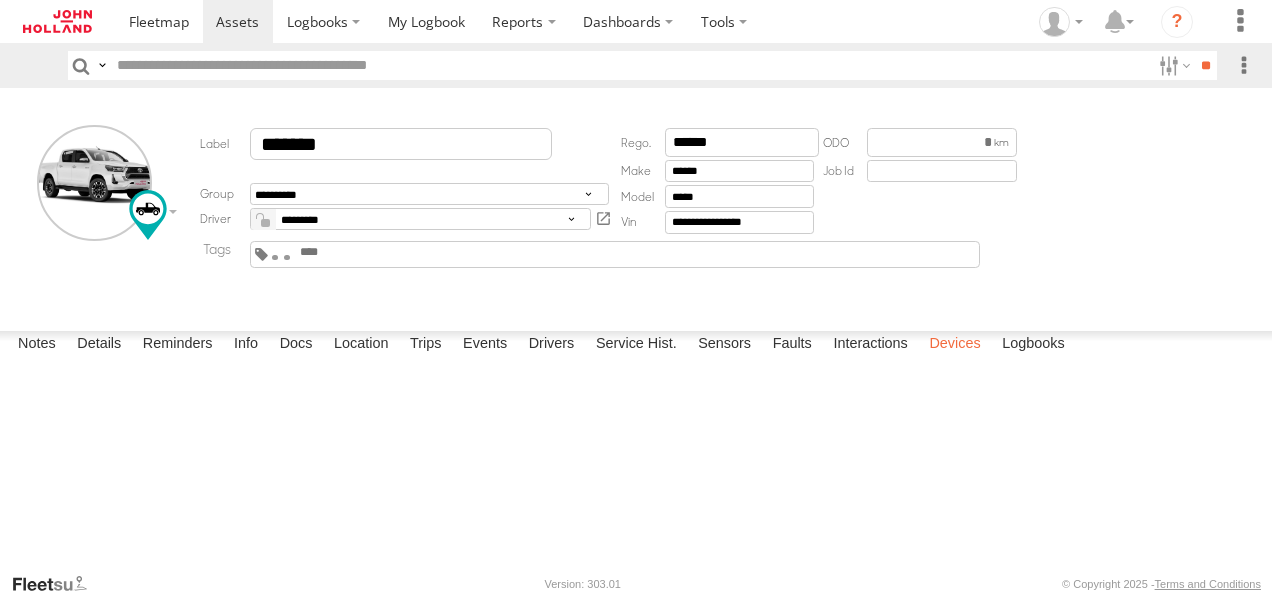 click on "Devices" at bounding box center (954, 345) 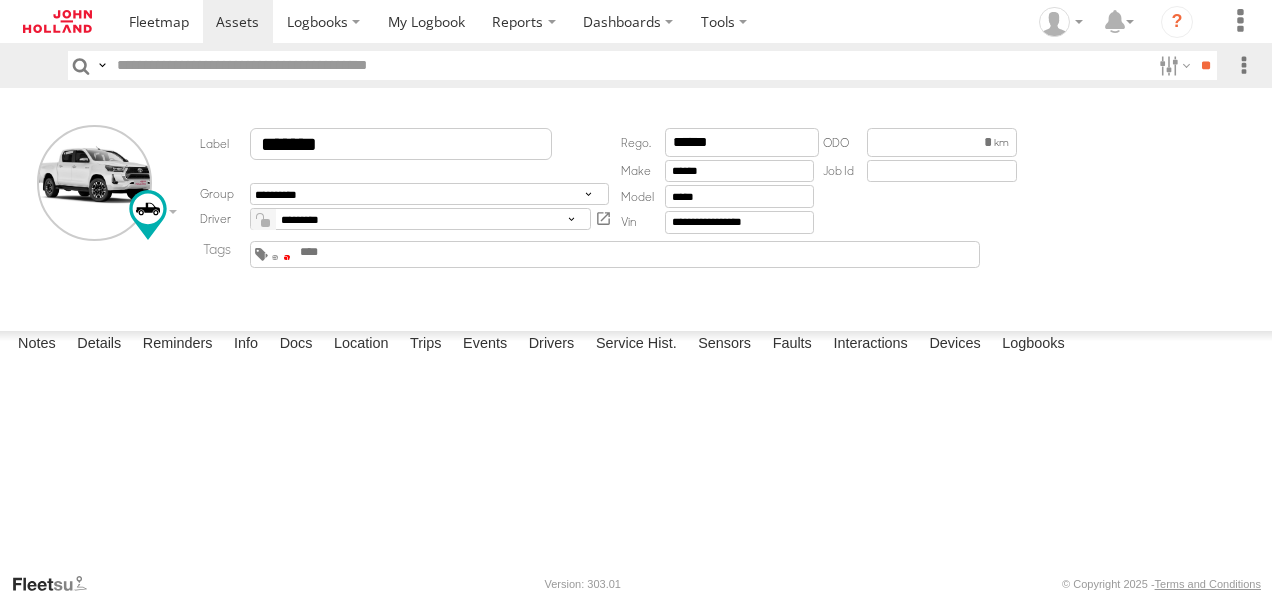 click at bounding box center (287, 257) 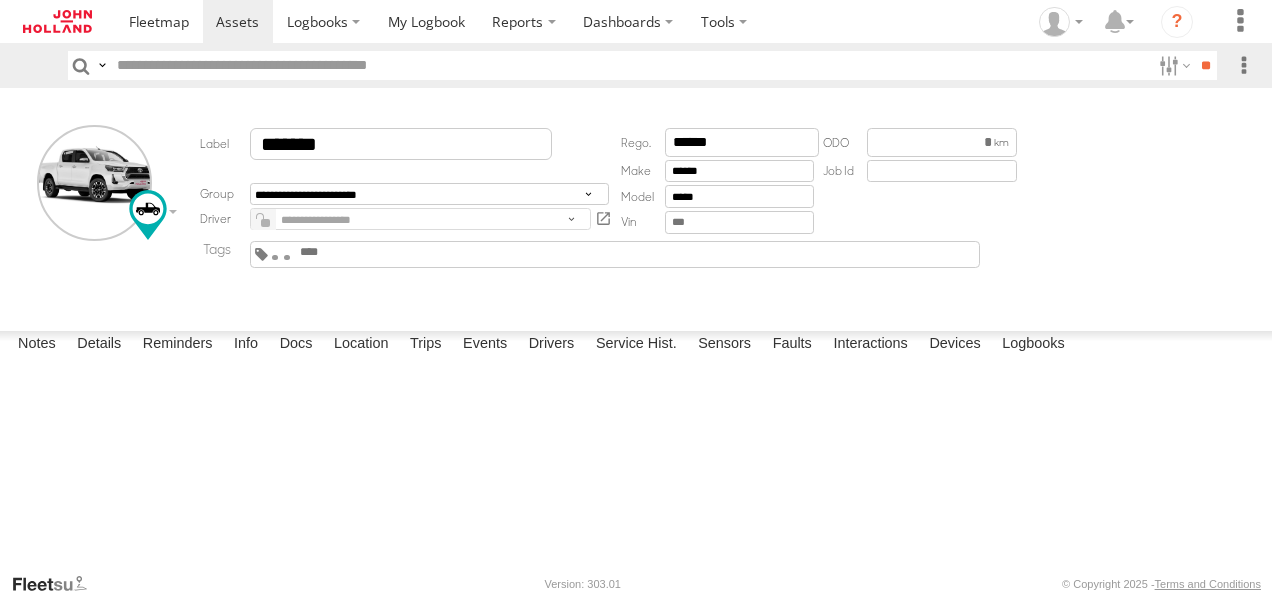 scroll, scrollTop: 0, scrollLeft: 0, axis: both 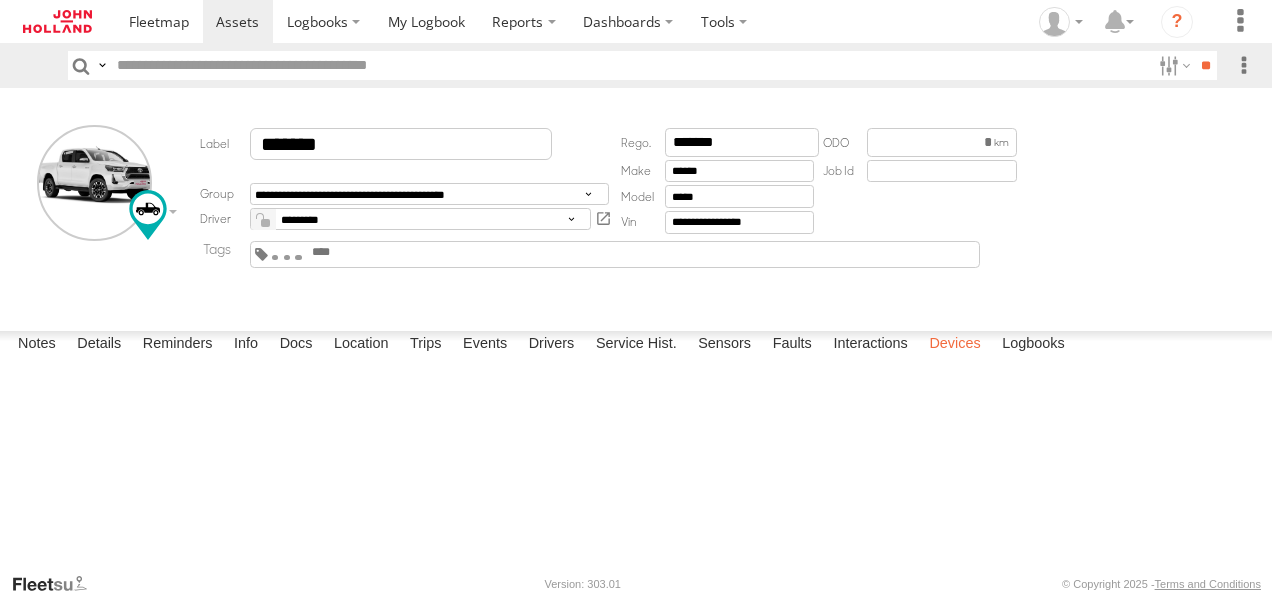 click on "Devices" at bounding box center (954, 345) 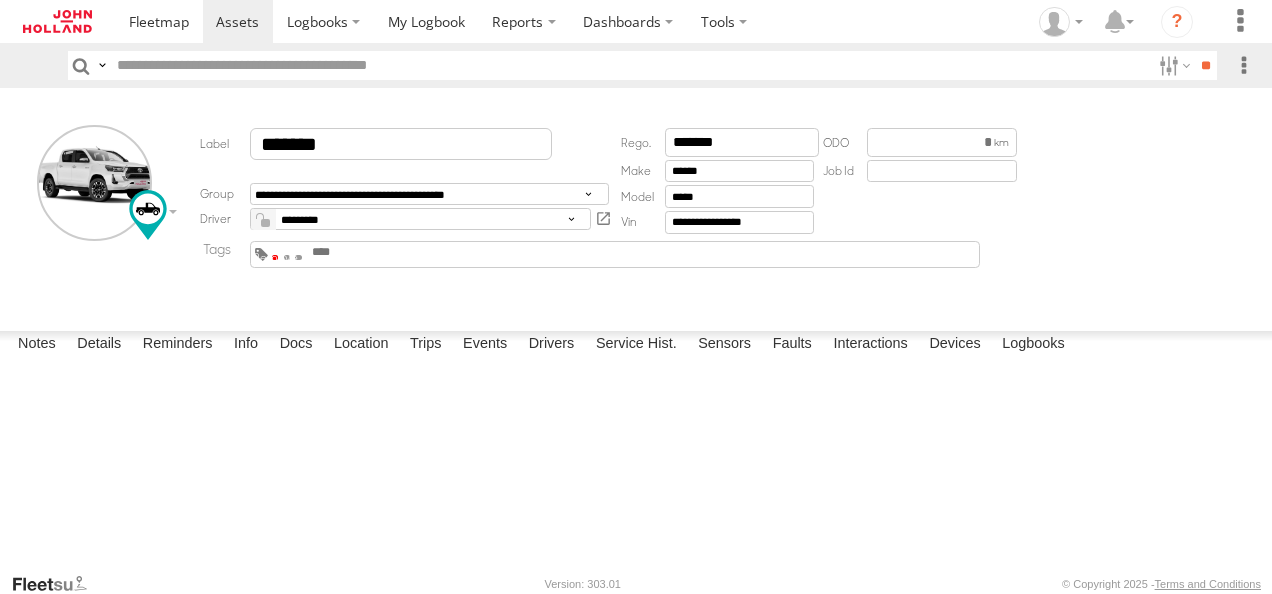 click at bounding box center [275, 257] 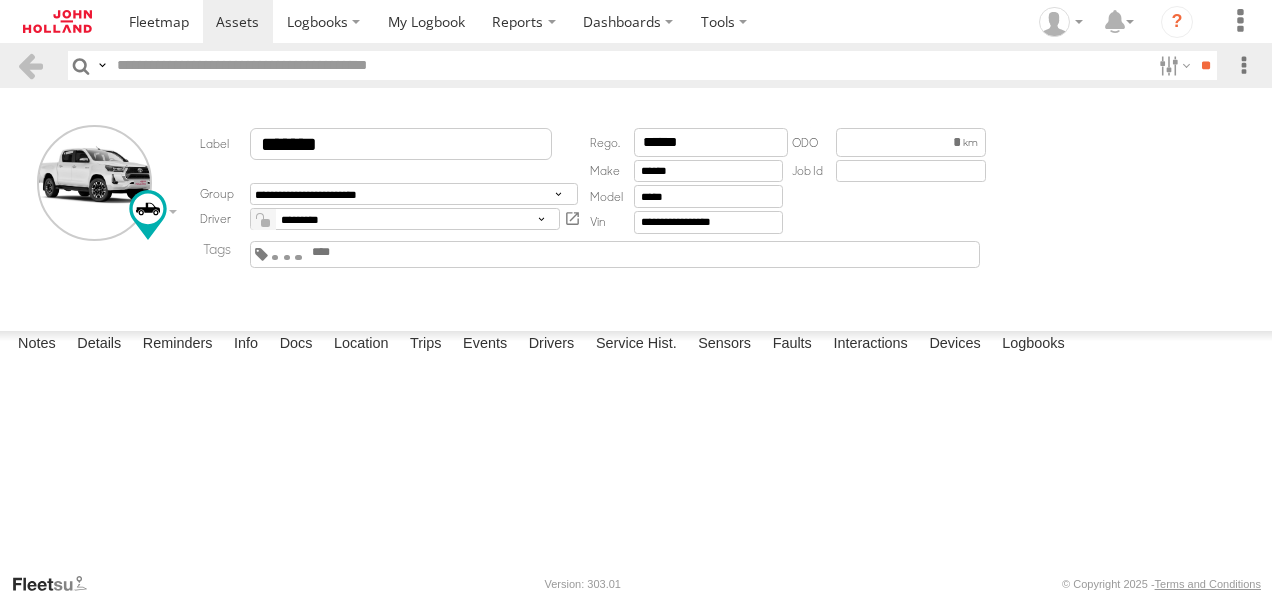 scroll, scrollTop: 0, scrollLeft: 0, axis: both 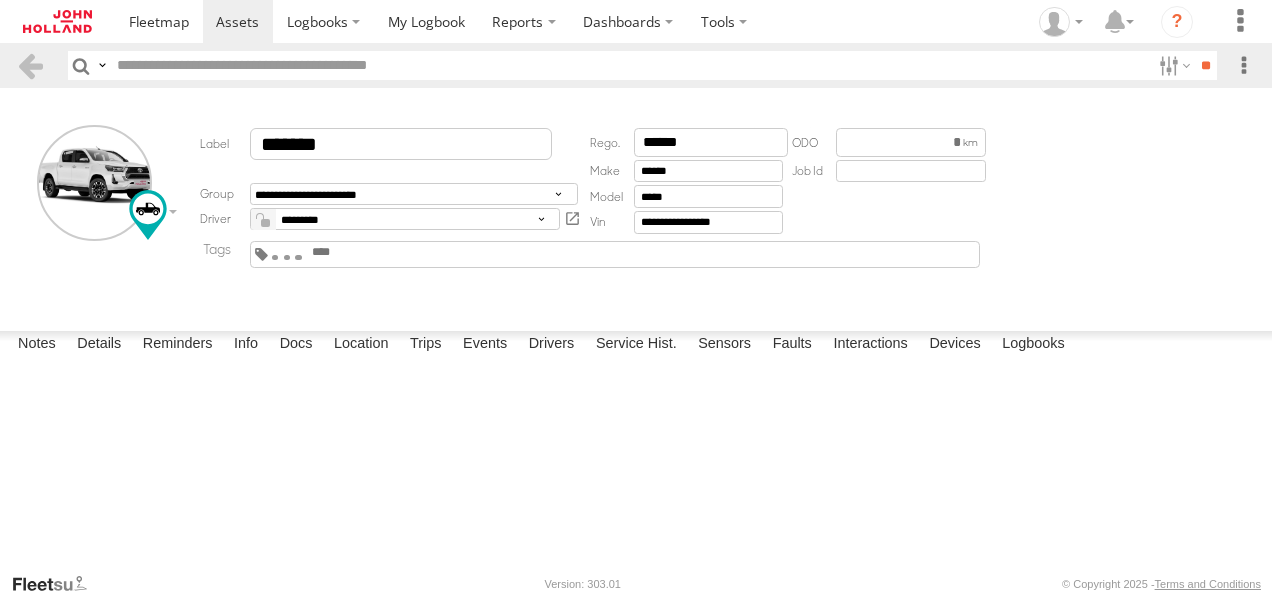 click on "Devices" at bounding box center [954, 345] 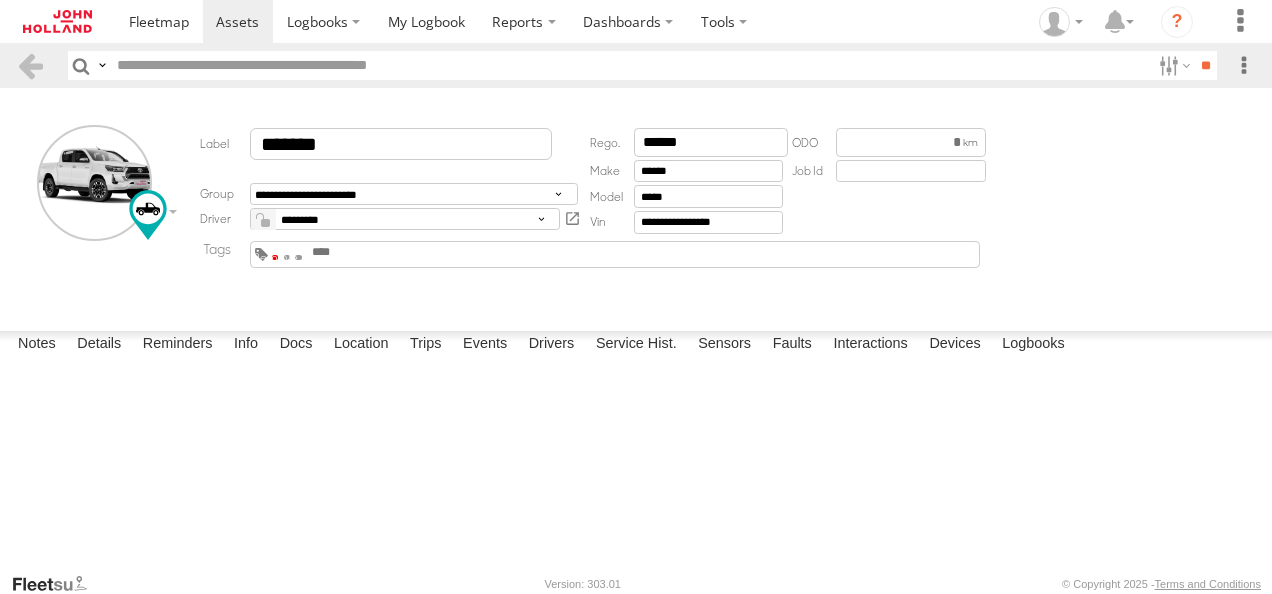 click at bounding box center [275, 257] 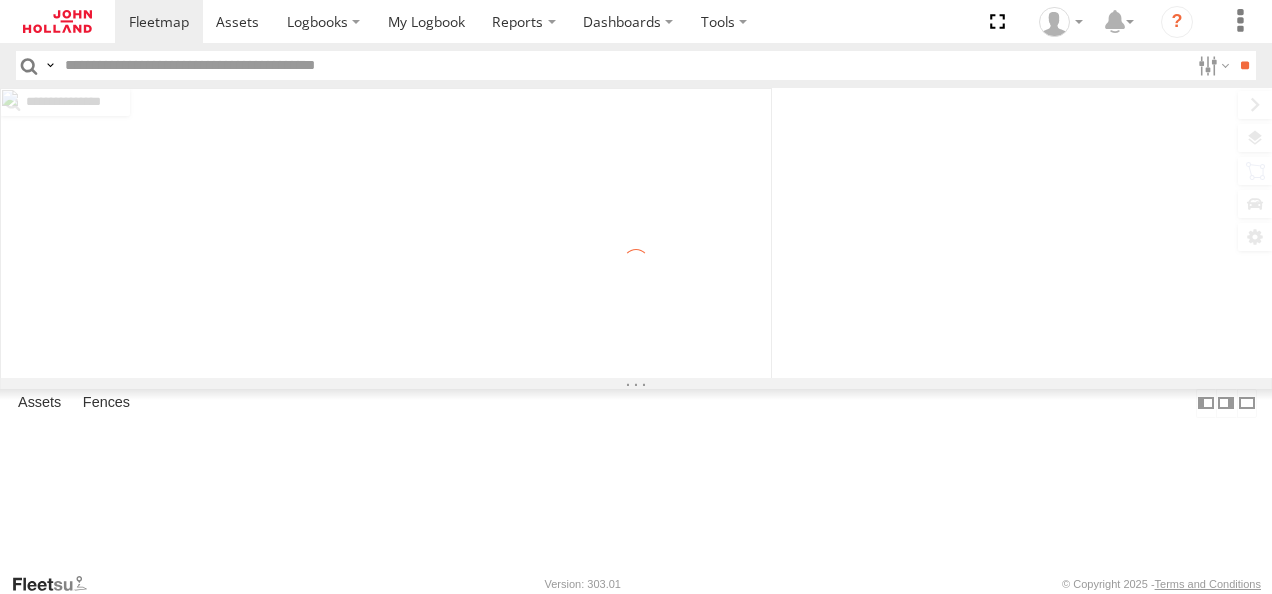 scroll, scrollTop: 0, scrollLeft: 0, axis: both 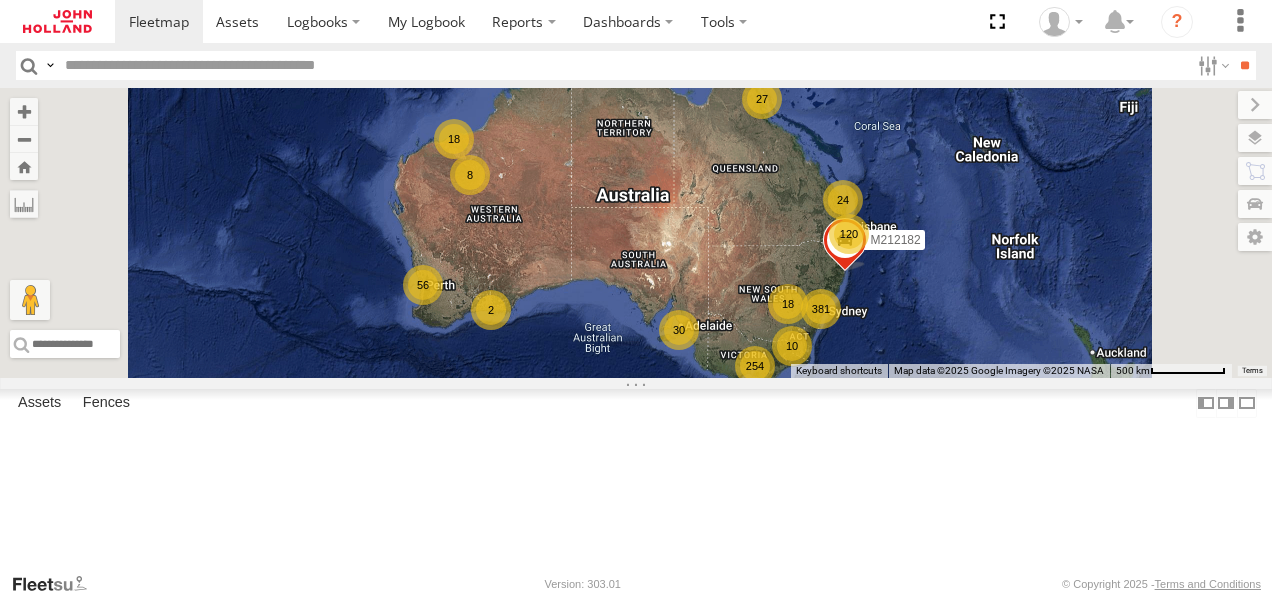 click on "Dashboards
?" at bounding box center [691, 21] 